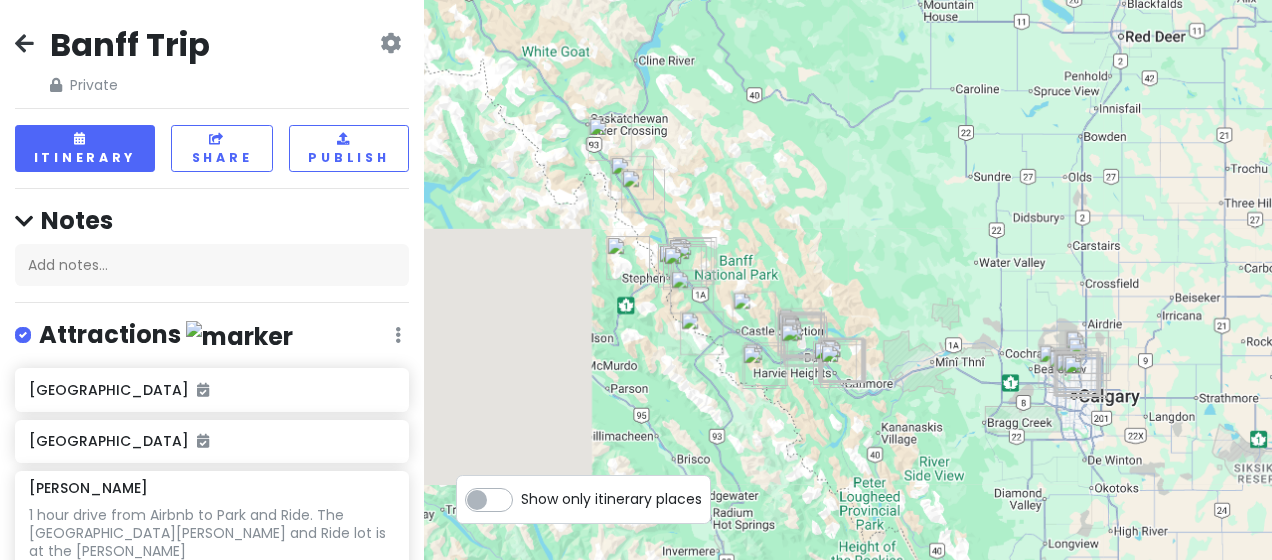 scroll, scrollTop: 0, scrollLeft: 0, axis: both 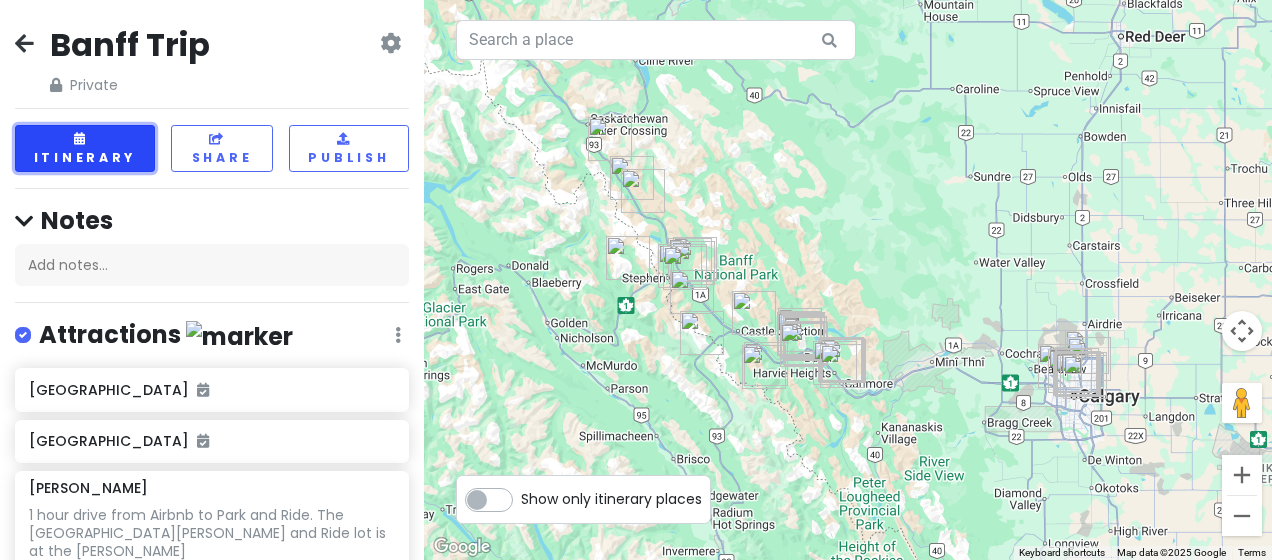 click on "Itinerary" at bounding box center [85, 148] 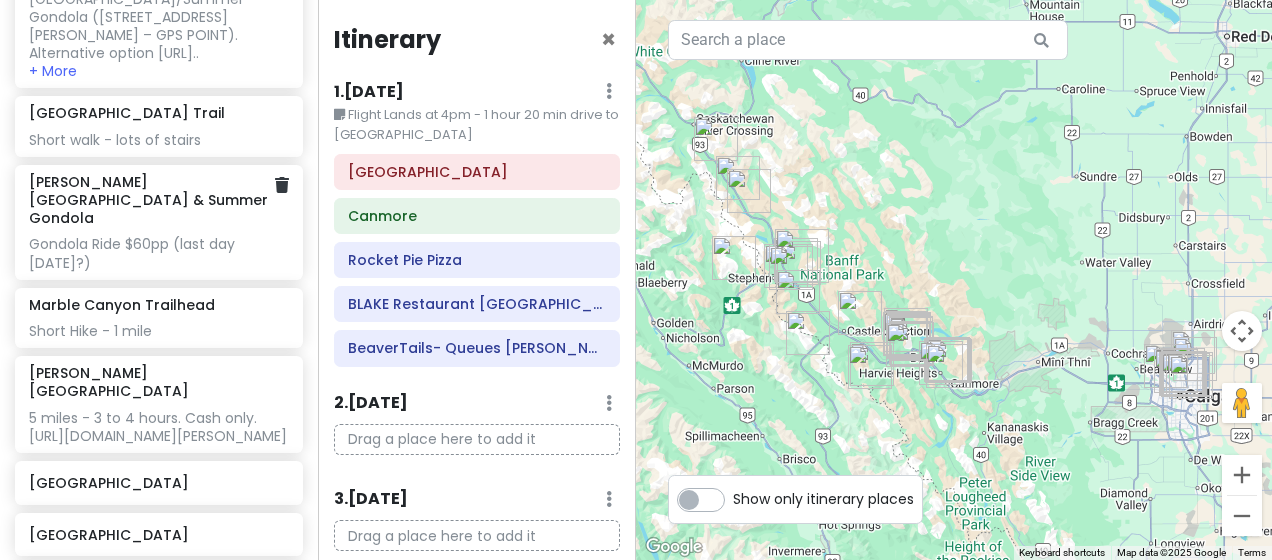 scroll, scrollTop: 622, scrollLeft: 0, axis: vertical 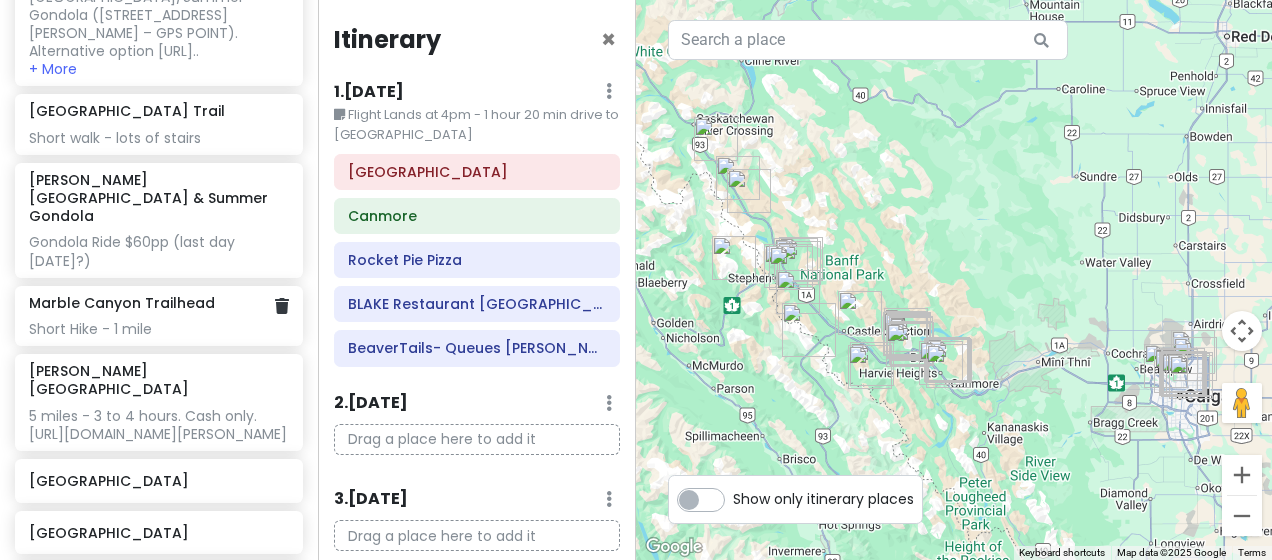 click on "Short Hike - 1 mile" at bounding box center [158, -12] 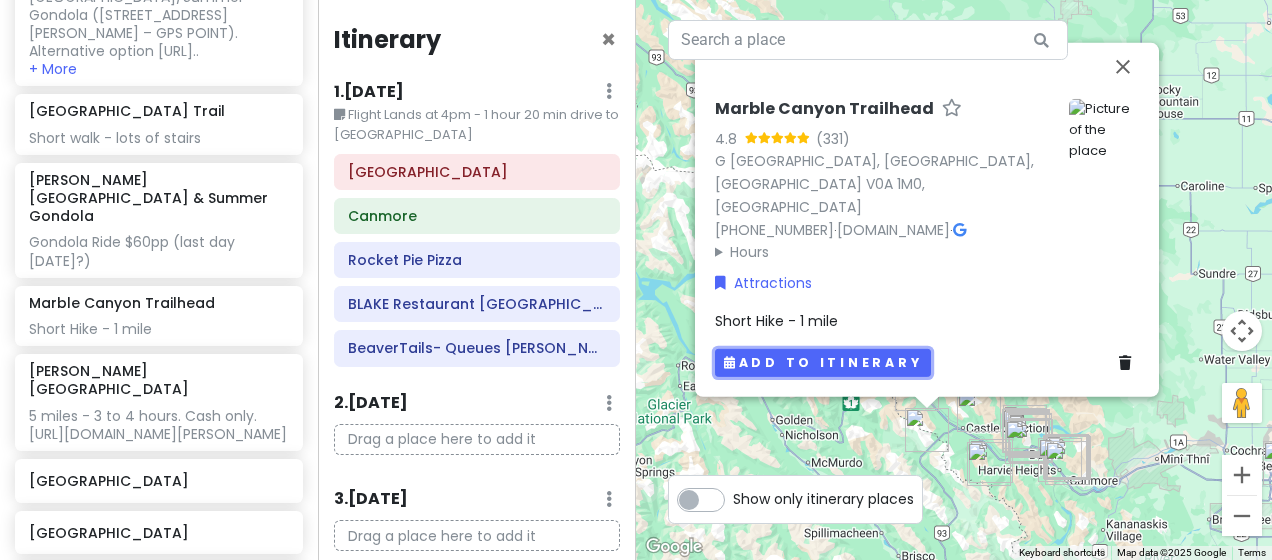 click at bounding box center (731, 362) 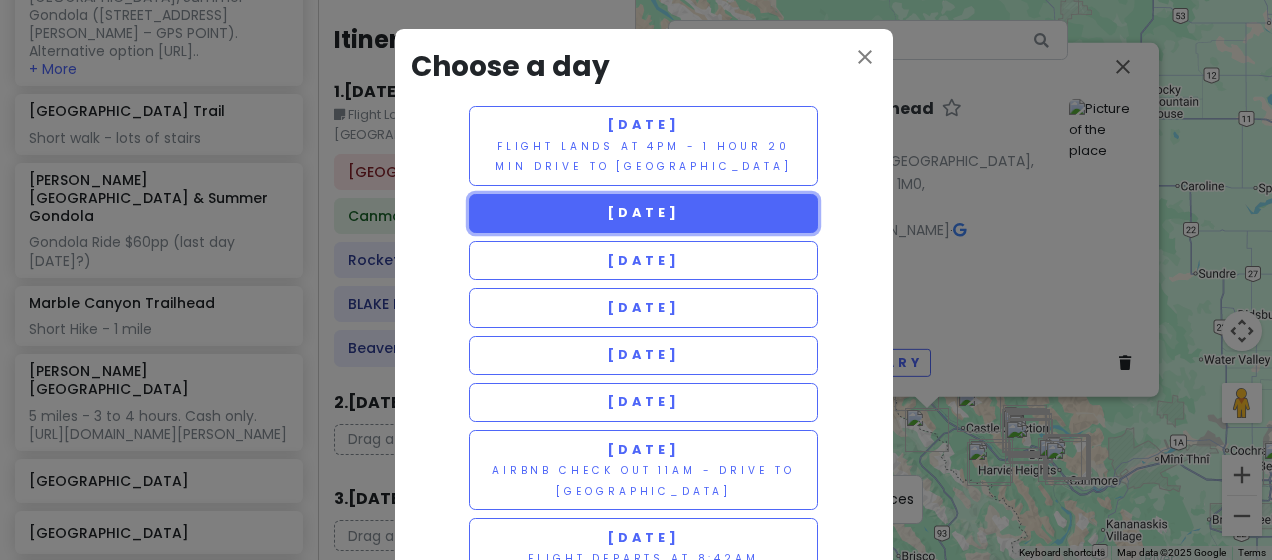 click on "[DATE]" at bounding box center [643, 212] 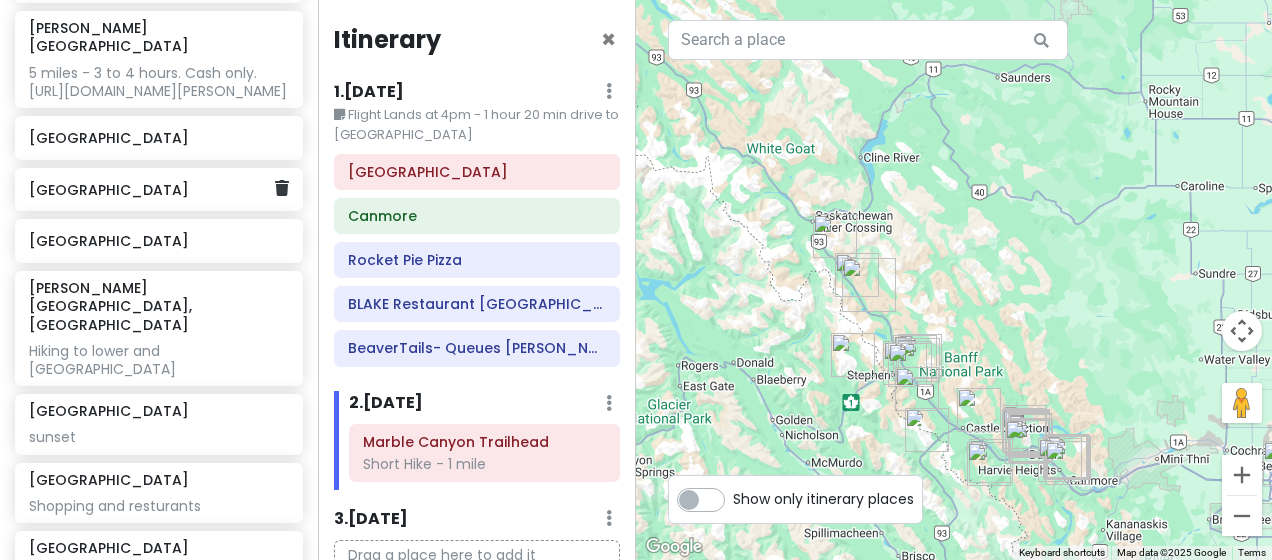 scroll, scrollTop: 970, scrollLeft: 0, axis: vertical 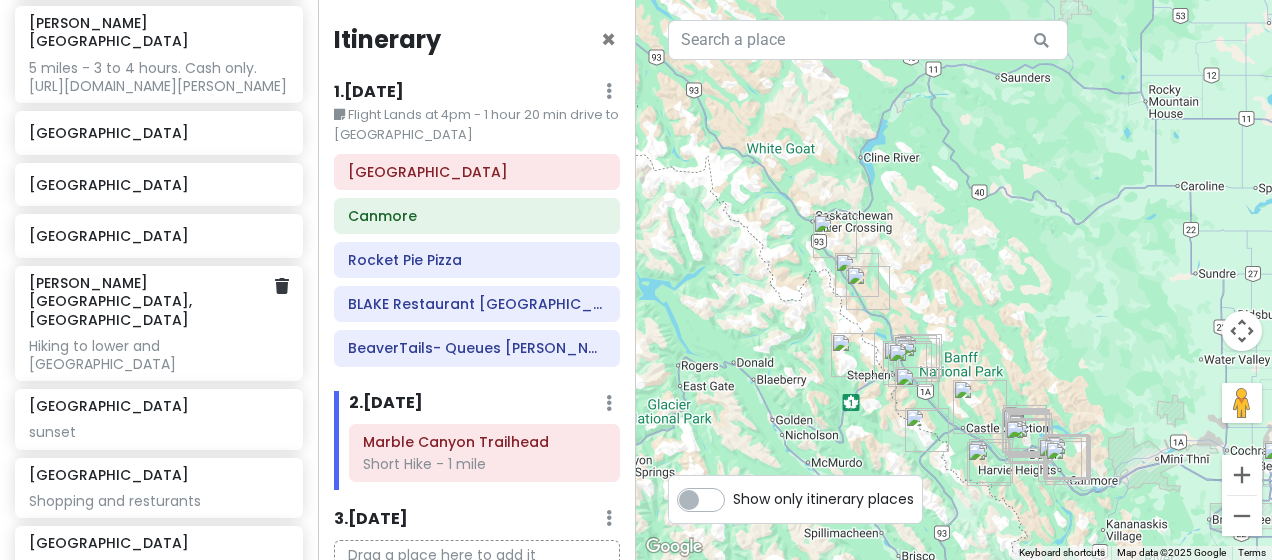 click on "Hiking to lower and [GEOGRAPHIC_DATA]" at bounding box center [158, -360] 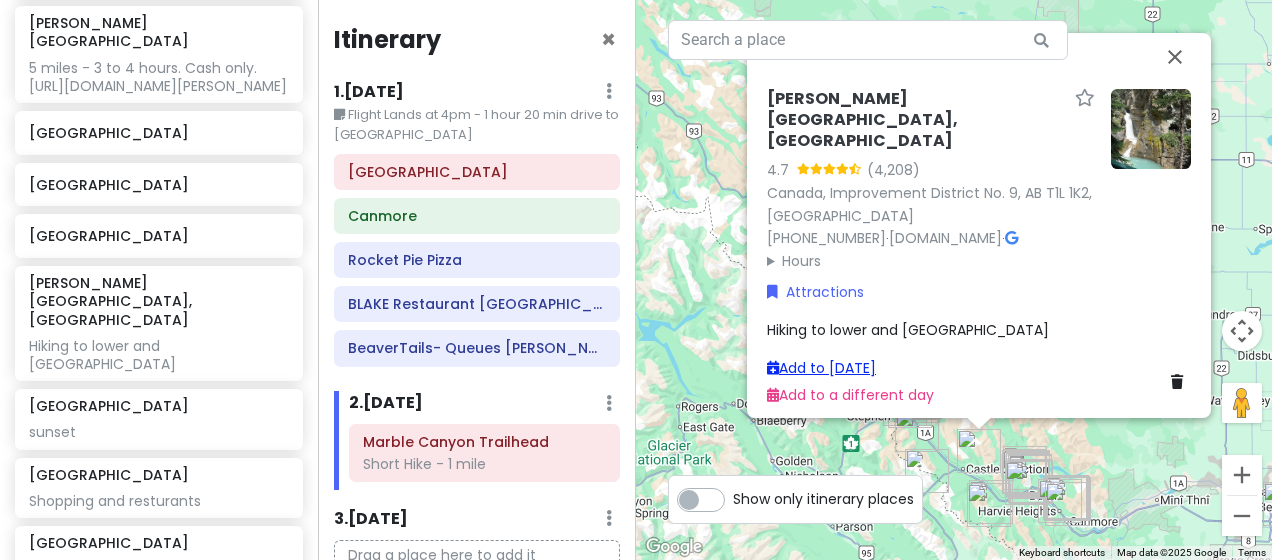 click on "Add to   [DATE]" at bounding box center (821, 368) 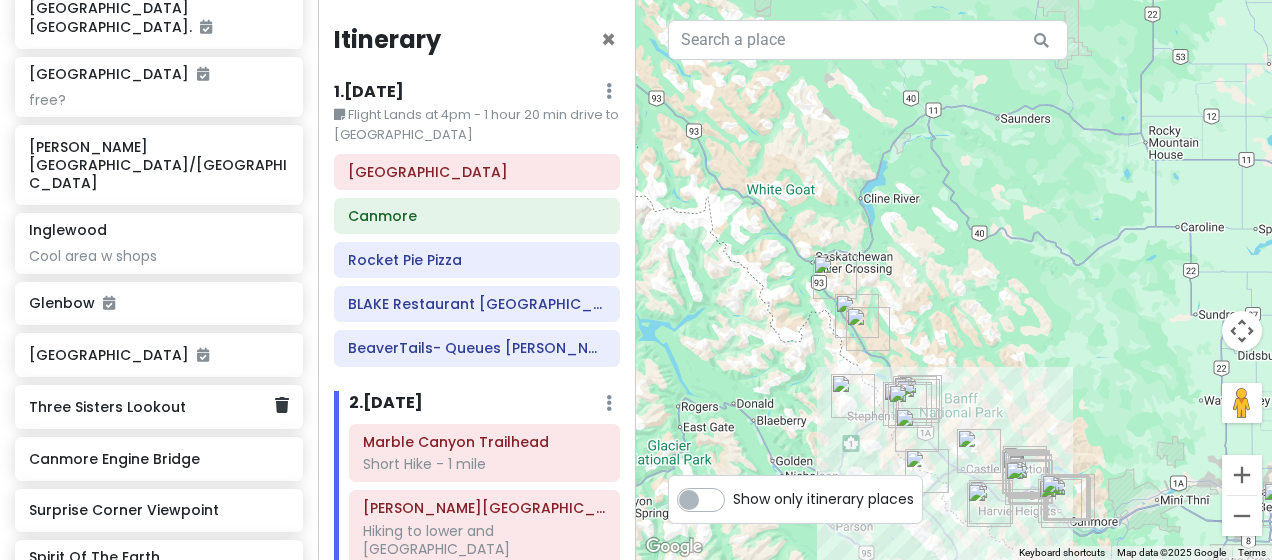 scroll, scrollTop: 1829, scrollLeft: 0, axis: vertical 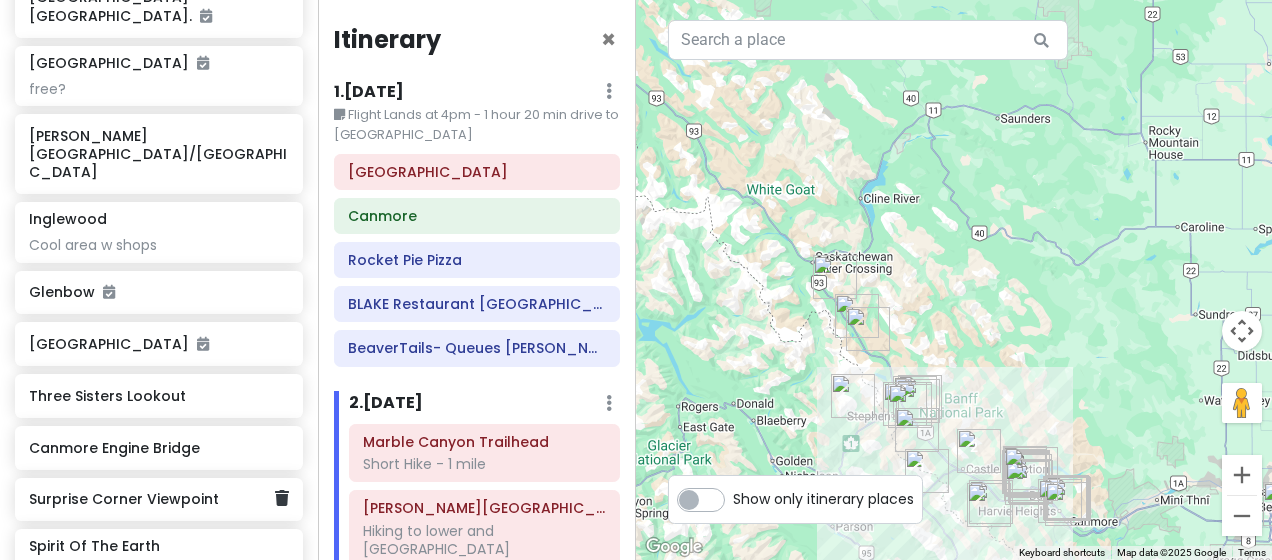 click on "Surprise Corner Viewpoint" at bounding box center [151, 500] 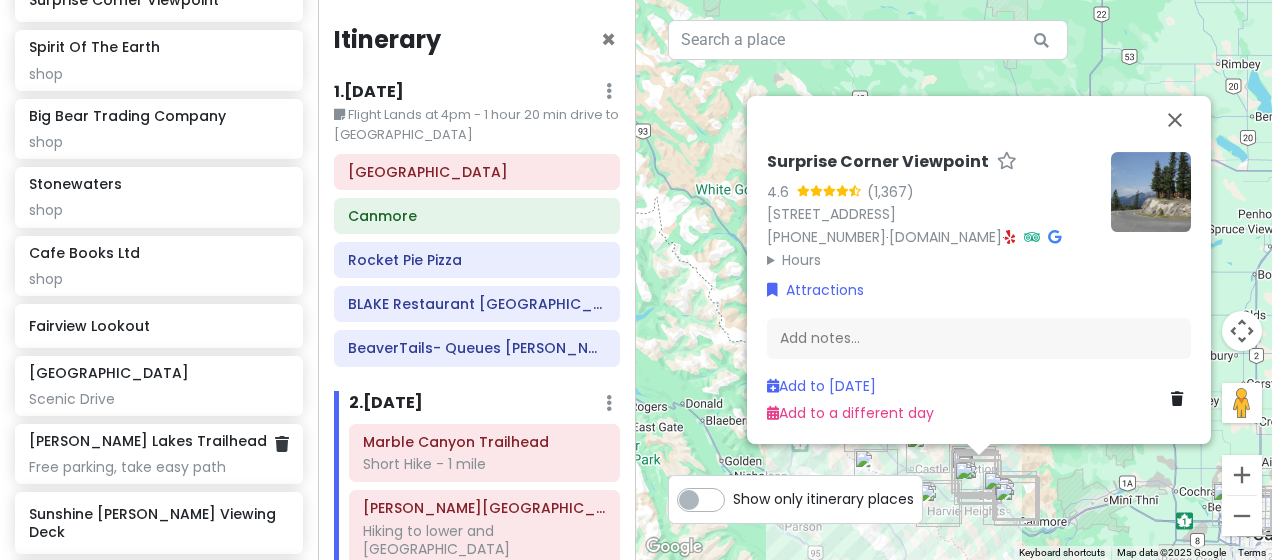 scroll, scrollTop: 2335, scrollLeft: 0, axis: vertical 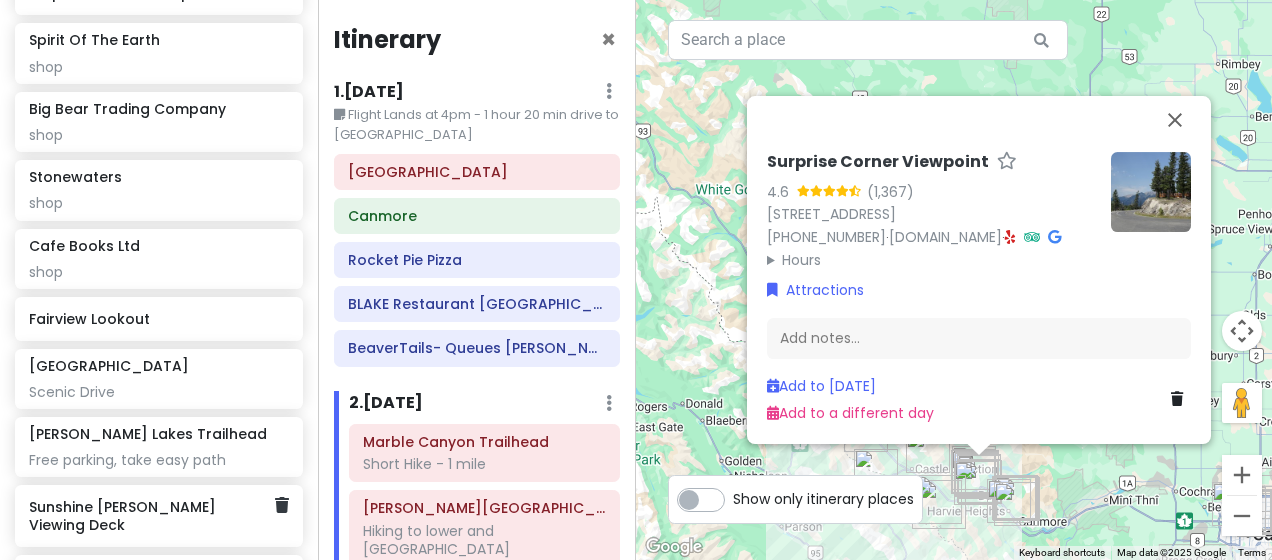 click on "Sunshine [PERSON_NAME] Viewing Deck" at bounding box center (151, 516) 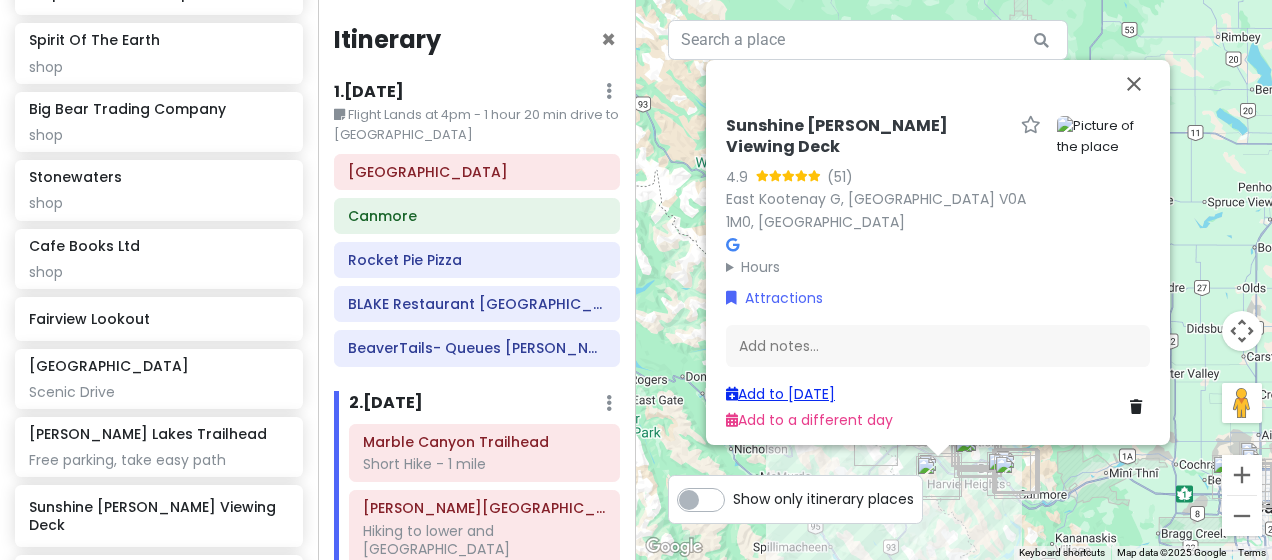 click on "Add to   [DATE]" at bounding box center [780, 394] 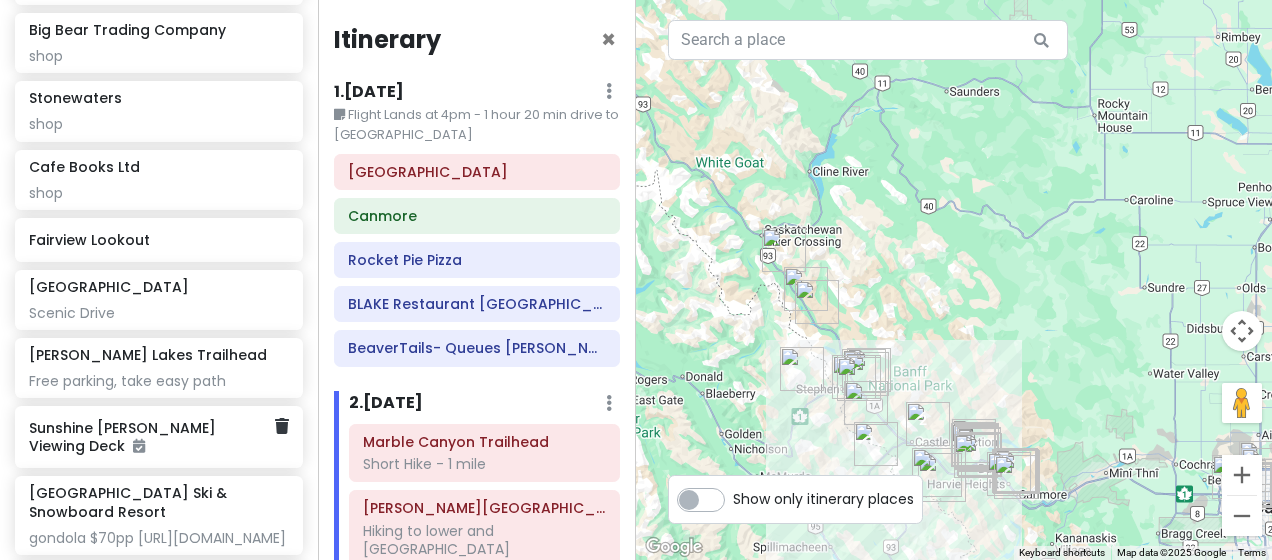scroll, scrollTop: 2433, scrollLeft: 0, axis: vertical 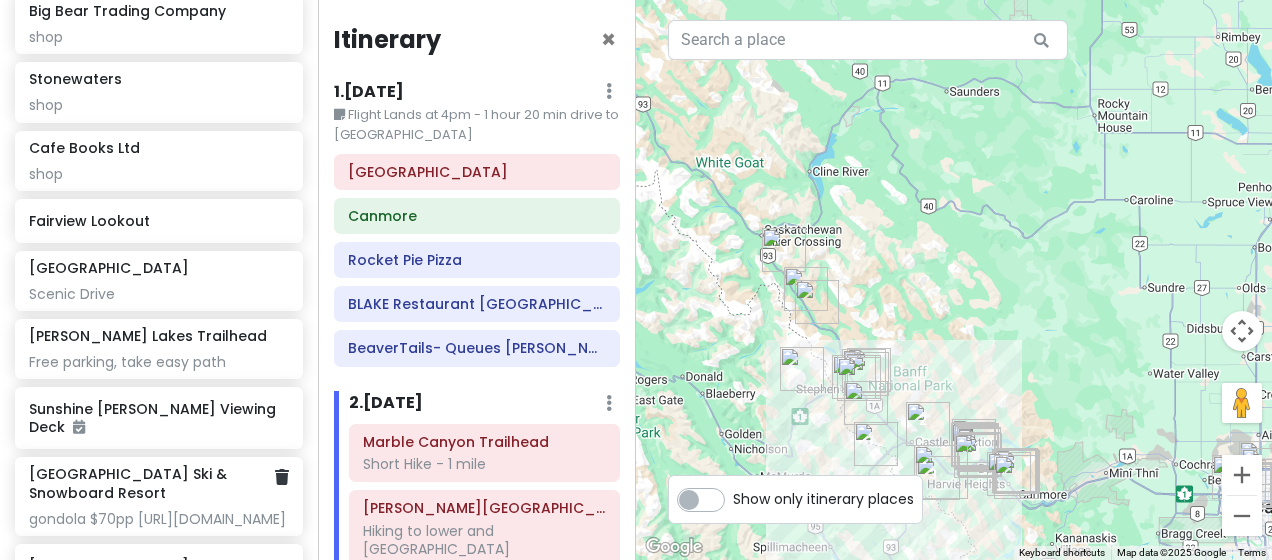 click on "gondola $70pp [URL][DOMAIN_NAME]" at bounding box center (158, -1823) 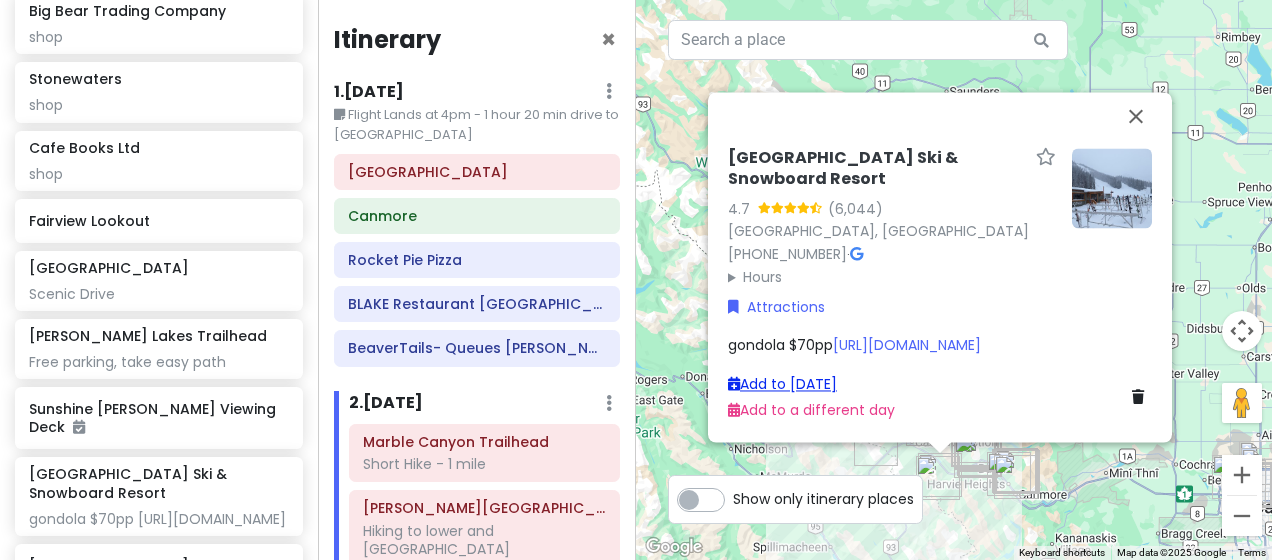 click on "Add to   [DATE]" at bounding box center [782, 384] 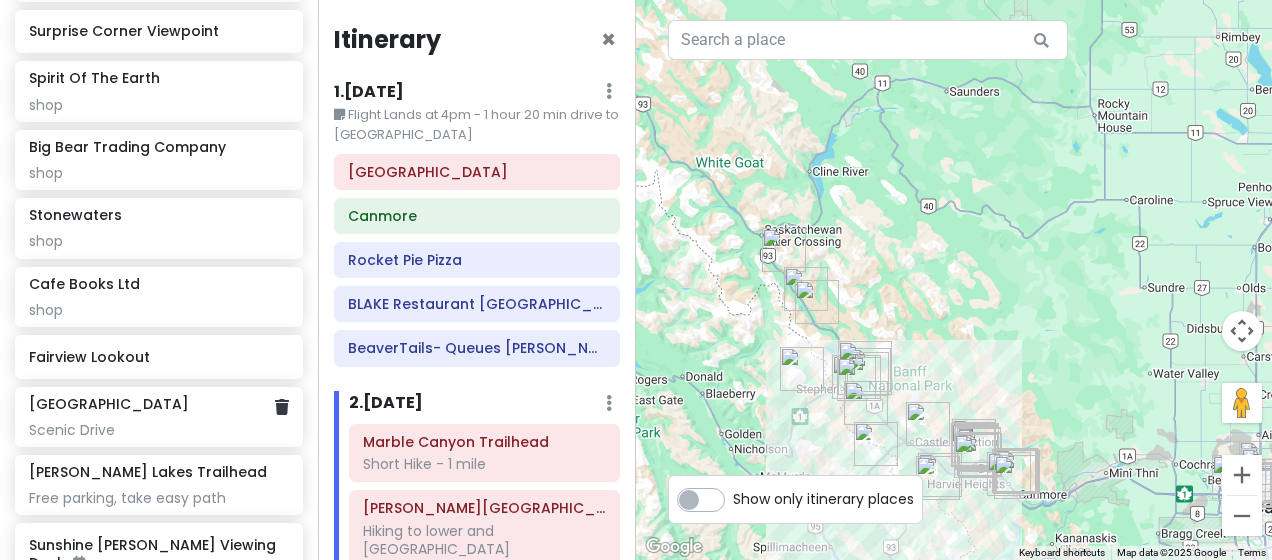 scroll, scrollTop: 2298, scrollLeft: 0, axis: vertical 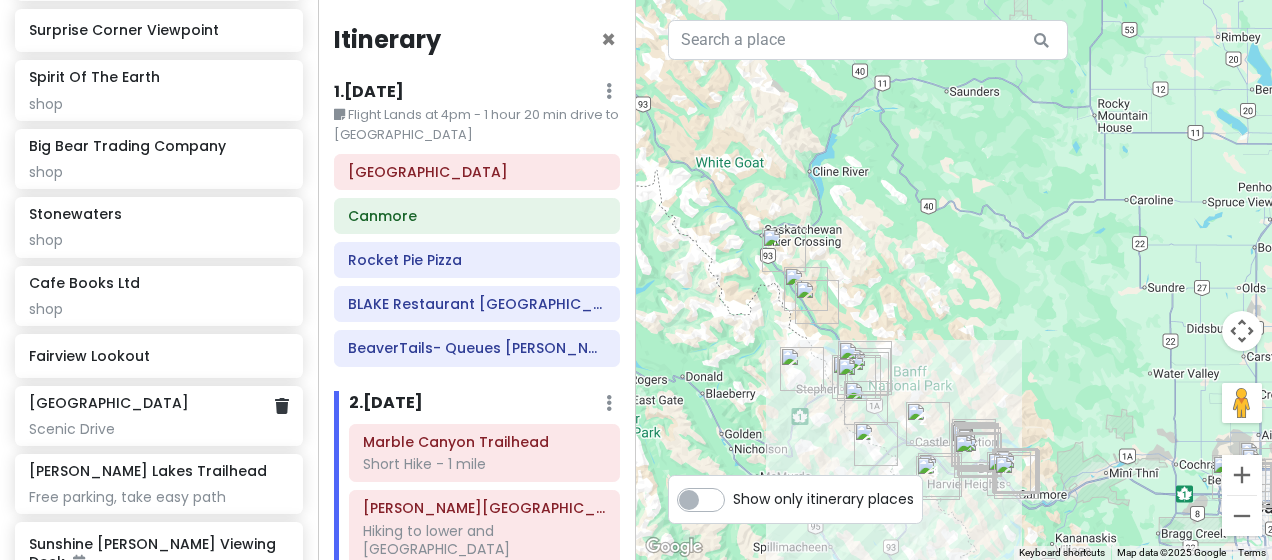 click on "Scenic Drive" at bounding box center (158, -1688) 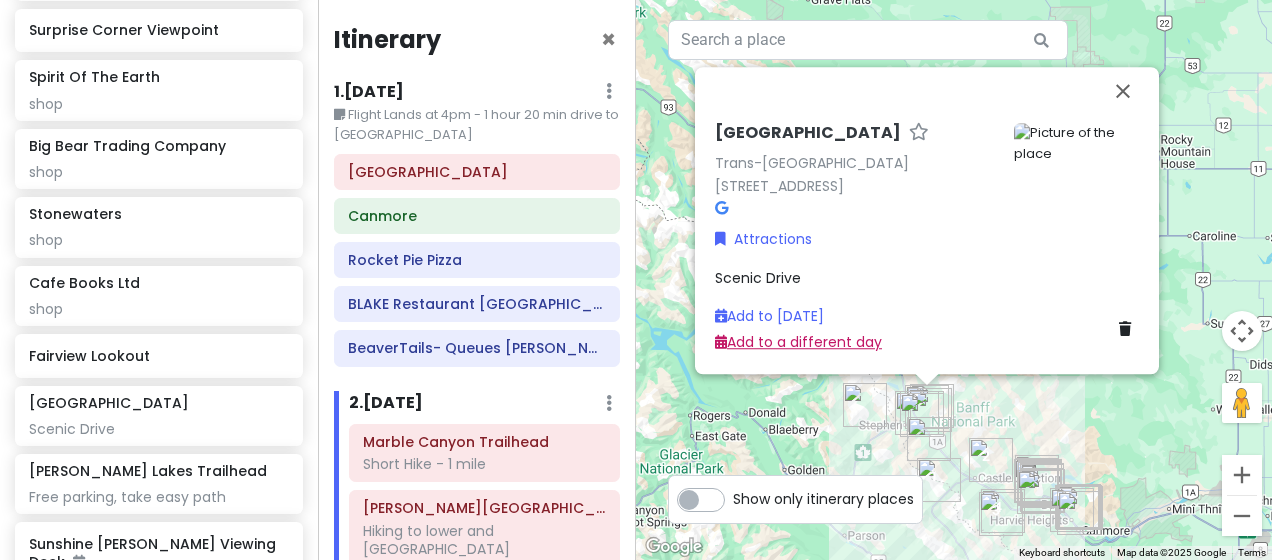 click on "Add to a different day" at bounding box center [798, 343] 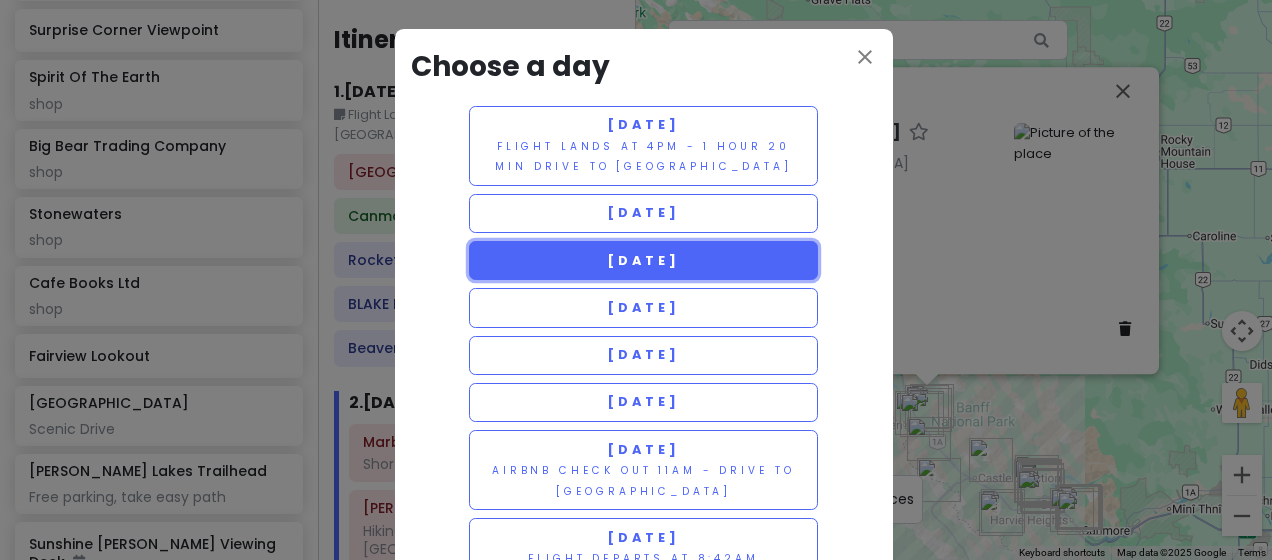 click on "[DATE]" at bounding box center [643, 260] 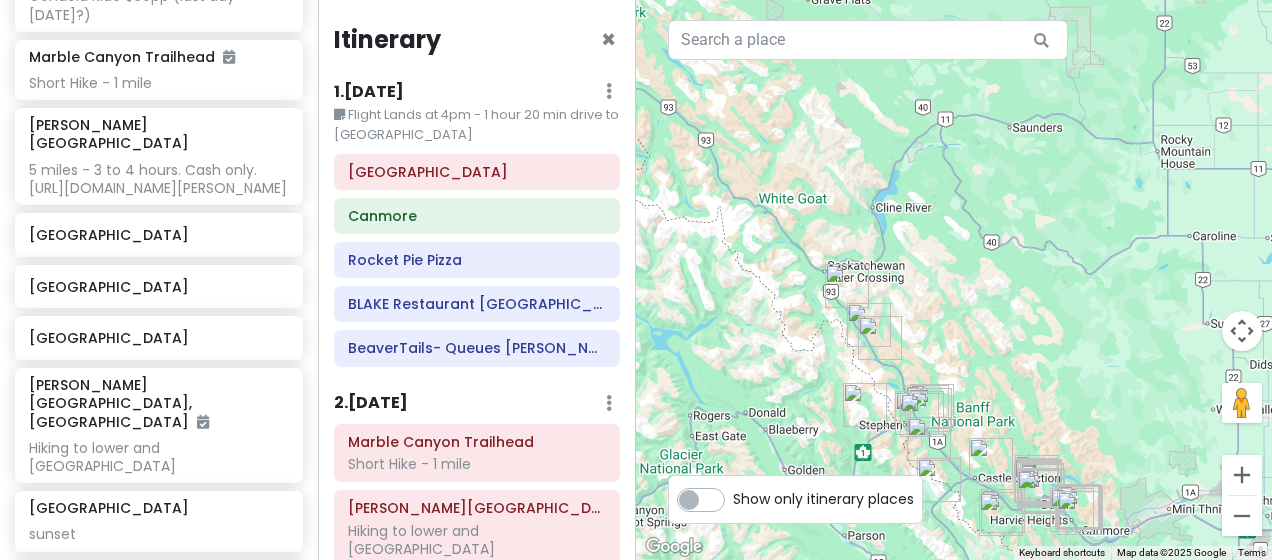 scroll, scrollTop: 879, scrollLeft: 0, axis: vertical 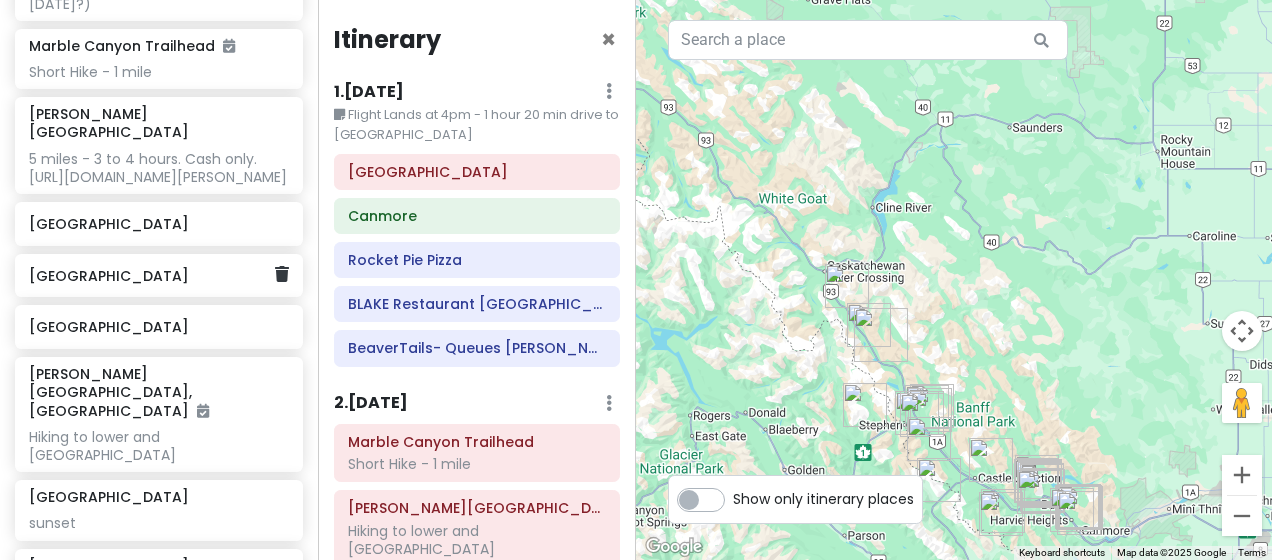 click on "[GEOGRAPHIC_DATA]" at bounding box center (159, 276) 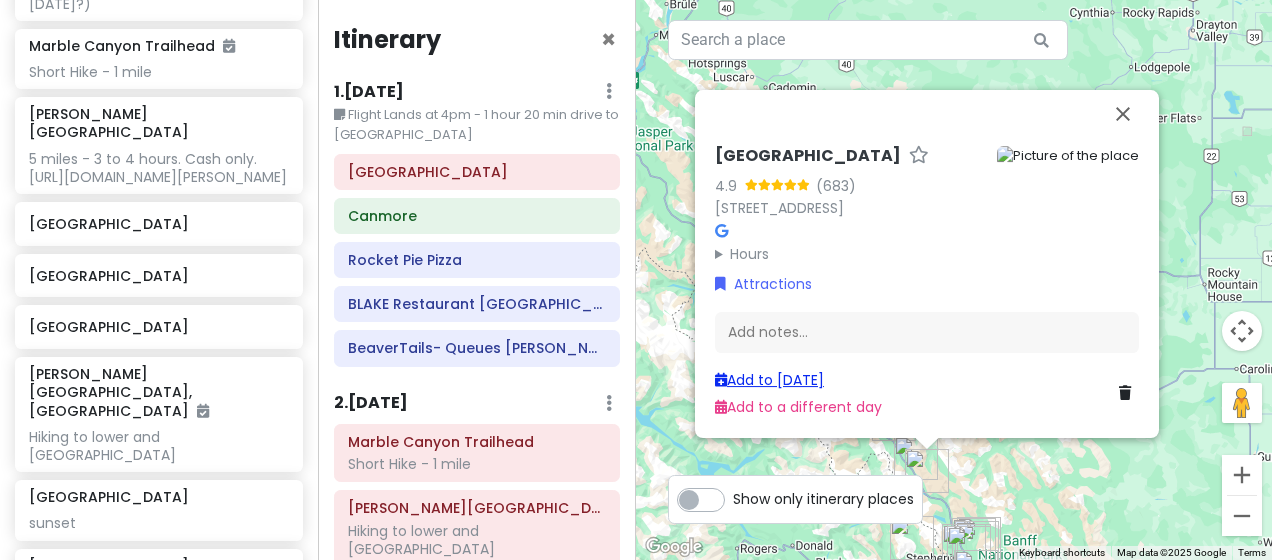 click on "Add to   [DATE]" at bounding box center [769, 380] 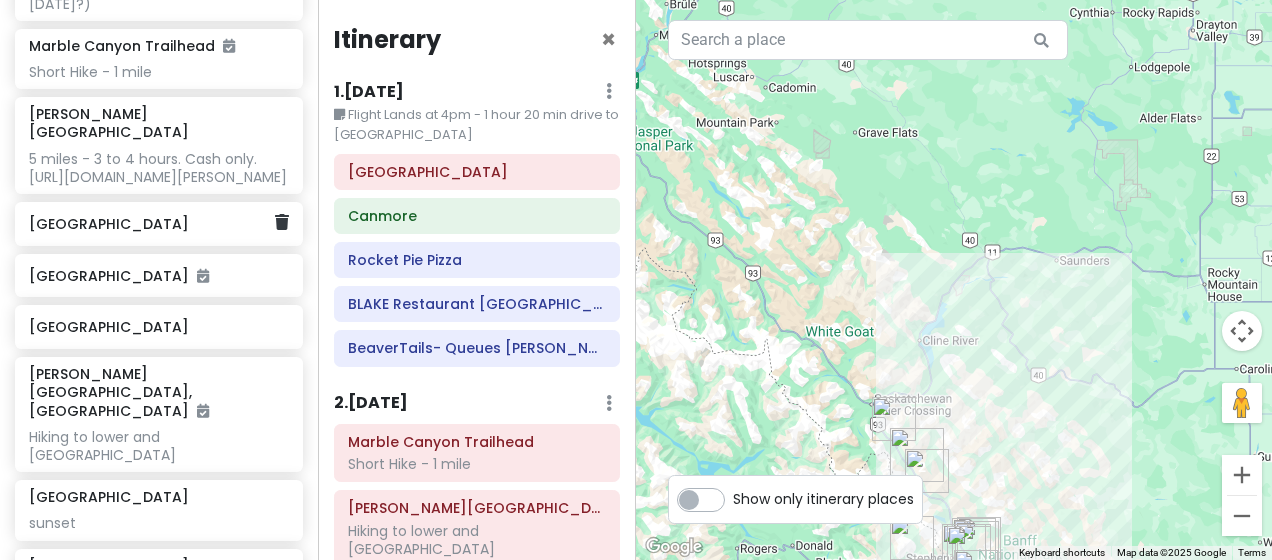 click on "[GEOGRAPHIC_DATA]" at bounding box center (151, 224) 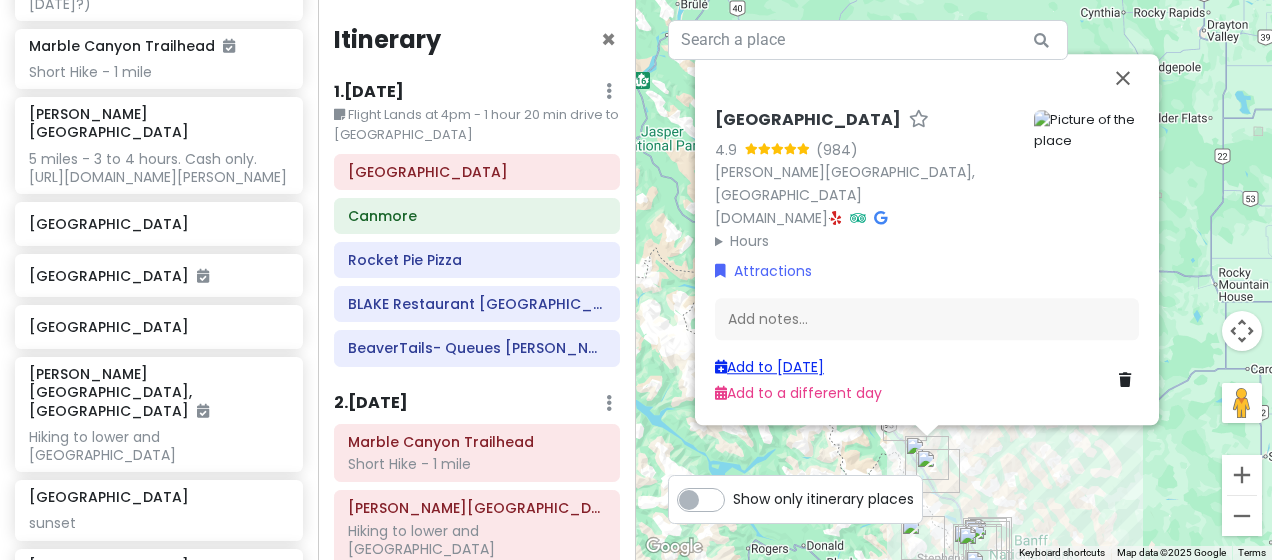 click on "Add to   [DATE]" at bounding box center [769, 367] 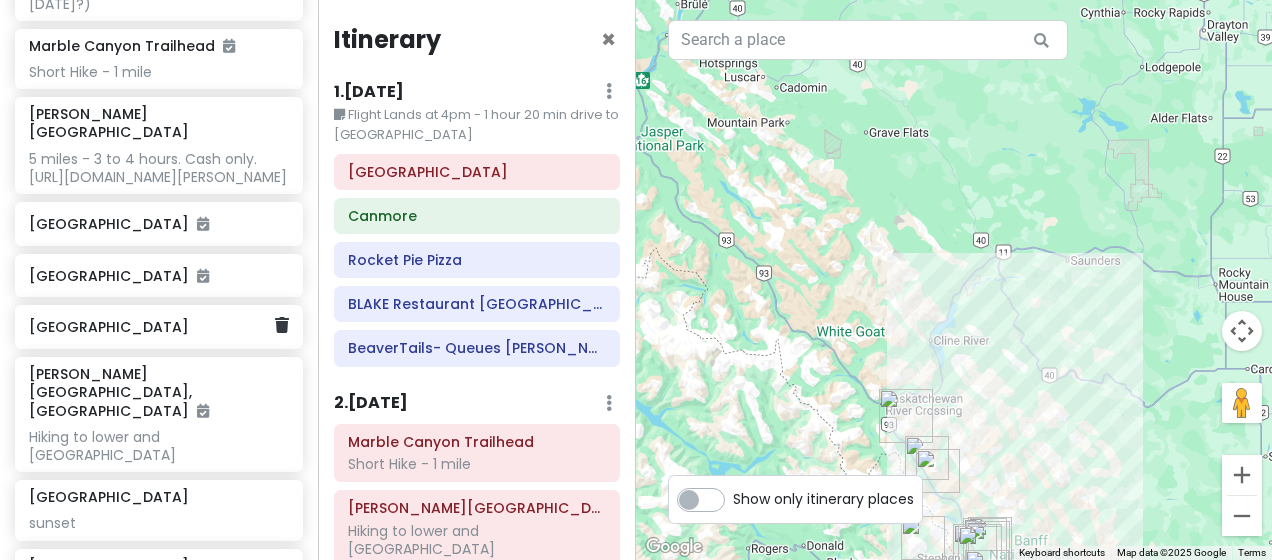 click on "[GEOGRAPHIC_DATA]" at bounding box center (151, 327) 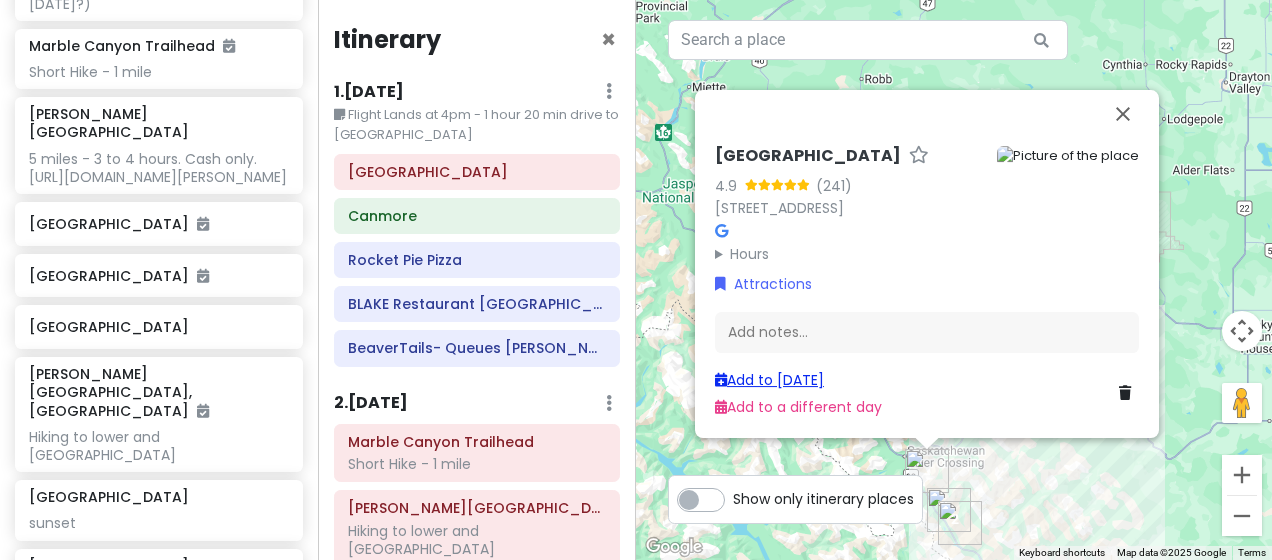 click on "Add to   [DATE]" at bounding box center (769, 380) 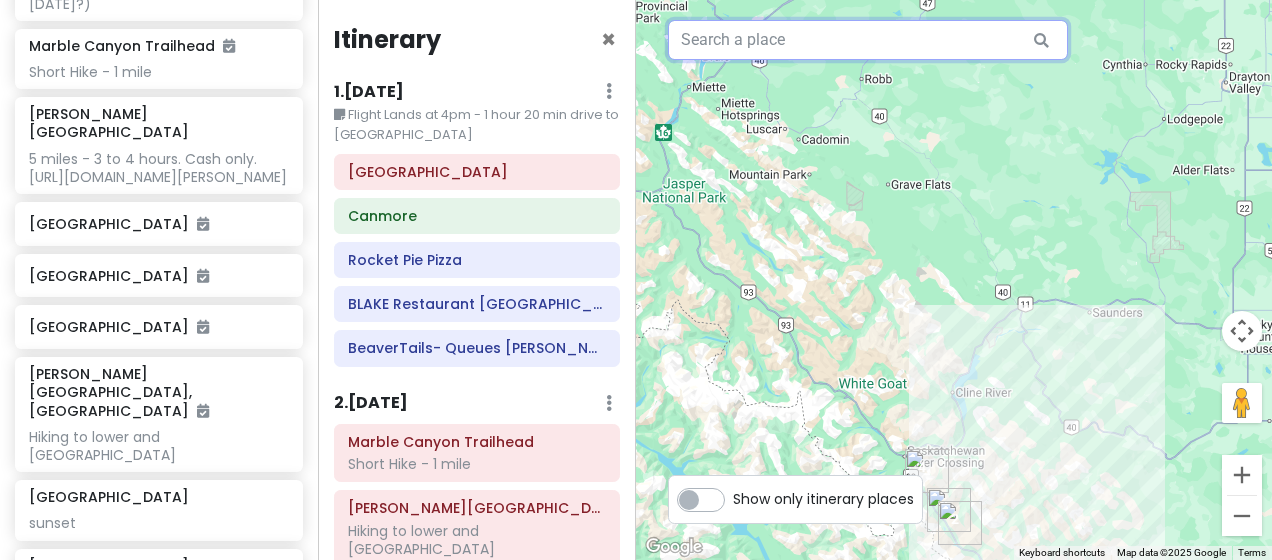 click at bounding box center [868, 40] 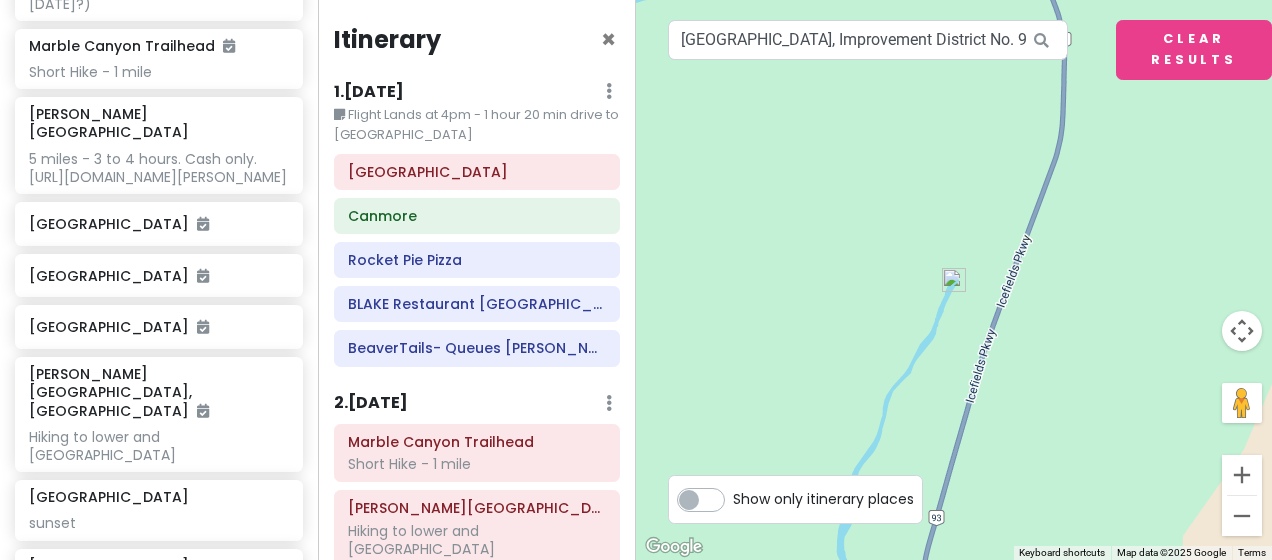click at bounding box center (954, 280) 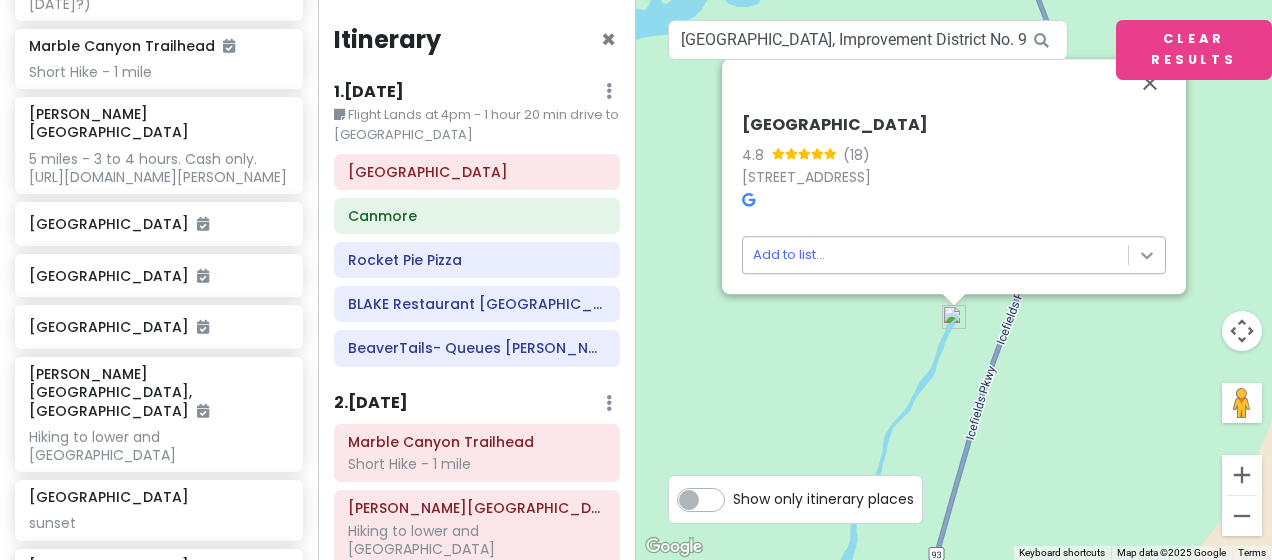 click on "Banff Trip Private Change Dates Make a Copy Delete Trip Give Feedback 💡 Support Scout ☕️ Itinerary Share Publish Notes Add notes... Attractions   Edit Reorder Delete List [GEOGRAPHIC_DATA] [GEOGRAPHIC_DATA] [PERSON_NAME] 1 hour drive from Airbnb to Park and Ride. The [GEOGRAPHIC_DATA][PERSON_NAME] and Ride lot is at the [PERSON_NAME][GEOGRAPHIC_DATA]/Summer Gondola ([STREET_ADDRESS][PERSON_NAME] – GPS POINT). Alternative option [URL].. + More [GEOGRAPHIC_DATA] Trail Short walk - lots of stairs [PERSON_NAME][GEOGRAPHIC_DATA] & Summer Gondola Gondola Ride $60pp (last day [DATE]?) [GEOGRAPHIC_DATA] Short Hike - 1 mile [PERSON_NAME][GEOGRAPHIC_DATA] 5 miles - 3 to 4 hours. Cash only. [URL][DOMAIN_NAME][PERSON_NAME] [GEOGRAPHIC_DATA] [GEOGRAPHIC_DATA] [GEOGRAPHIC_DATA][PERSON_NAME], [GEOGRAPHIC_DATA] to lower and [GEOGRAPHIC_DATA] [GEOGRAPHIC_DATA] sunset [GEOGRAPHIC_DATA] Shopping and resturants [GEOGRAPHIC_DATA] $20 pp. Opens 10am Banff Gondola $45 pp Cascade of Time Garden" at bounding box center (636, 280) 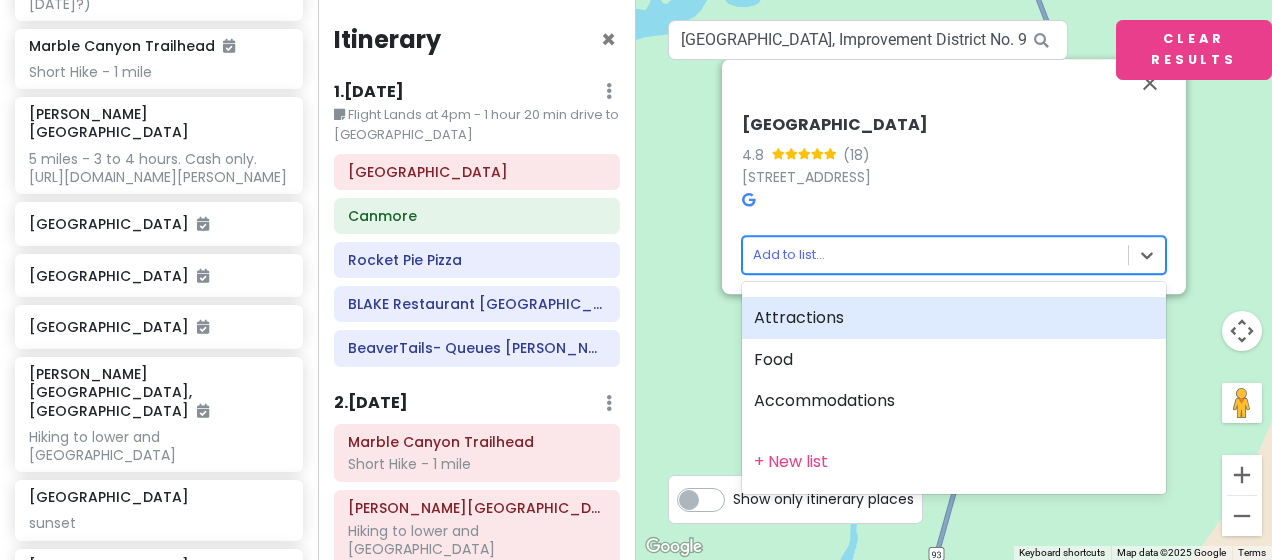 click on "Attractions" at bounding box center [954, 318] 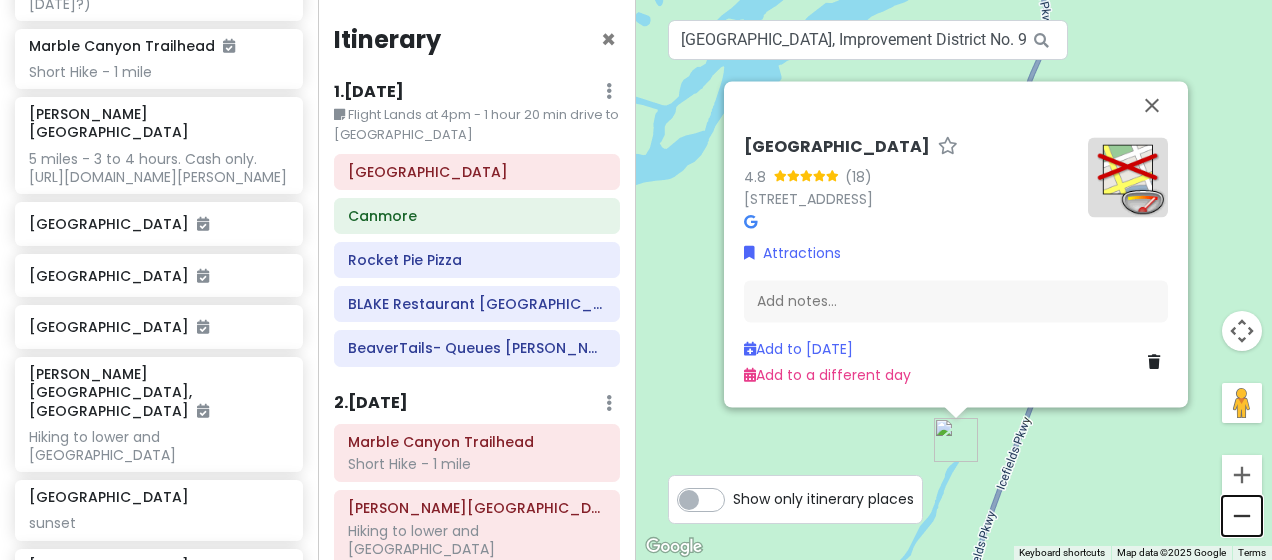 click at bounding box center (1242, 516) 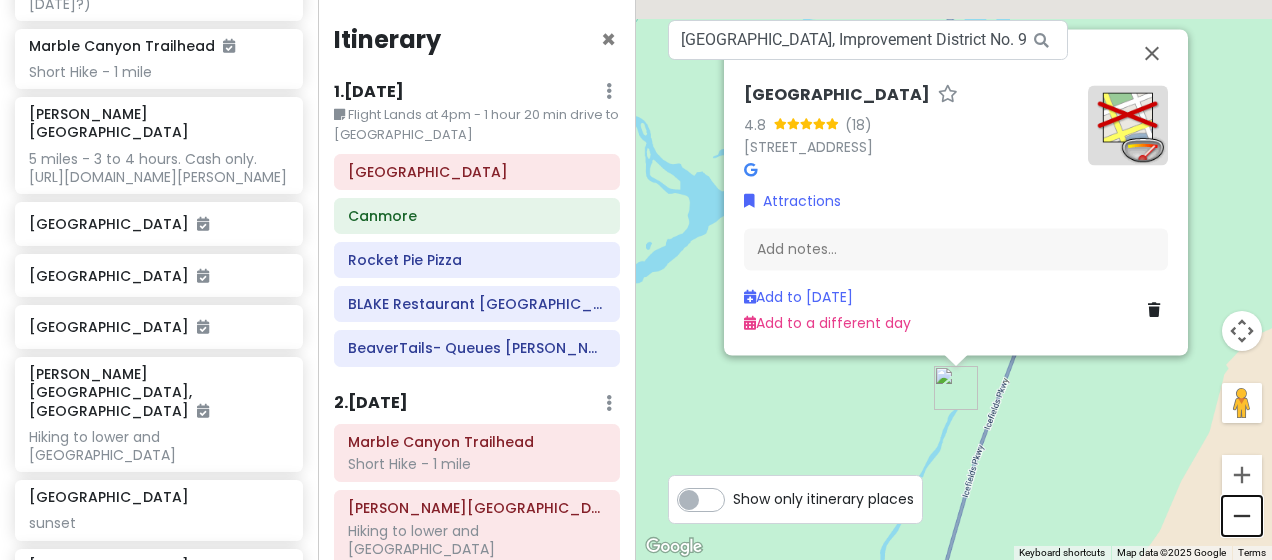 click at bounding box center (1242, 516) 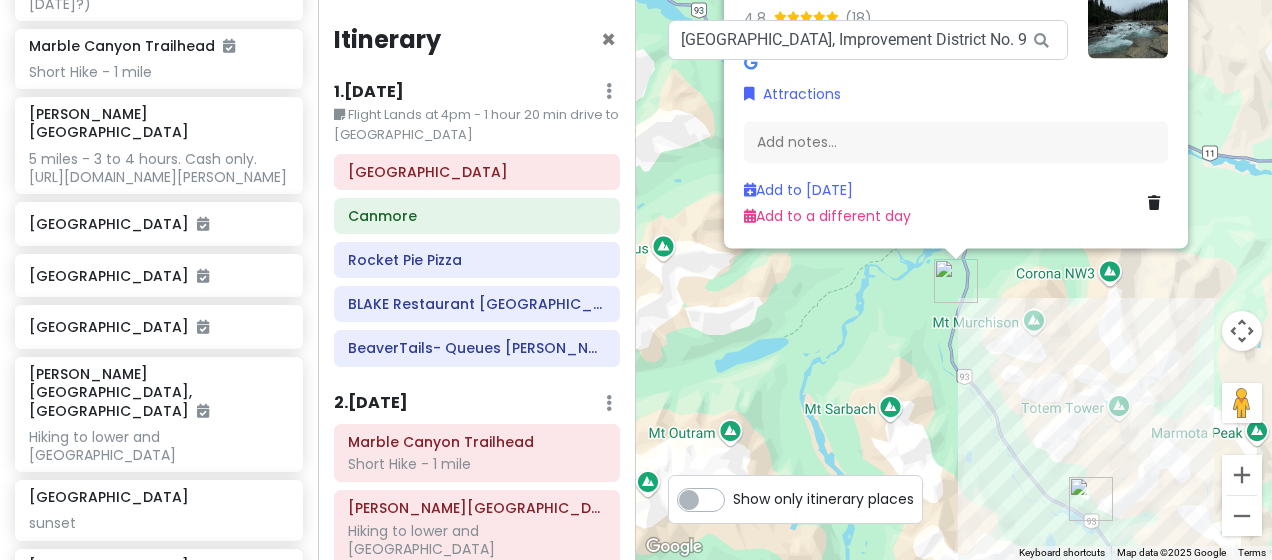 click at bounding box center (1242, 516) 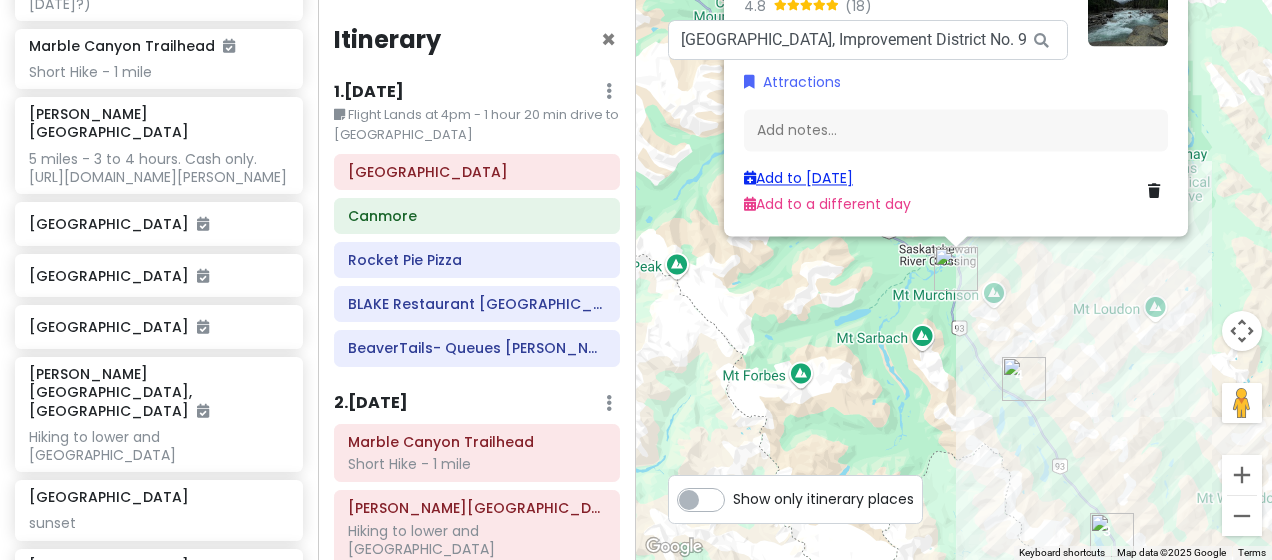 click on "Add to   [DATE]" at bounding box center [798, 178] 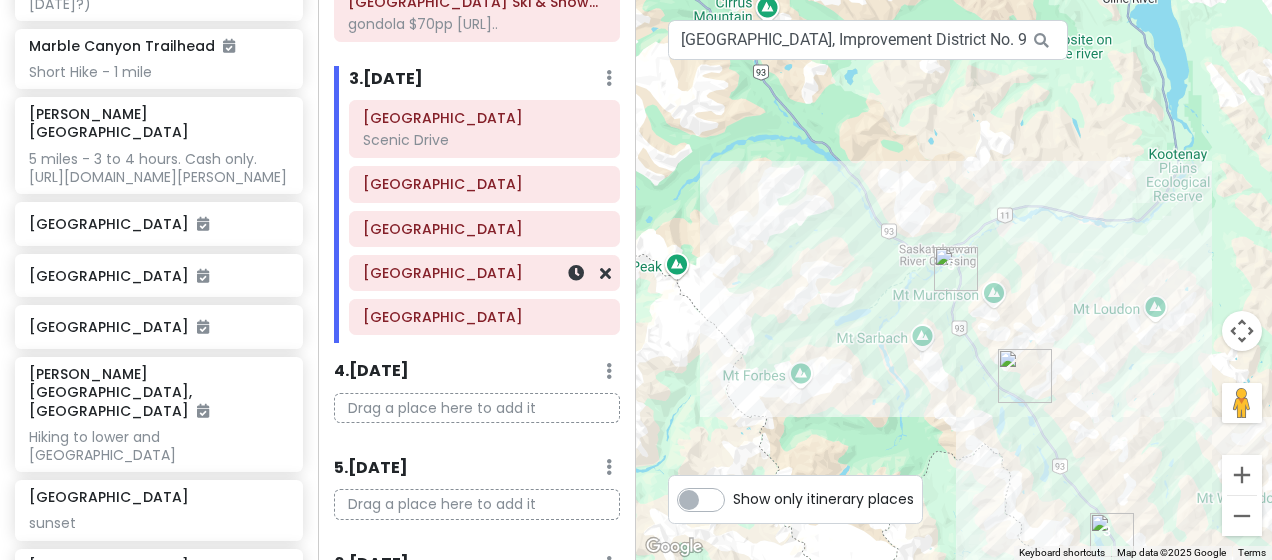 scroll, scrollTop: 636, scrollLeft: 0, axis: vertical 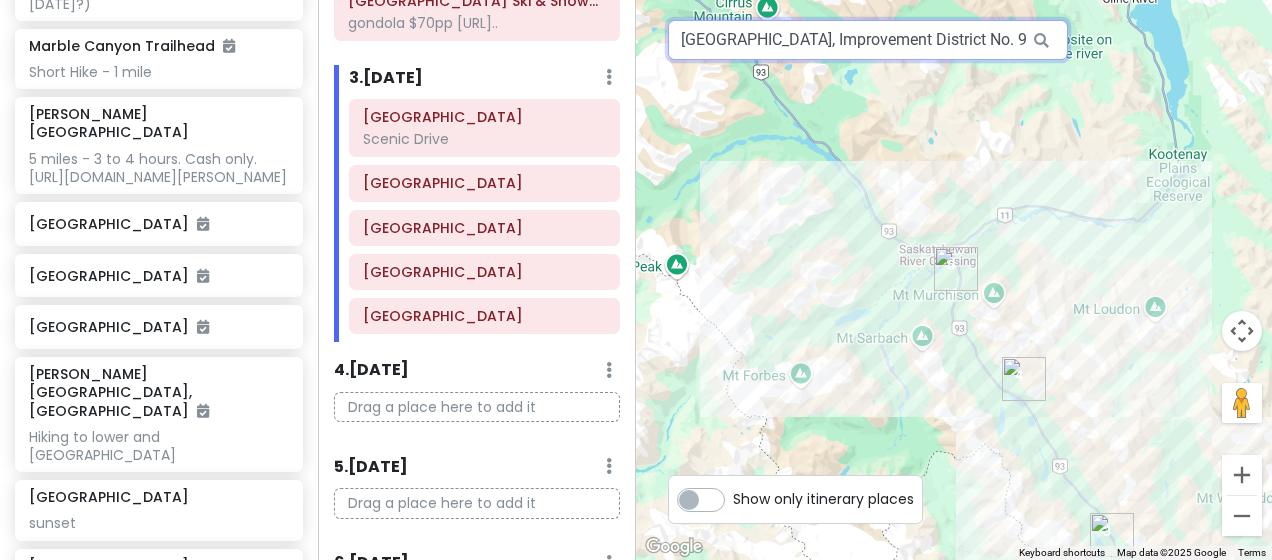 click on "[GEOGRAPHIC_DATA], Improvement District No. 9, [GEOGRAPHIC_DATA], [GEOGRAPHIC_DATA]" at bounding box center [868, 40] 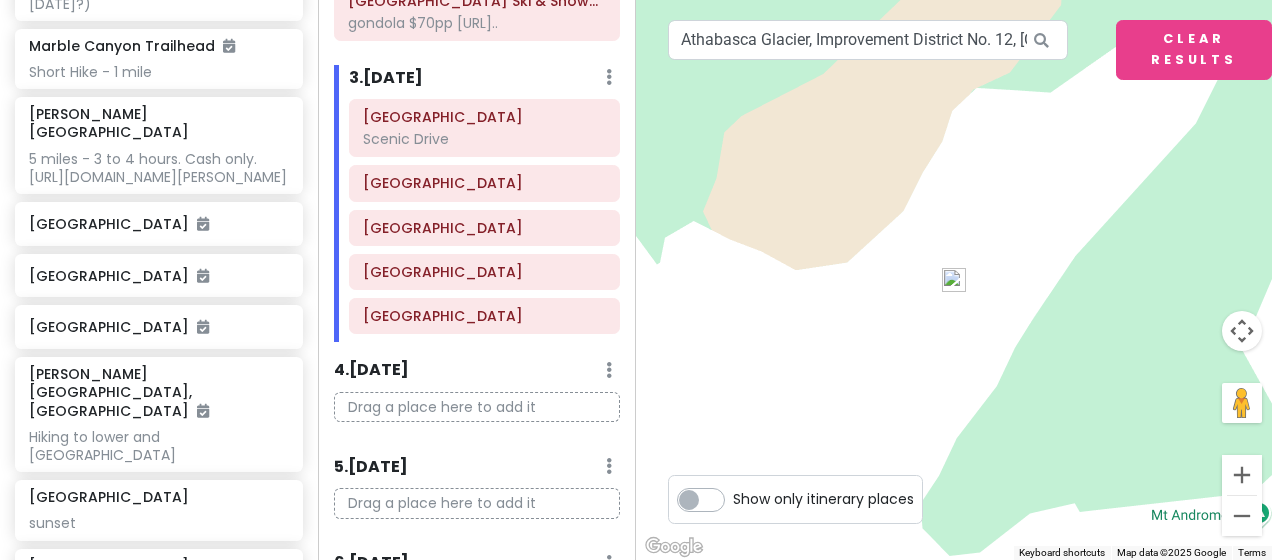 click at bounding box center [954, 280] 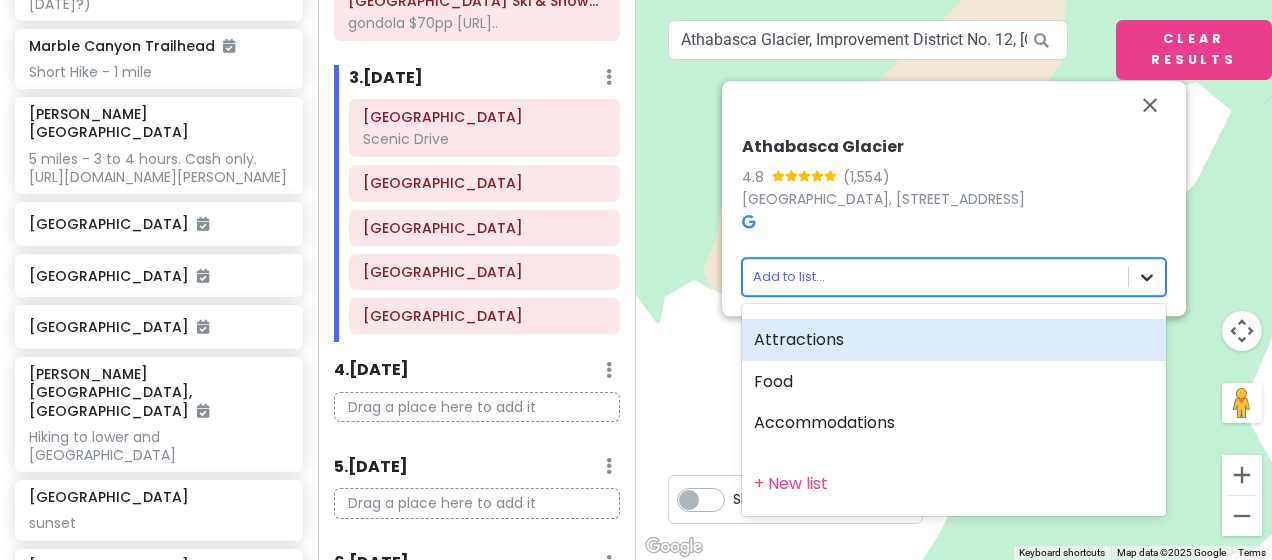 click on "Banff Trip Private Change Dates Make a Copy Delete Trip Give Feedback 💡 Support Scout ☕️ Itinerary Share Publish Notes Add notes... Attractions   Edit Reorder Delete List [GEOGRAPHIC_DATA] [GEOGRAPHIC_DATA] [PERSON_NAME] 1 hour drive from Airbnb to Park and Ride. The [GEOGRAPHIC_DATA][PERSON_NAME] and Ride lot is at the [PERSON_NAME][GEOGRAPHIC_DATA]/Summer Gondola ([STREET_ADDRESS][PERSON_NAME] – GPS POINT). Alternative option [URL].. + More [GEOGRAPHIC_DATA] Trail Short walk - lots of stairs [PERSON_NAME][GEOGRAPHIC_DATA] & Summer Gondola Gondola Ride $60pp (last day [DATE]?) [GEOGRAPHIC_DATA] Short Hike - 1 mile [PERSON_NAME][GEOGRAPHIC_DATA] 5 miles - 3 to 4 hours. Cash only. [URL][DOMAIN_NAME][PERSON_NAME] [GEOGRAPHIC_DATA] [GEOGRAPHIC_DATA] [GEOGRAPHIC_DATA][PERSON_NAME], [GEOGRAPHIC_DATA] to lower and [GEOGRAPHIC_DATA] [GEOGRAPHIC_DATA] sunset [GEOGRAPHIC_DATA] Shopping and resturants [GEOGRAPHIC_DATA] $20 pp. Opens 10am Banff Gondola $45 pp Cascade of Time Garden" at bounding box center [636, 280] 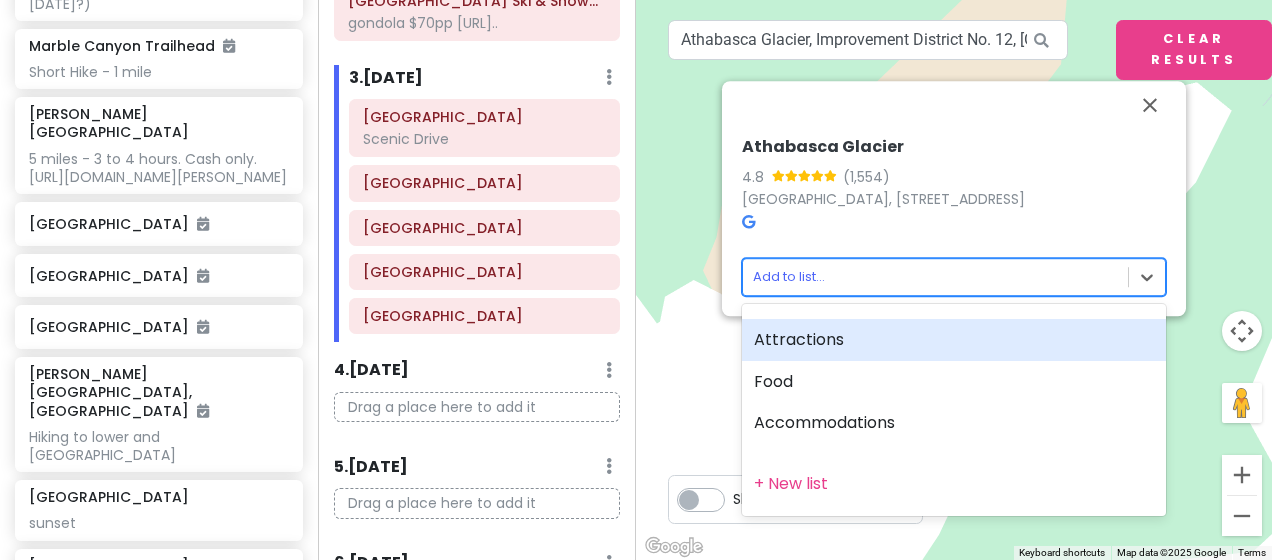 click on "Attractions" at bounding box center [954, 340] 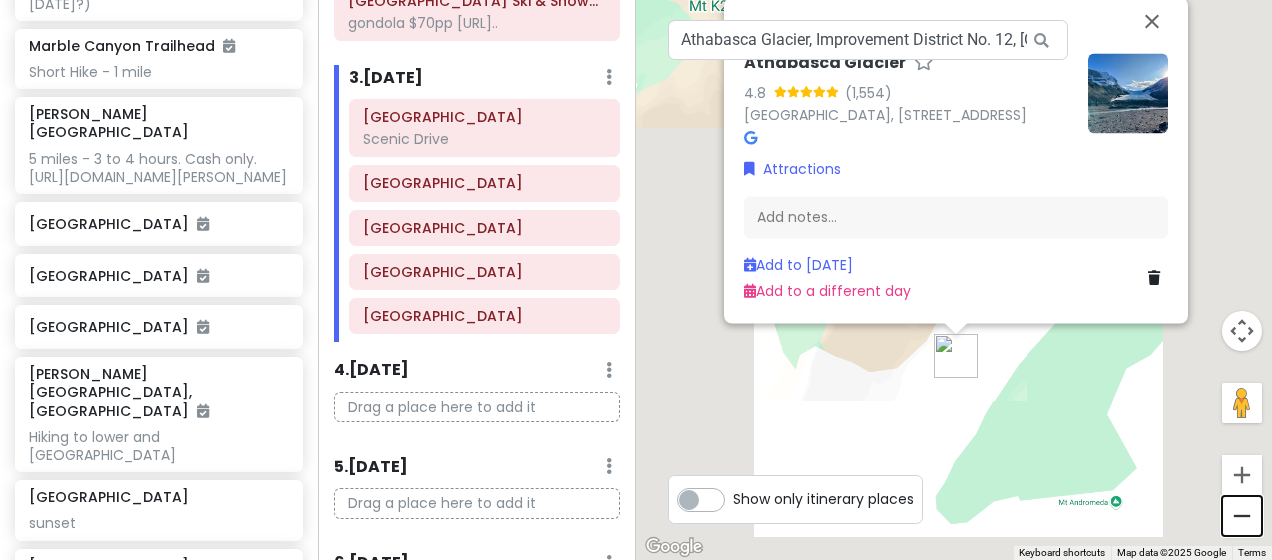 click at bounding box center [1242, 516] 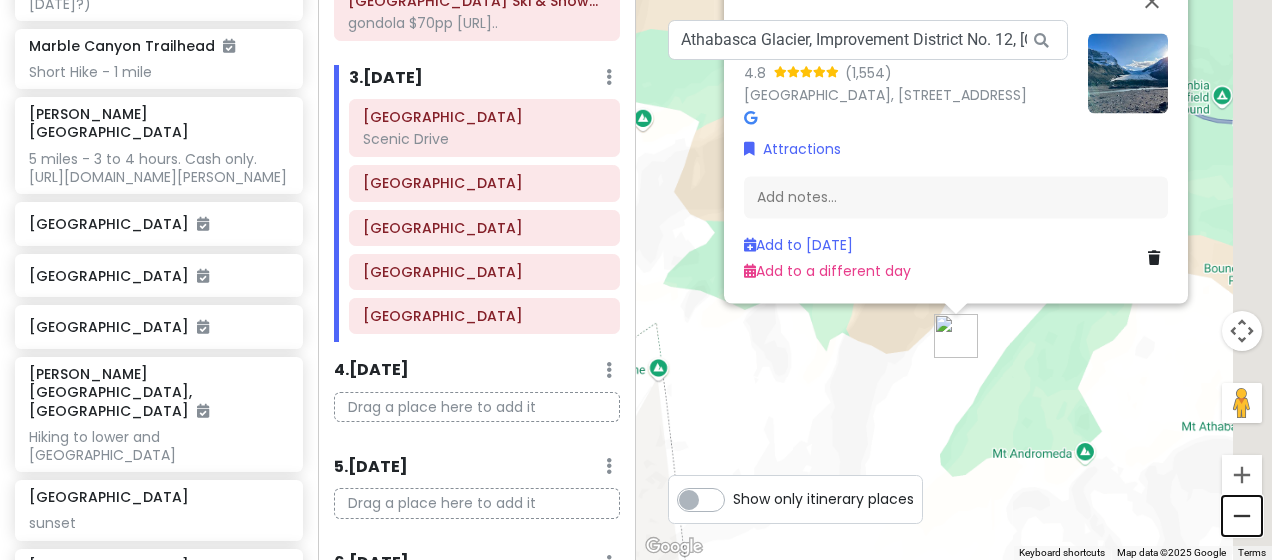 click at bounding box center (1242, 516) 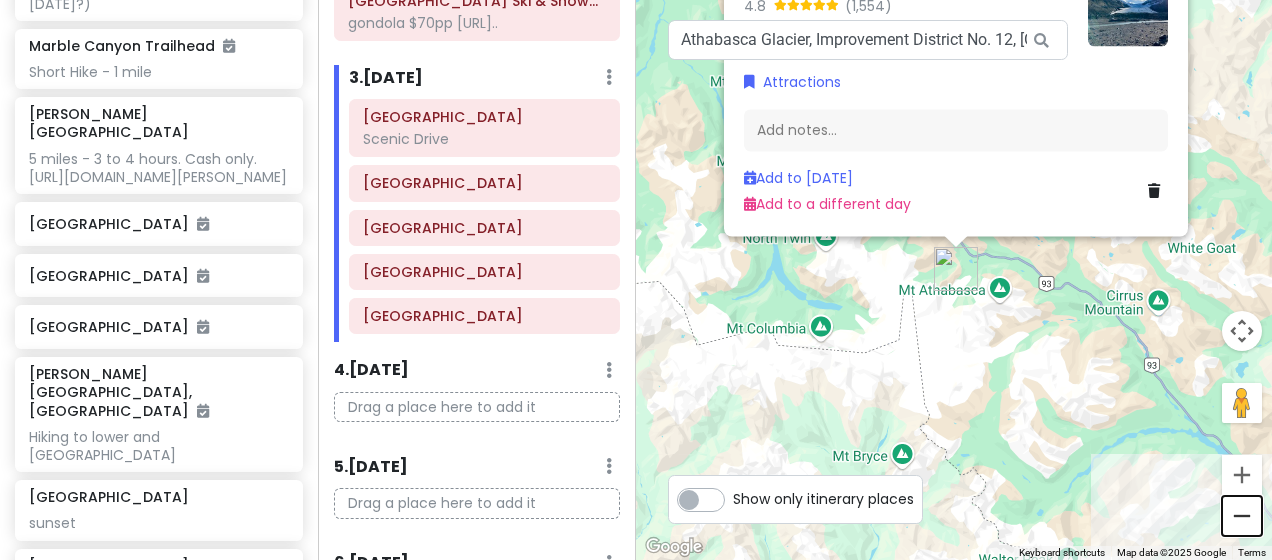 click at bounding box center (1242, 516) 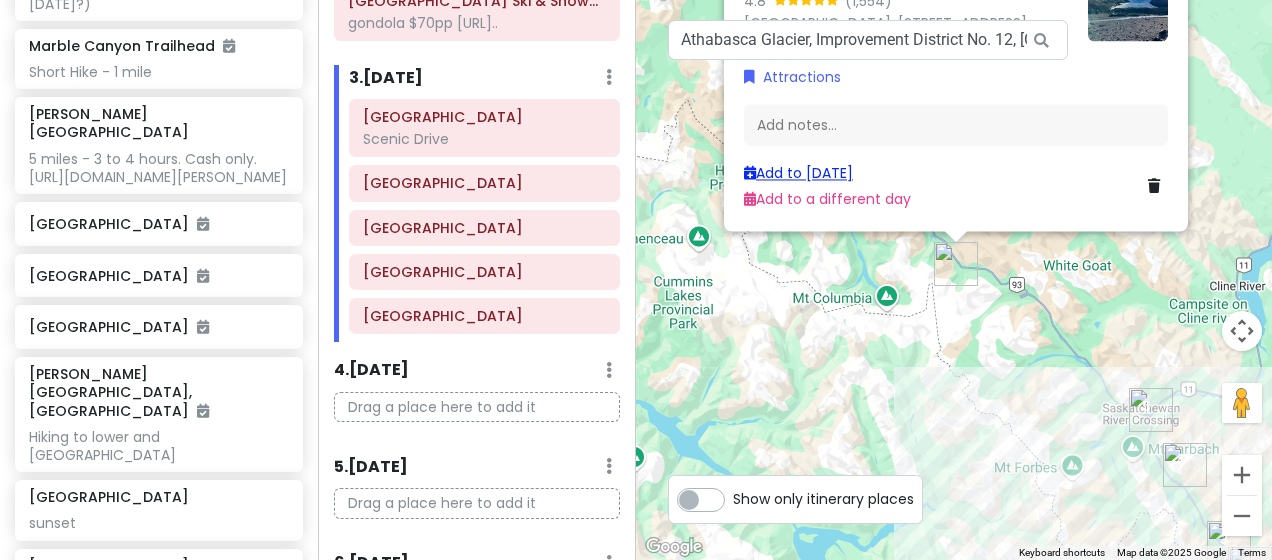 click on "Add to   [DATE]" at bounding box center [798, 173] 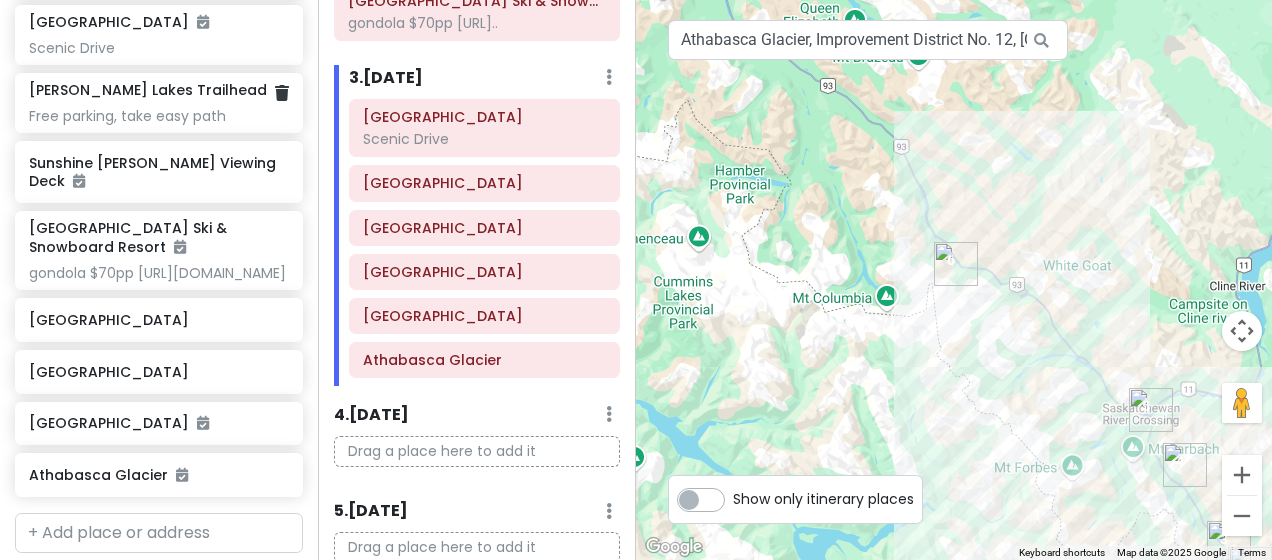 scroll, scrollTop: 2710, scrollLeft: 0, axis: vertical 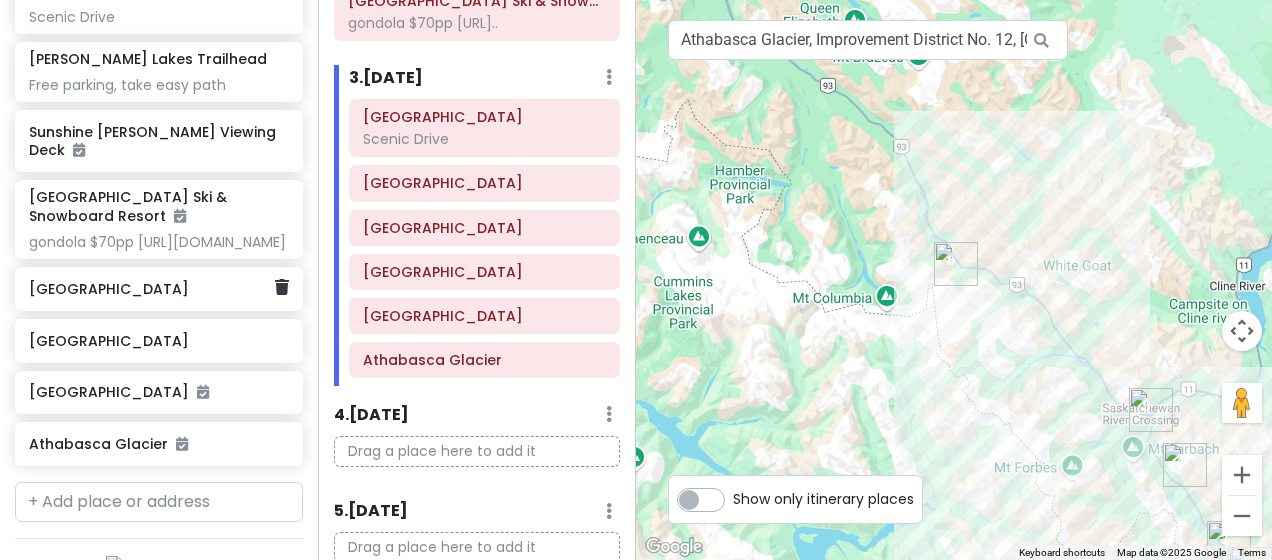 click on "[GEOGRAPHIC_DATA]" at bounding box center [151, 289] 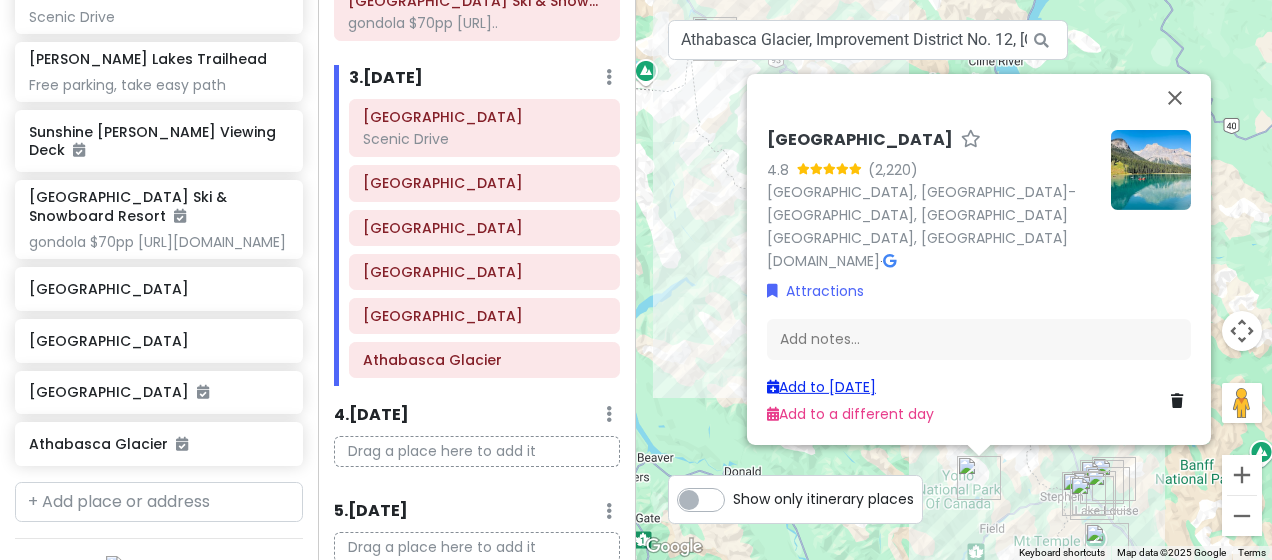 click on "Add to   [DATE]" at bounding box center [821, 387] 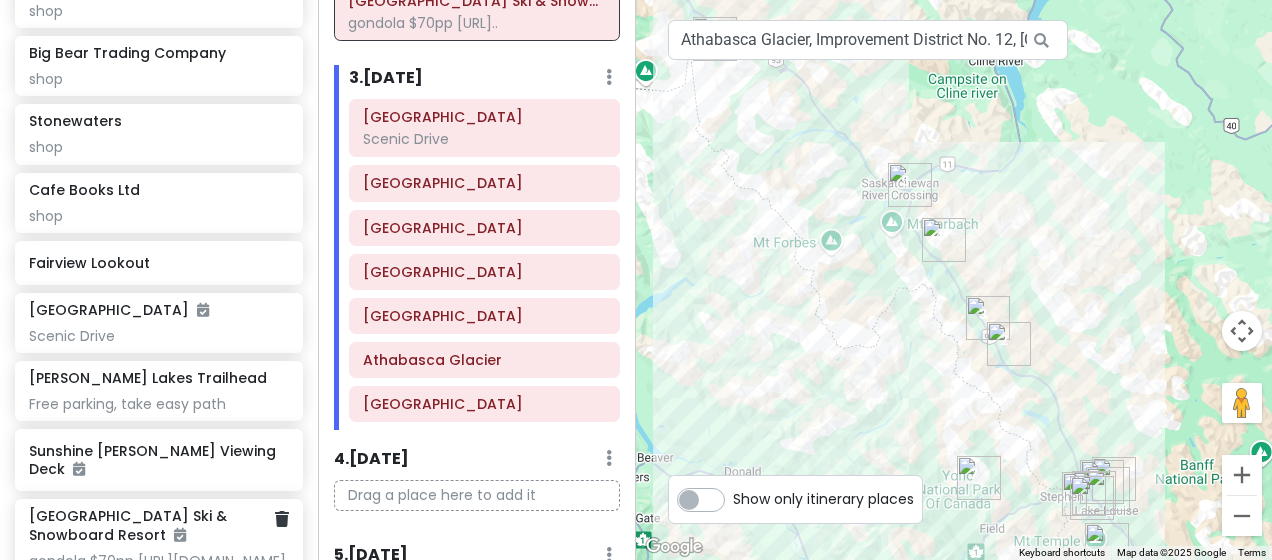 scroll, scrollTop: 2390, scrollLeft: 0, axis: vertical 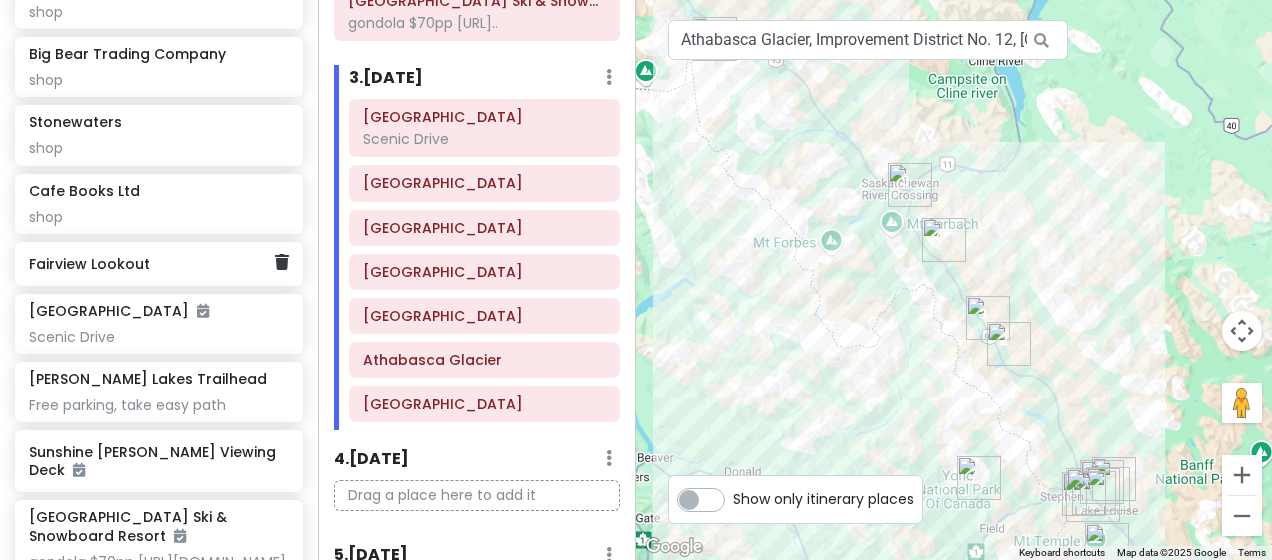 click on "Fairview Lookout" at bounding box center (151, 264) 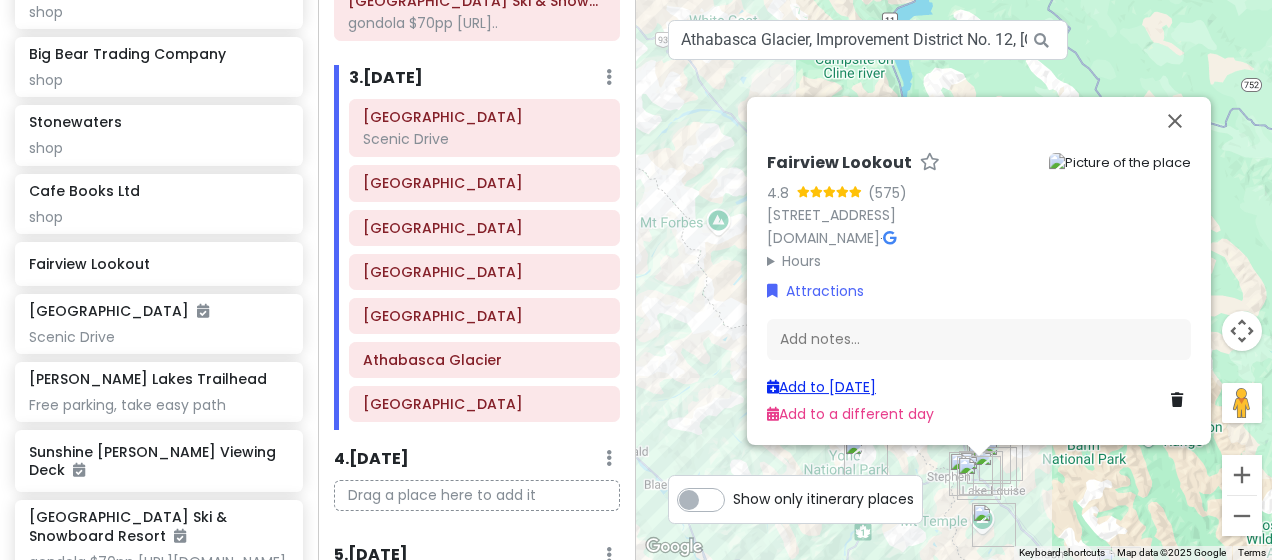 click on "Add to   [DATE]" at bounding box center (821, 387) 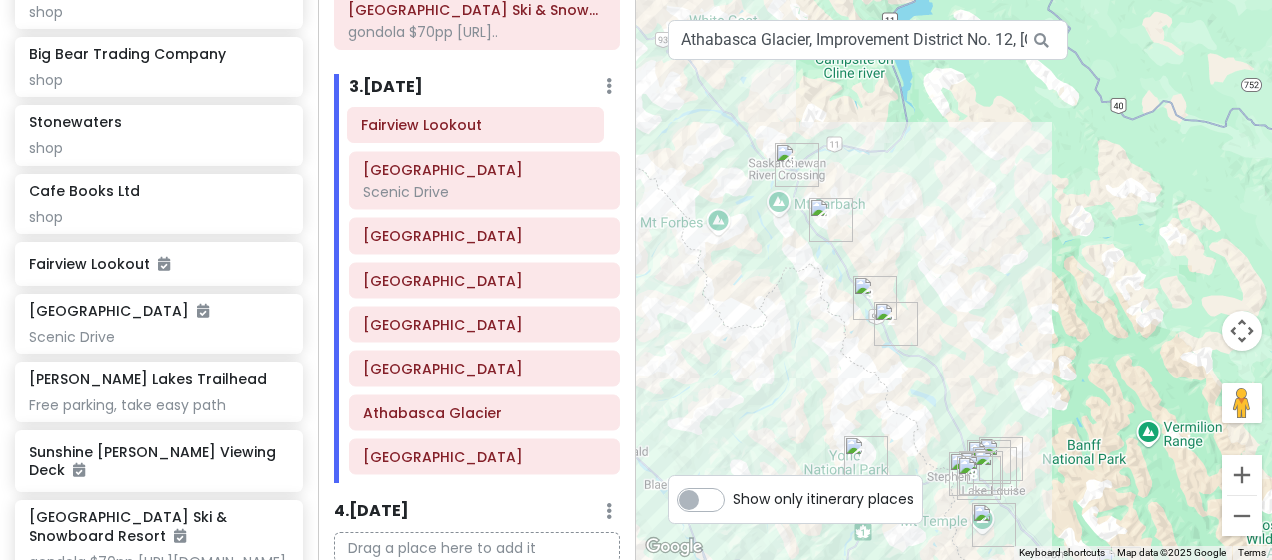 drag, startPoint x: 447, startPoint y: 439, endPoint x: 450, endPoint y: 109, distance: 330.01364 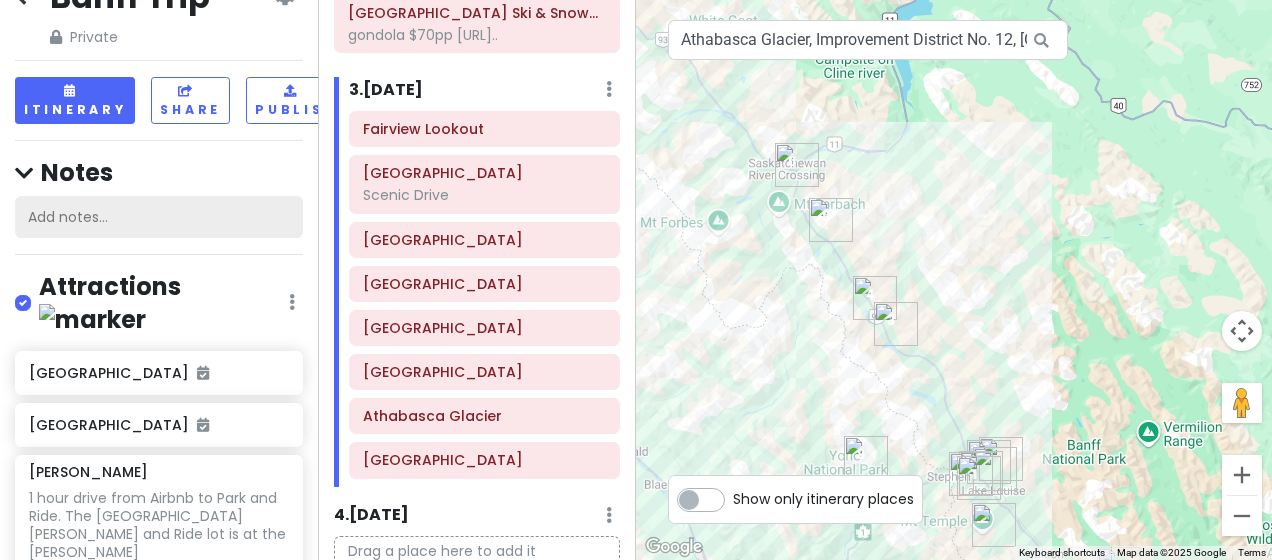 scroll, scrollTop: 0, scrollLeft: 0, axis: both 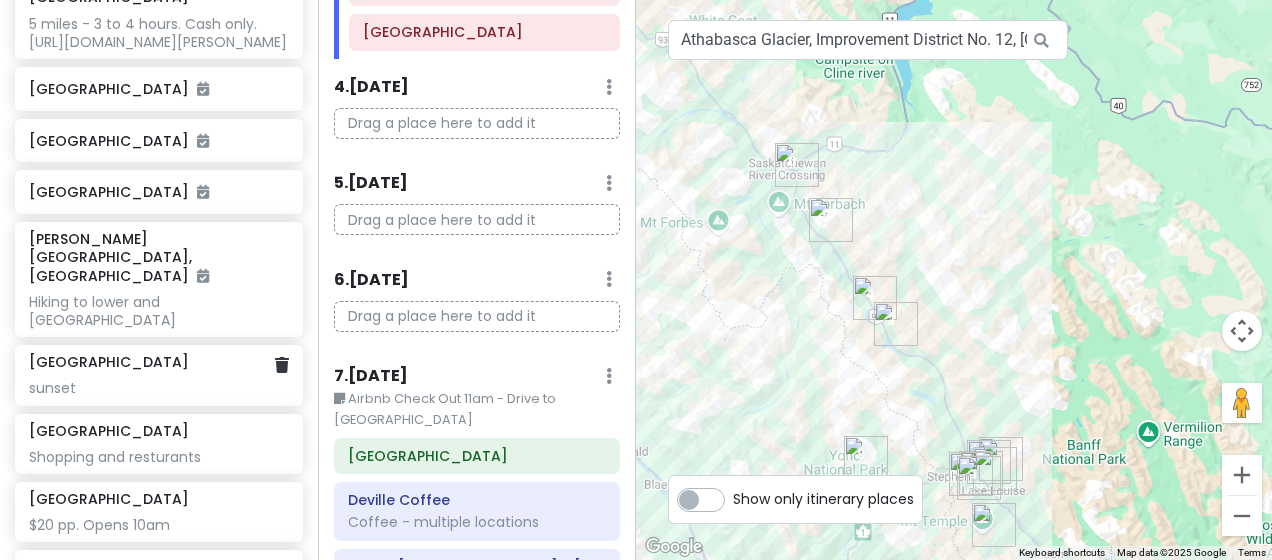 click on "sunset" at bounding box center [158, -404] 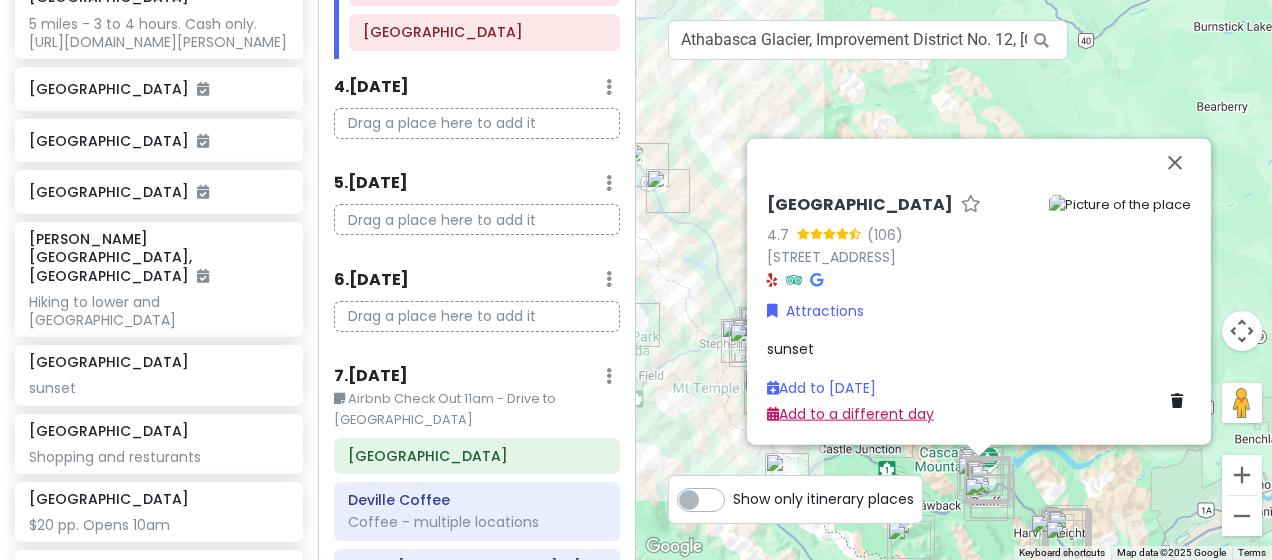 click on "Add to a different day" at bounding box center (850, 414) 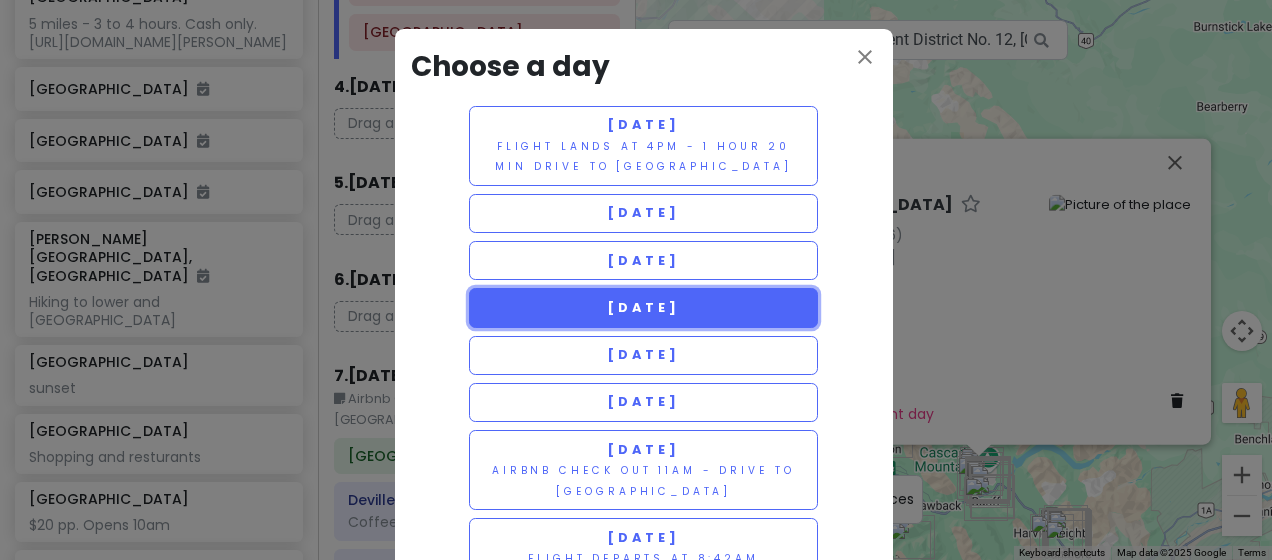 click on "[DATE]" at bounding box center [643, 307] 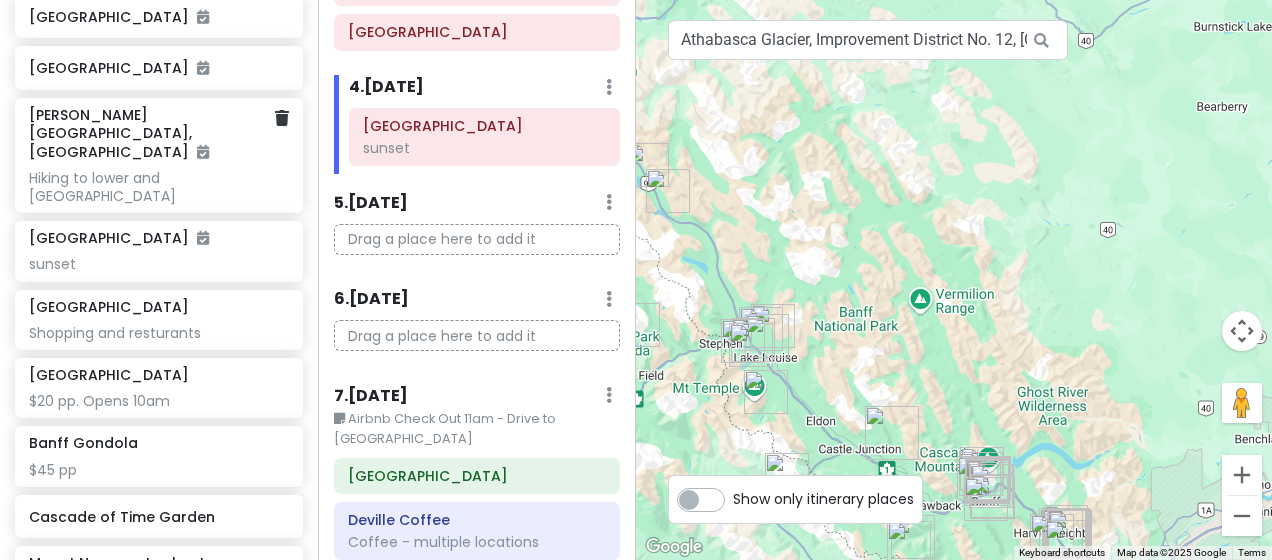 scroll, scrollTop: 1162, scrollLeft: 0, axis: vertical 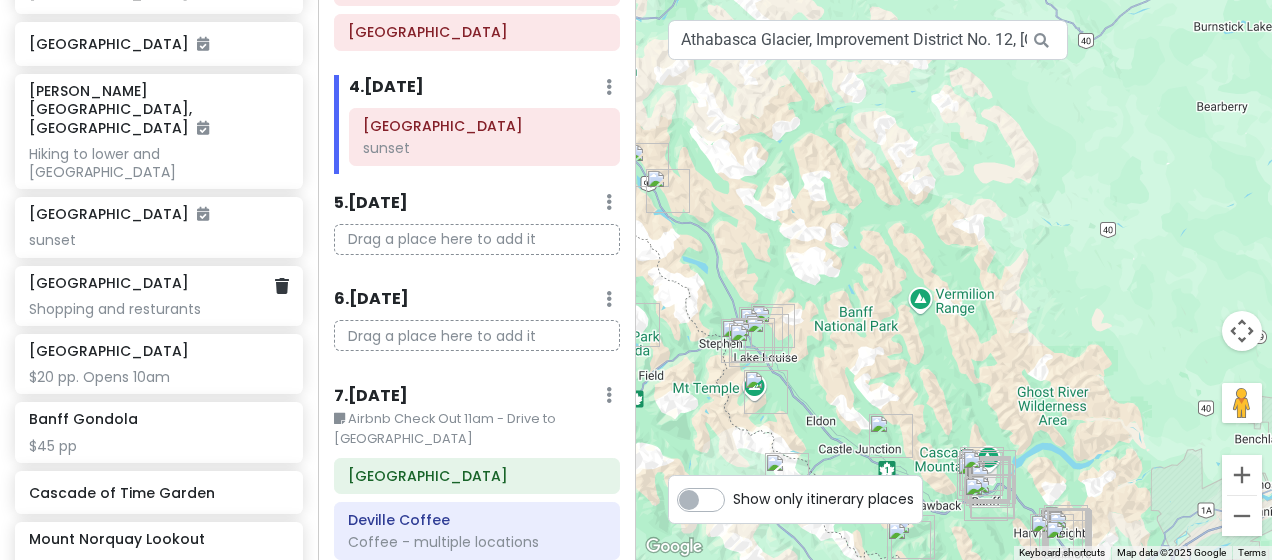 click on "Shopping and resturants" at bounding box center (158, -552) 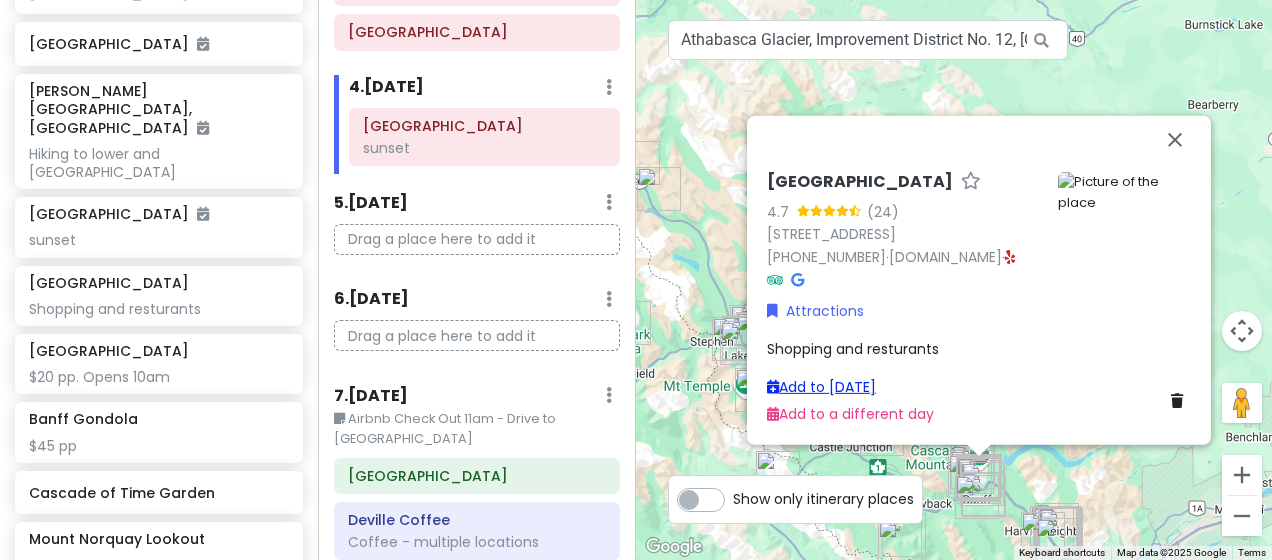 click on "Add to   [DATE]" at bounding box center (821, 387) 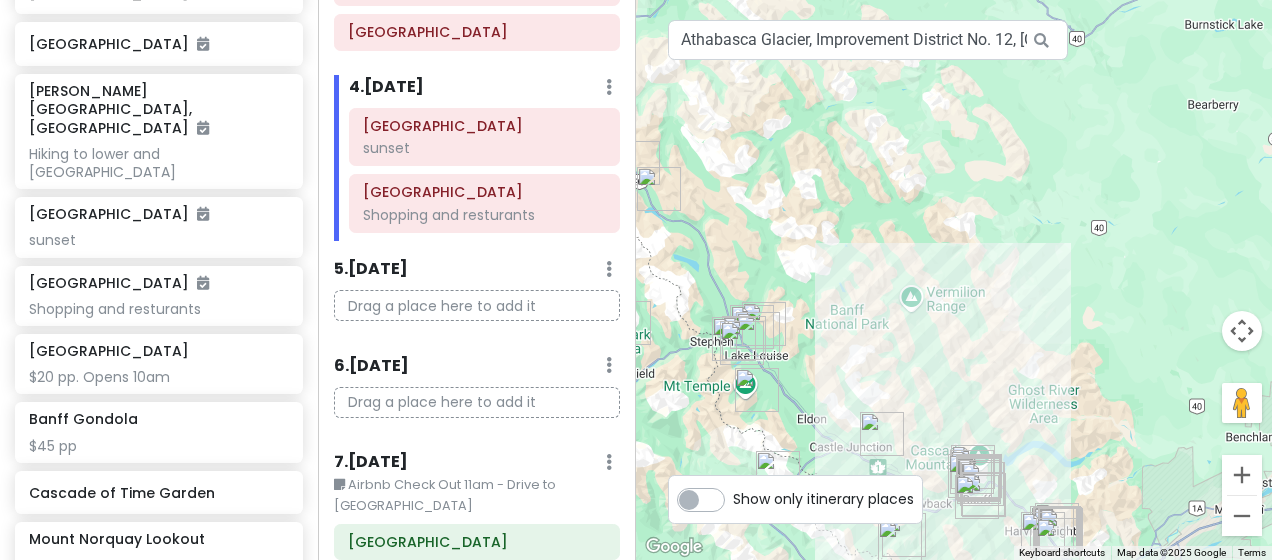 click at bounding box center (954, 280) 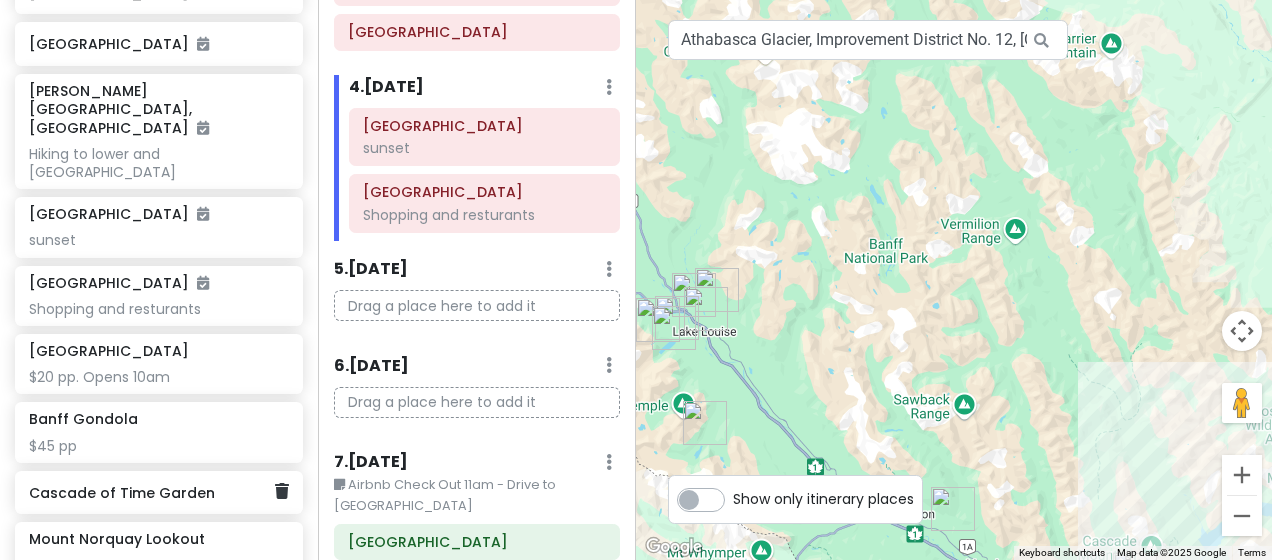 click on "Cascade of Time Garden" at bounding box center (151, 493) 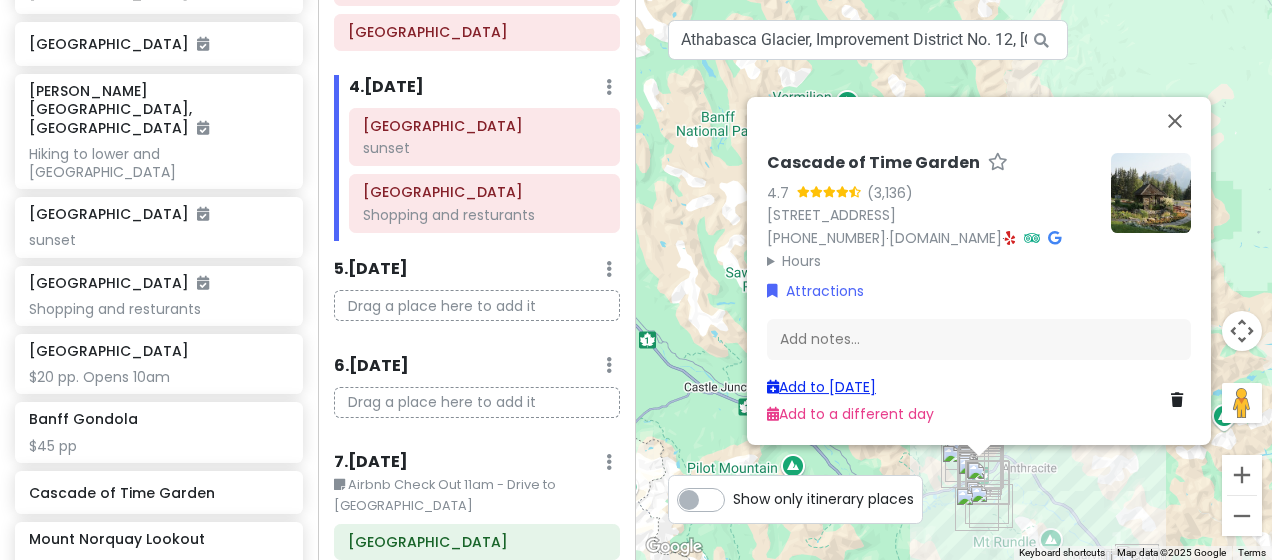 click on "Add to   [DATE]" at bounding box center (821, 387) 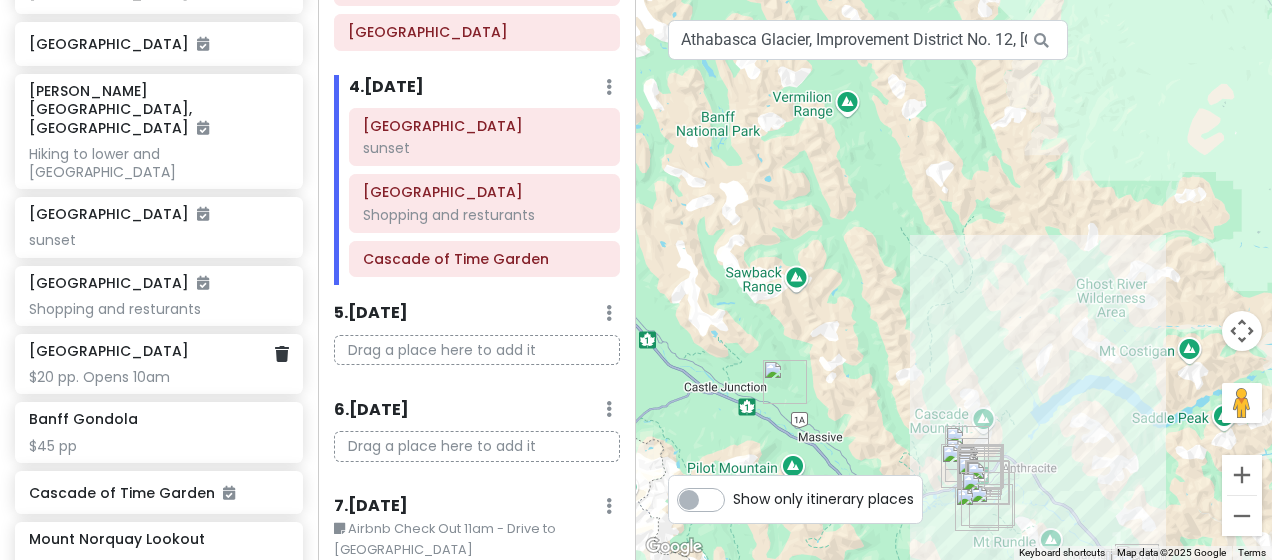 click on "$20 pp. Opens 10am" at bounding box center [158, -552] 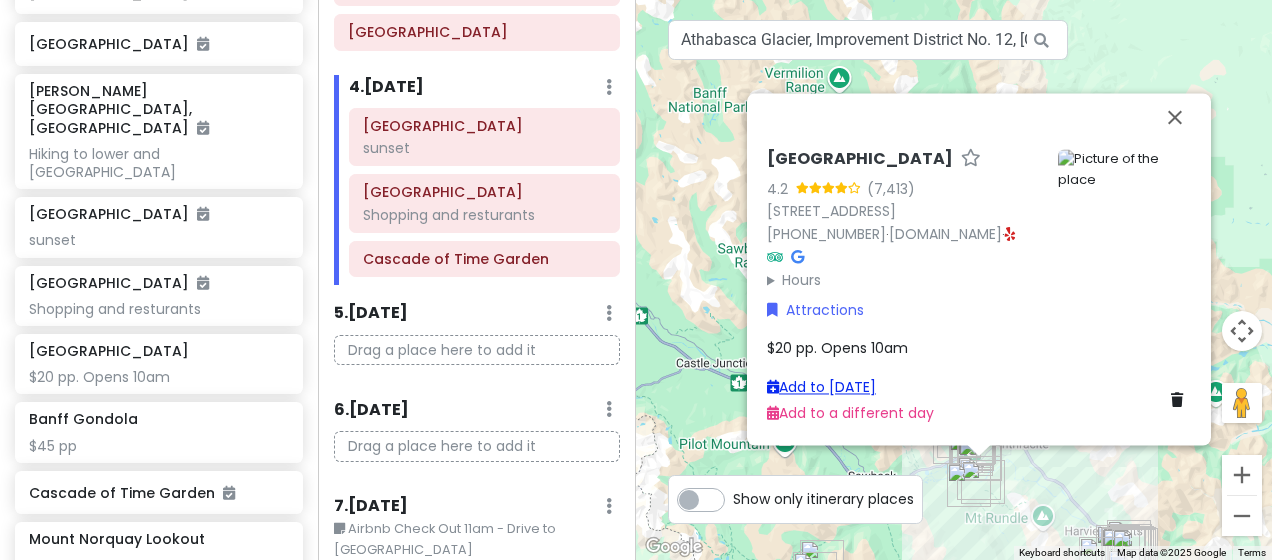 click on "Add to   [DATE]" at bounding box center (821, 387) 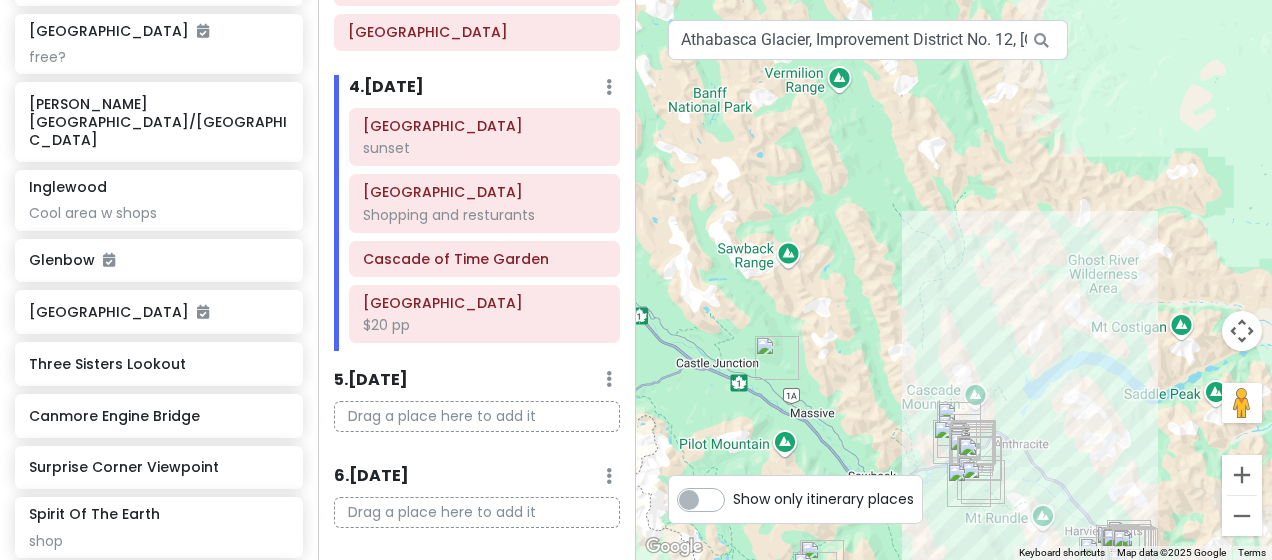 scroll, scrollTop: 1866, scrollLeft: 0, axis: vertical 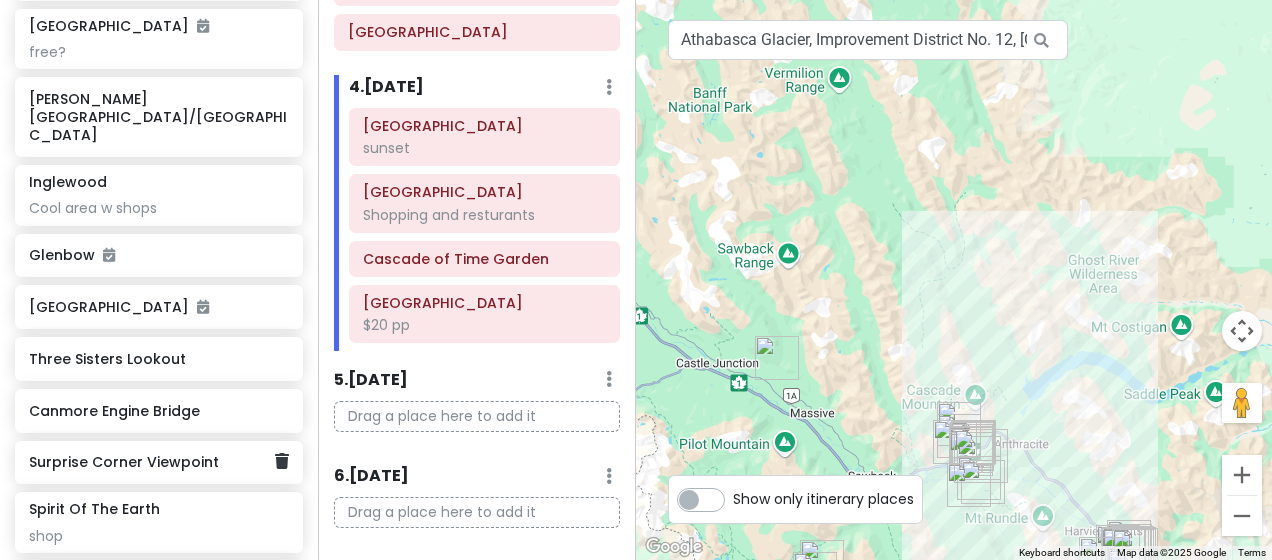 click on "Surprise Corner Viewpoint" at bounding box center (151, 462) 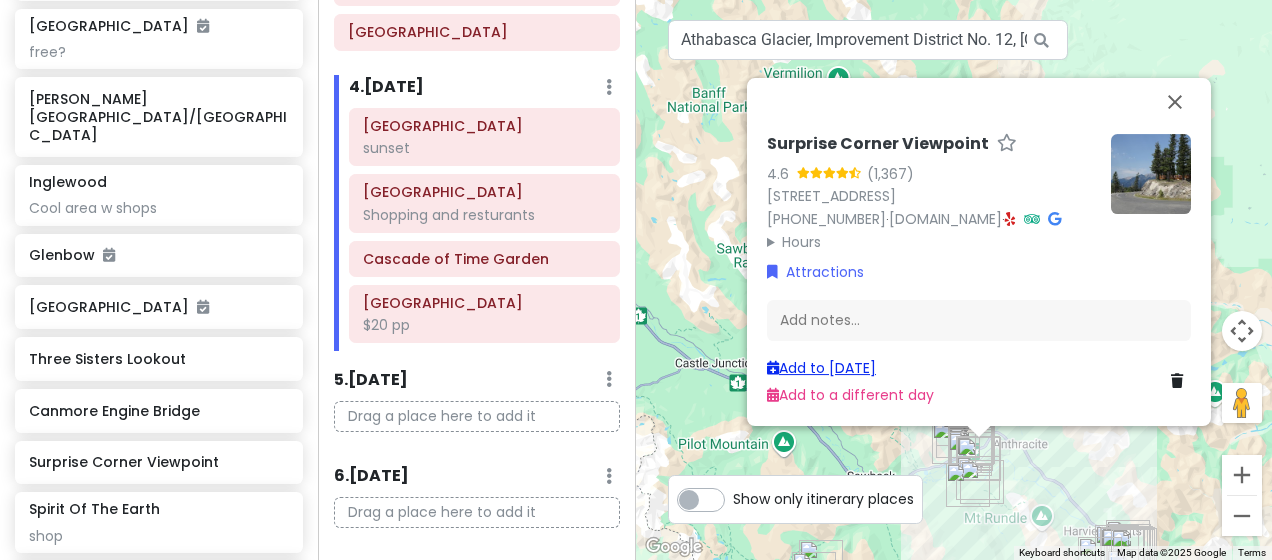click on "Add to   [DATE]" at bounding box center [821, 368] 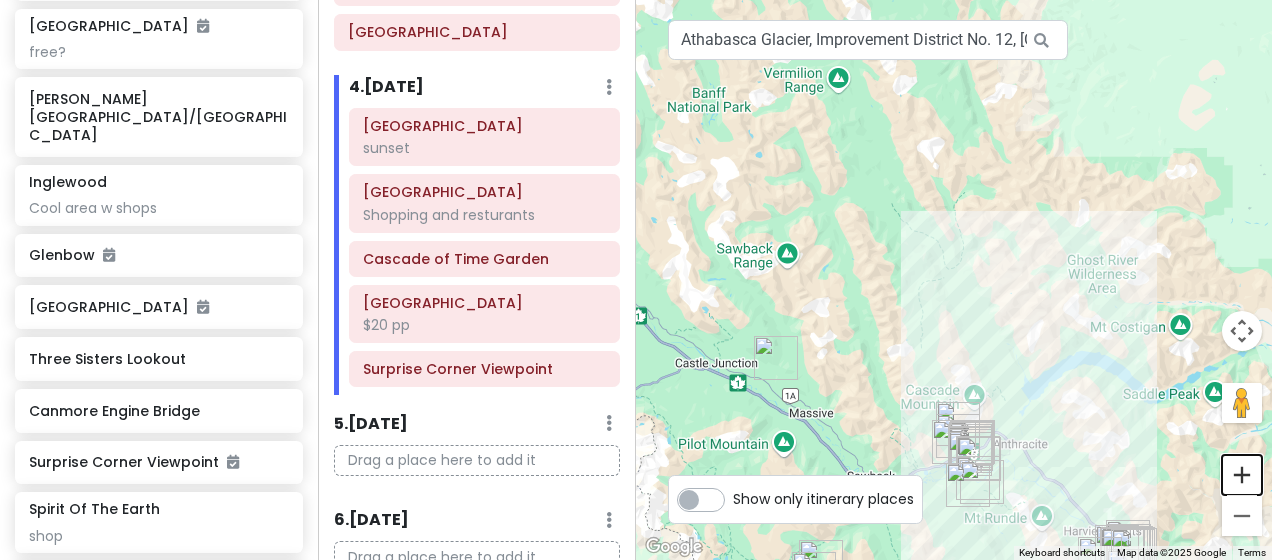 click at bounding box center (1242, 475) 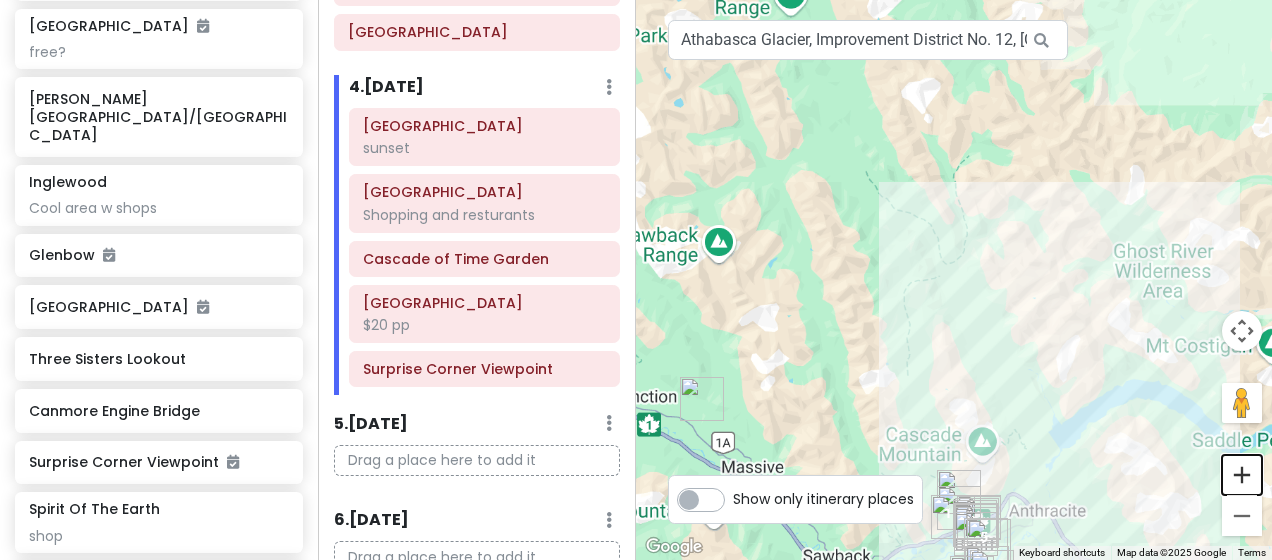 click at bounding box center [1242, 475] 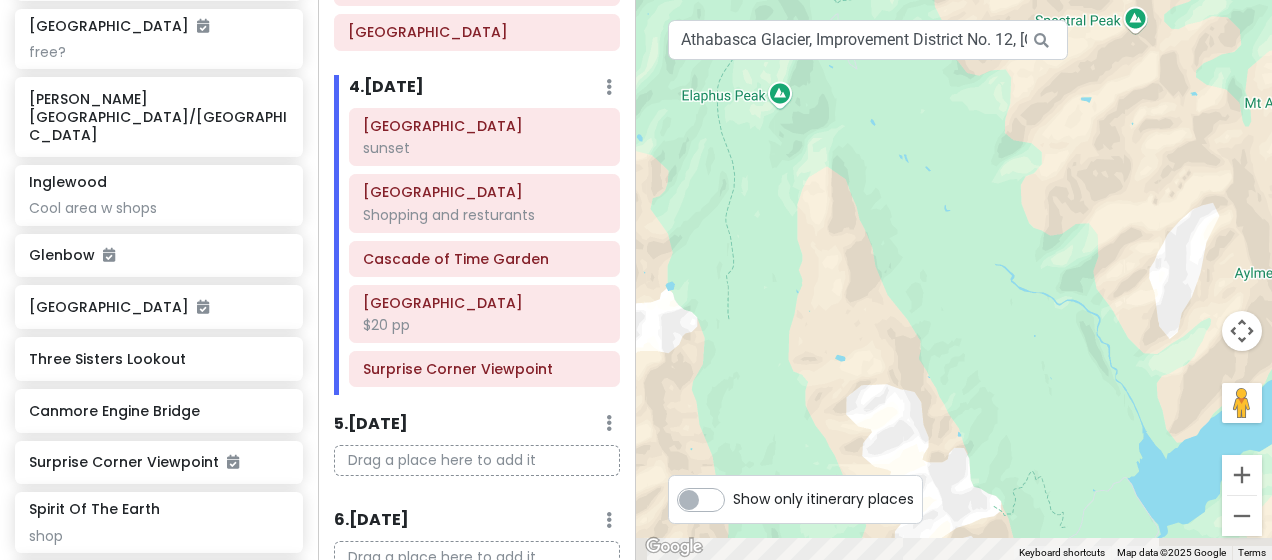 drag, startPoint x: 1079, startPoint y: 328, endPoint x: 986, endPoint y: 46, distance: 296.9394 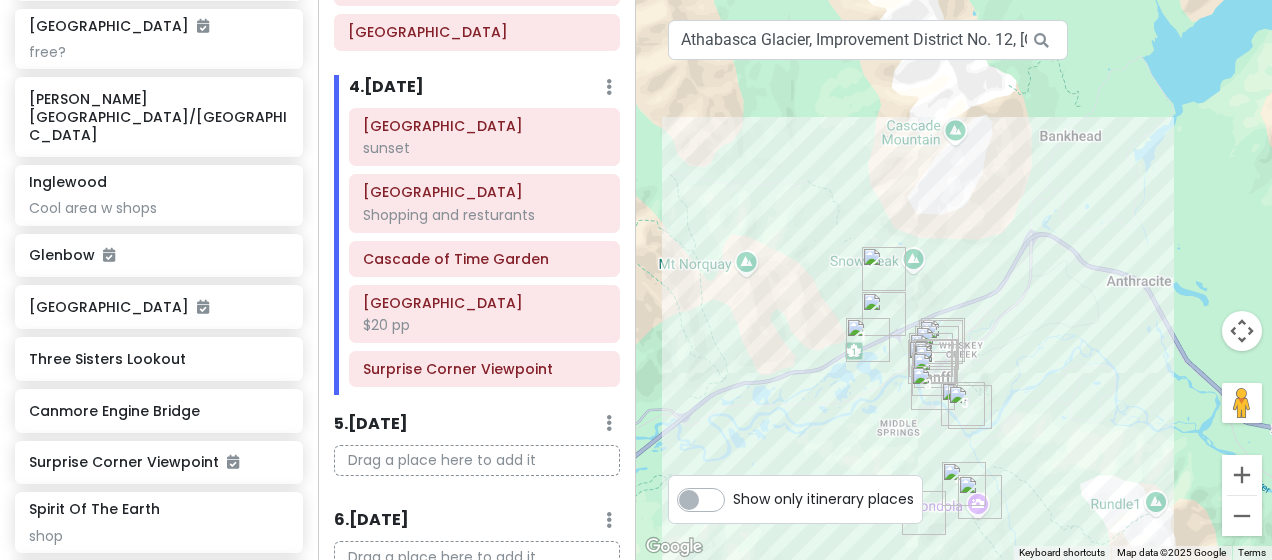 drag, startPoint x: 1044, startPoint y: 366, endPoint x: 1062, endPoint y: -20, distance: 386.41946 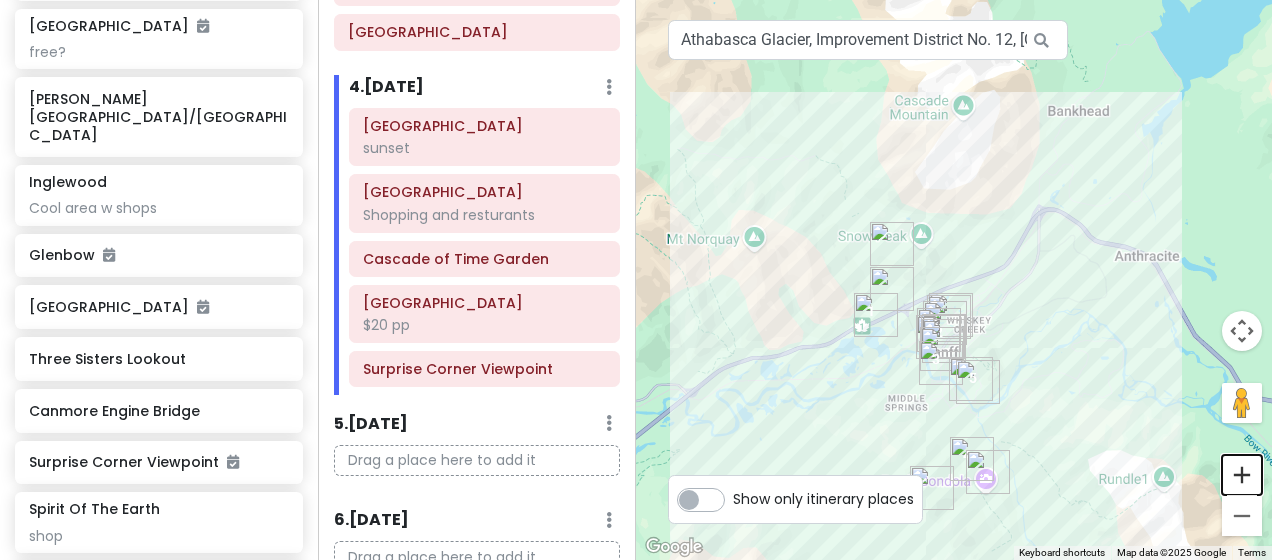 click at bounding box center (1242, 475) 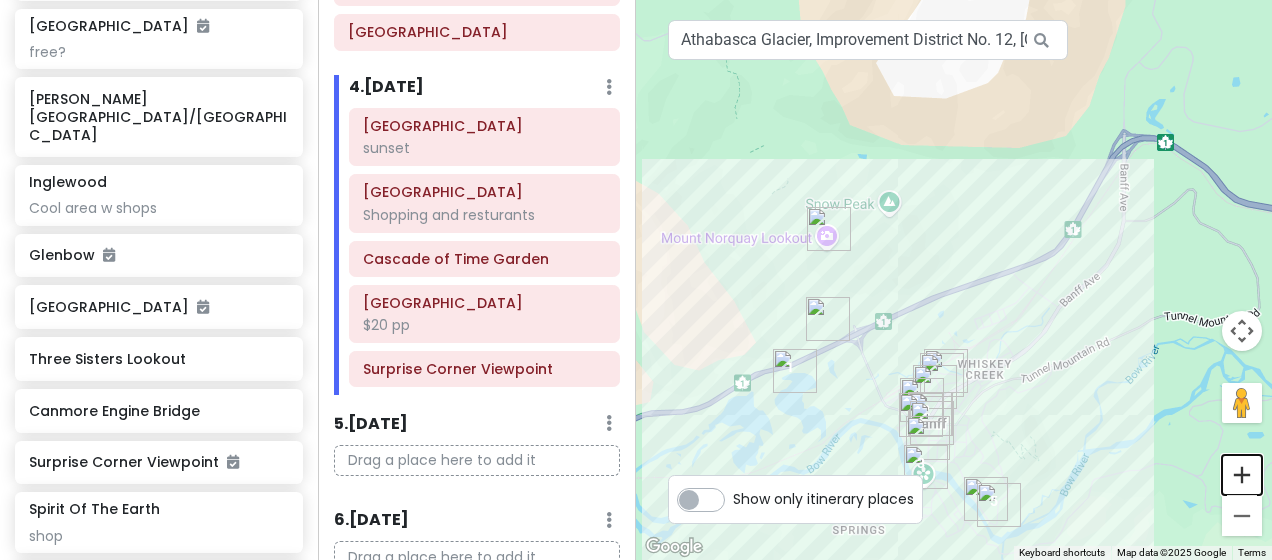 click at bounding box center [1242, 475] 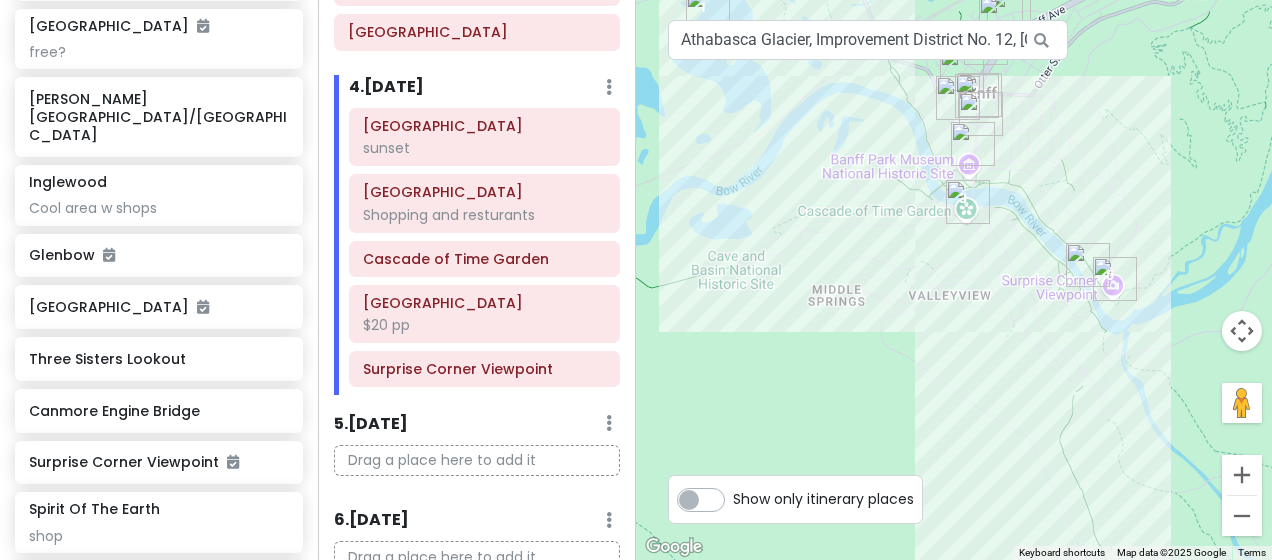 drag, startPoint x: 1090, startPoint y: 410, endPoint x: 1162, endPoint y: -56, distance: 471.52942 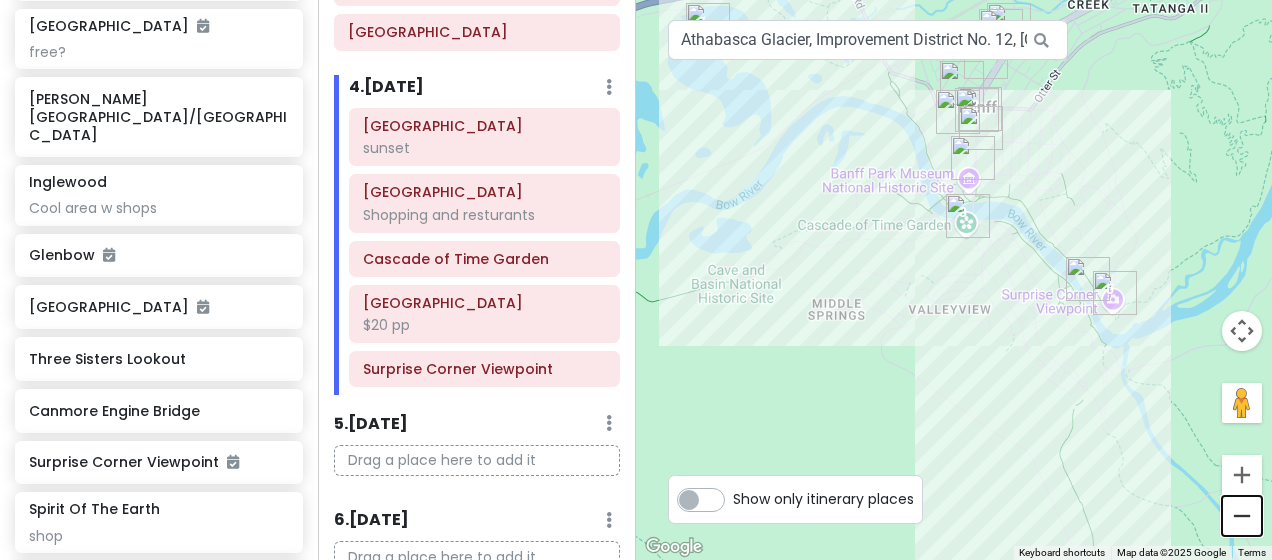 click at bounding box center (1242, 516) 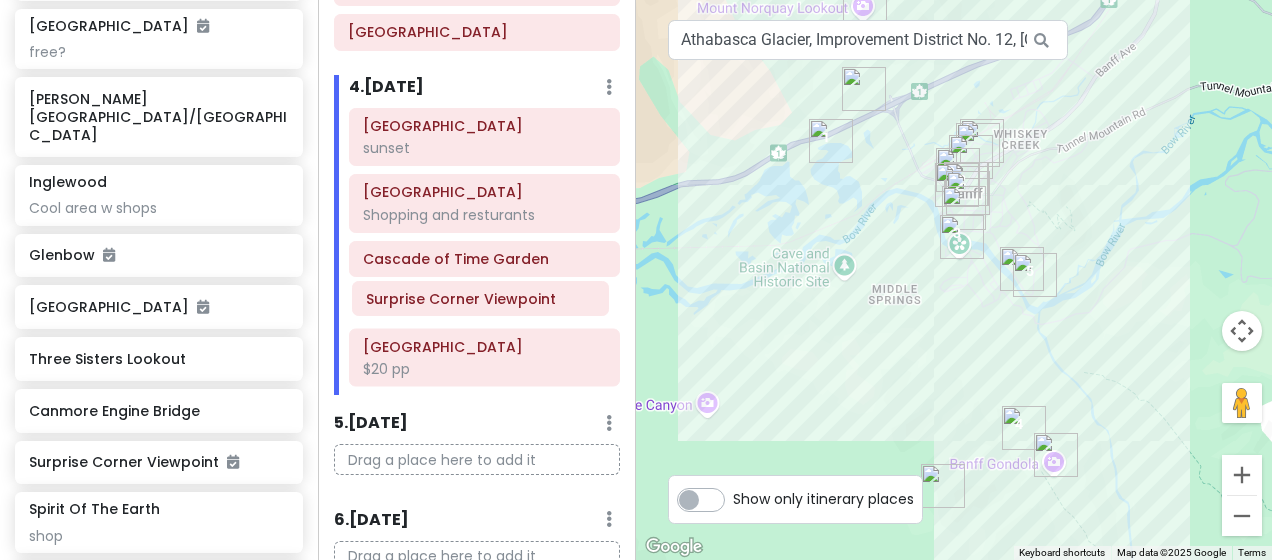 drag, startPoint x: 496, startPoint y: 366, endPoint x: 498, endPoint y: 294, distance: 72.02777 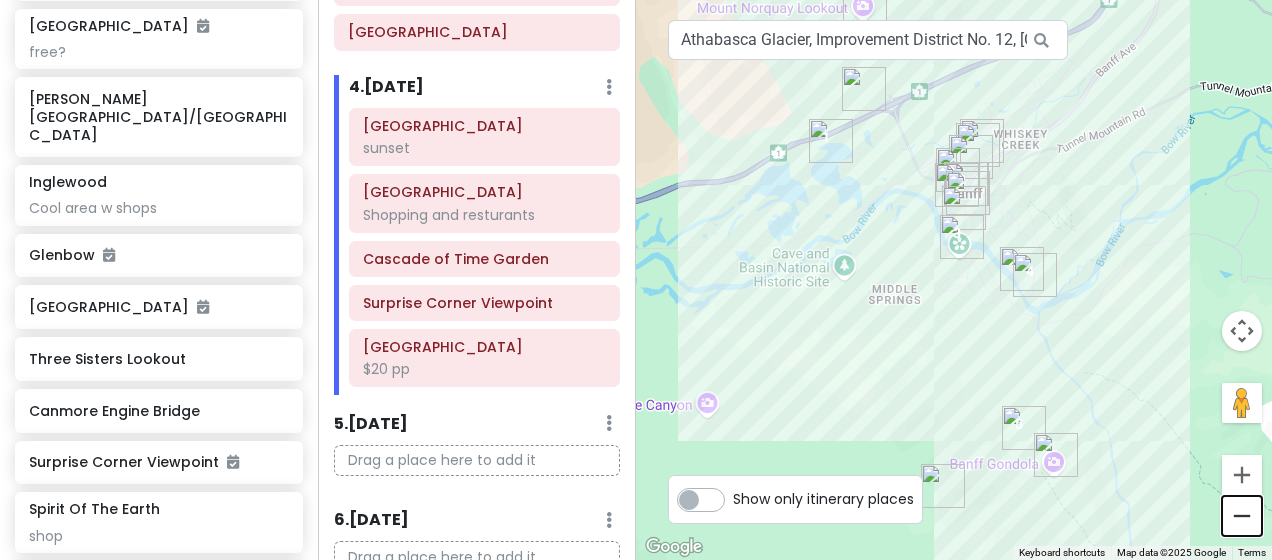click at bounding box center (1242, 516) 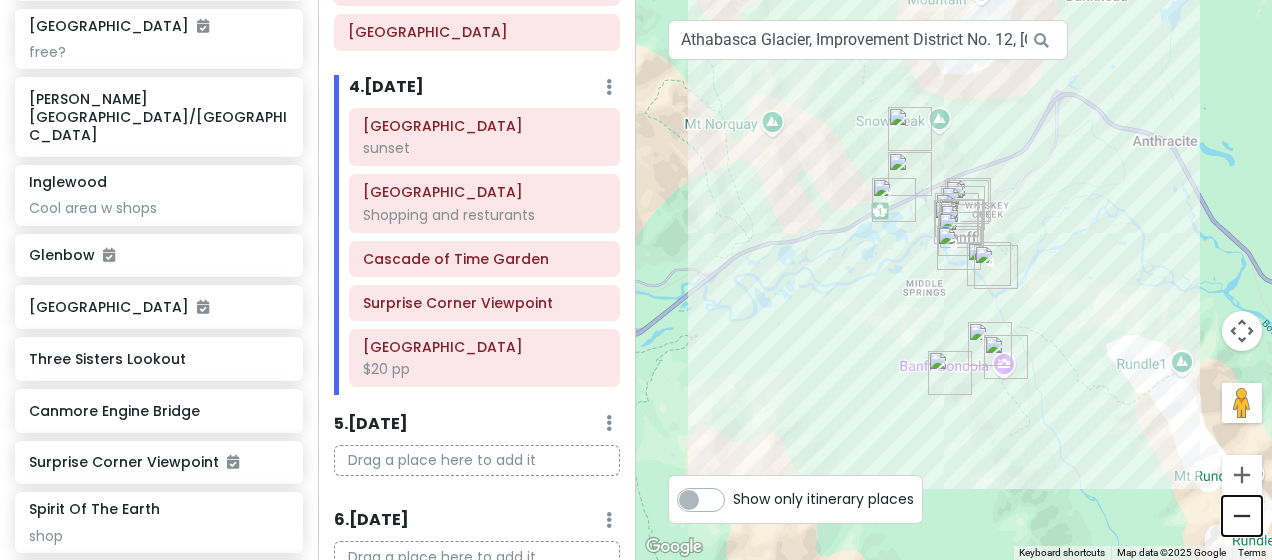 click at bounding box center (1242, 516) 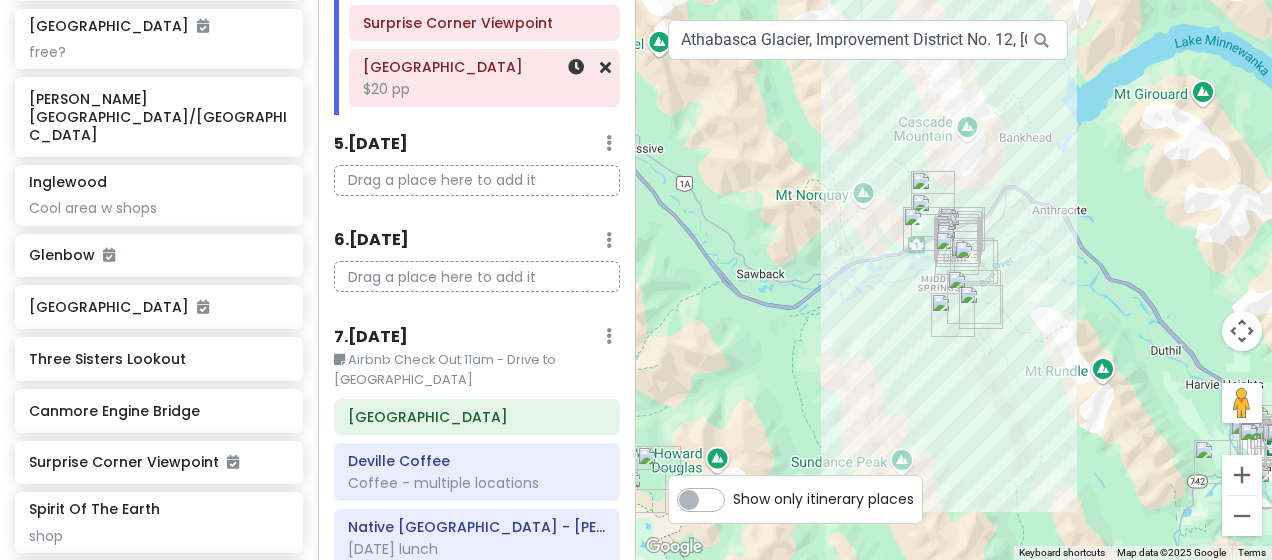 scroll, scrollTop: 1332, scrollLeft: 0, axis: vertical 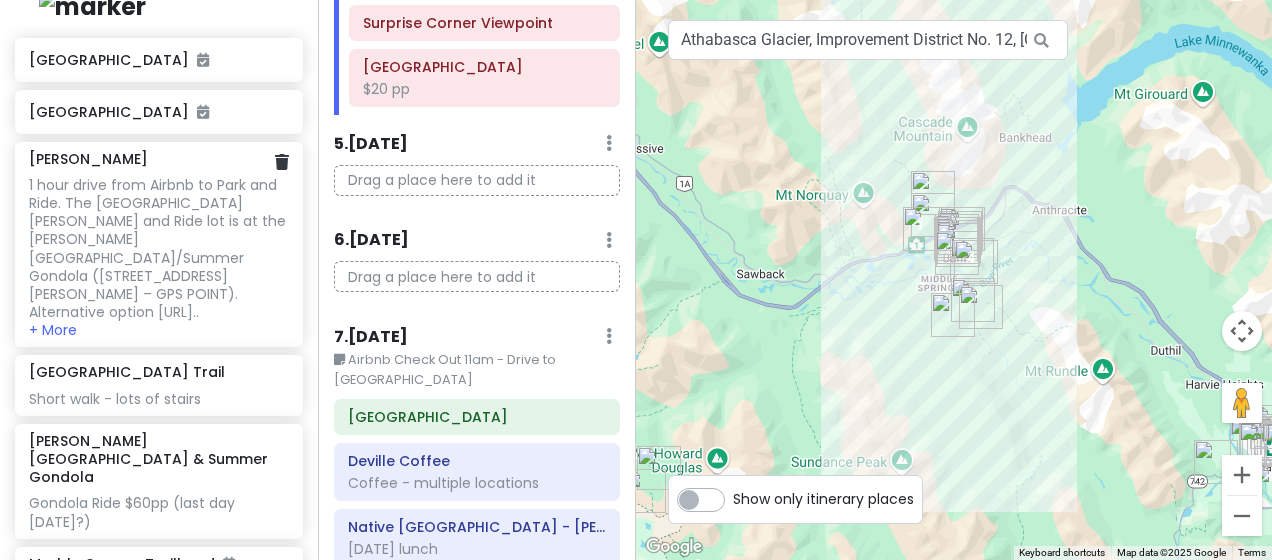 click on "[PERSON_NAME] 1 hour drive from Airbnb to Park and Ride. The [GEOGRAPHIC_DATA][PERSON_NAME] and Ride lot is at the [PERSON_NAME][GEOGRAPHIC_DATA]/Summer Gondola ([STREET_ADDRESS][PERSON_NAME] – GPS POINT). Alternative option [URL].. + More" at bounding box center [159, 245] 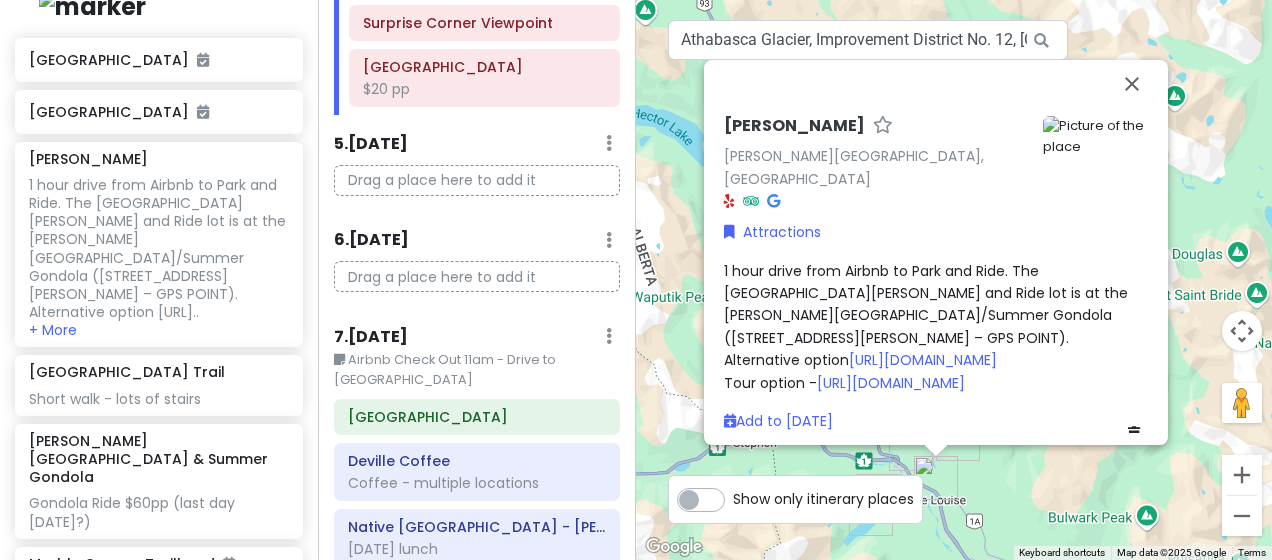 click on "Add to a different day" at bounding box center [807, 447] 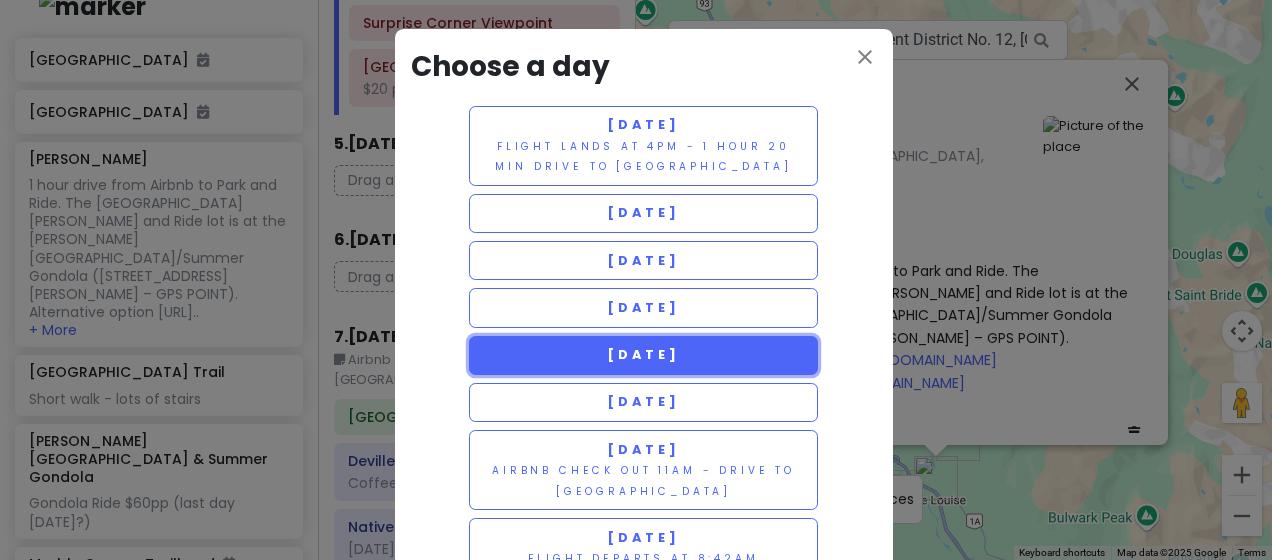 click on "[DATE]" at bounding box center (643, 354) 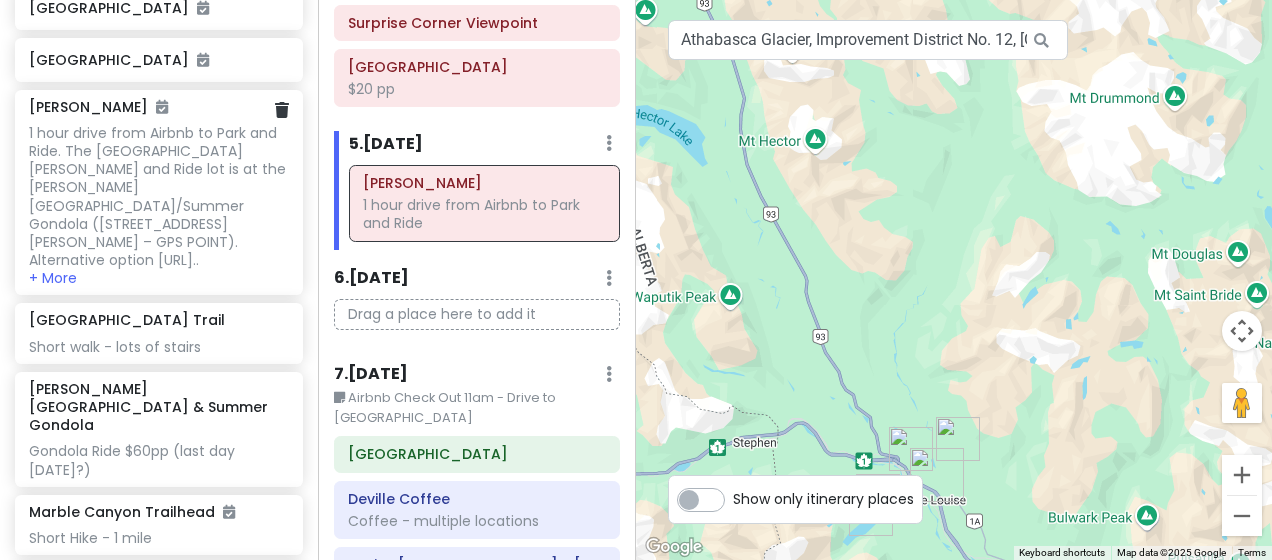 scroll, scrollTop: 414, scrollLeft: 0, axis: vertical 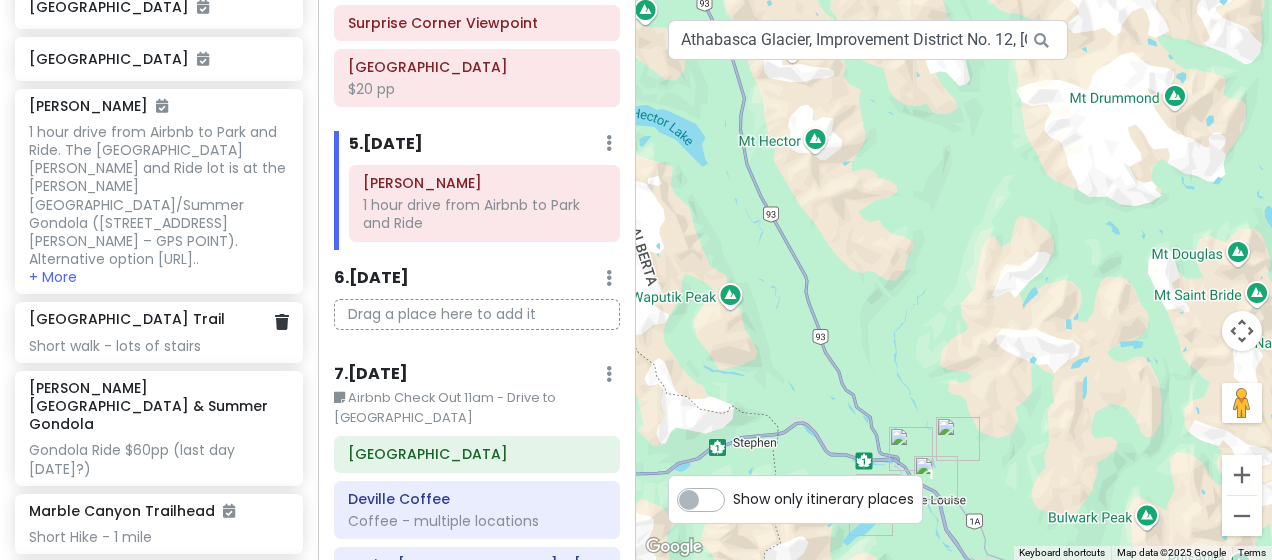 click on "Short walk - lots of stairs" at bounding box center [158, 196] 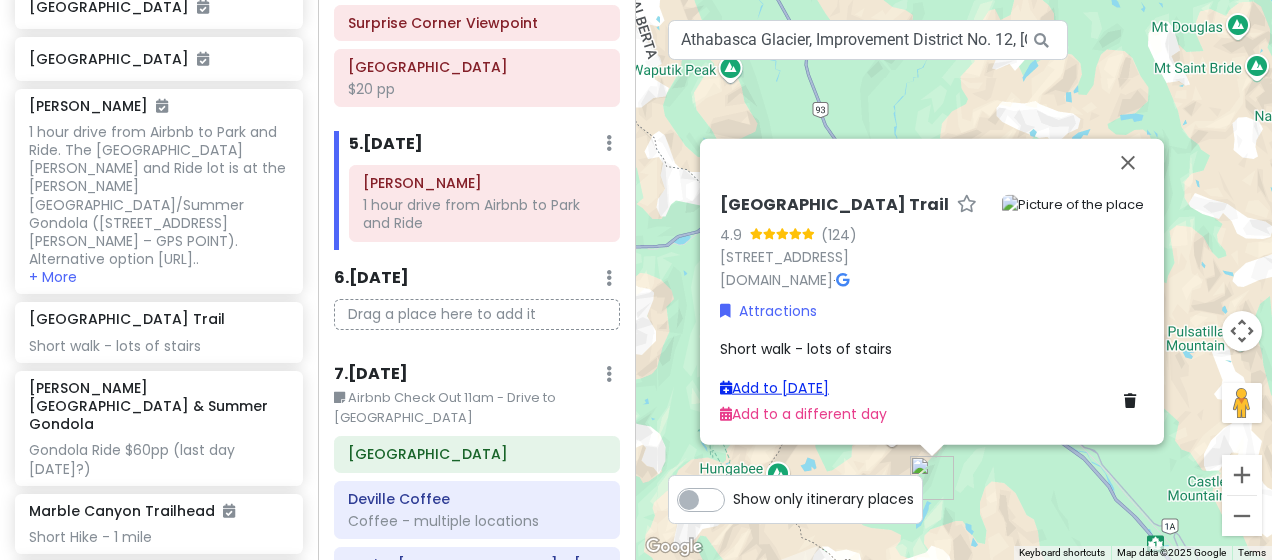 click on "Add to   [DATE]" at bounding box center [774, 387] 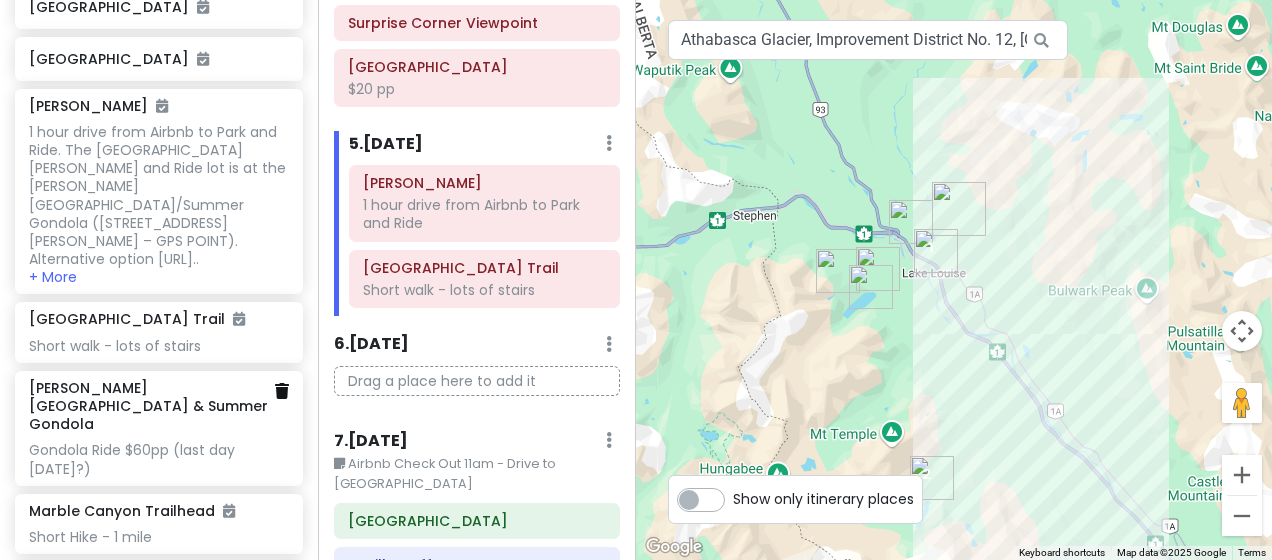 click at bounding box center [282, 391] 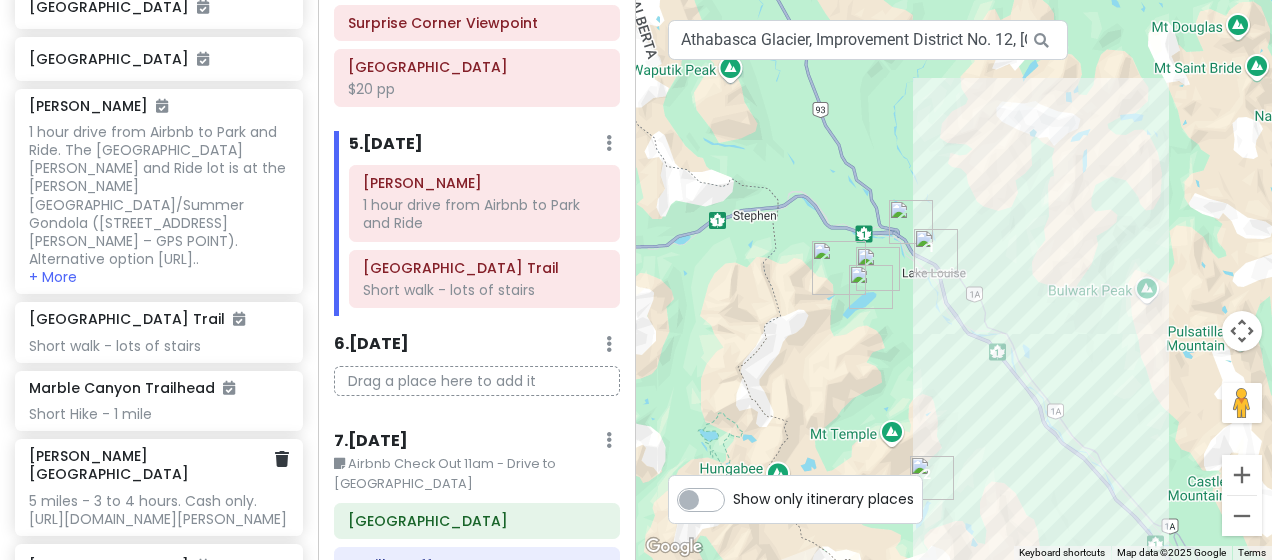 click on "[PERSON_NAME][GEOGRAPHIC_DATA] 5 miles - 3 to 4 hours. Cash only. [URL][DOMAIN_NAME][PERSON_NAME]" at bounding box center [158, 487] 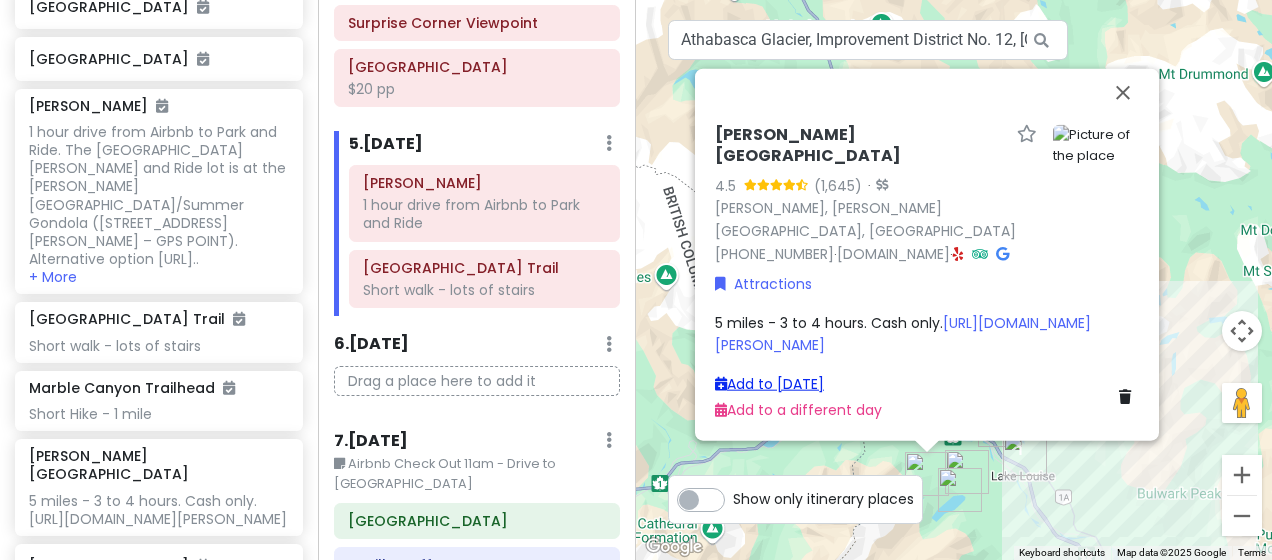 click on "Add to   [DATE]" at bounding box center [769, 383] 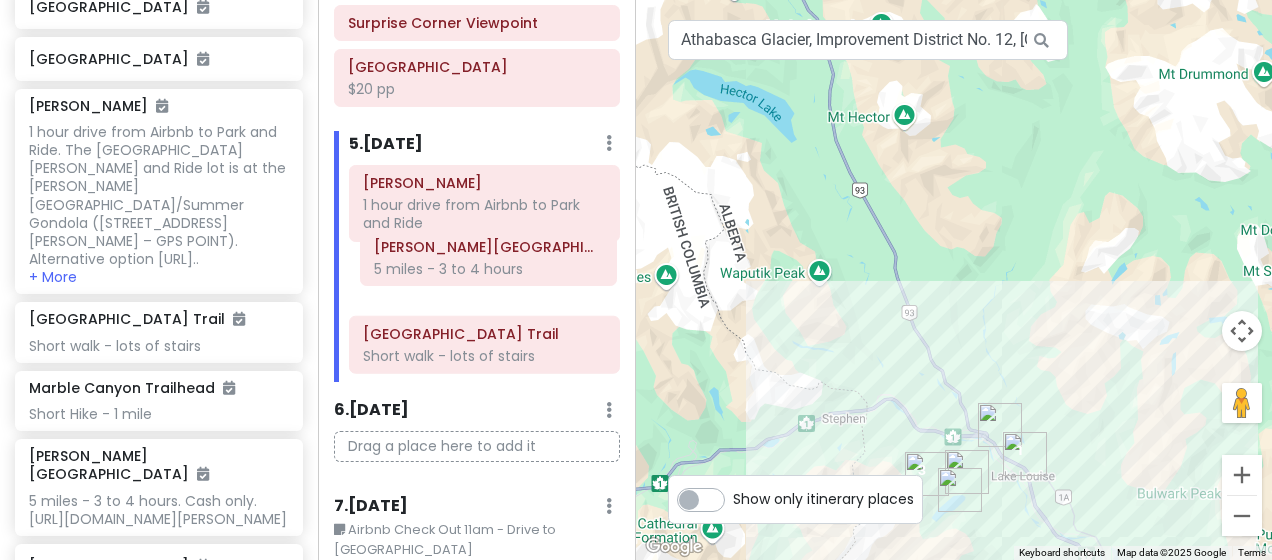drag, startPoint x: 448, startPoint y: 323, endPoint x: 462, endPoint y: 245, distance: 79.24645 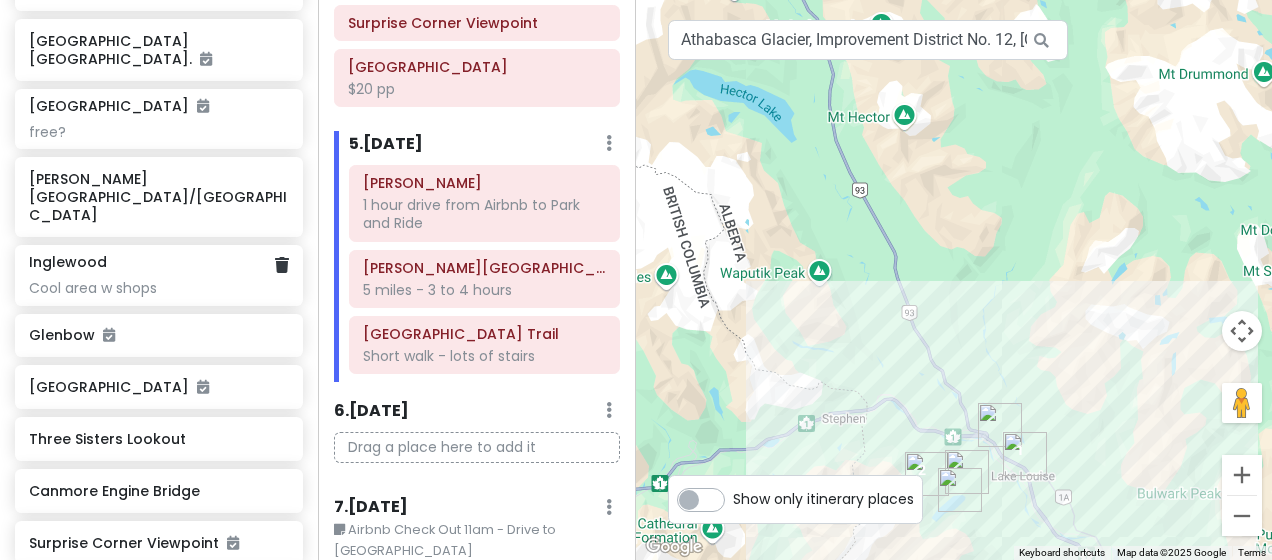 scroll, scrollTop: 1662, scrollLeft: 0, axis: vertical 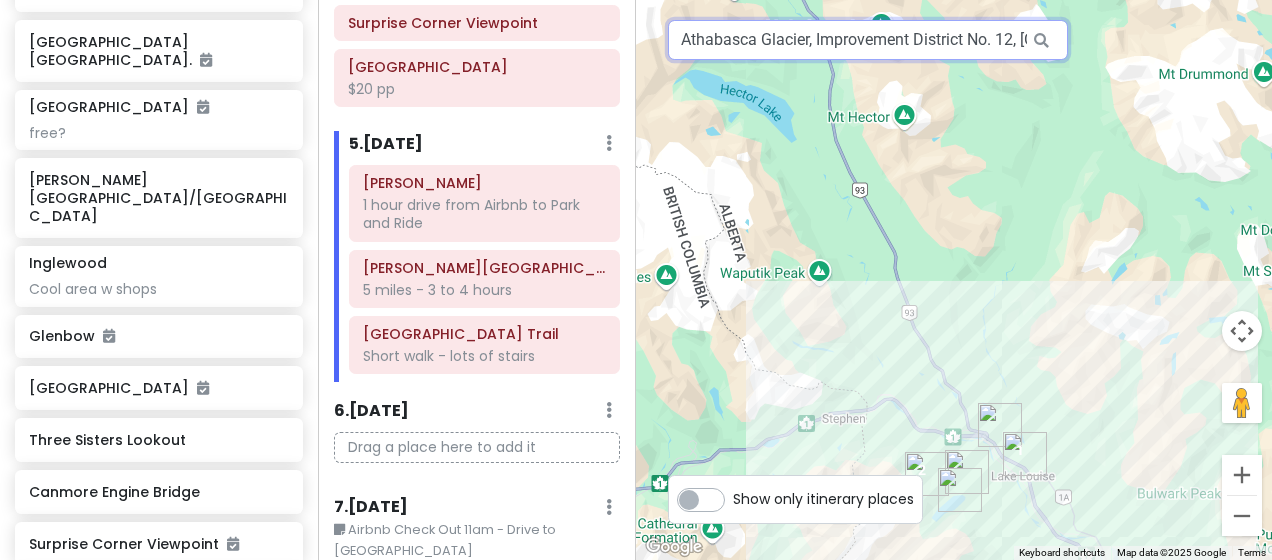 click on "Athabasca Glacier, Improvement District No. 12, [GEOGRAPHIC_DATA], [GEOGRAPHIC_DATA]" at bounding box center (868, 40) 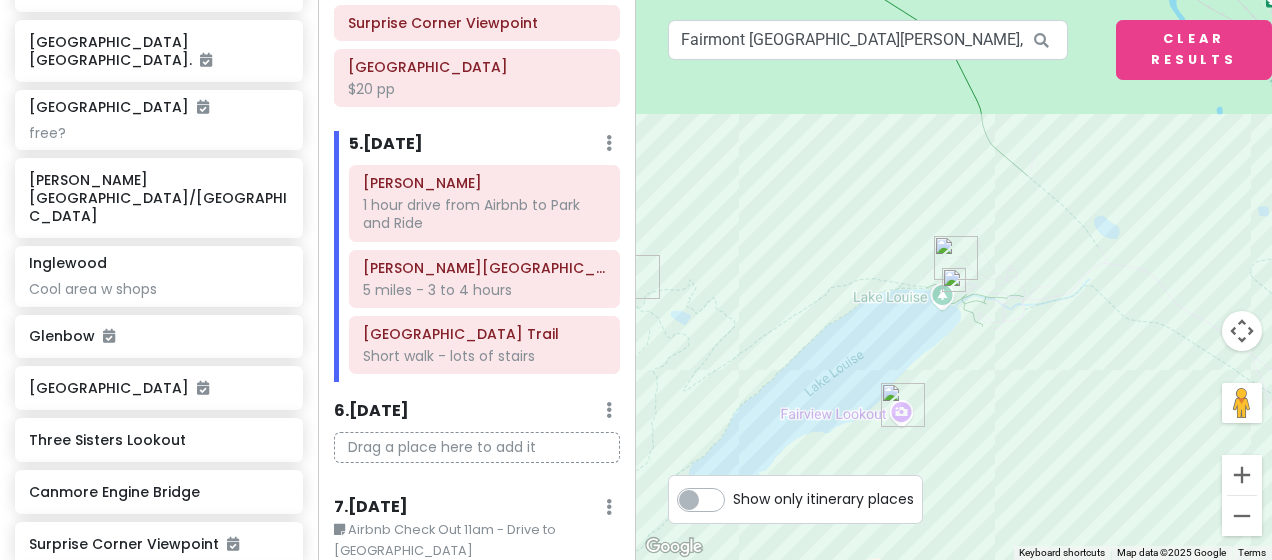 click at bounding box center [954, 280] 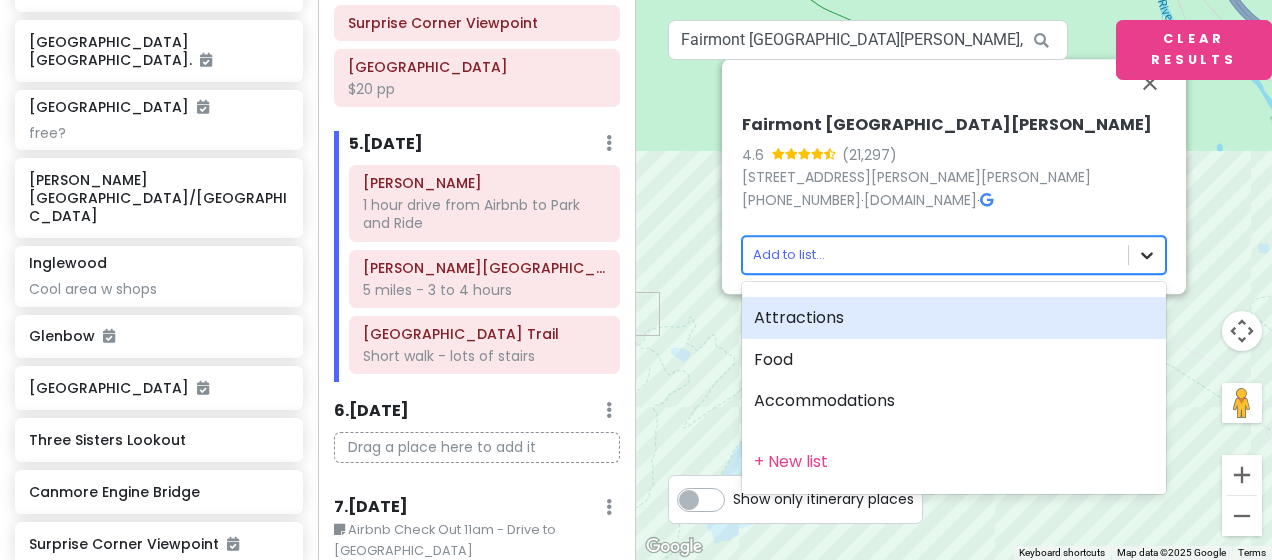 click on "Banff Trip Private Change Dates Make a Copy Delete Trip Give Feedback 💡 Support Scout ☕️ Itinerary Share Publish Notes Add notes... Attractions   Edit Reorder Delete List [GEOGRAPHIC_DATA] [GEOGRAPHIC_DATA] [PERSON_NAME] 1 hour drive from Airbnb to Park and Ride. The [GEOGRAPHIC_DATA][PERSON_NAME] and Ride lot is at the [PERSON_NAME][GEOGRAPHIC_DATA]/Summer Gondola ([STREET_ADDRESS][PERSON_NAME] – GPS POINT). Alternative option [URL].. + More [GEOGRAPHIC_DATA] Trail Short walk - lots of stairs [GEOGRAPHIC_DATA] Short Hike - 1 mile [PERSON_NAME][GEOGRAPHIC_DATA] 5 miles - 3 to 4 hours. Cash only. [URL][DOMAIN_NAME][PERSON_NAME] [GEOGRAPHIC_DATA] [GEOGRAPHIC_DATA] [GEOGRAPHIC_DATA][PERSON_NAME], [GEOGRAPHIC_DATA] to lower and [GEOGRAPHIC_DATA] [GEOGRAPHIC_DATA] sunset [GEOGRAPHIC_DATA] Shopping and resturants [GEOGRAPHIC_DATA] $20 pp. Opens 10am Banff Gondola $45 pp Cascade of Time Garden [GEOGRAPHIC_DATA] Lookout Option to ride the ski lift Policeman Creek Trail free?" at bounding box center (636, 280) 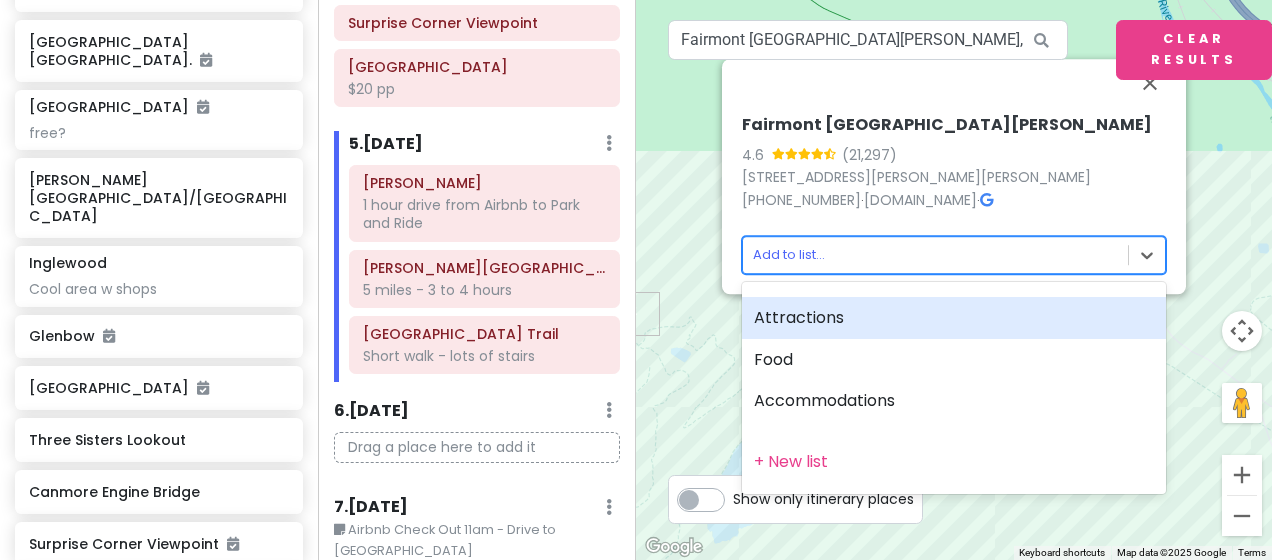 click on "Attractions" at bounding box center (954, 318) 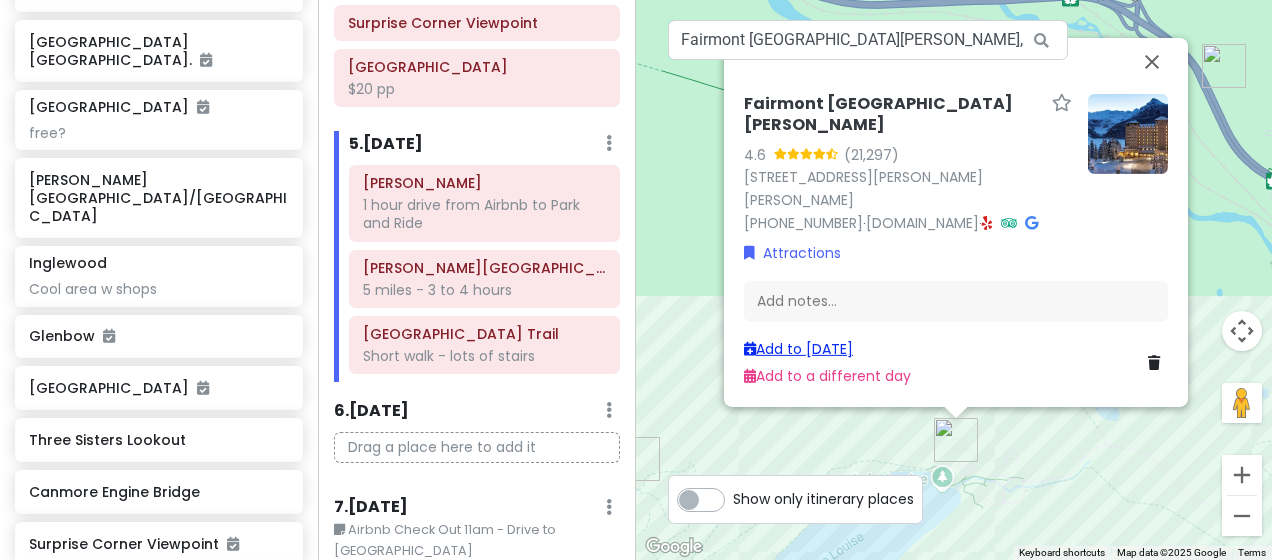 click on "Add to   [DATE]" at bounding box center (798, 349) 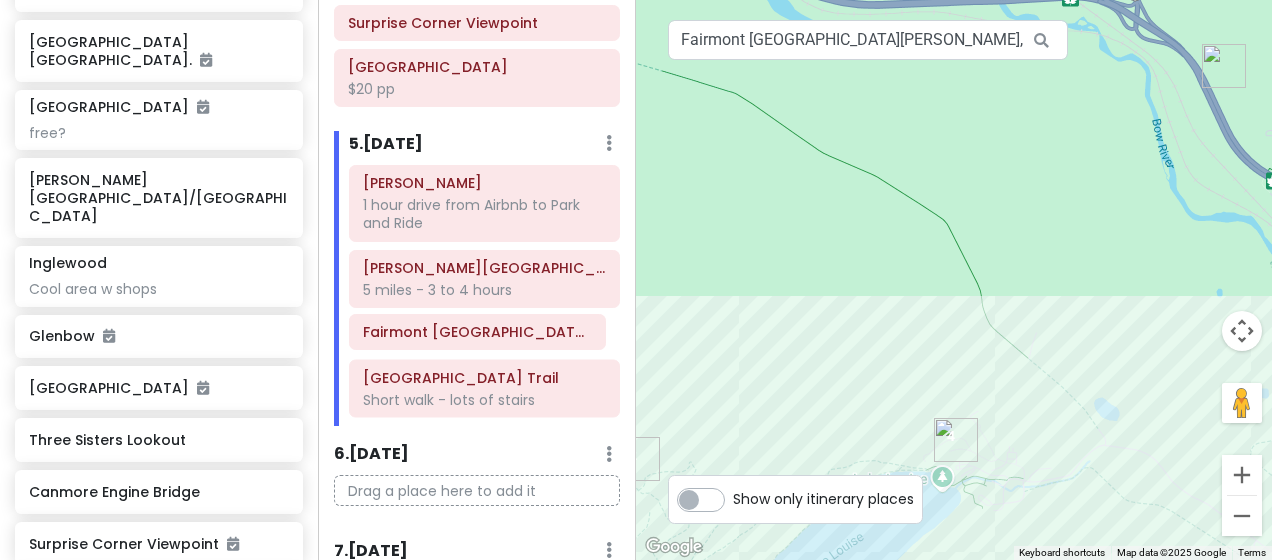 drag, startPoint x: 484, startPoint y: 388, endPoint x: 485, endPoint y: 336, distance: 52.009613 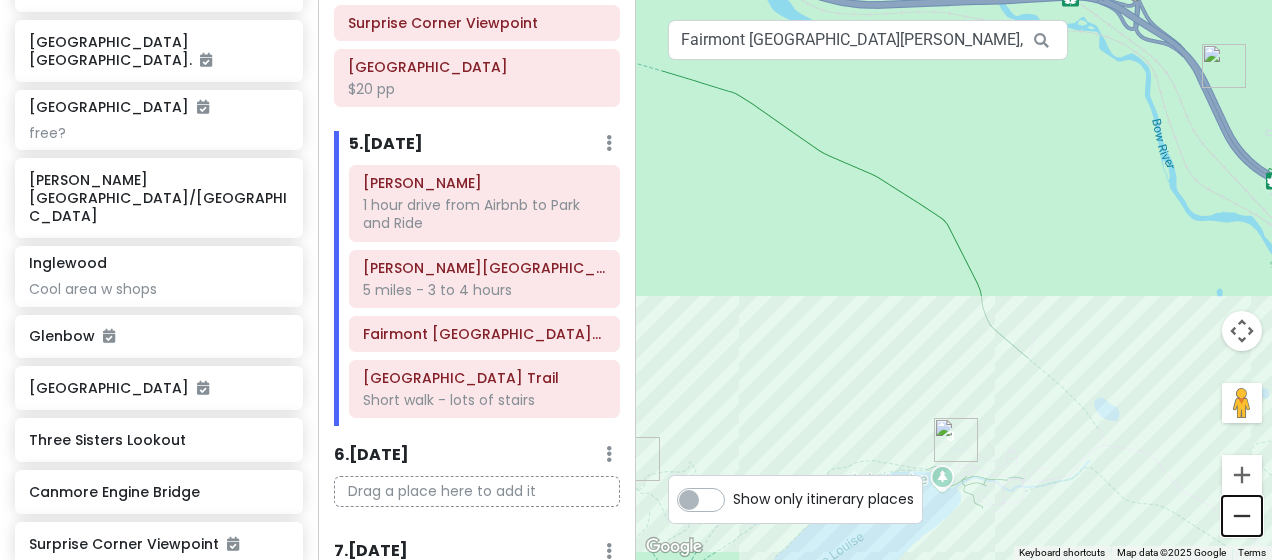 click at bounding box center [1242, 516] 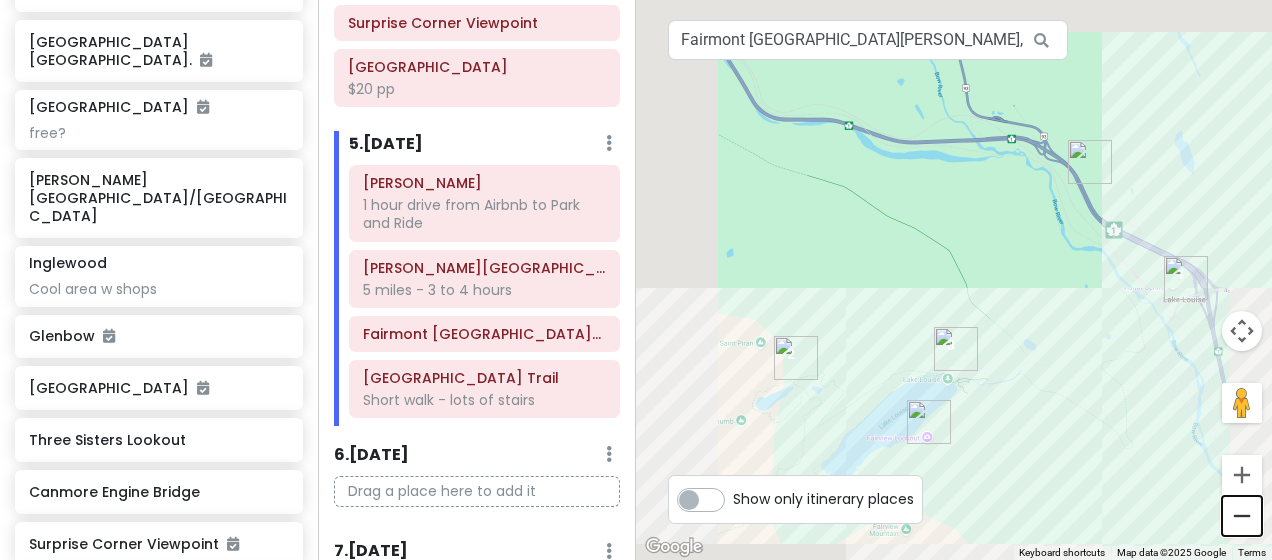 click at bounding box center (1242, 516) 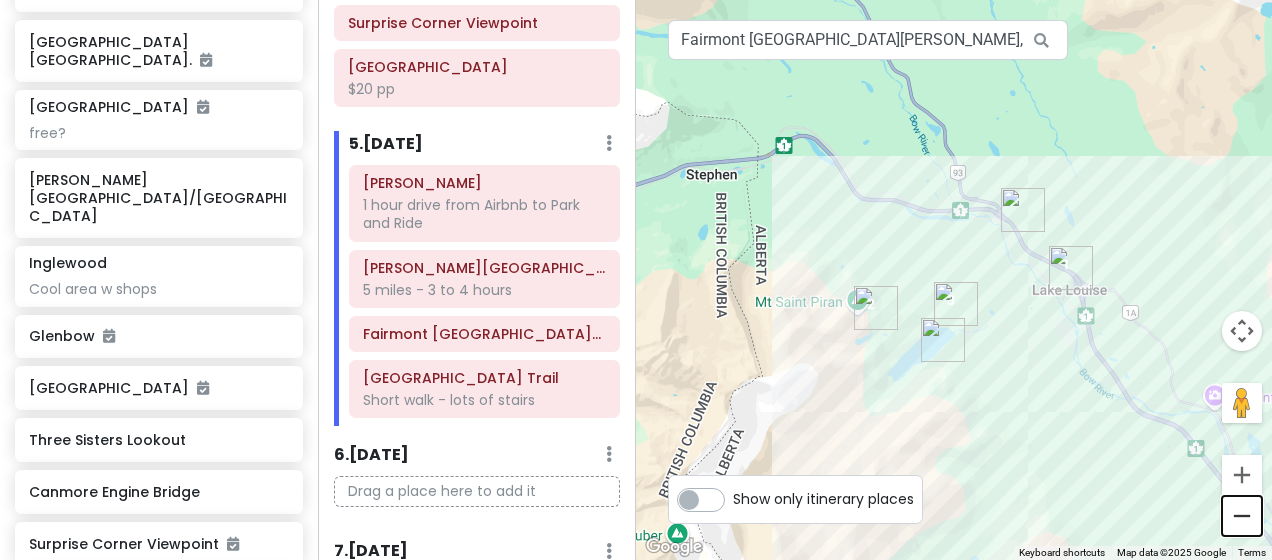 click at bounding box center (1242, 516) 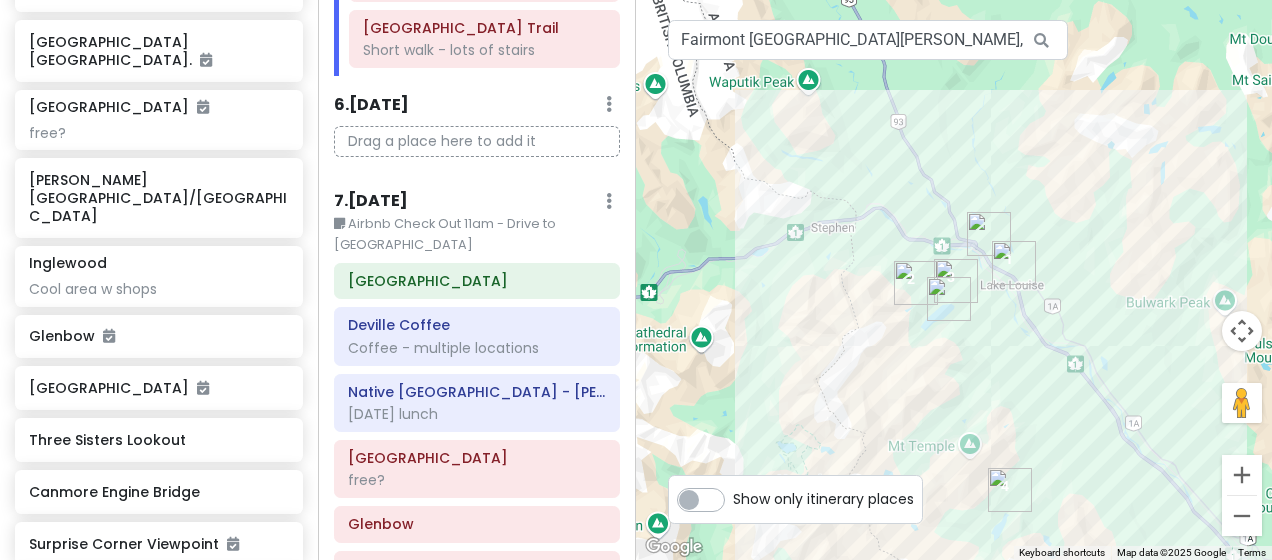 scroll, scrollTop: 1608, scrollLeft: 0, axis: vertical 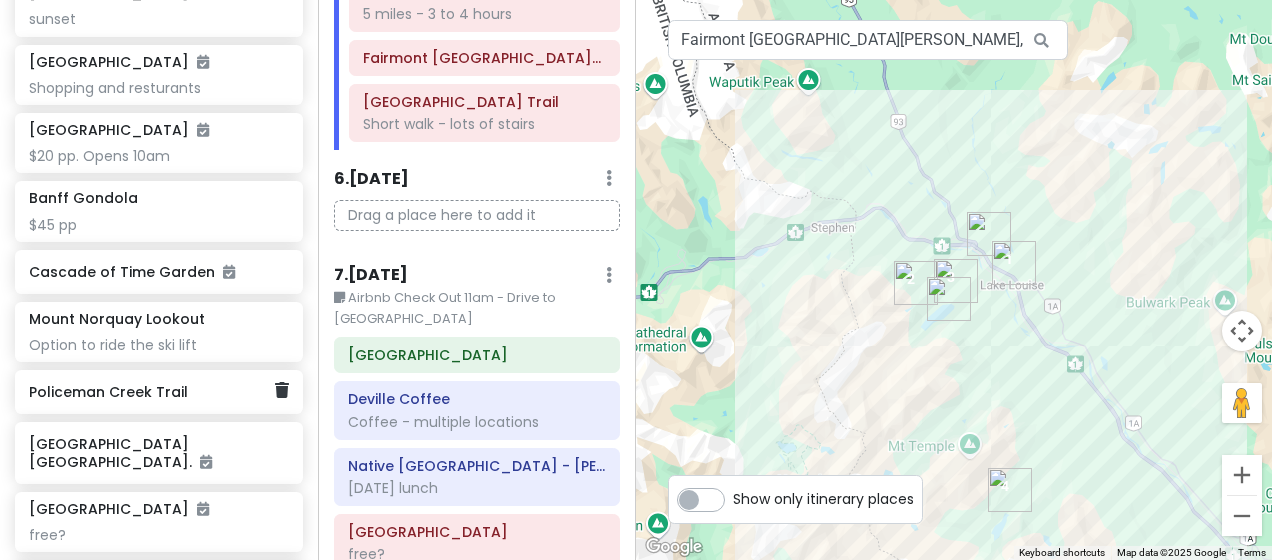 click on "Policeman Creek Trail" at bounding box center [151, 392] 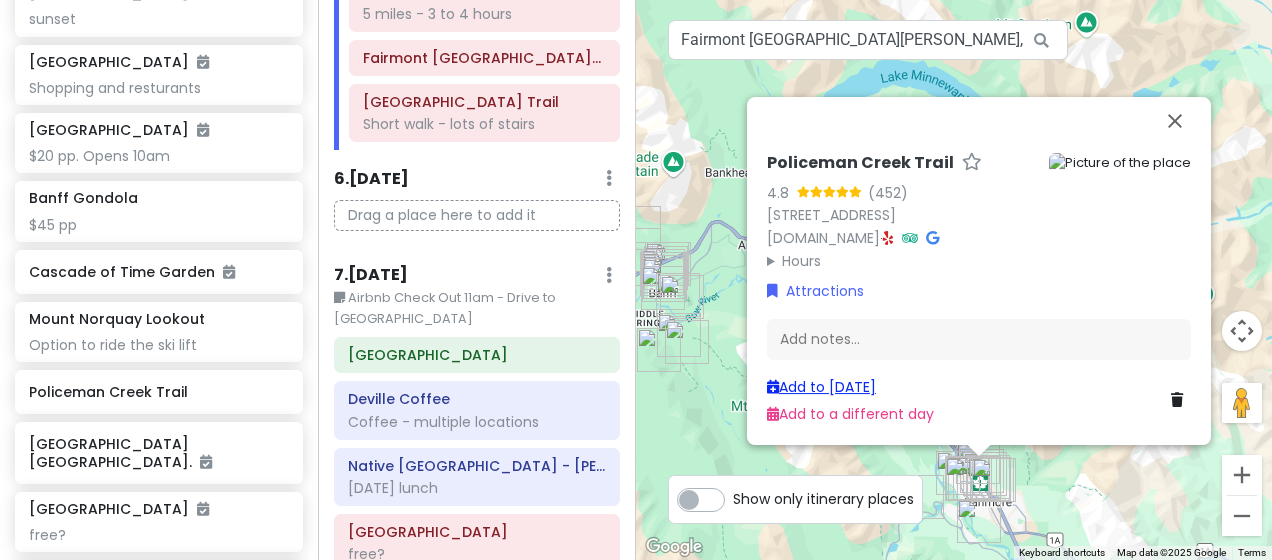 click on "Add to   [DATE]" at bounding box center (821, 387) 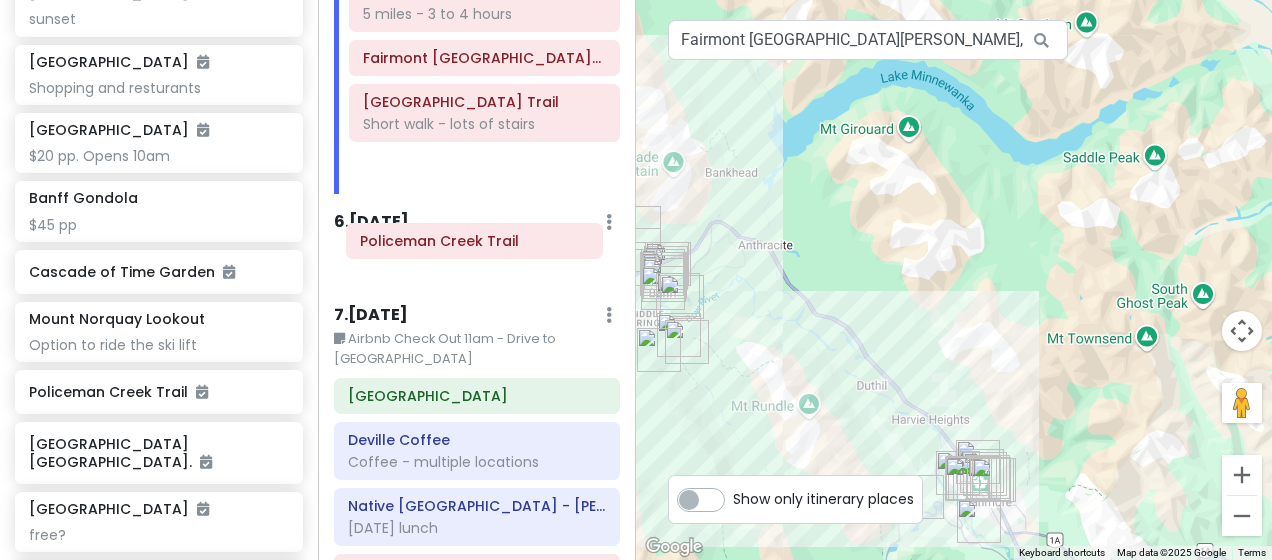 drag, startPoint x: 466, startPoint y: 157, endPoint x: 464, endPoint y: 246, distance: 89.02247 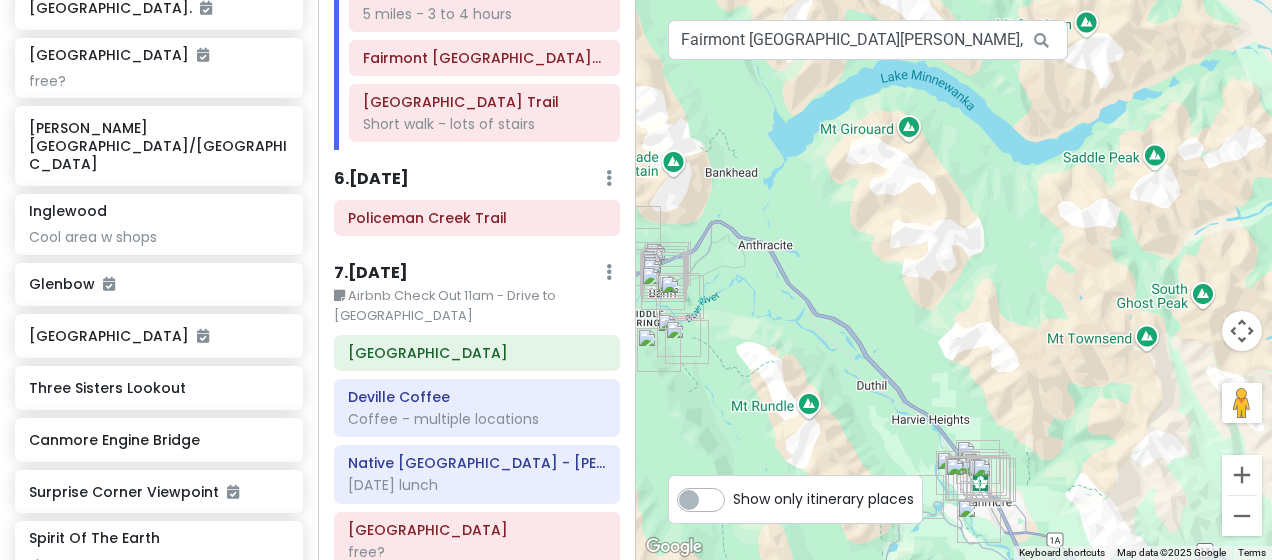 scroll, scrollTop: 1716, scrollLeft: 0, axis: vertical 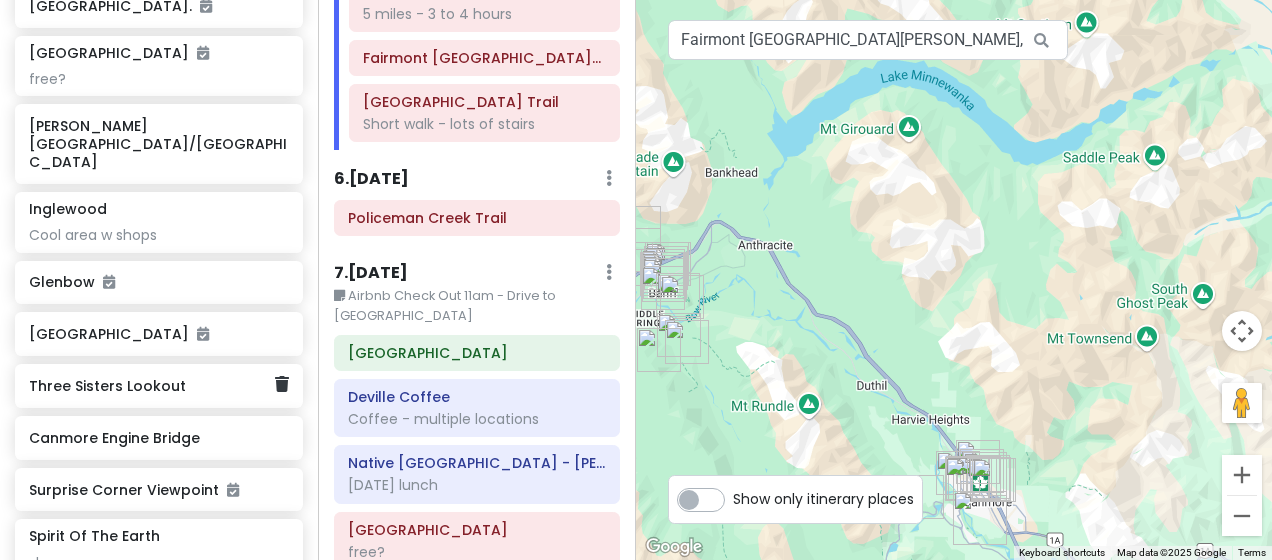 click on "Three Sisters Lookout" at bounding box center [151, 386] 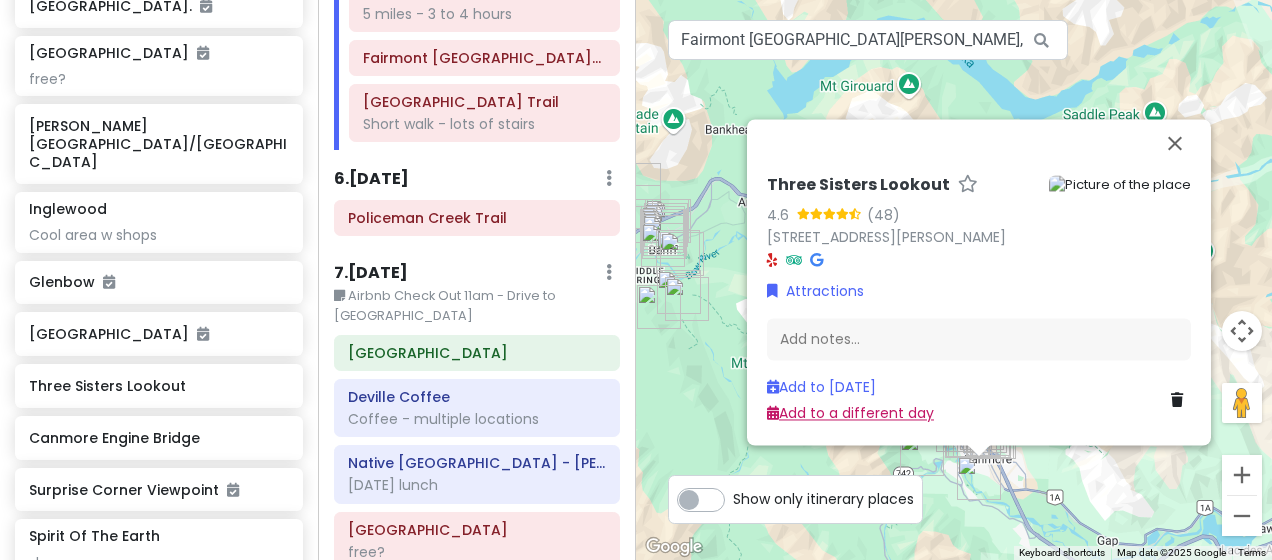 click on "Add to a different day" at bounding box center (850, 414) 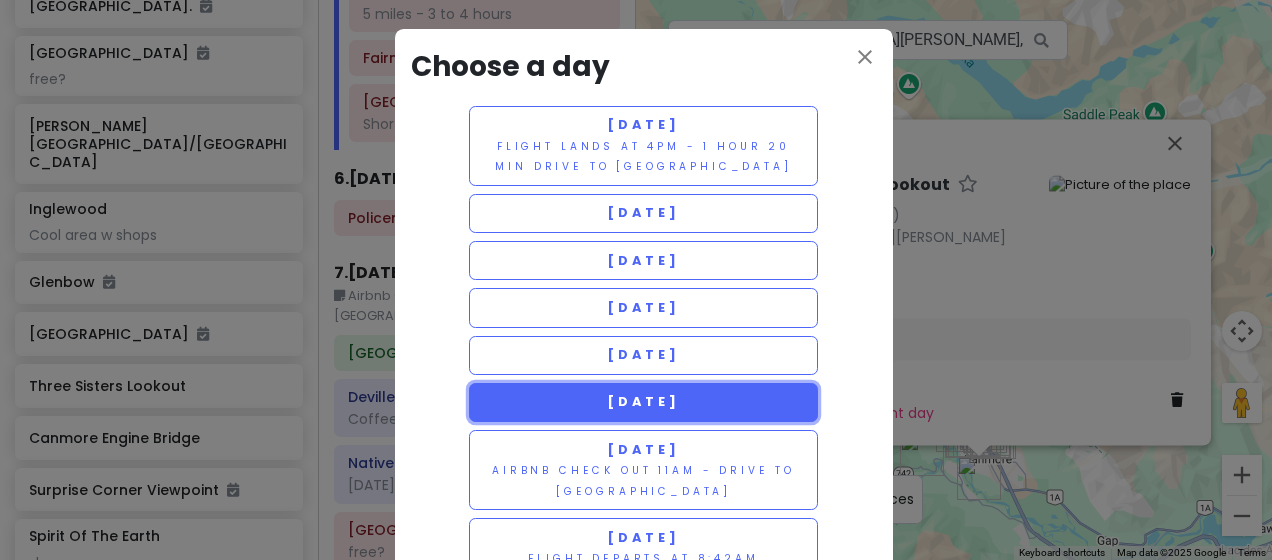 click on "[DATE]" at bounding box center (644, 402) 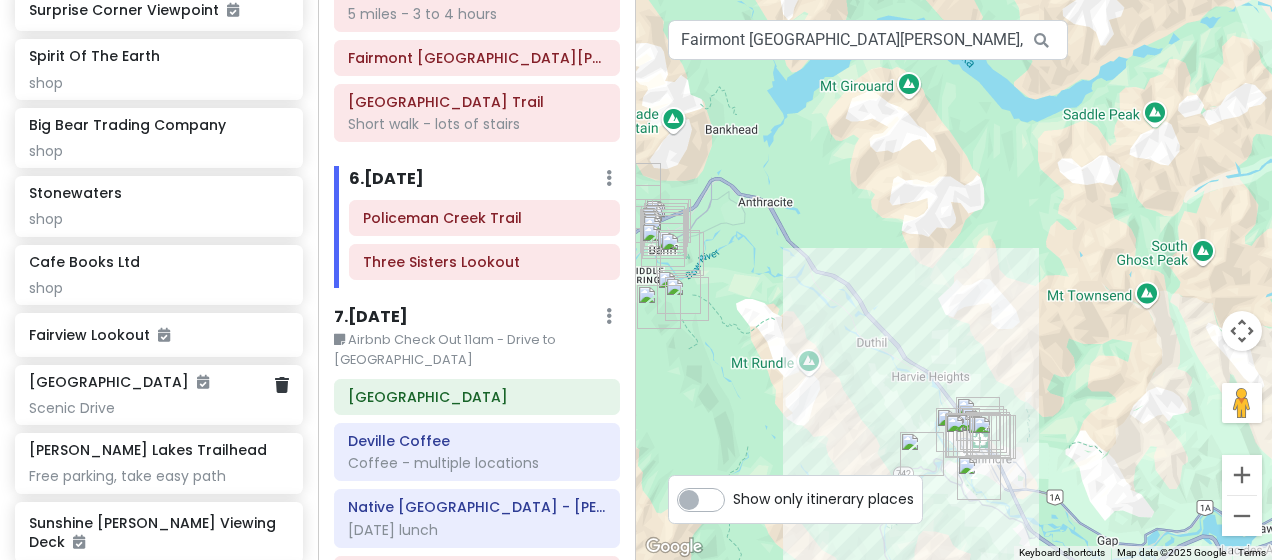 scroll, scrollTop: 2205, scrollLeft: 0, axis: vertical 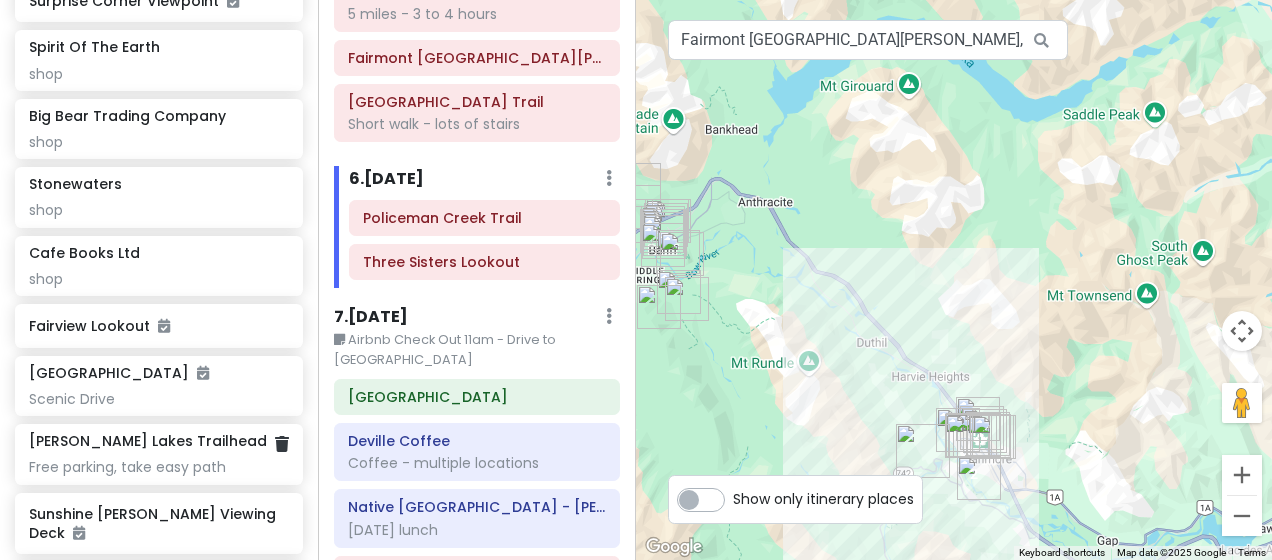 click on "[PERSON_NAME][GEOGRAPHIC_DATA] Free parking, take easy path" at bounding box center [158, 454] 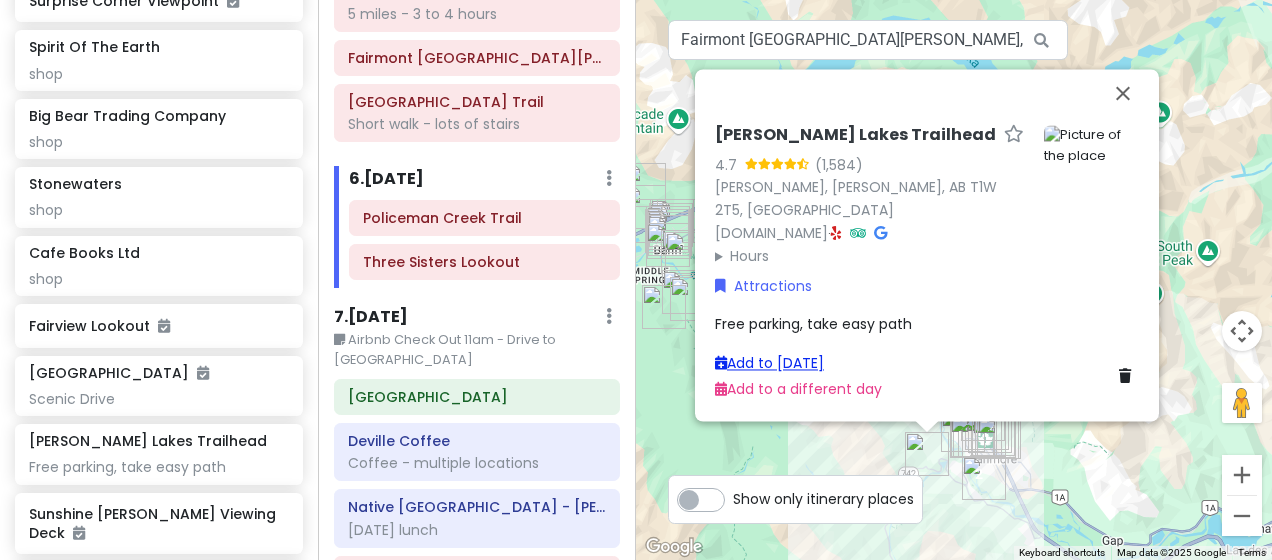click on "Add to   [DATE]" at bounding box center (769, 363) 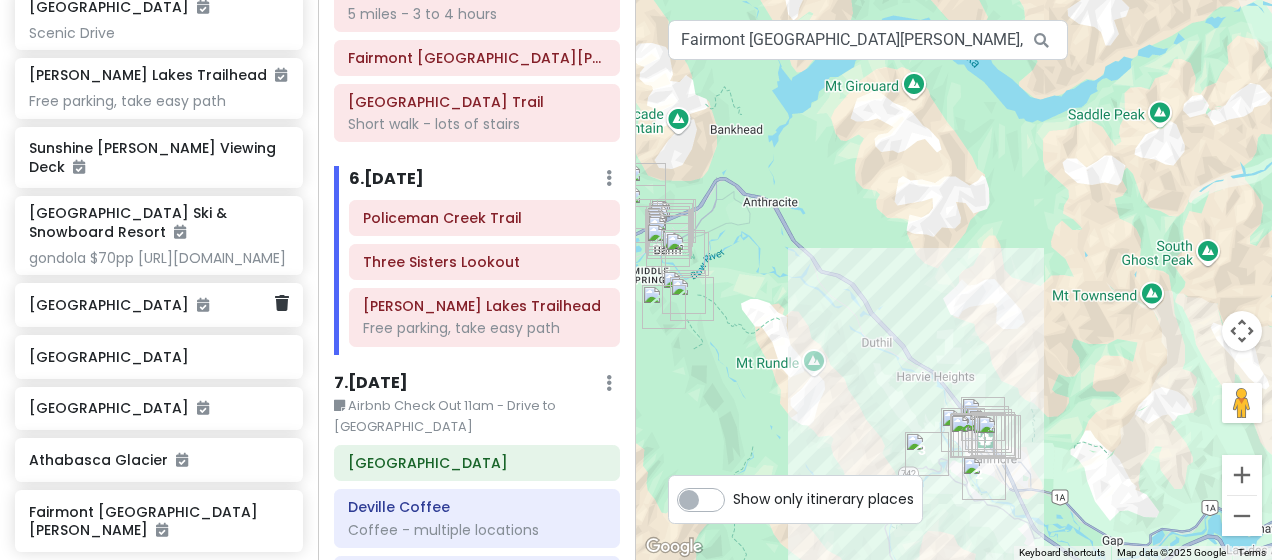 scroll, scrollTop: 2570, scrollLeft: 0, axis: vertical 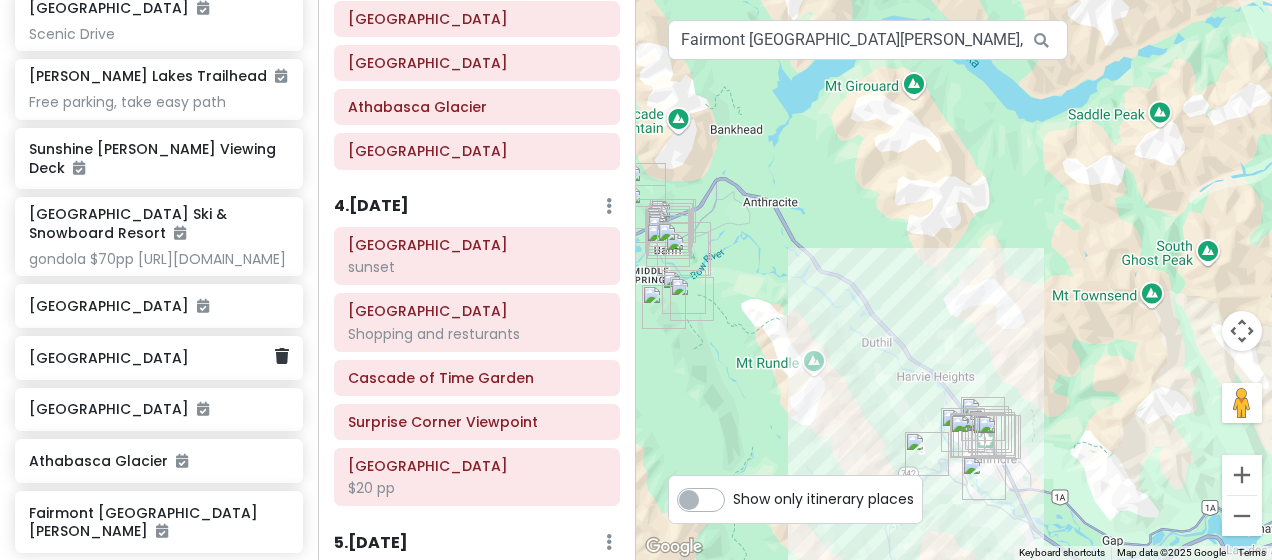 click on "[GEOGRAPHIC_DATA]" at bounding box center (159, 358) 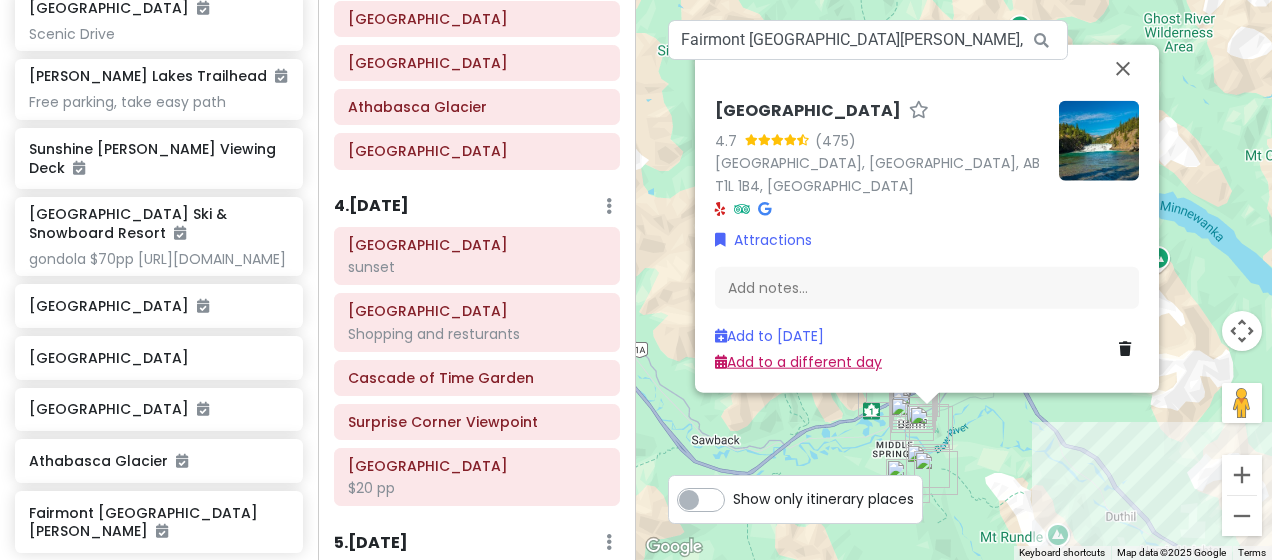 click on "Add to a different day" at bounding box center [798, 362] 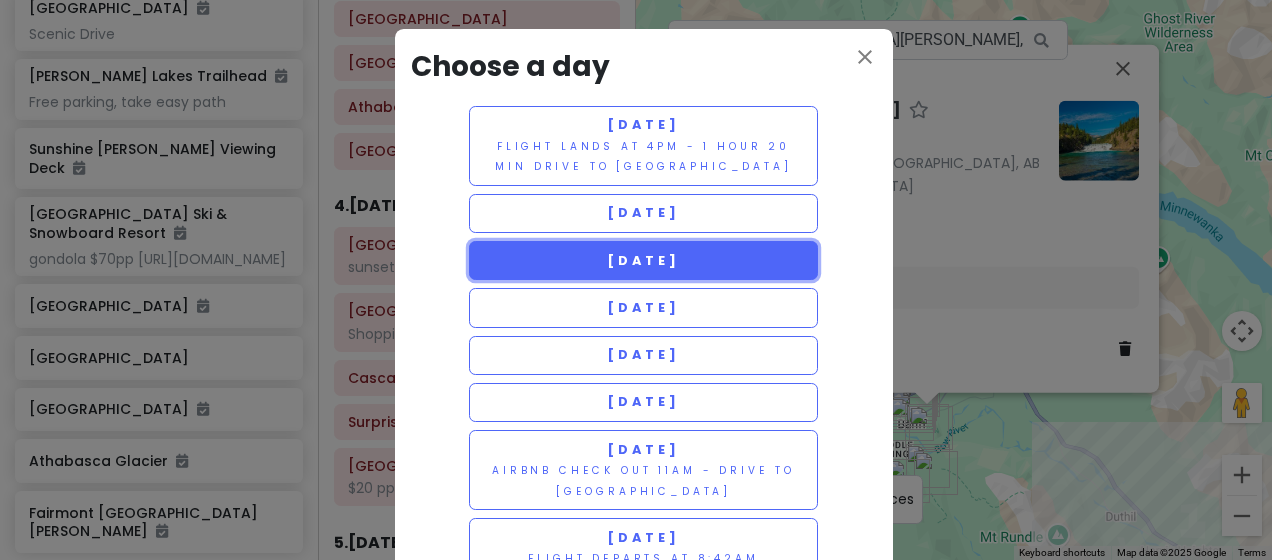 click on "[DATE]" at bounding box center [644, 260] 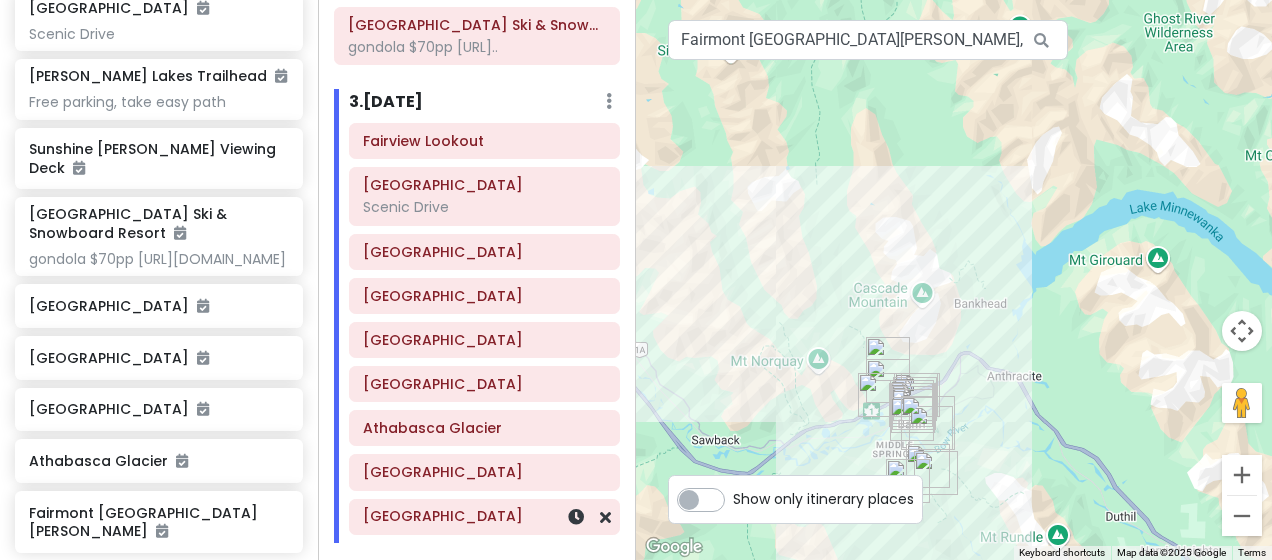 scroll, scrollTop: 599, scrollLeft: 0, axis: vertical 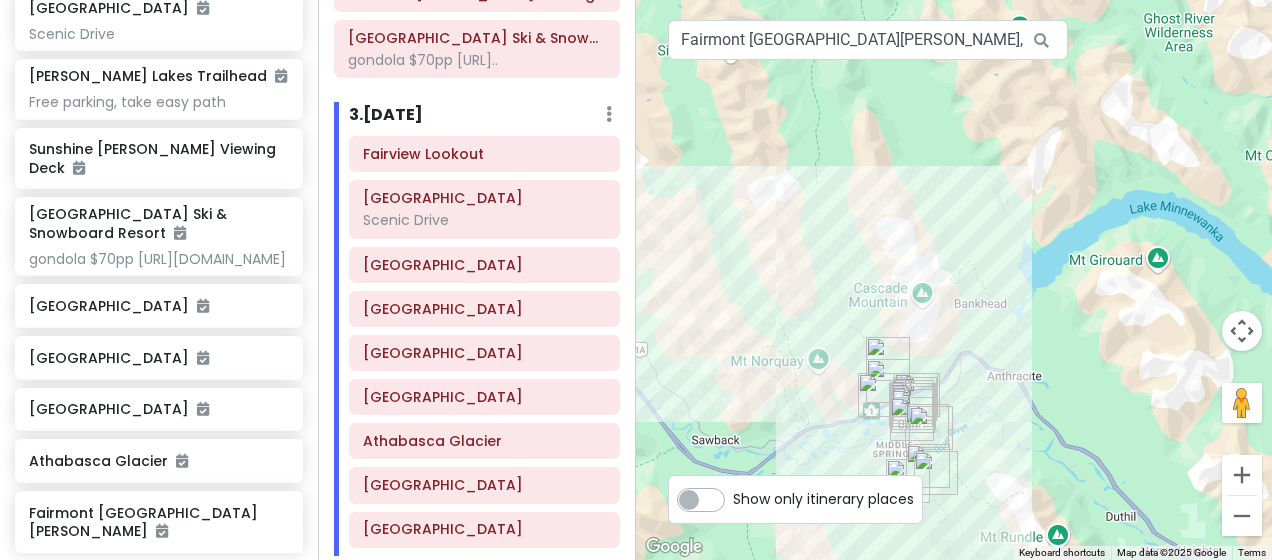 click on "3 .  [DATE] Add Day Notes Delete Day" at bounding box center [484, 119] 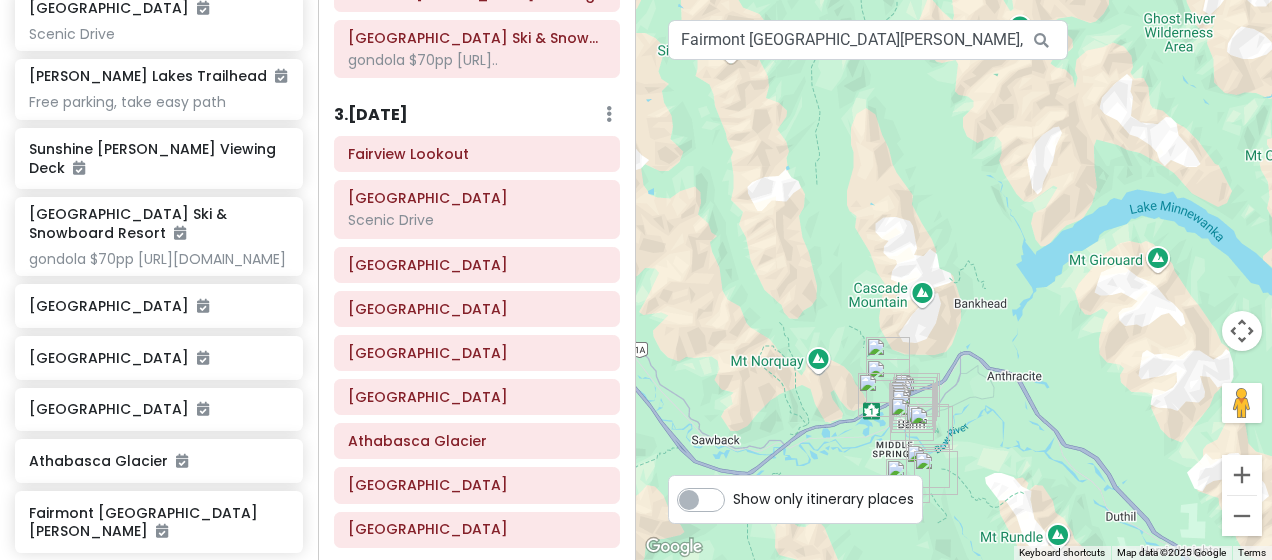 click on "3 .  [DATE]" at bounding box center (371, 115) 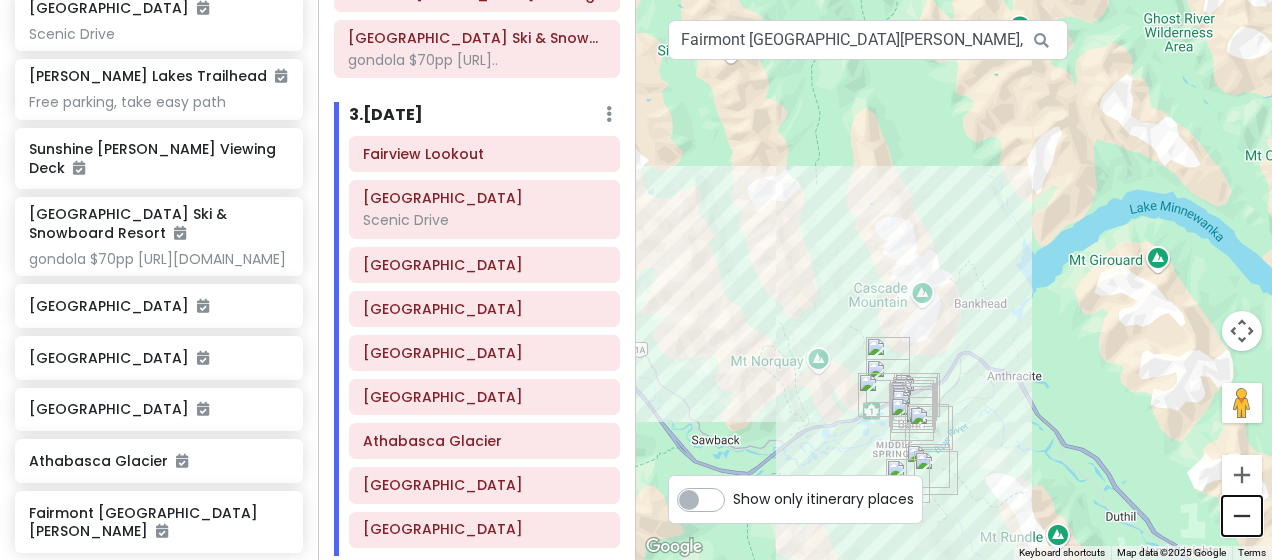 click at bounding box center [1242, 516] 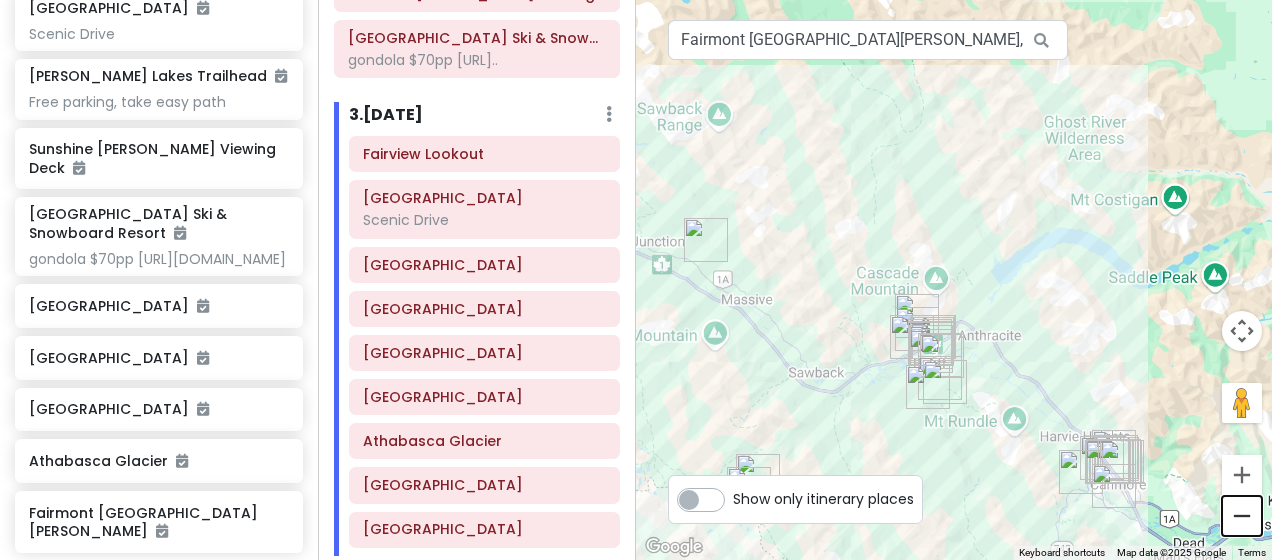 click at bounding box center (1242, 516) 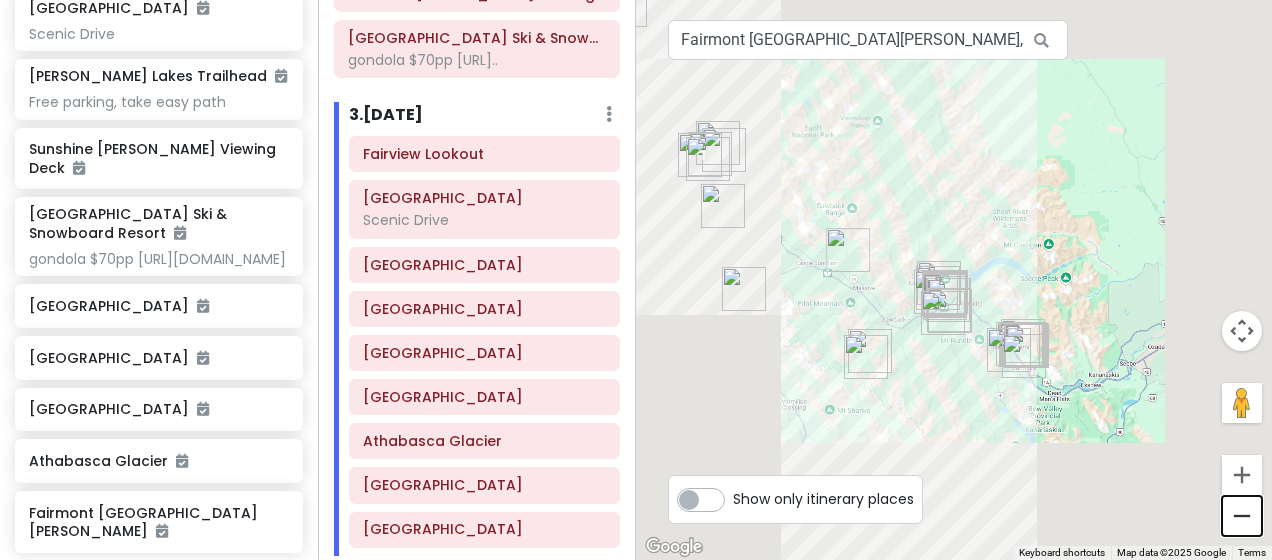 click at bounding box center [1242, 516] 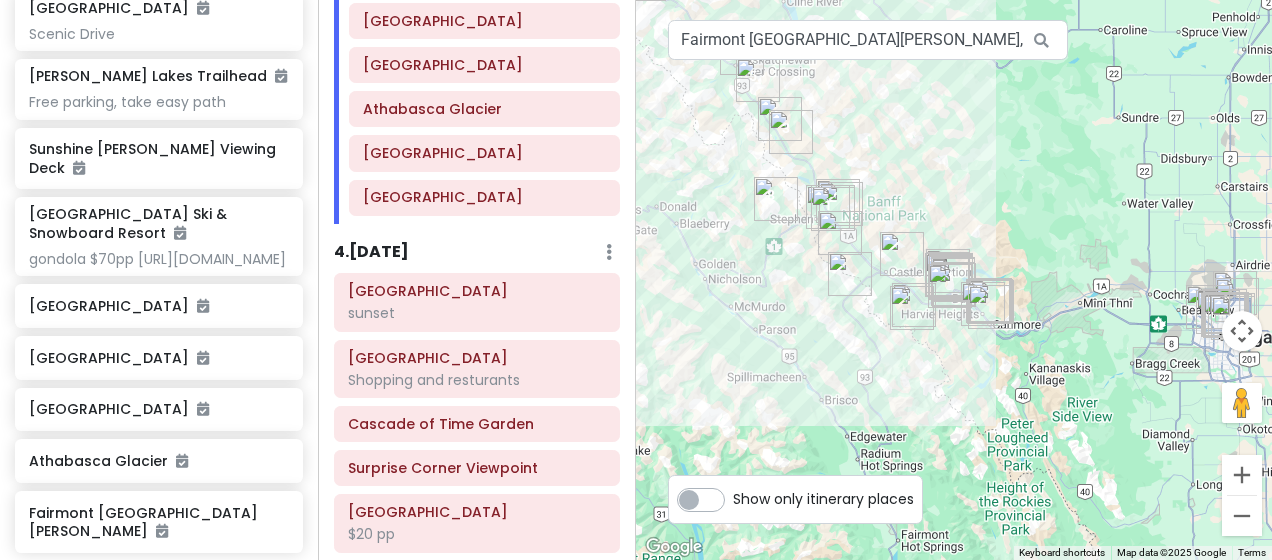 scroll, scrollTop: 960, scrollLeft: 0, axis: vertical 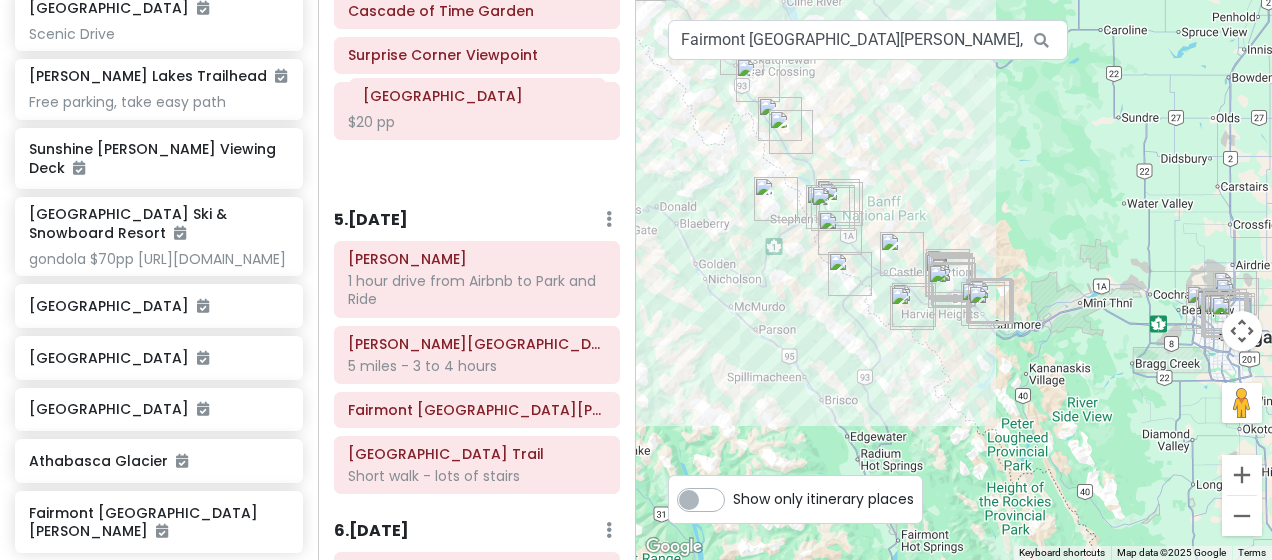 drag, startPoint x: 482, startPoint y: 167, endPoint x: 483, endPoint y: 107, distance: 60.00833 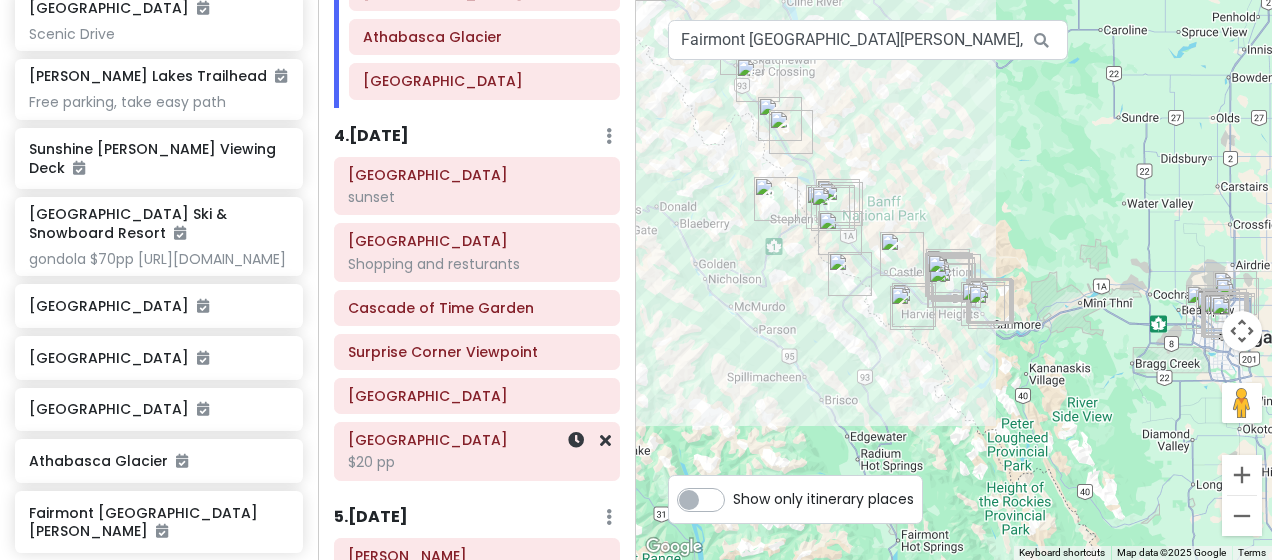 scroll, scrollTop: 998, scrollLeft: 0, axis: vertical 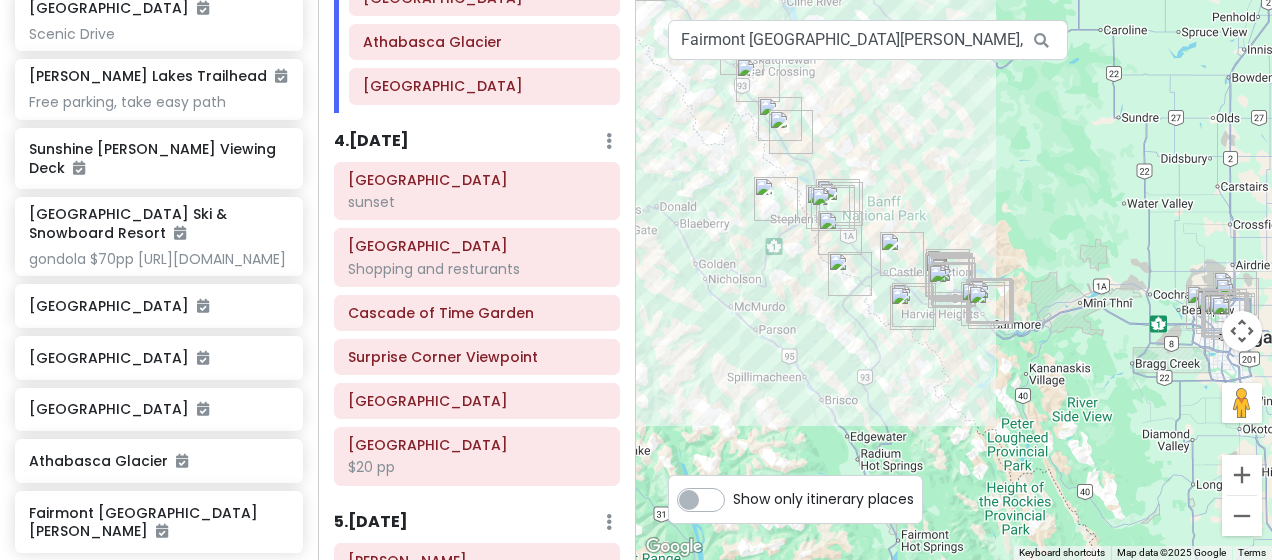 click on "4 .  [DATE] Add Day Notes Delete Day" at bounding box center [477, 146] 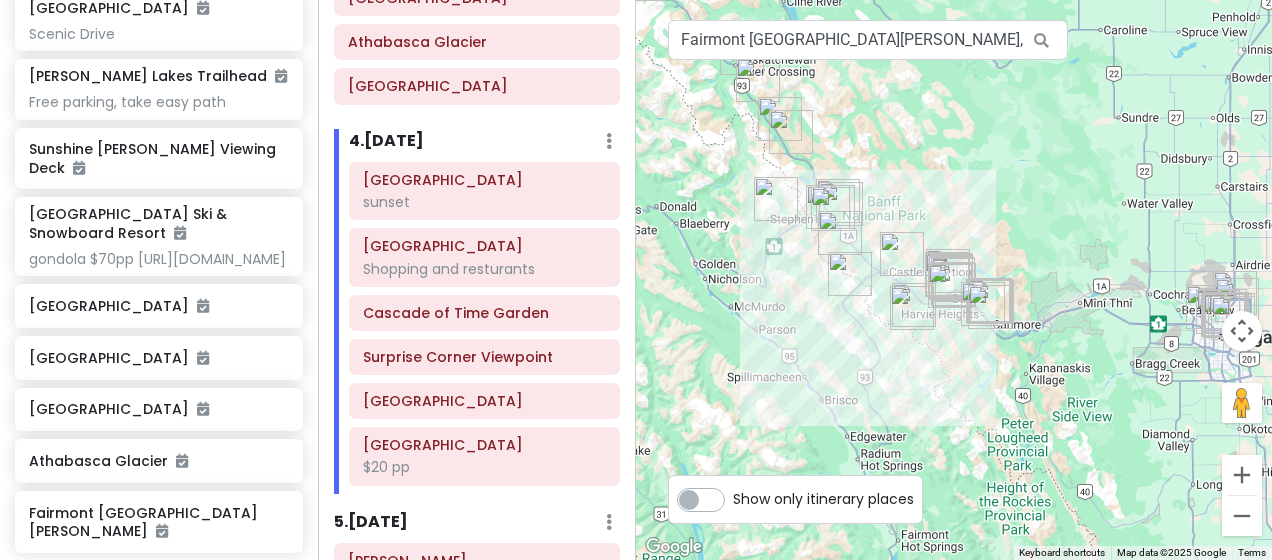 click at bounding box center [954, 280] 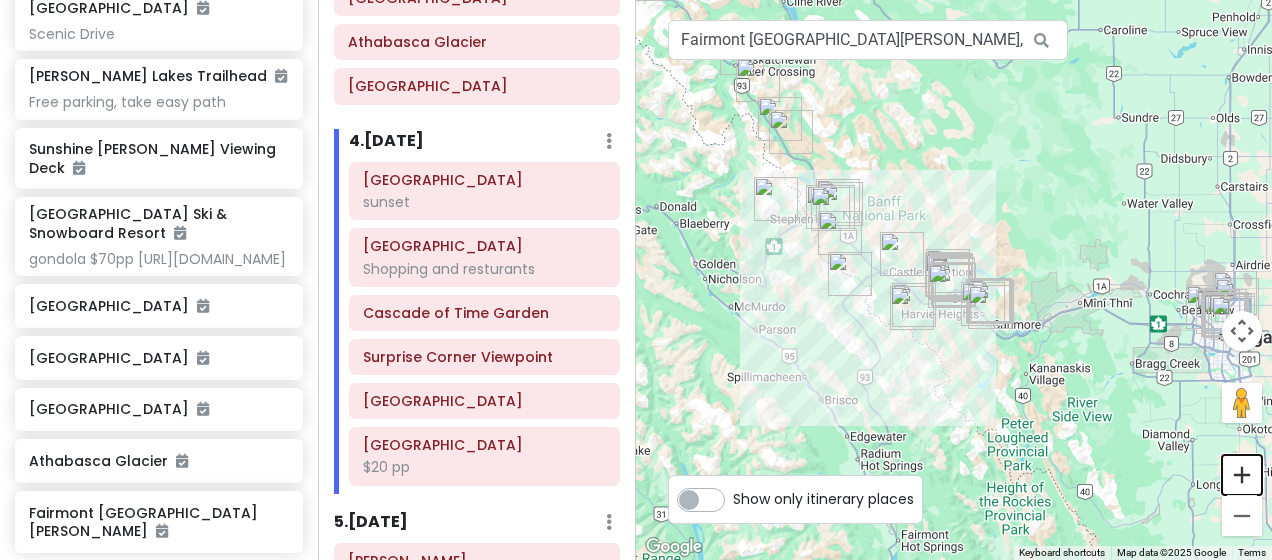 click at bounding box center (1242, 475) 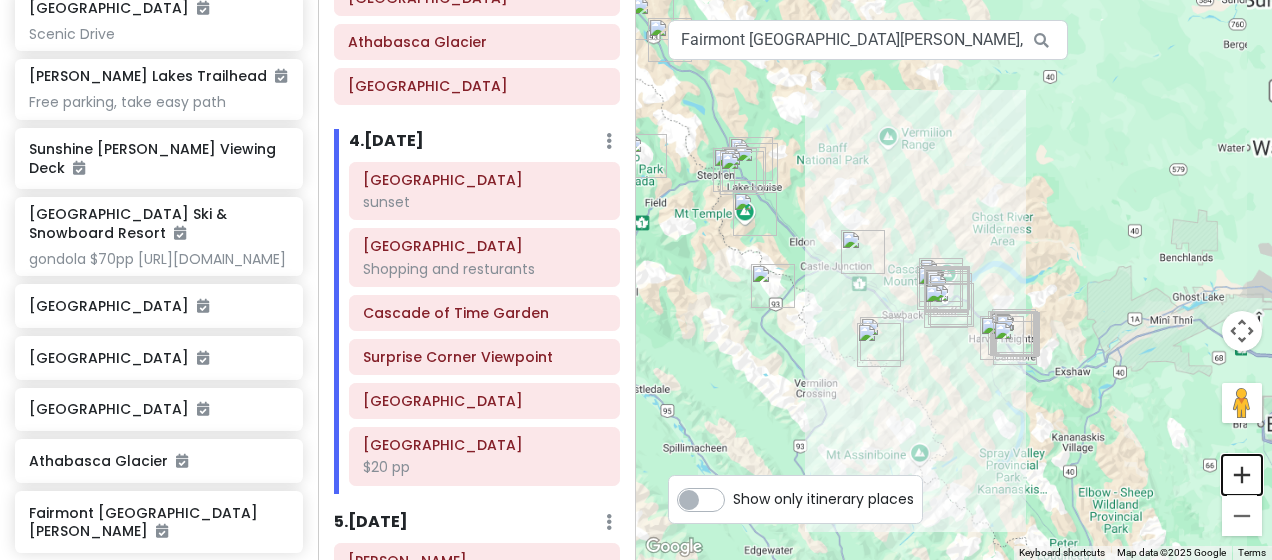 click at bounding box center (1242, 475) 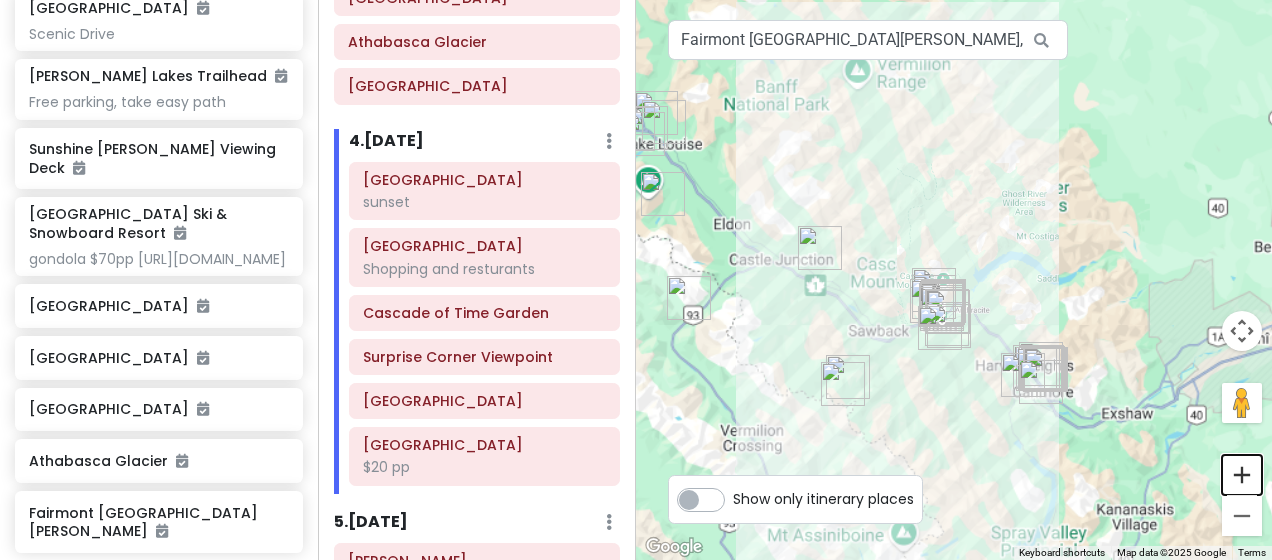 click at bounding box center (1242, 475) 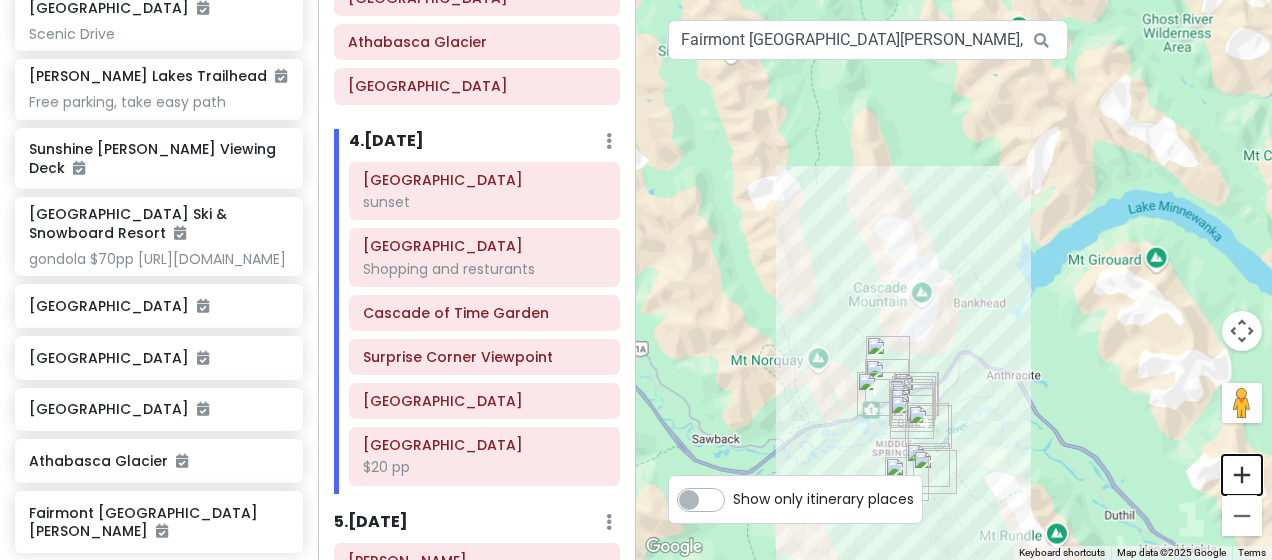 click at bounding box center [1242, 475] 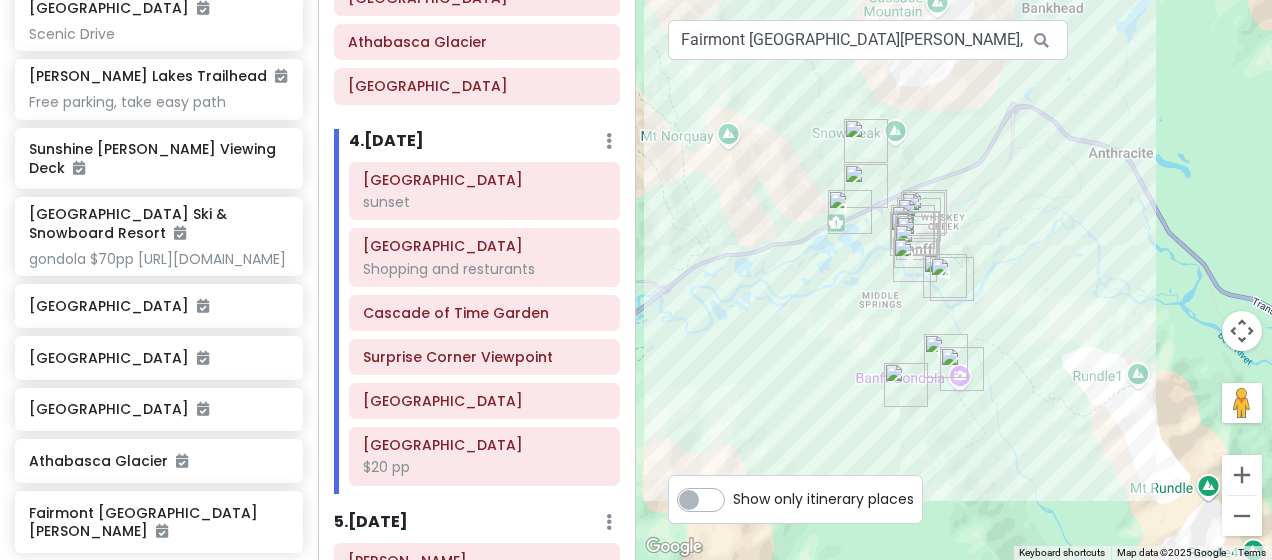drag, startPoint x: 1045, startPoint y: 379, endPoint x: 1090, endPoint y: 48, distance: 334.04492 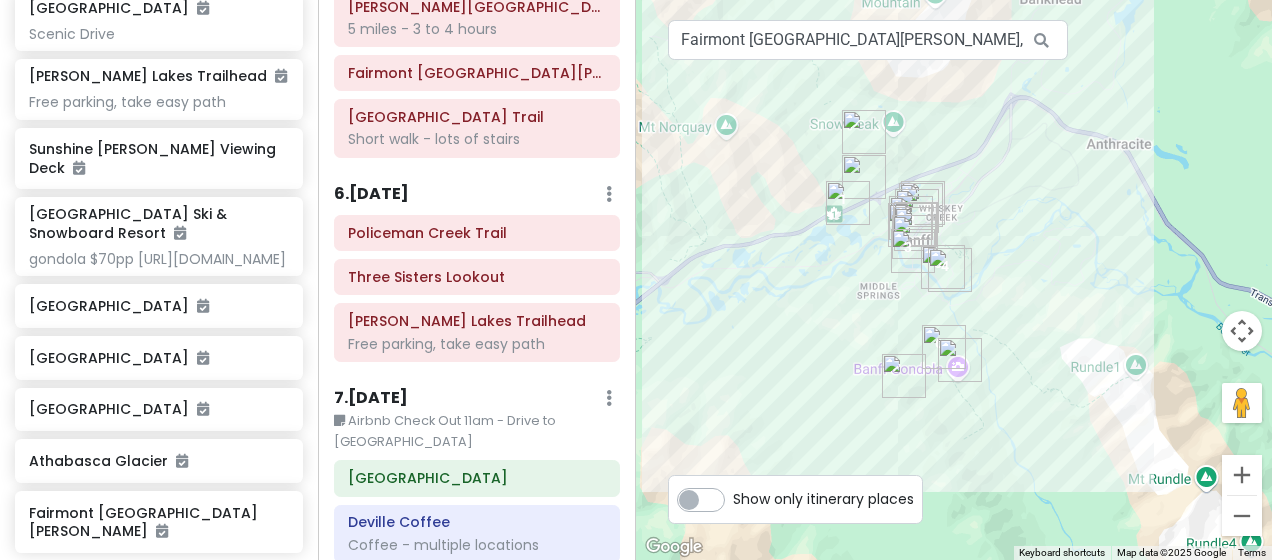 scroll, scrollTop: 1702, scrollLeft: 0, axis: vertical 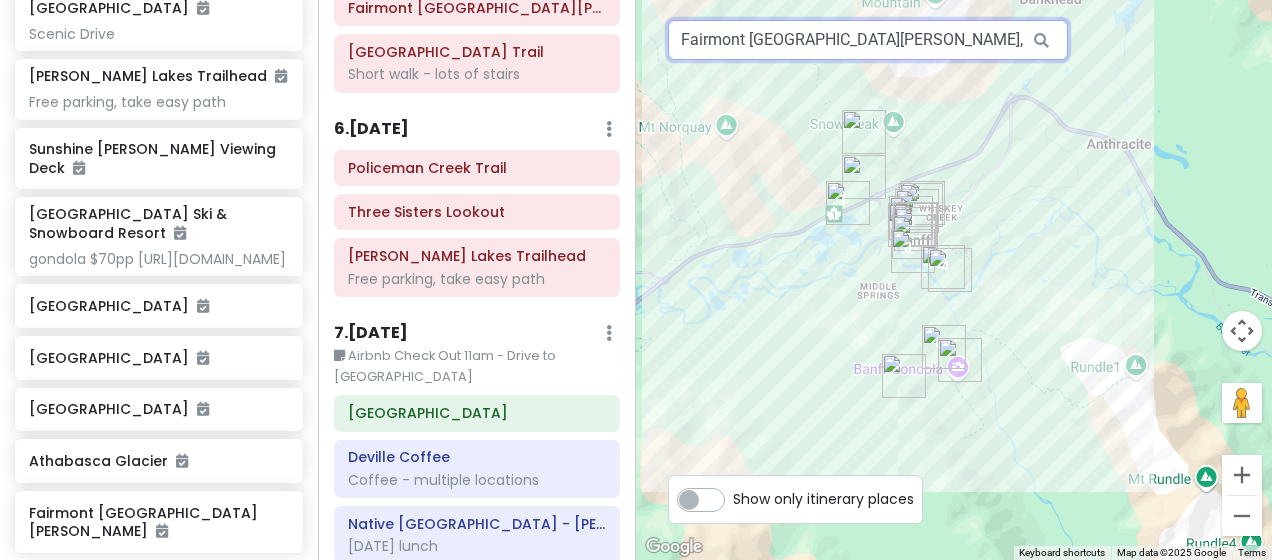 click on "Fairmont [GEOGRAPHIC_DATA][PERSON_NAME], [PERSON_NAME][GEOGRAPHIC_DATA], [PERSON_NAME], [GEOGRAPHIC_DATA], [GEOGRAPHIC_DATA]" at bounding box center (868, 40) 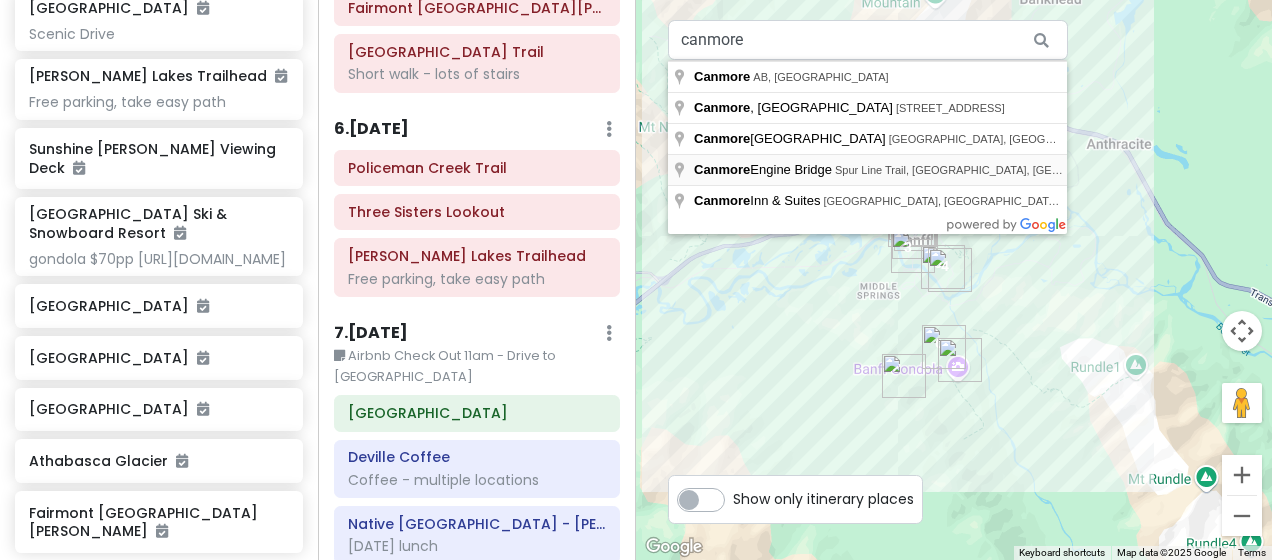 type on "[GEOGRAPHIC_DATA], Spur Line Trail, [GEOGRAPHIC_DATA], [GEOGRAPHIC_DATA], [GEOGRAPHIC_DATA]" 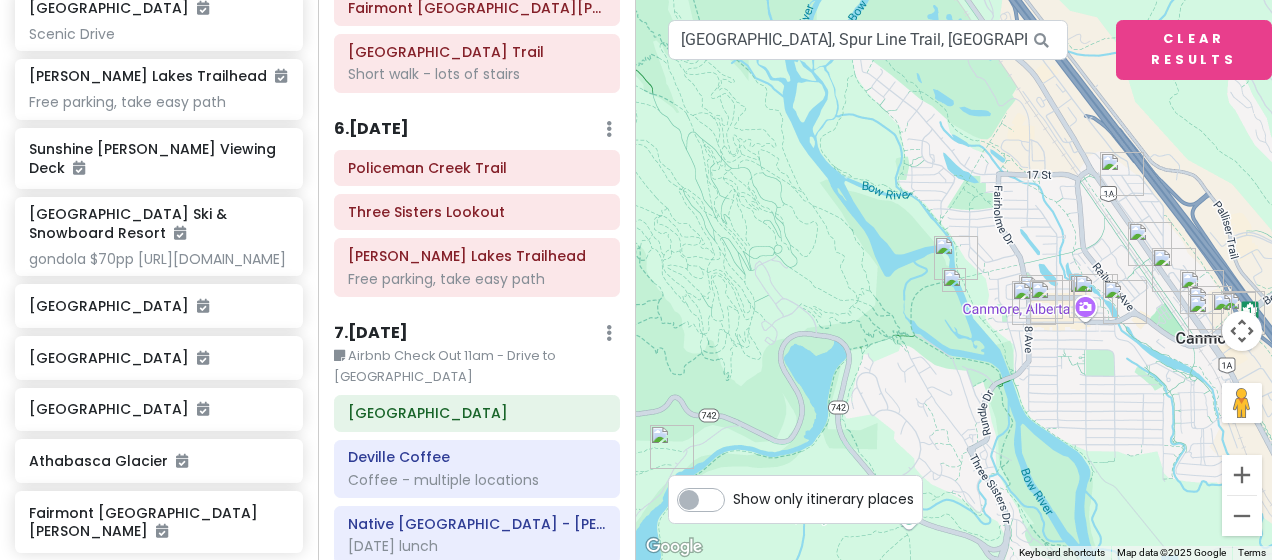 click at bounding box center (956, 258) 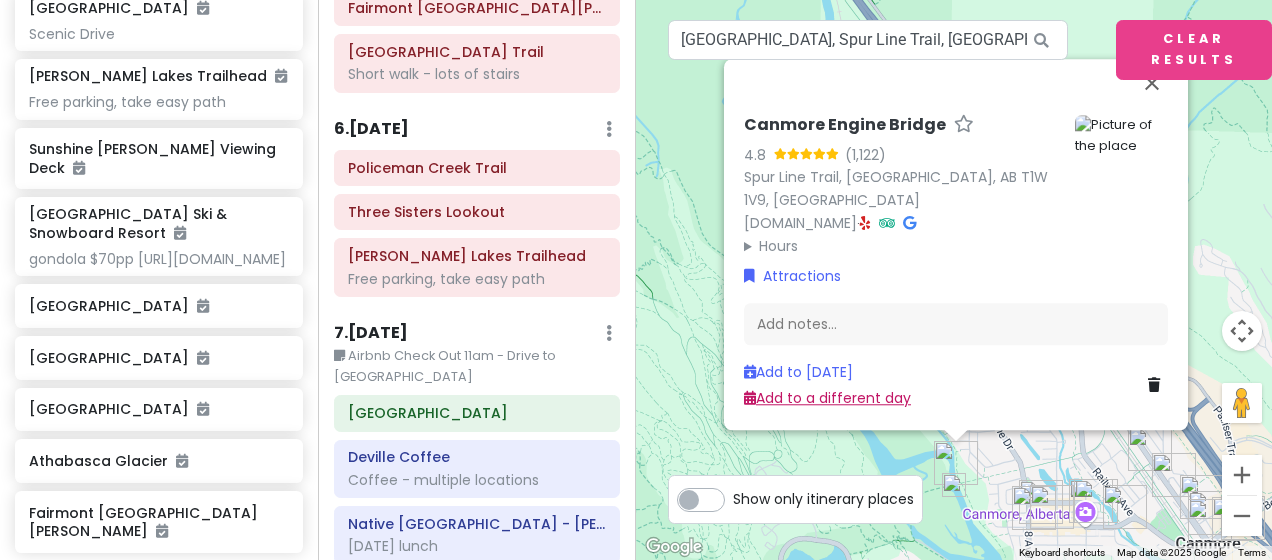 click on "Add to a different day" at bounding box center [827, 399] 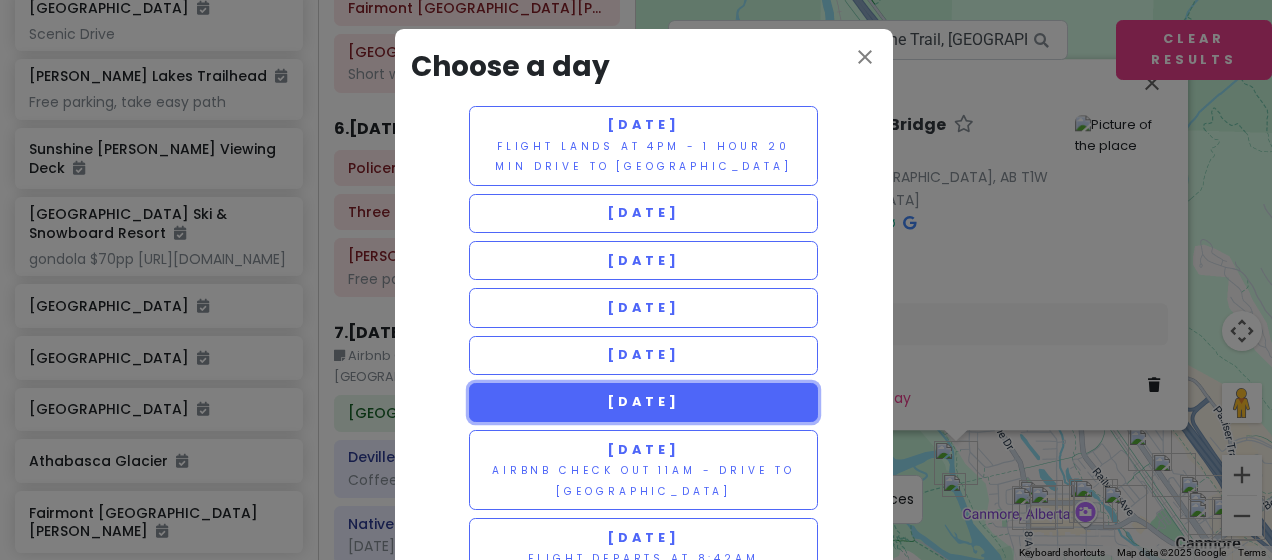 click on "[DATE]" at bounding box center [643, 401] 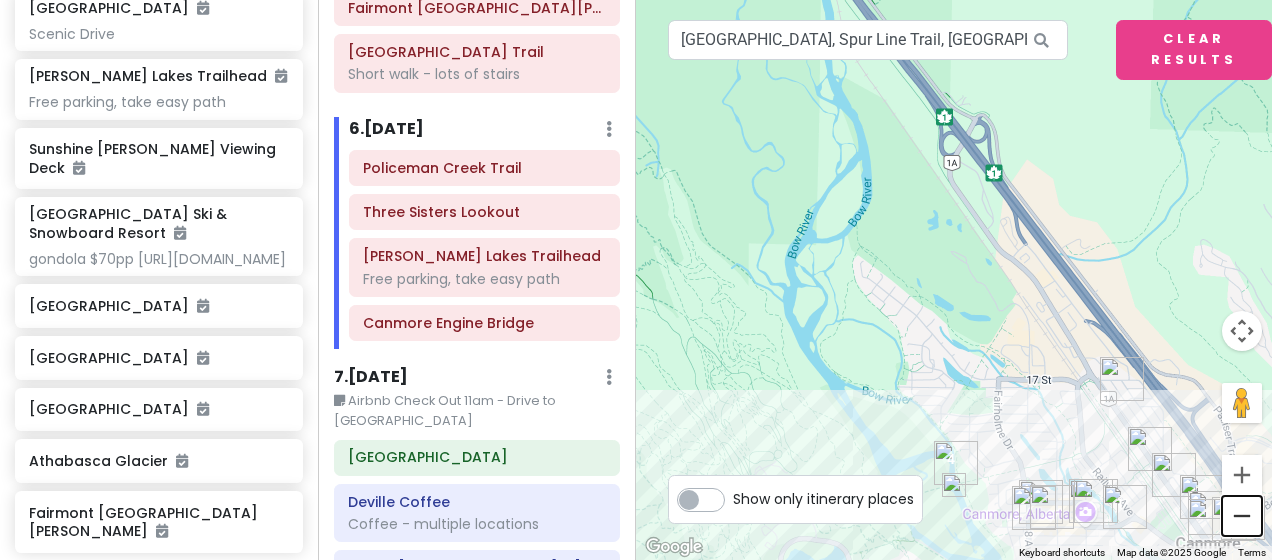 click at bounding box center [1242, 516] 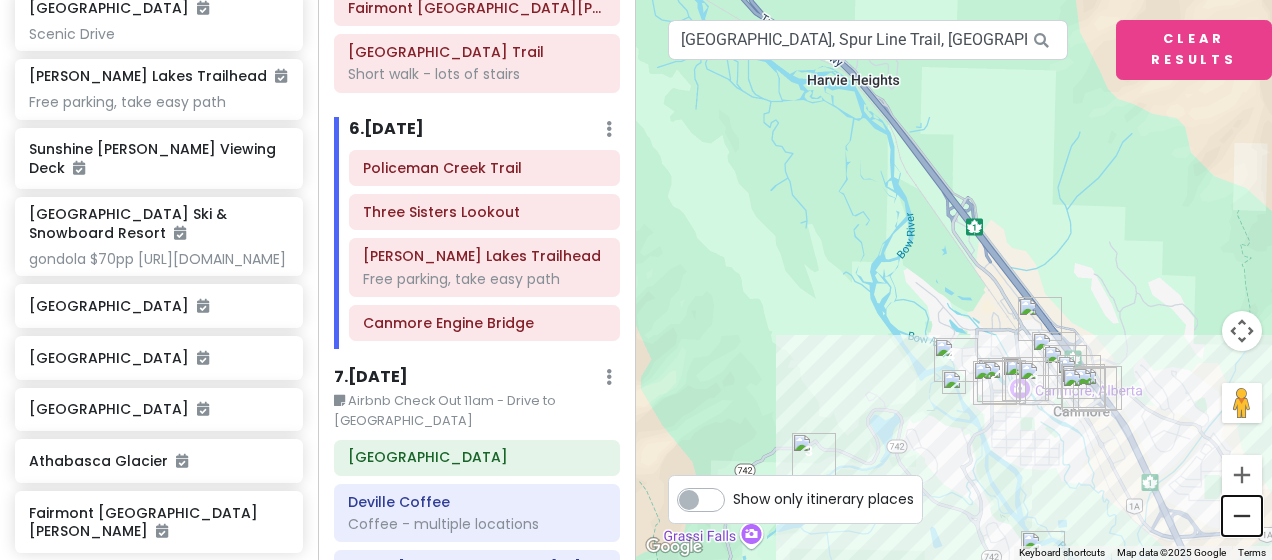 click at bounding box center [1242, 516] 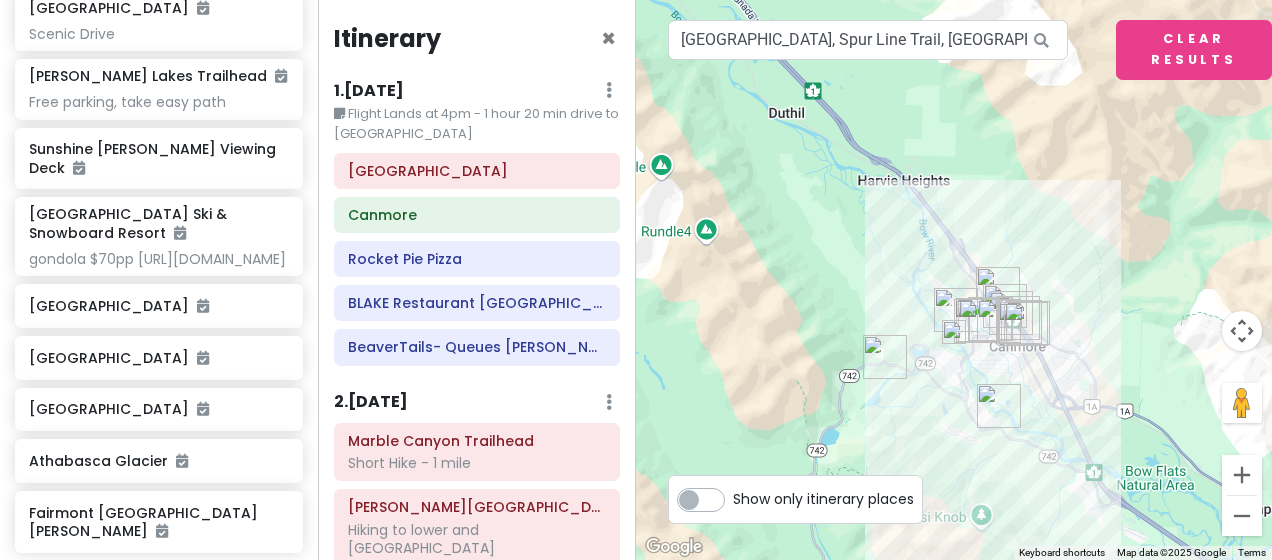 scroll, scrollTop: 0, scrollLeft: 0, axis: both 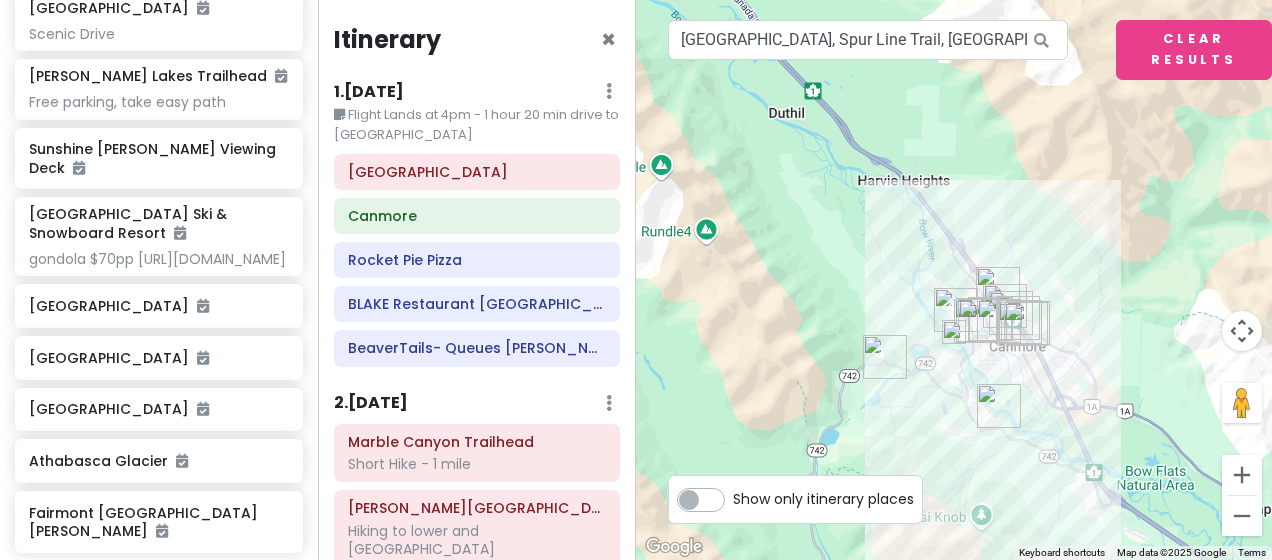 click on "1 .  [DATE]" at bounding box center (369, 92) 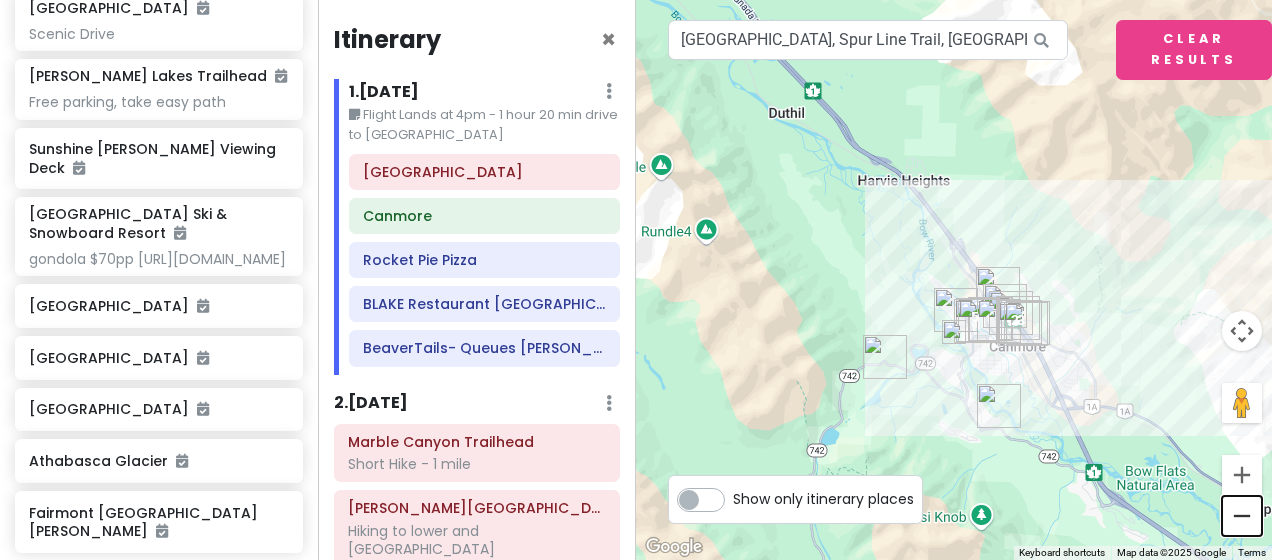 click at bounding box center (1242, 516) 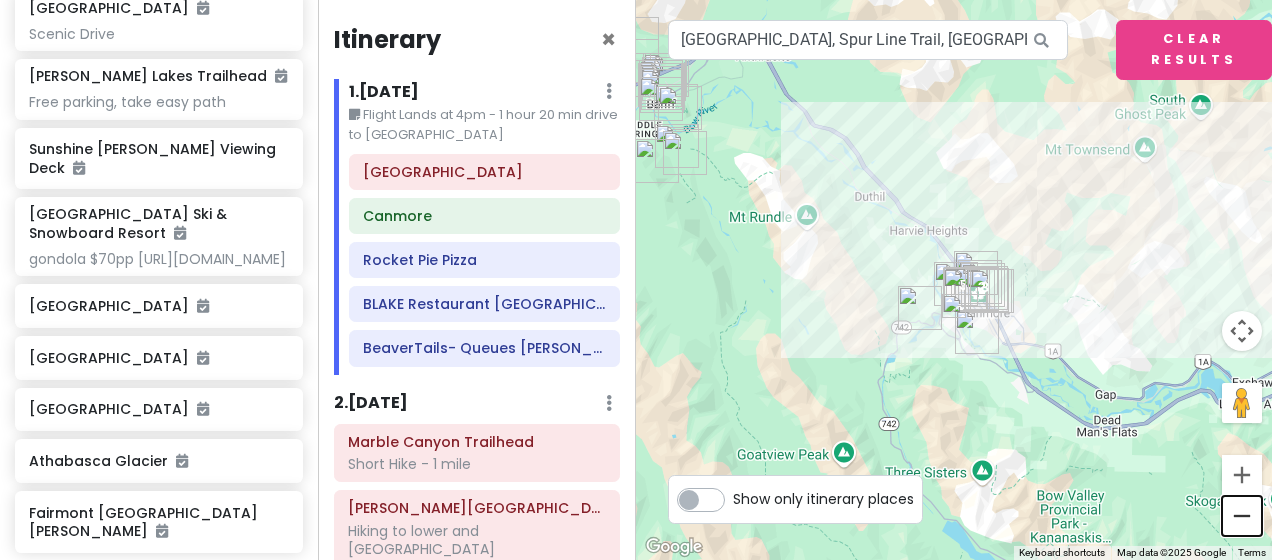 click at bounding box center (1242, 516) 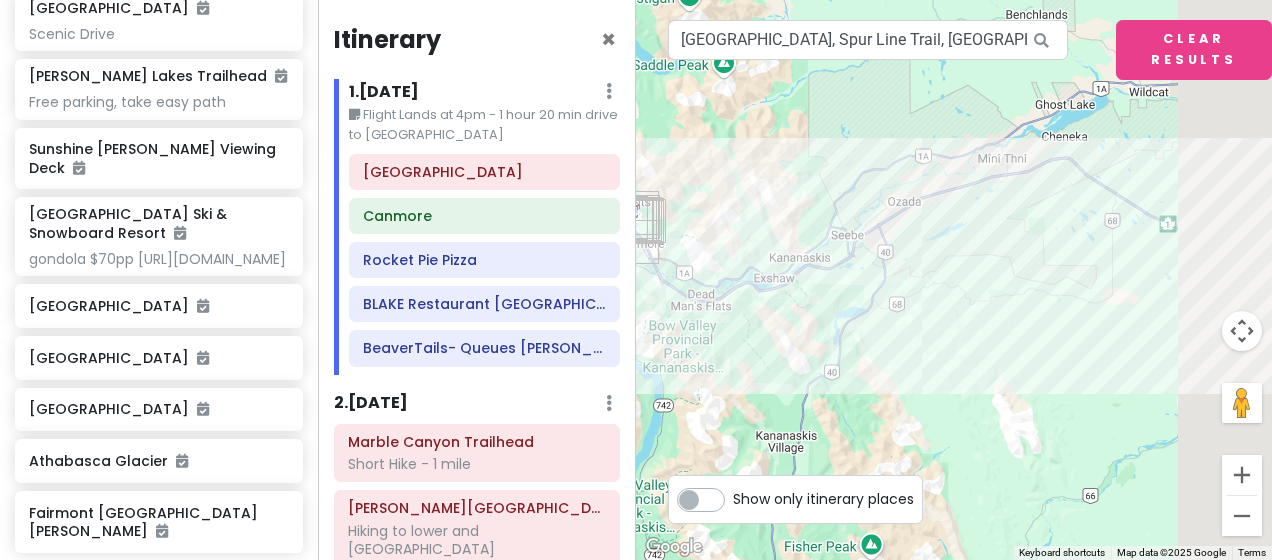 drag, startPoint x: 1116, startPoint y: 388, endPoint x: 772, endPoint y: 337, distance: 347.75998 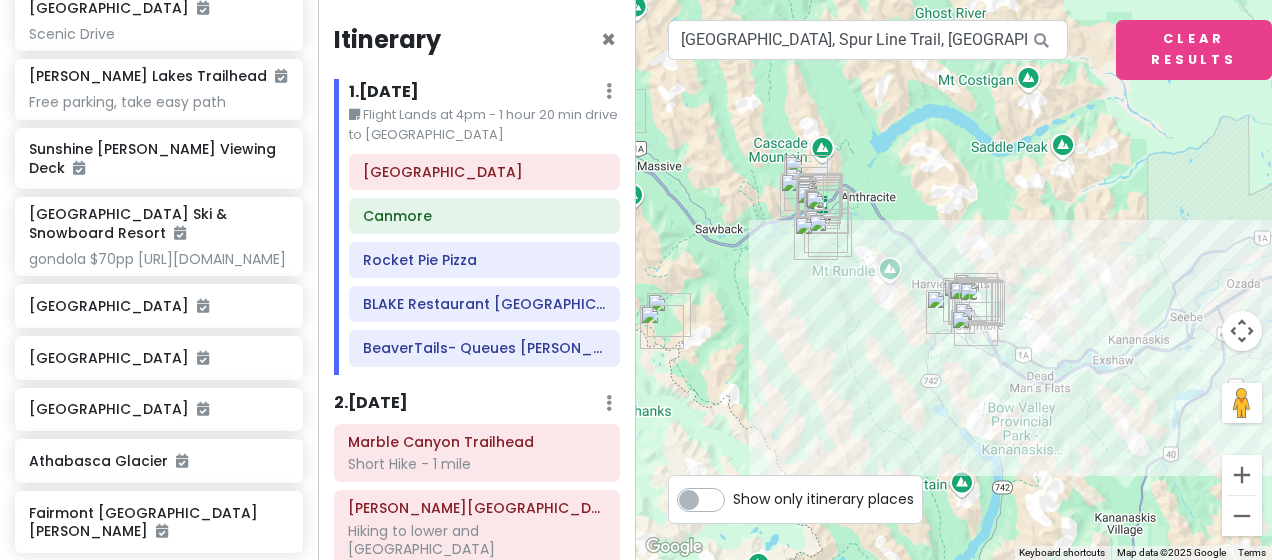 drag, startPoint x: 860, startPoint y: 339, endPoint x: 1202, endPoint y: 422, distance: 351.92755 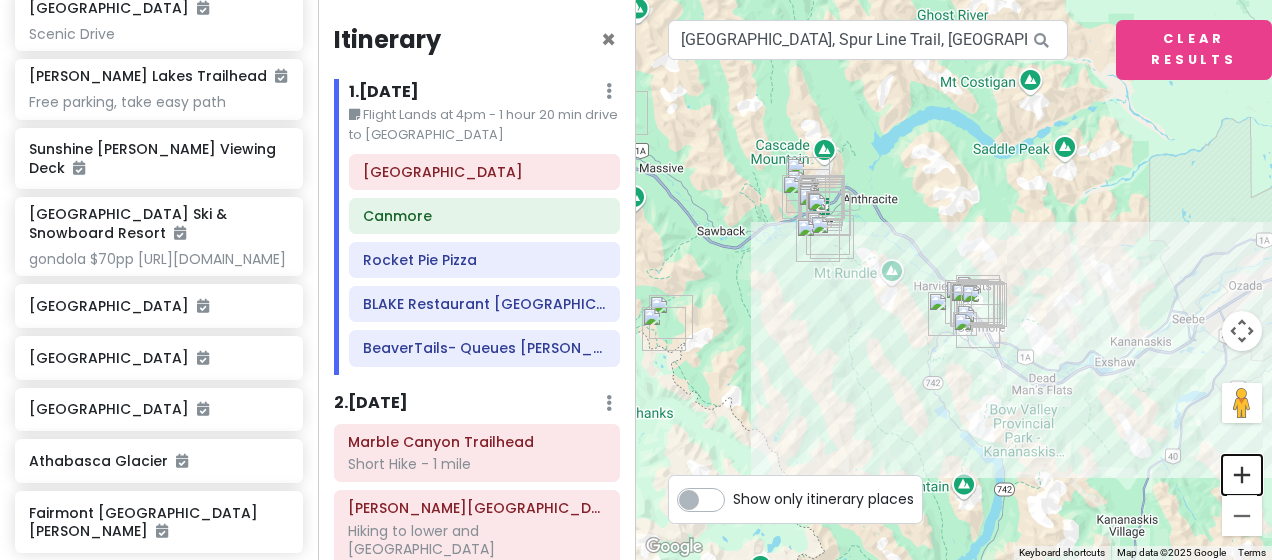 click at bounding box center [1242, 475] 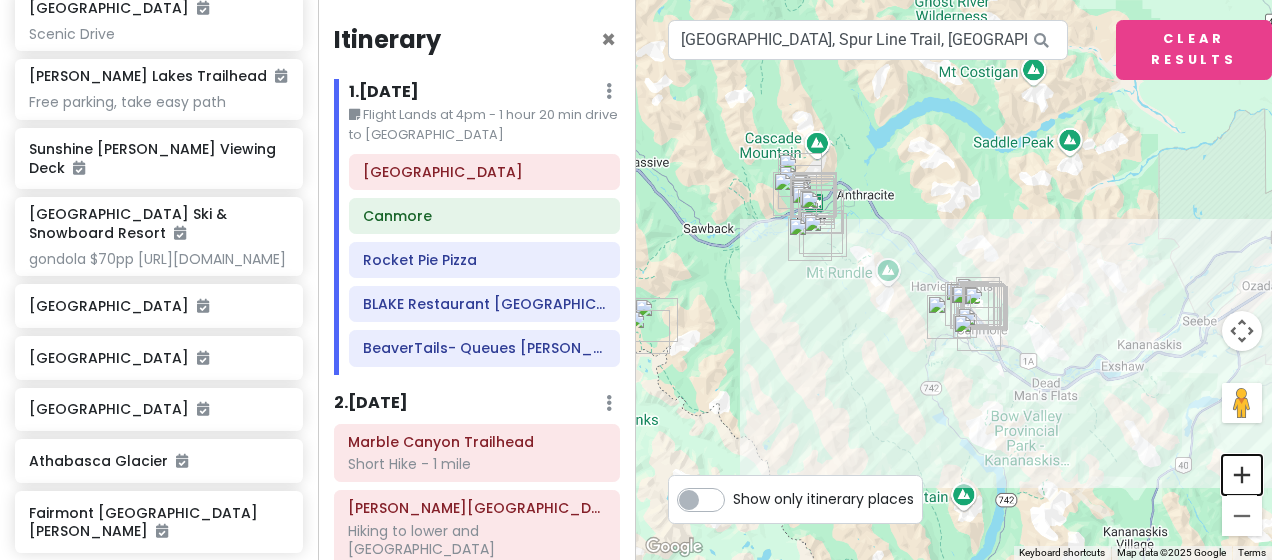 click at bounding box center [1242, 475] 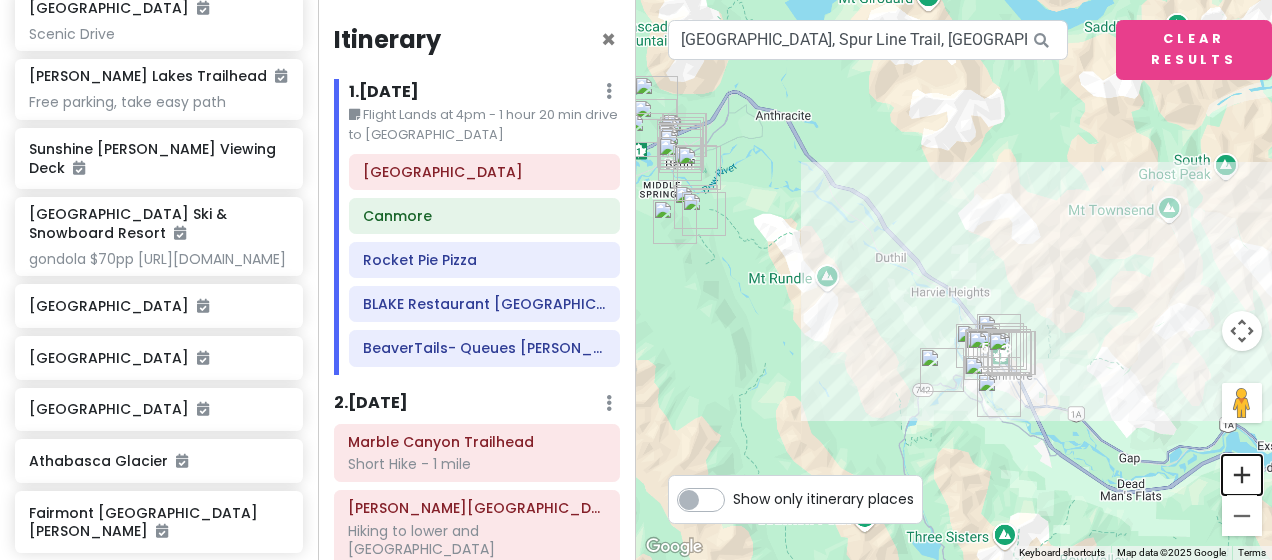 click at bounding box center (1242, 475) 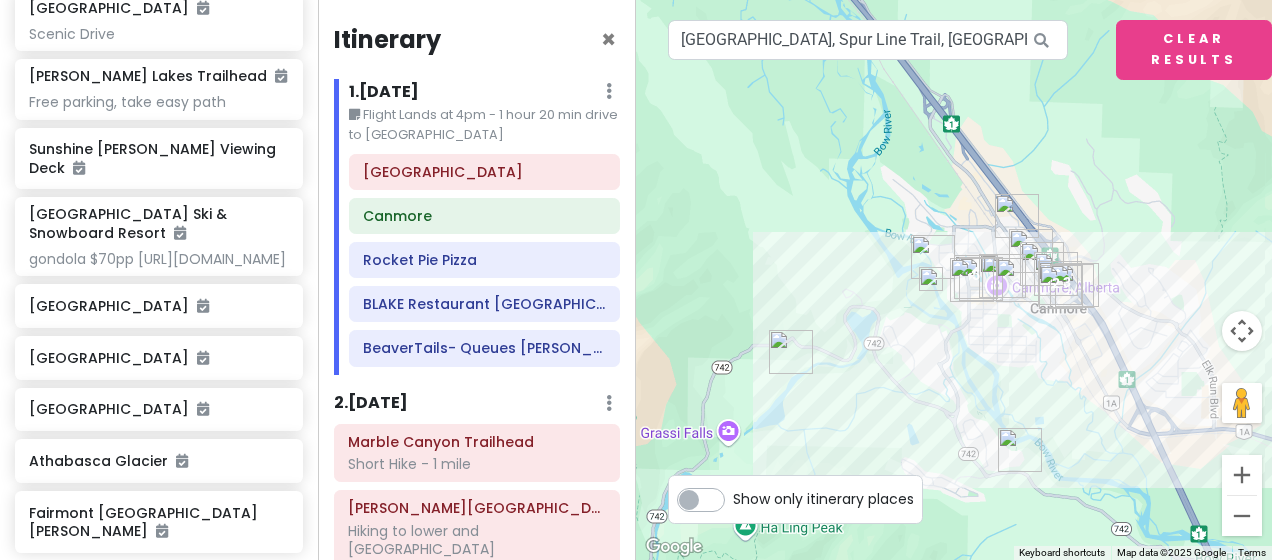 drag, startPoint x: 1103, startPoint y: 355, endPoint x: 992, endPoint y: 4, distance: 368.13312 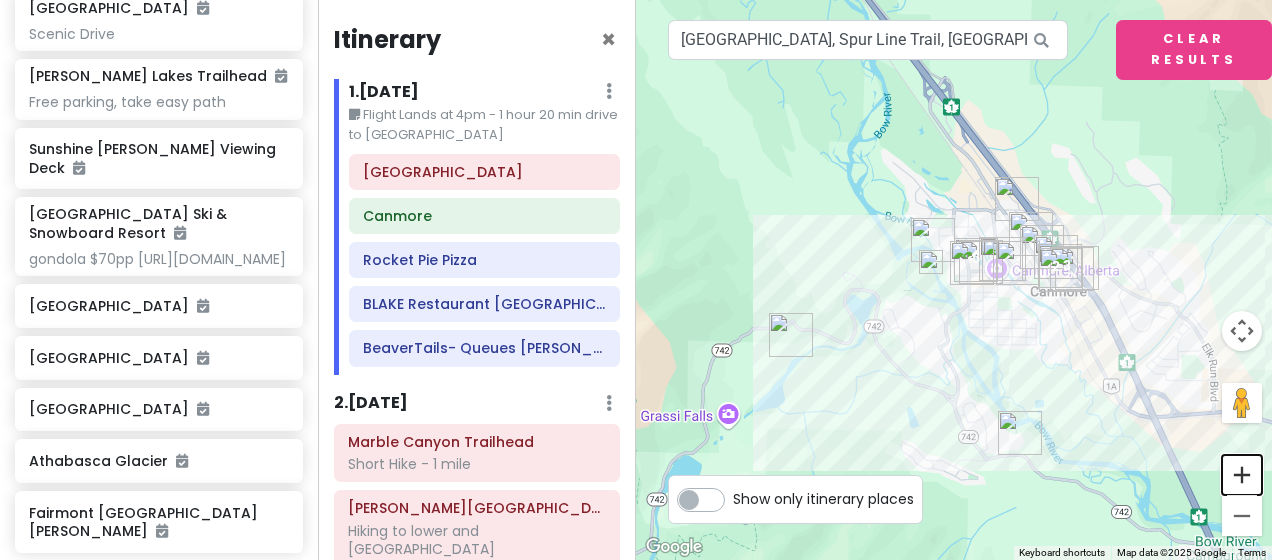 click at bounding box center (1242, 475) 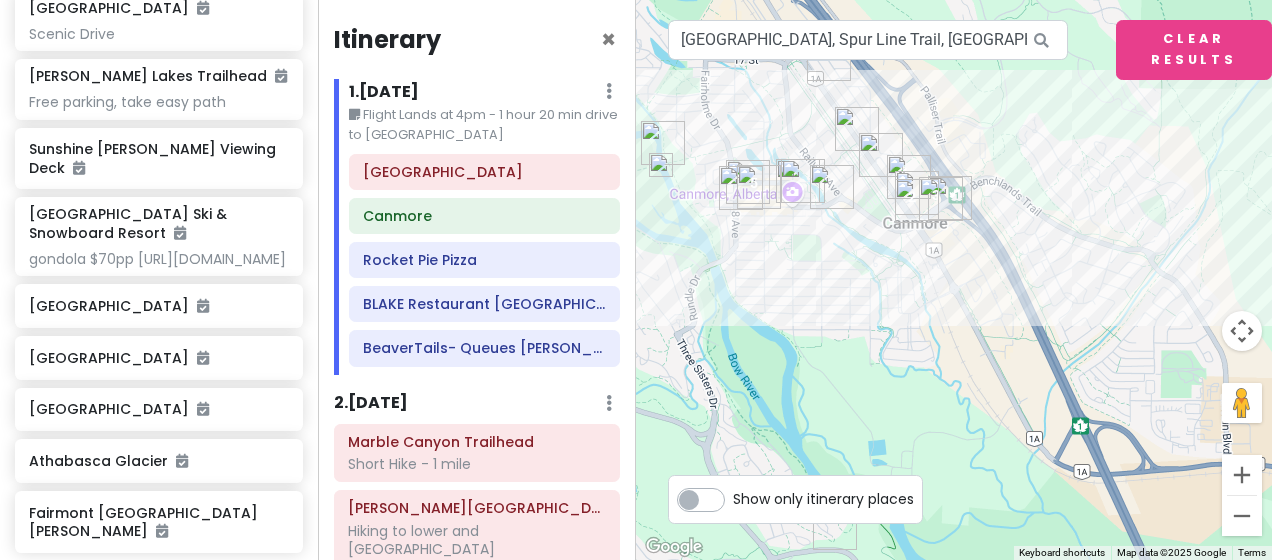 drag, startPoint x: 1030, startPoint y: 455, endPoint x: 775, endPoint y: 374, distance: 267.5556 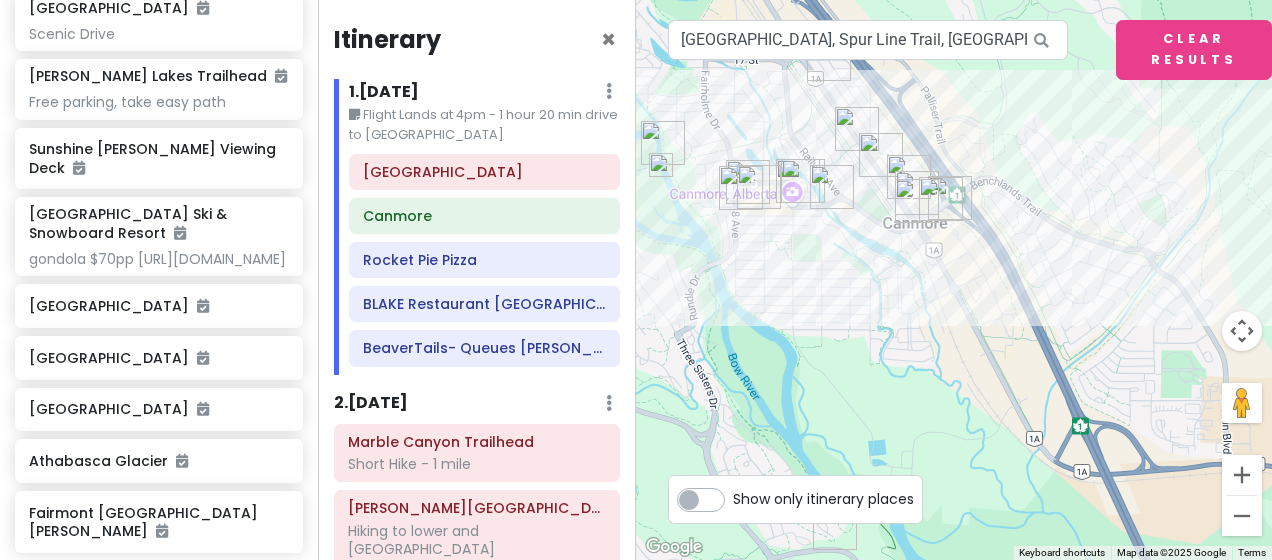 click on "1 .  [DATE]" at bounding box center (384, 92) 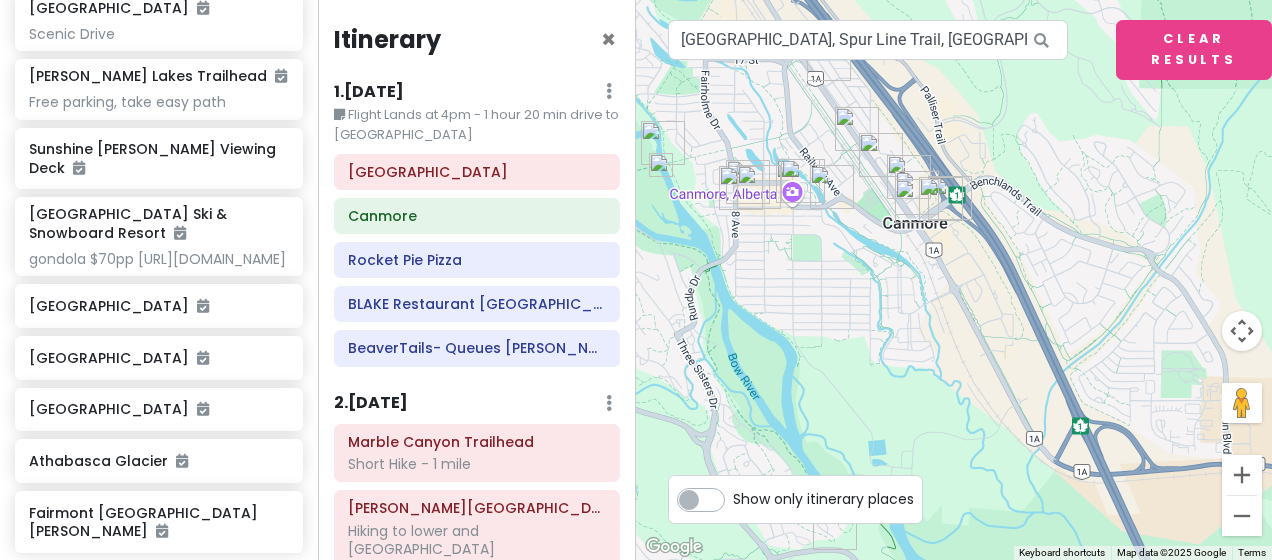 click on "1 .  [DATE]" at bounding box center [369, 92] 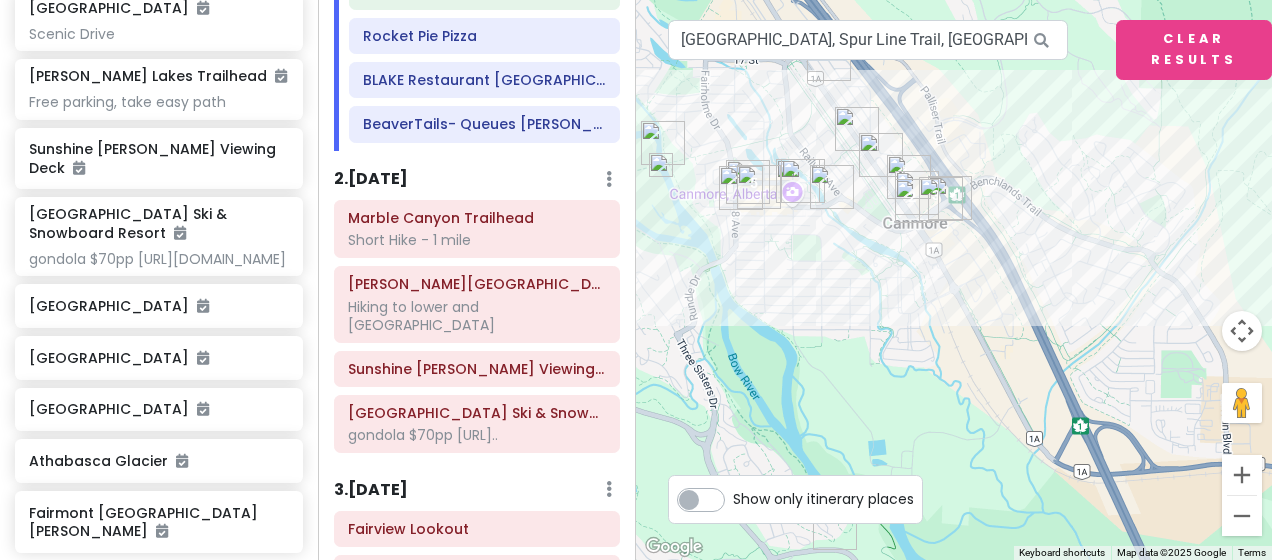 scroll, scrollTop: 223, scrollLeft: 0, axis: vertical 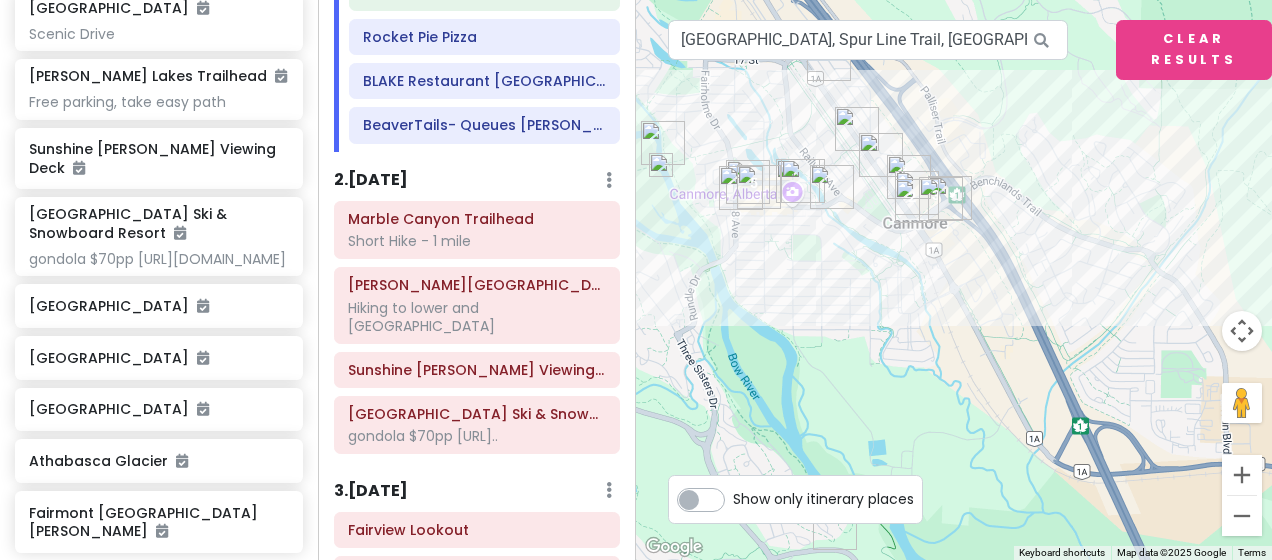 click on "2 .  [DATE] Add Day Notes Delete Day" at bounding box center (477, 185) 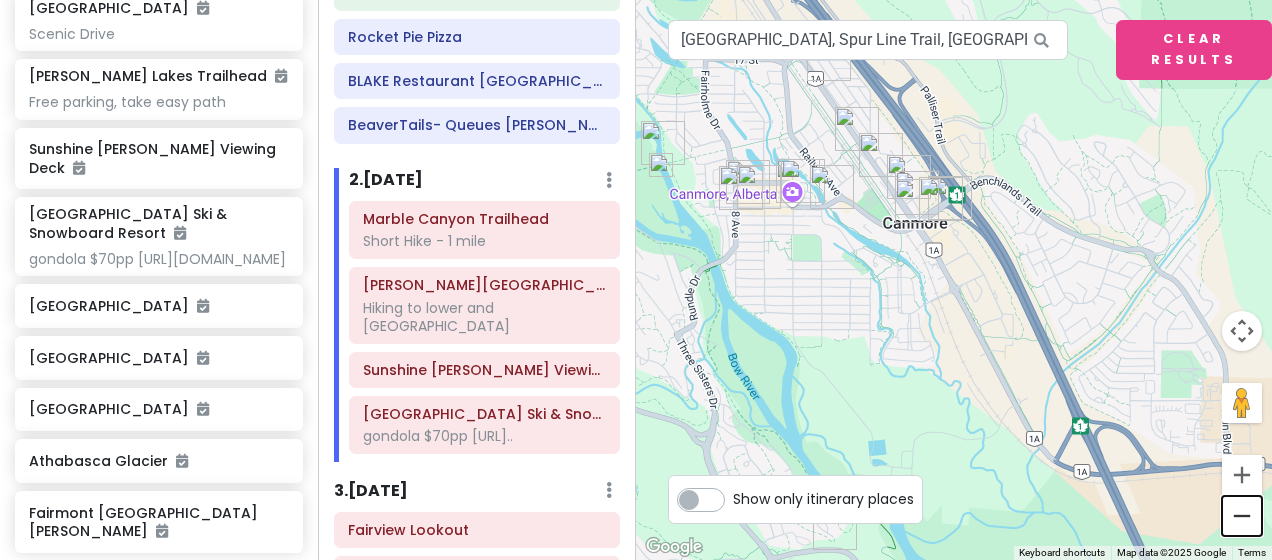 click at bounding box center [1242, 516] 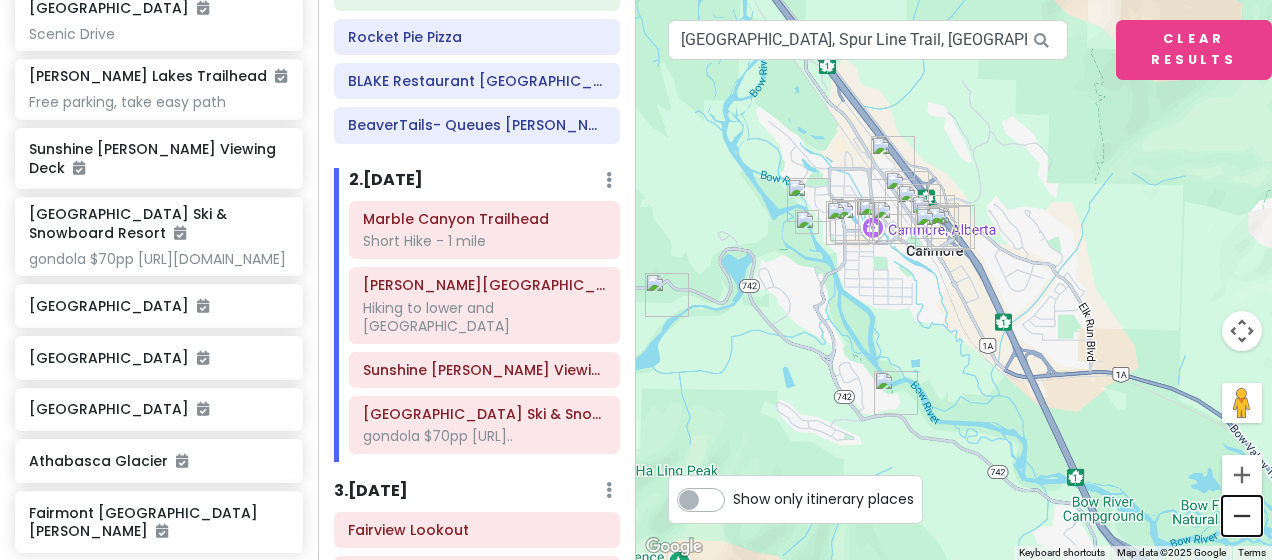 click at bounding box center [1242, 516] 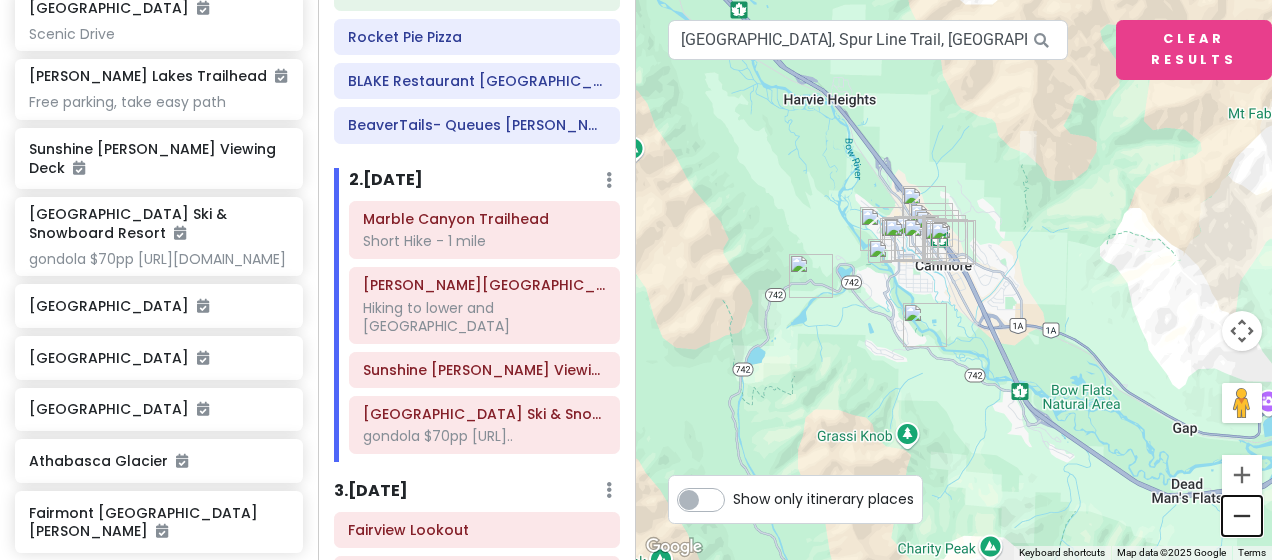 click at bounding box center (1242, 516) 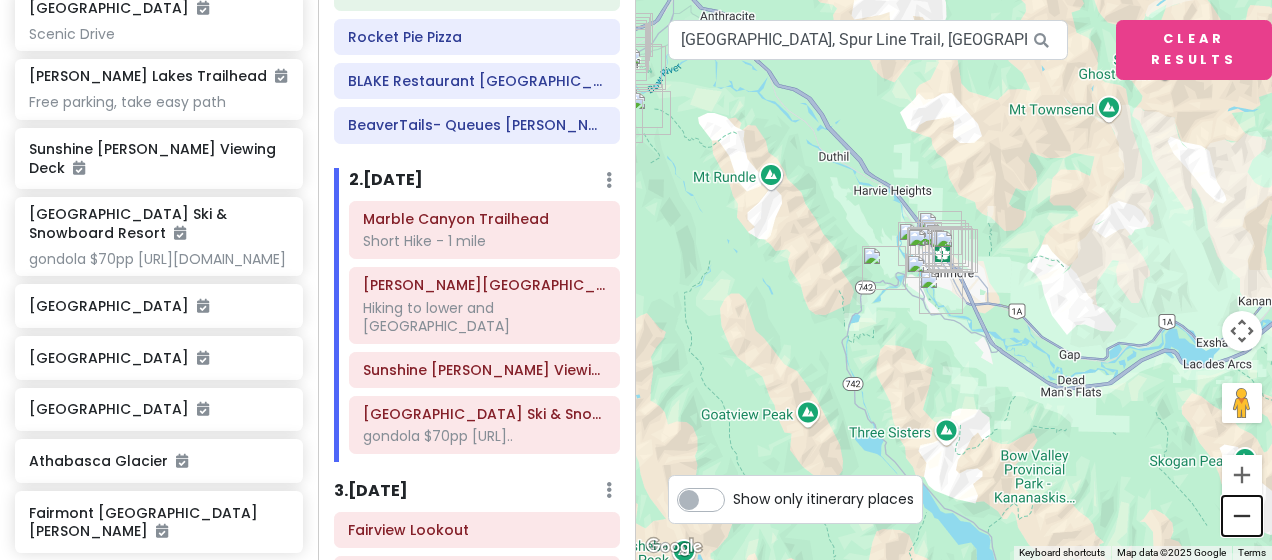click at bounding box center (1242, 516) 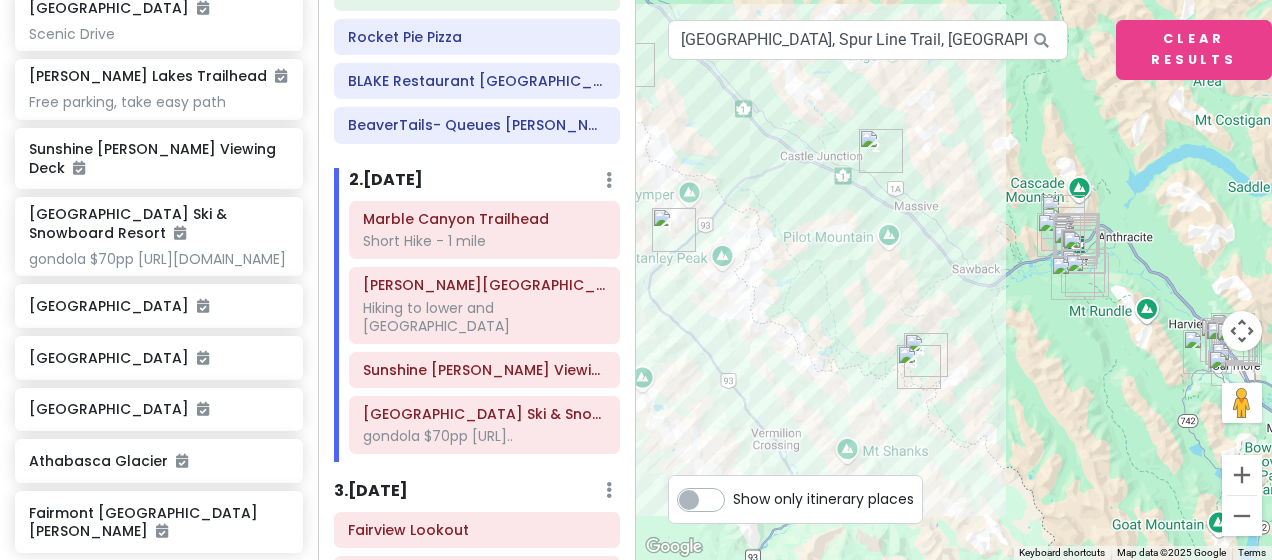 drag, startPoint x: 898, startPoint y: 380, endPoint x: 1185, endPoint y: 469, distance: 300.48294 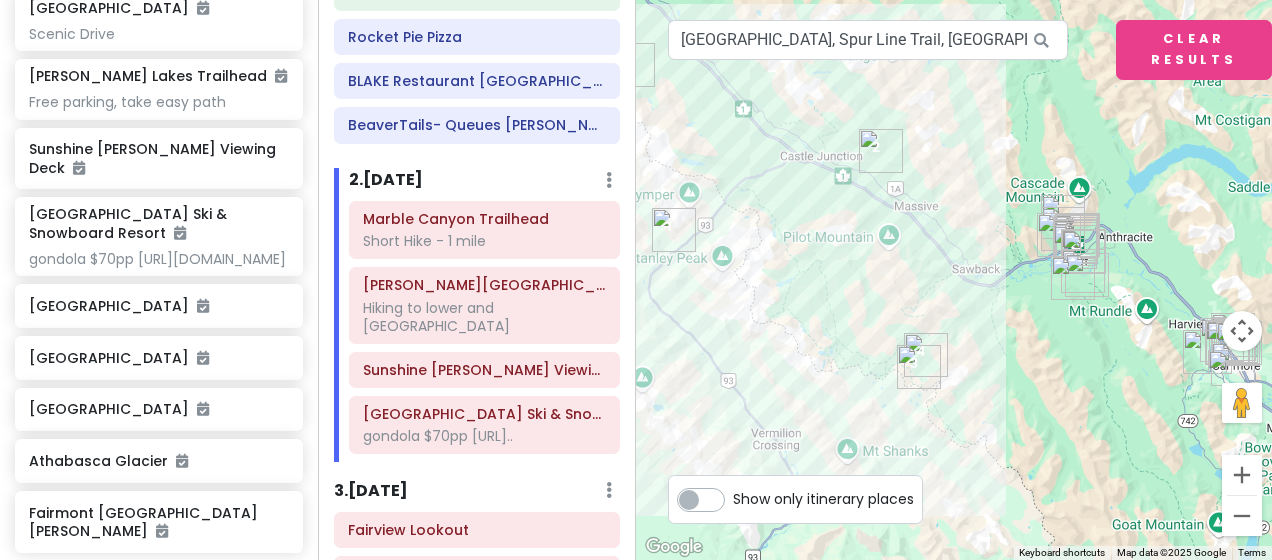 click on "2 .  [DATE]" at bounding box center (386, 180) 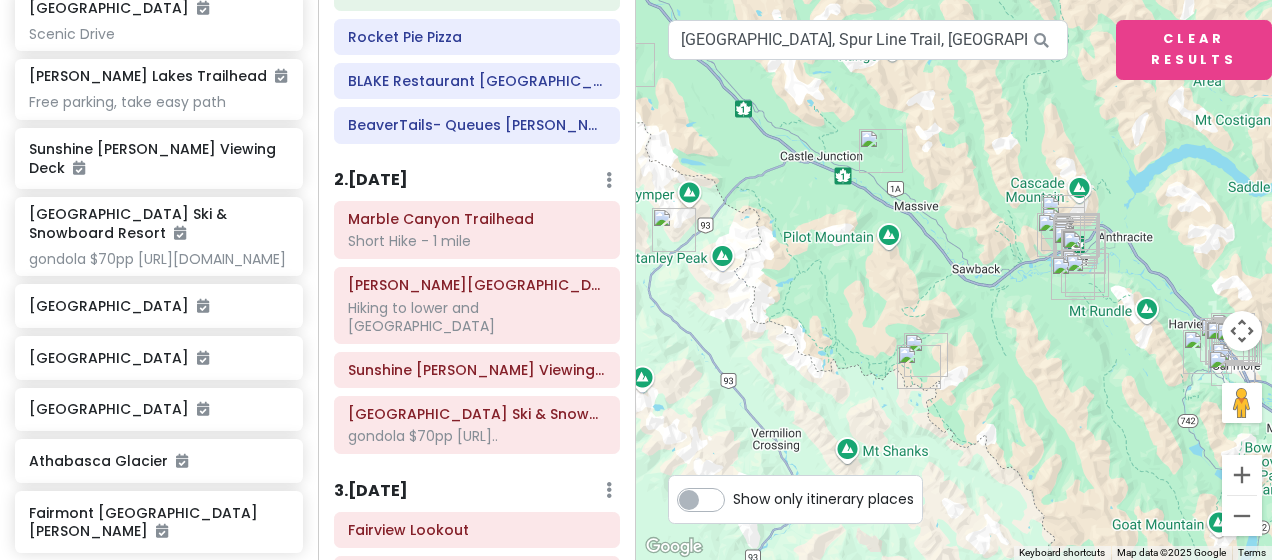 click on "2 .  [DATE] Add Day Notes Delete Day" at bounding box center [477, 185] 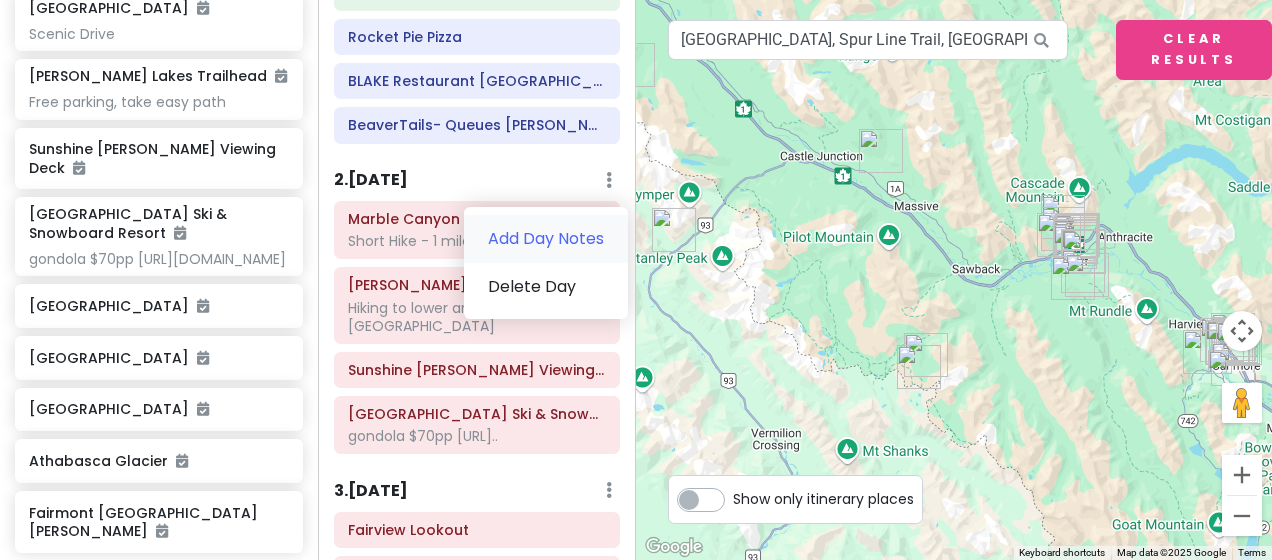 click on "Add Day Notes" at bounding box center (546, 239) 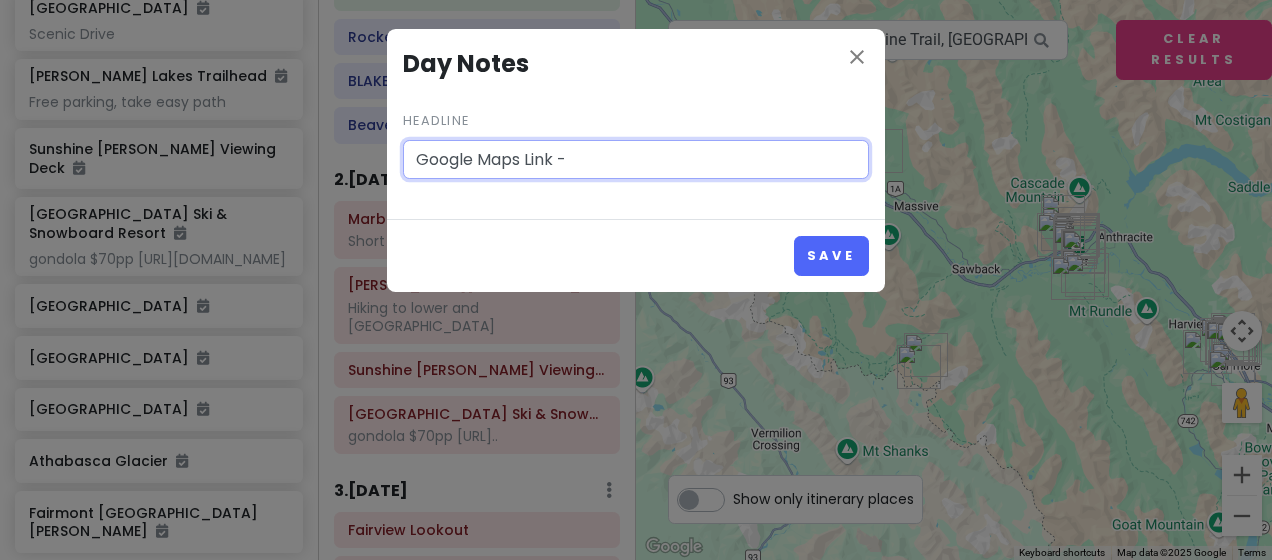 paste on "[URL][DOMAIN_NAME]" 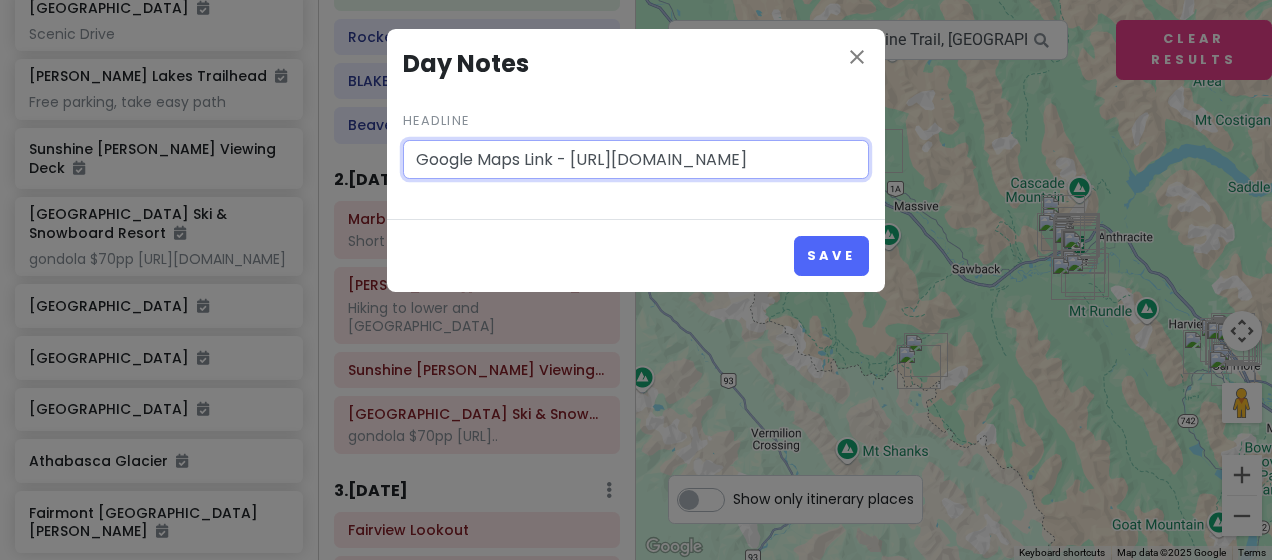 scroll, scrollTop: 0, scrollLeft: 85, axis: horizontal 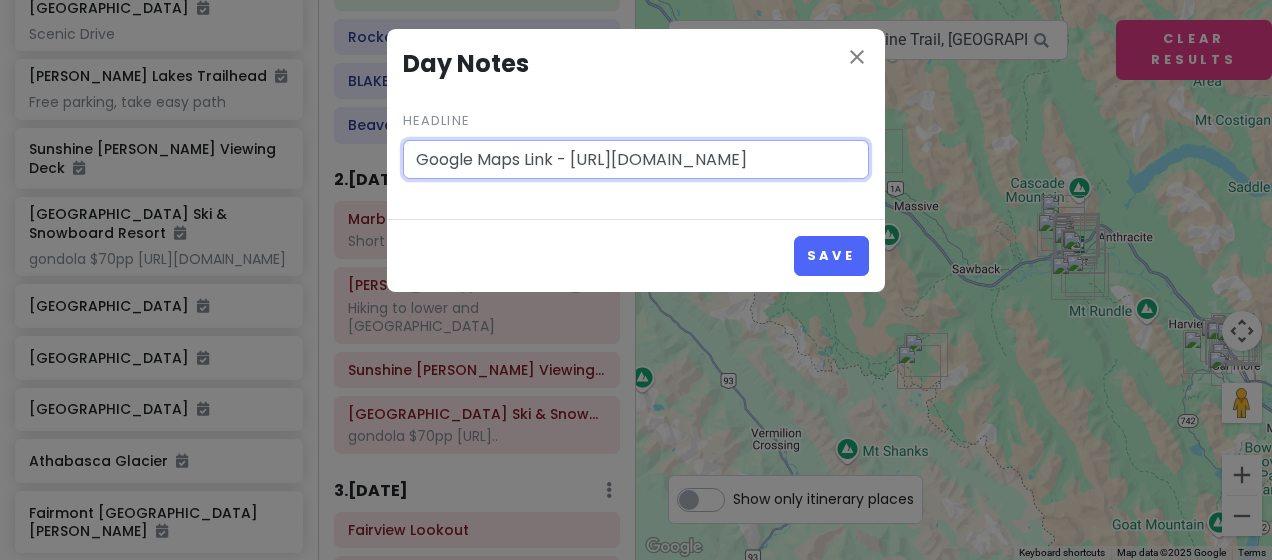 click on "Google Maps Link - [URL][DOMAIN_NAME]" at bounding box center [636, 160] 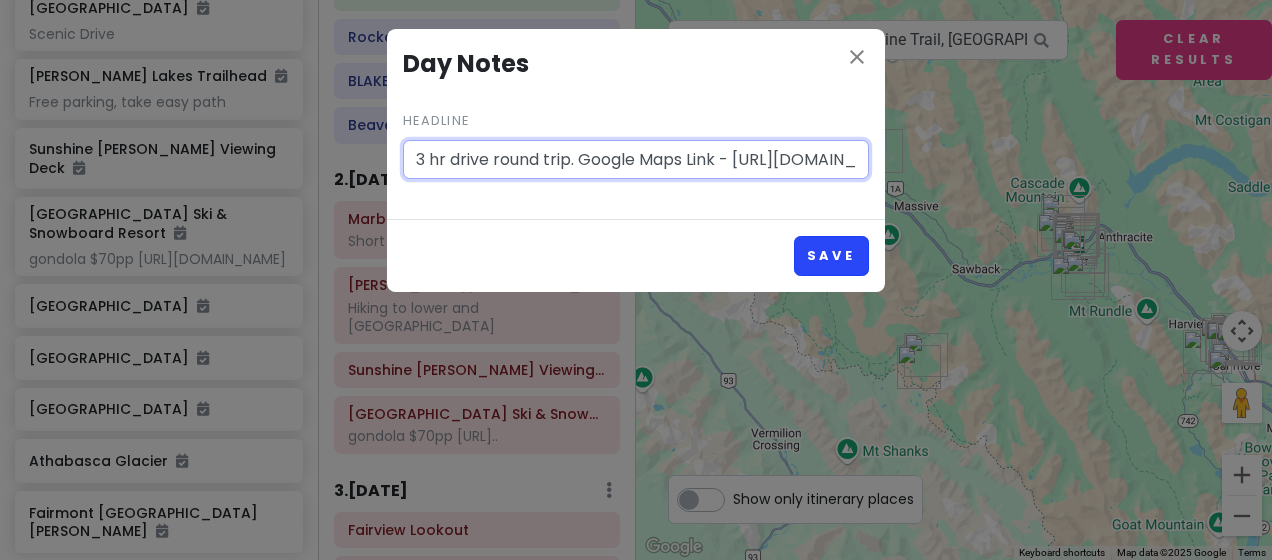 type on "3 hr drive round trip. Google Maps Link - [URL][DOMAIN_NAME]" 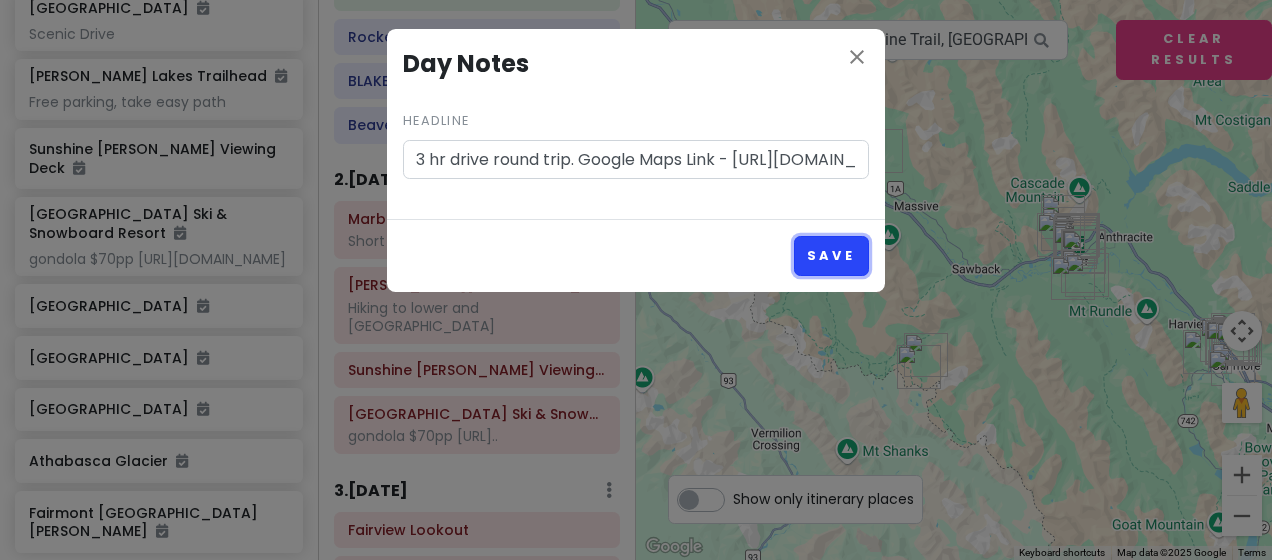 click on "Save" at bounding box center (831, 255) 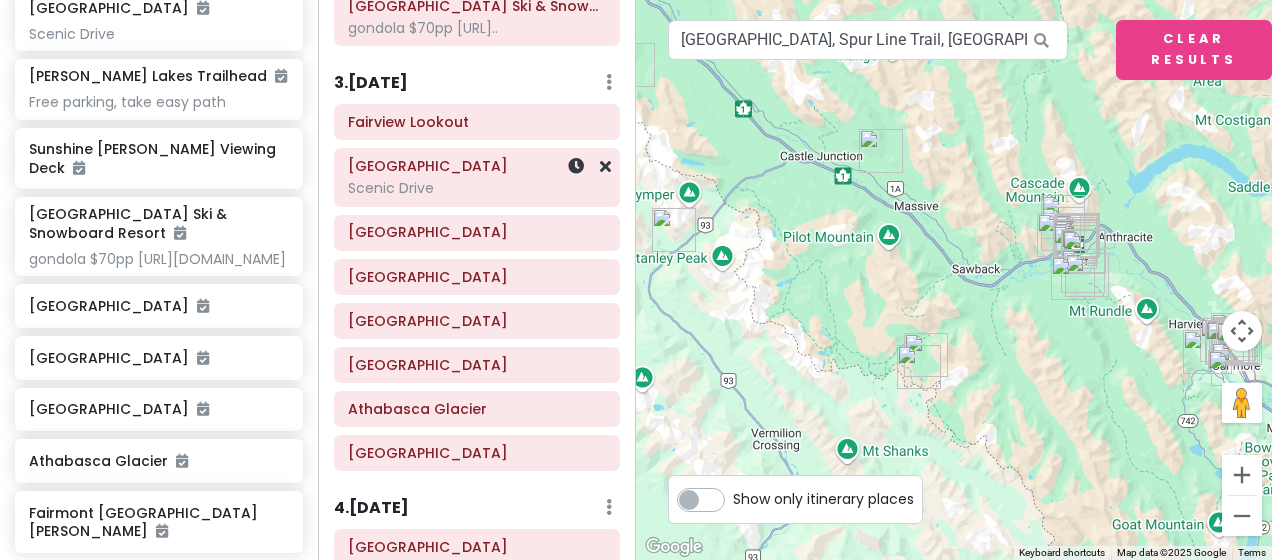scroll, scrollTop: 673, scrollLeft: 0, axis: vertical 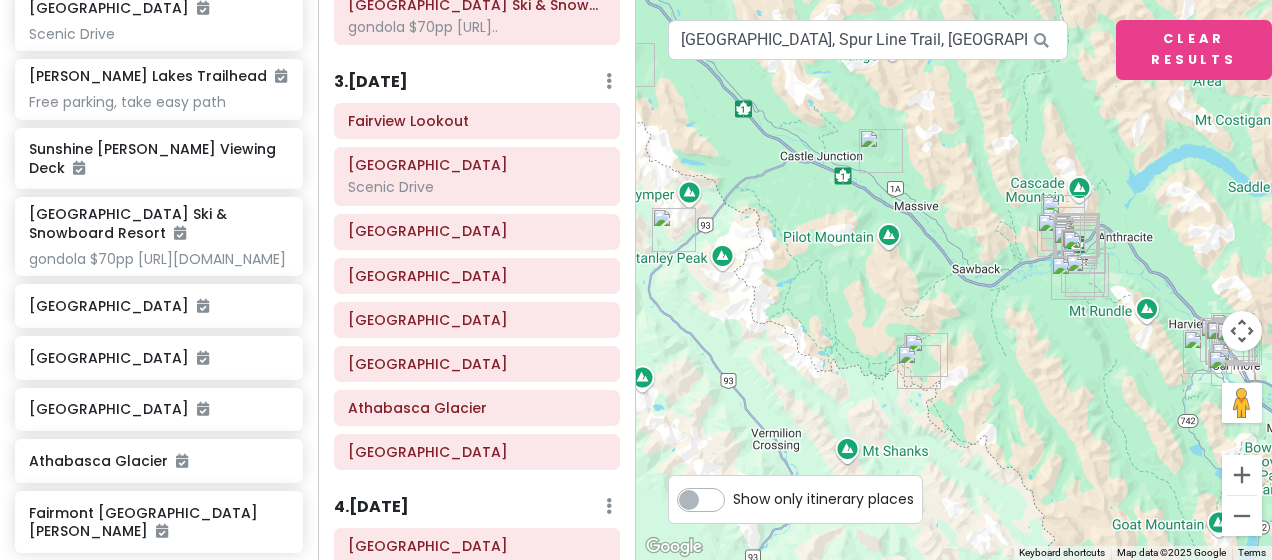 click on "3 .  [DATE]" at bounding box center [371, 82] 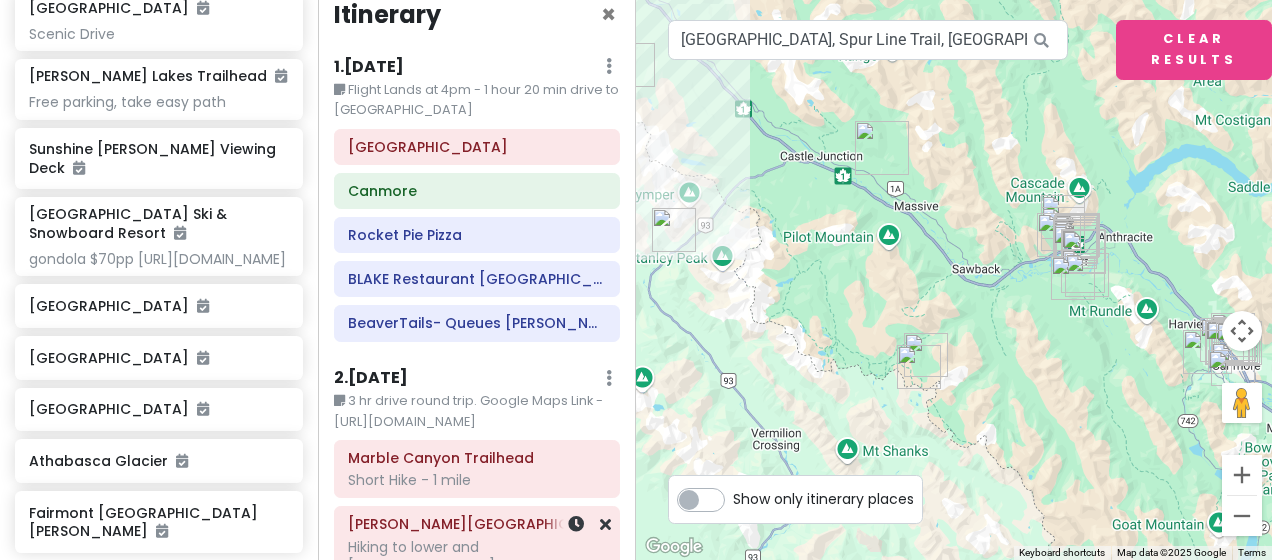 scroll, scrollTop: 0, scrollLeft: 0, axis: both 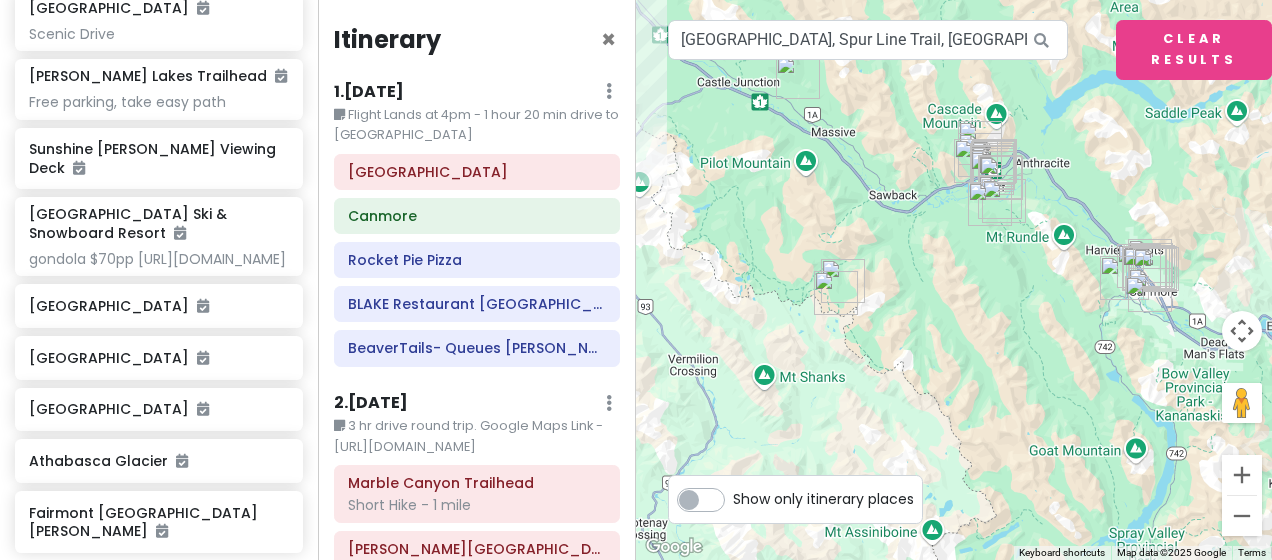 drag, startPoint x: 1064, startPoint y: 450, endPoint x: 979, endPoint y: 374, distance: 114.02193 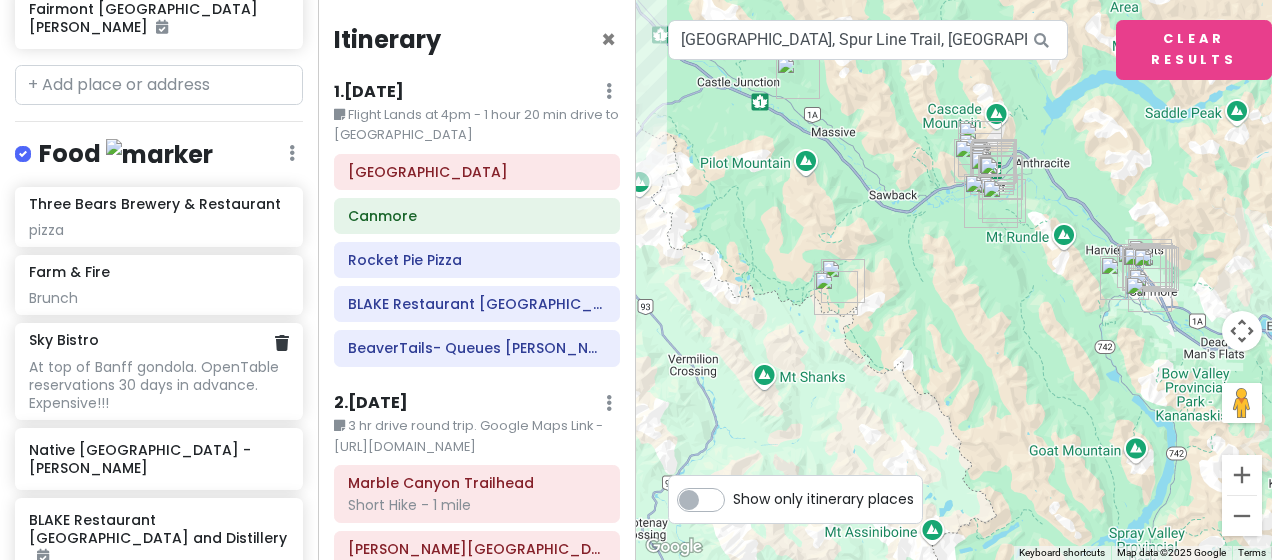 scroll, scrollTop: 3075, scrollLeft: 0, axis: vertical 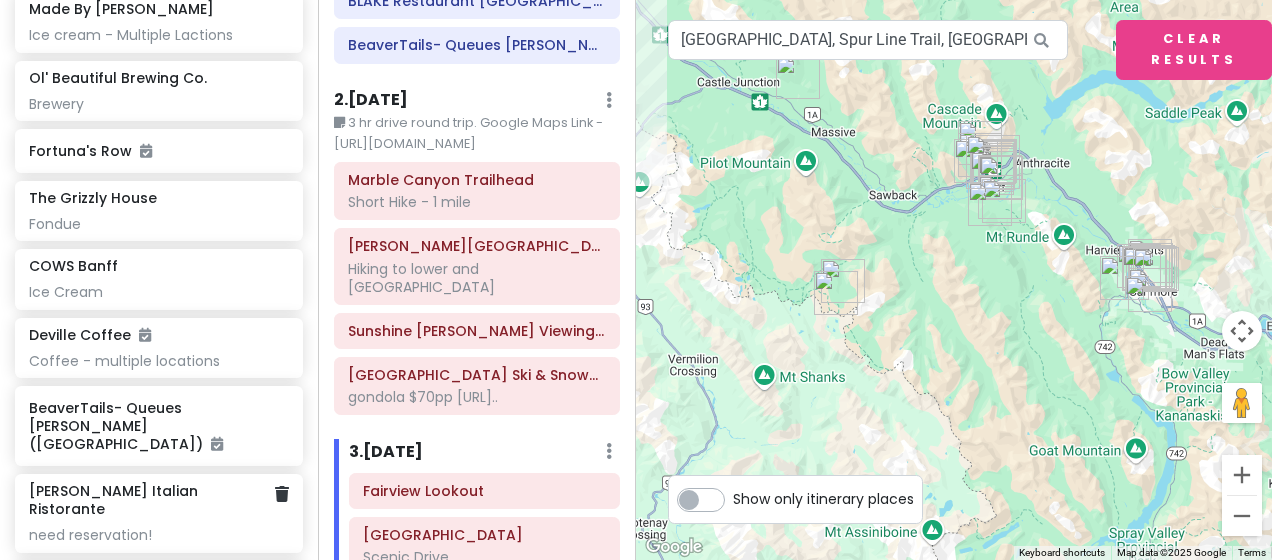 click on "need reservation!" at bounding box center (158, -3594) 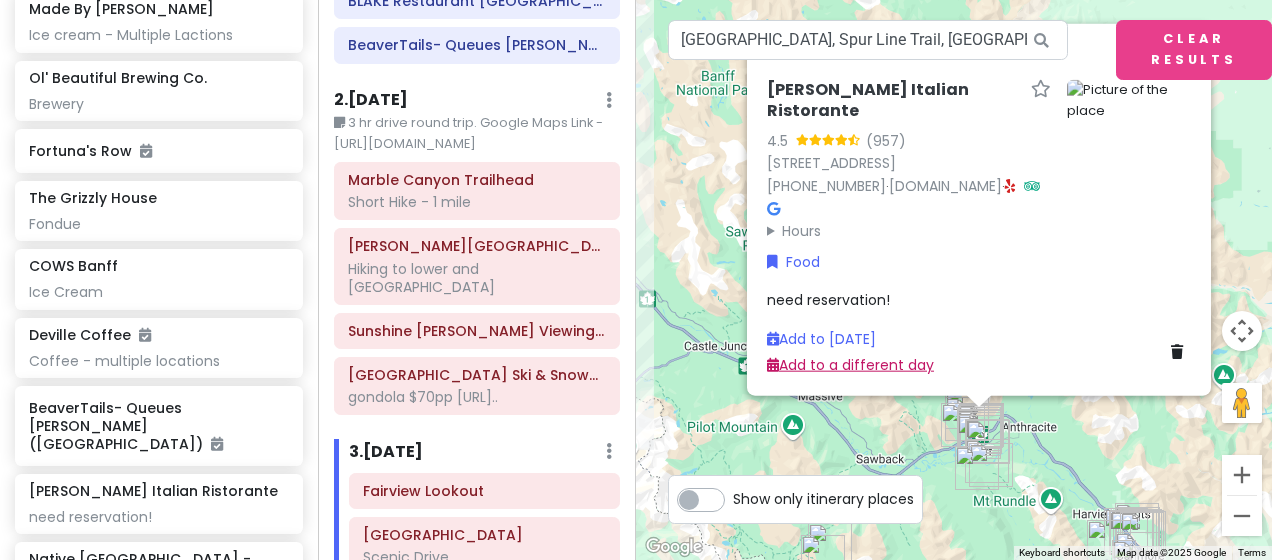 click on "Add to a different day" at bounding box center (850, 365) 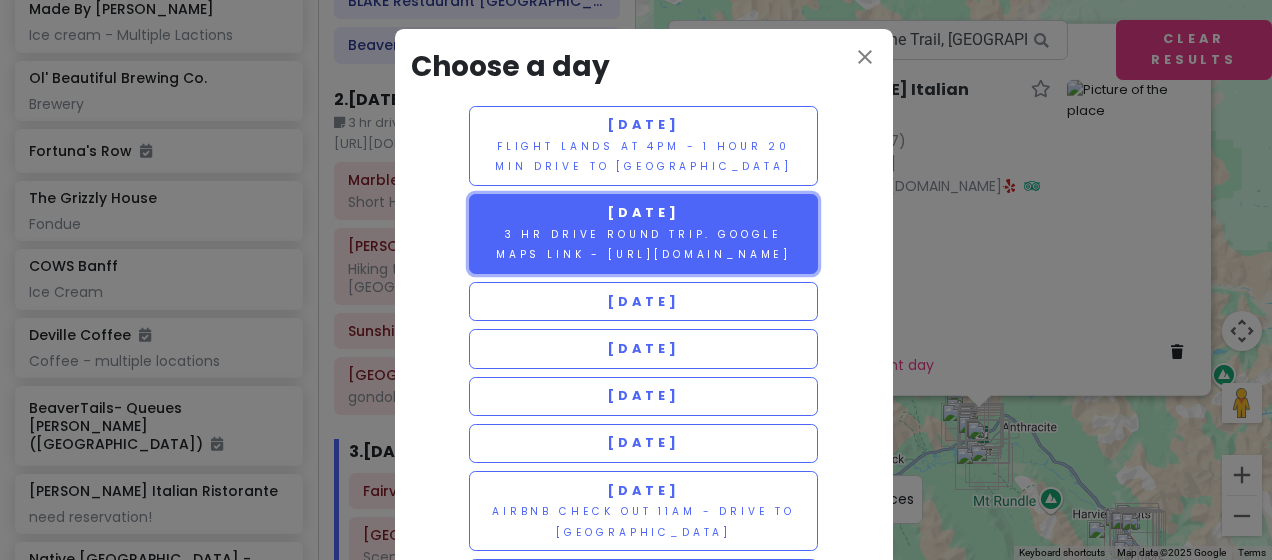 click on "3 hr drive round trip. Google Maps Link - [URL][DOMAIN_NAME]" at bounding box center [643, 244] 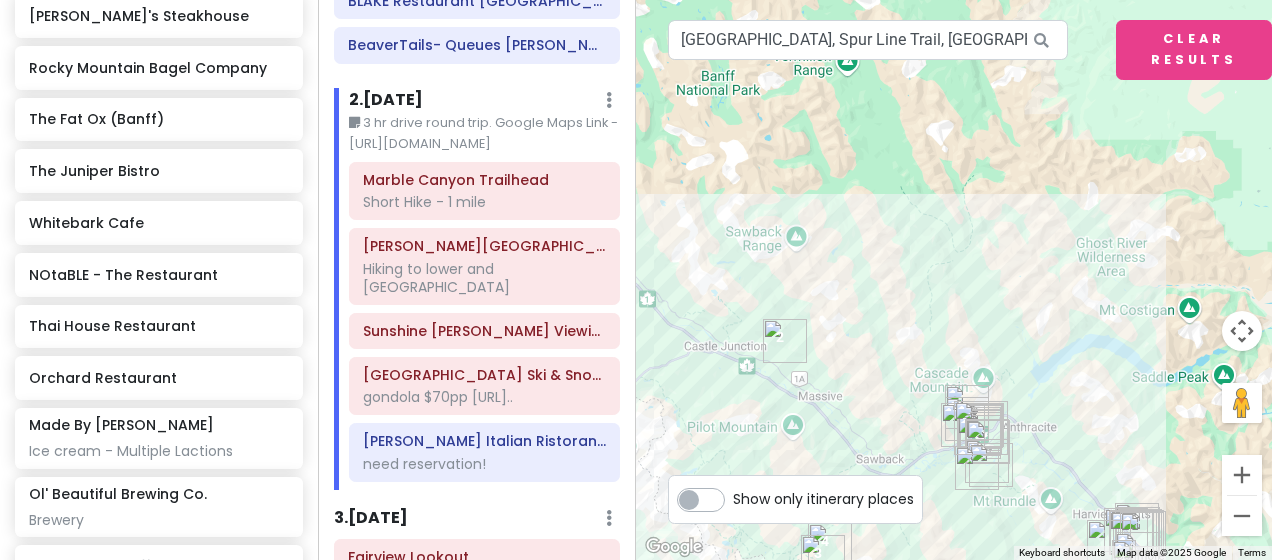 scroll, scrollTop: 3787, scrollLeft: 0, axis: vertical 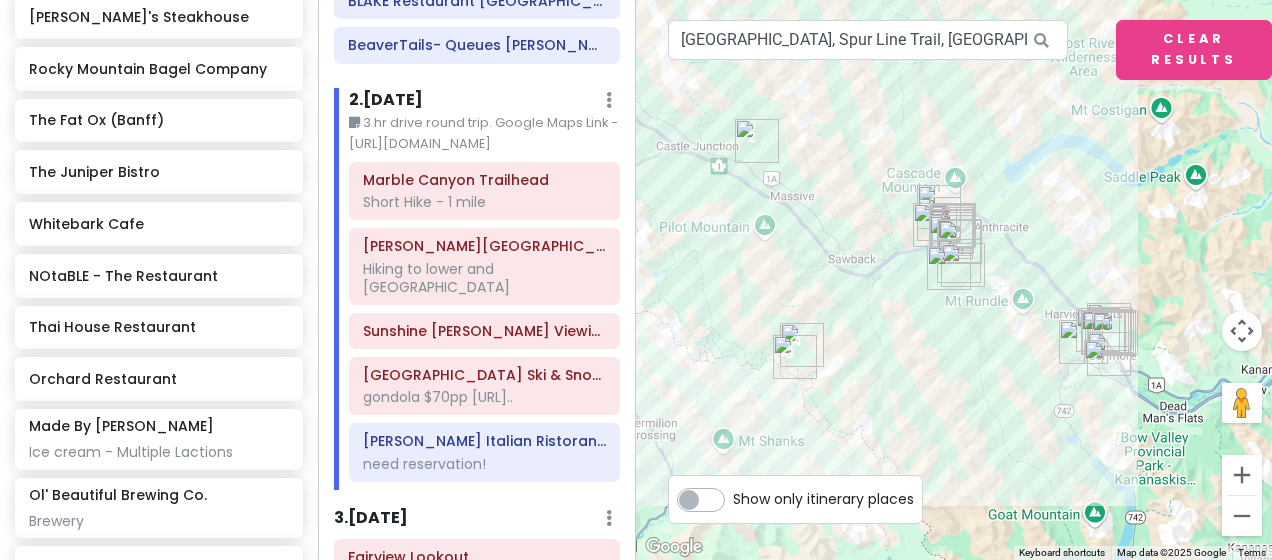 drag, startPoint x: 926, startPoint y: 220, endPoint x: 896, endPoint y: 8, distance: 214.11212 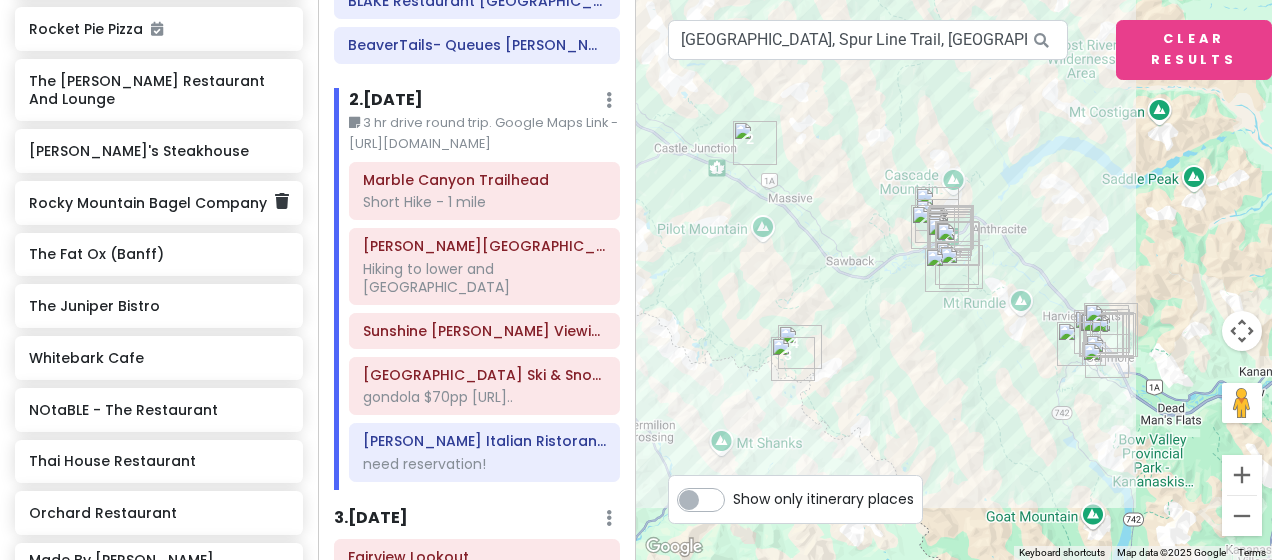 scroll, scrollTop: 3654, scrollLeft: 0, axis: vertical 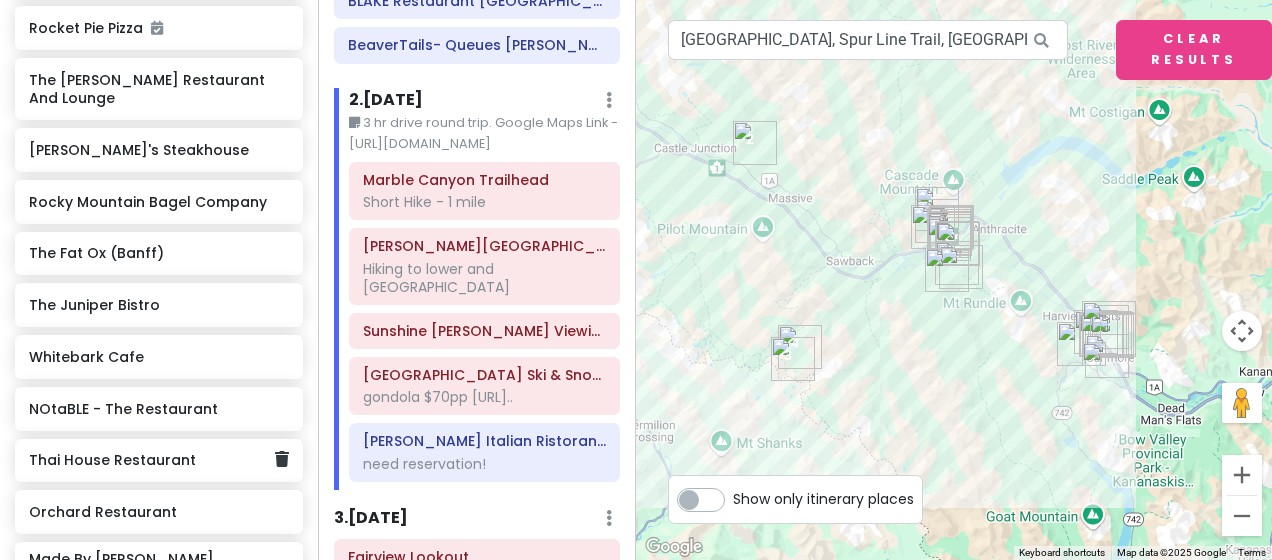 click on "Thai House Restaurant" at bounding box center (151, 461) 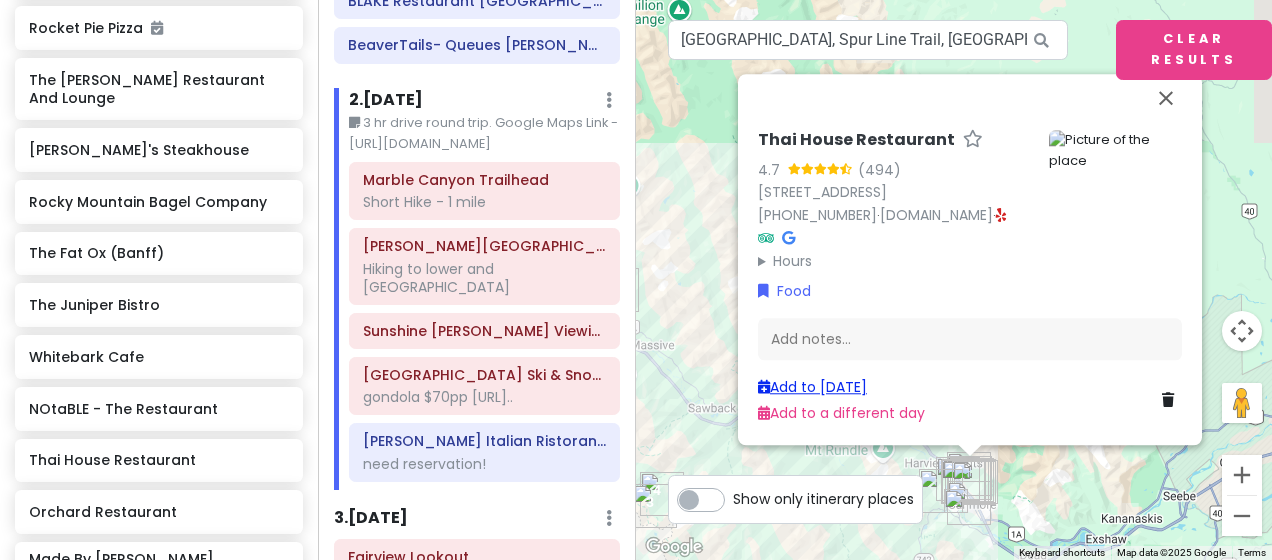 click on "Add to   [DATE]" at bounding box center [812, 387] 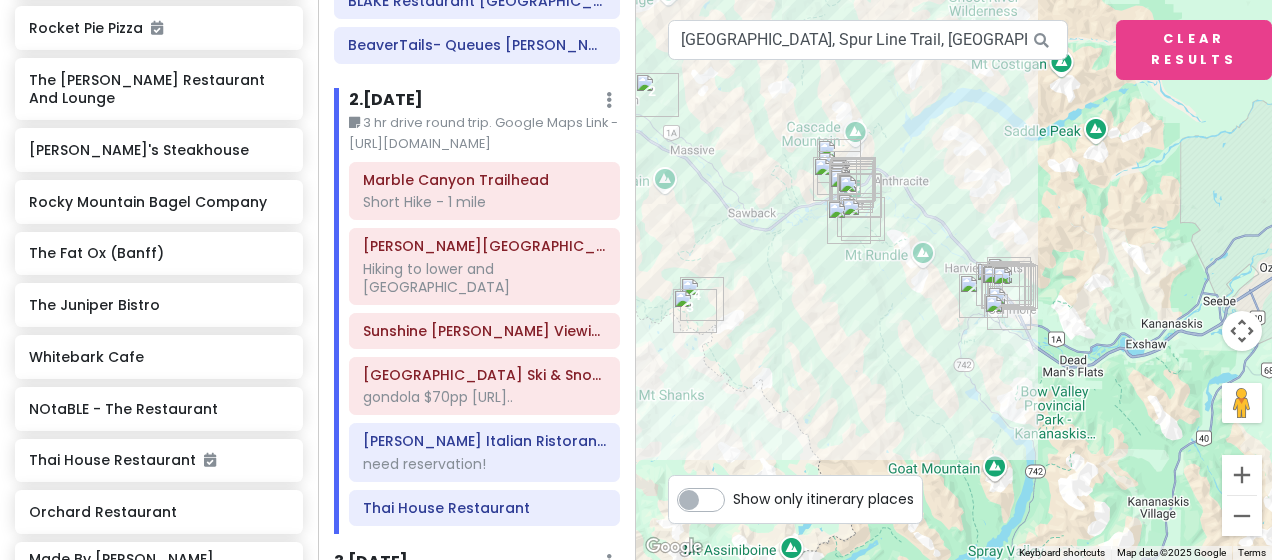drag, startPoint x: 1002, startPoint y: 312, endPoint x: 1047, endPoint y: 110, distance: 206.95169 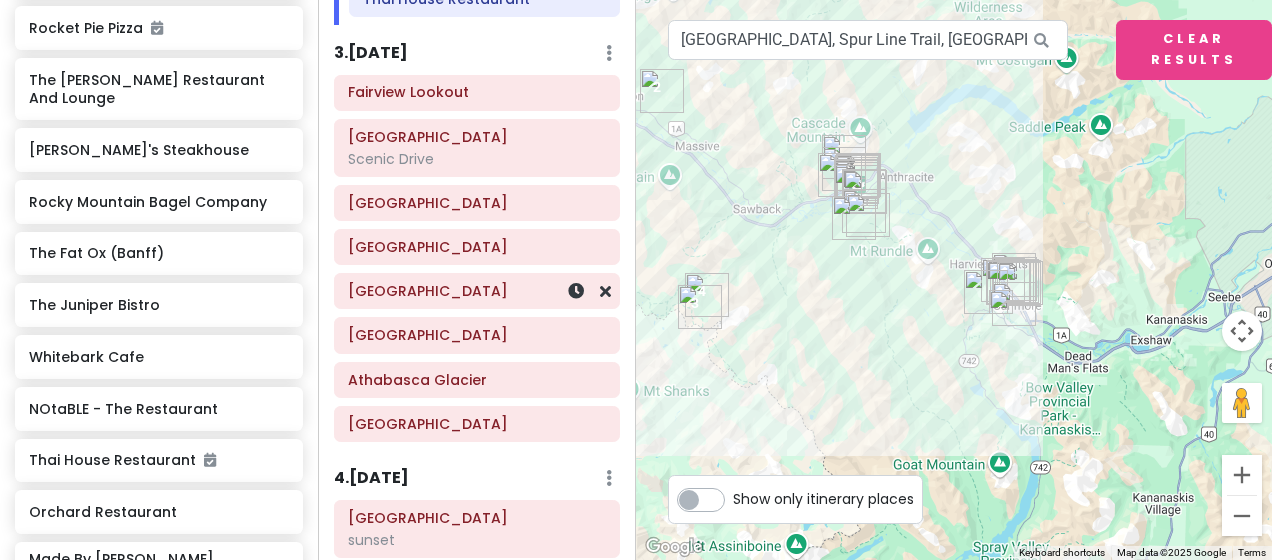 scroll, scrollTop: 811, scrollLeft: 0, axis: vertical 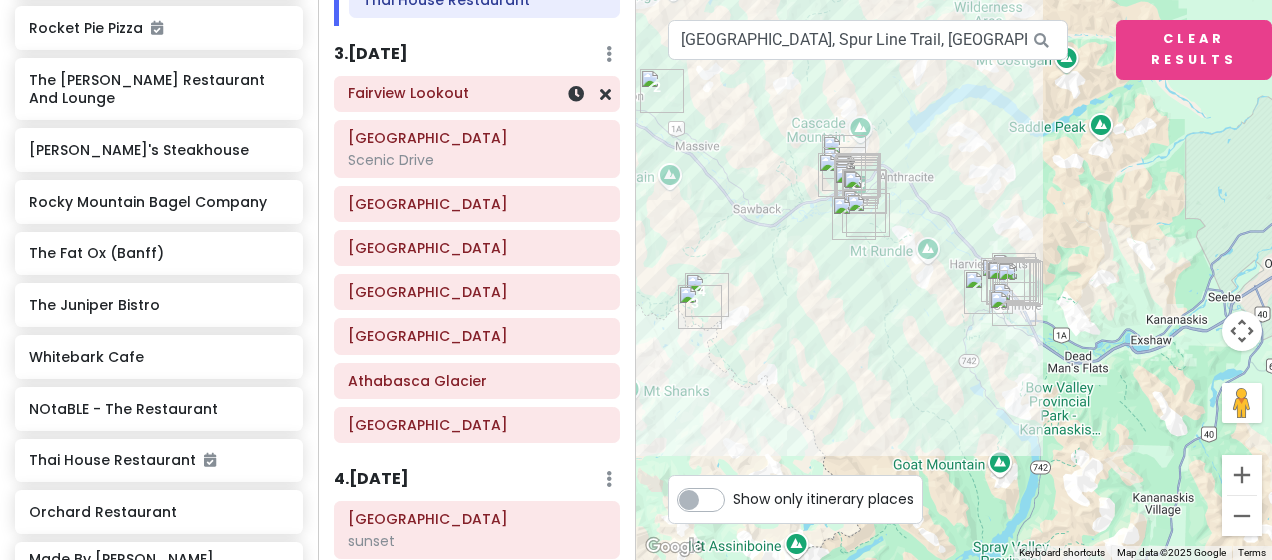 click on "Fairview Lookout" at bounding box center [477, 93] 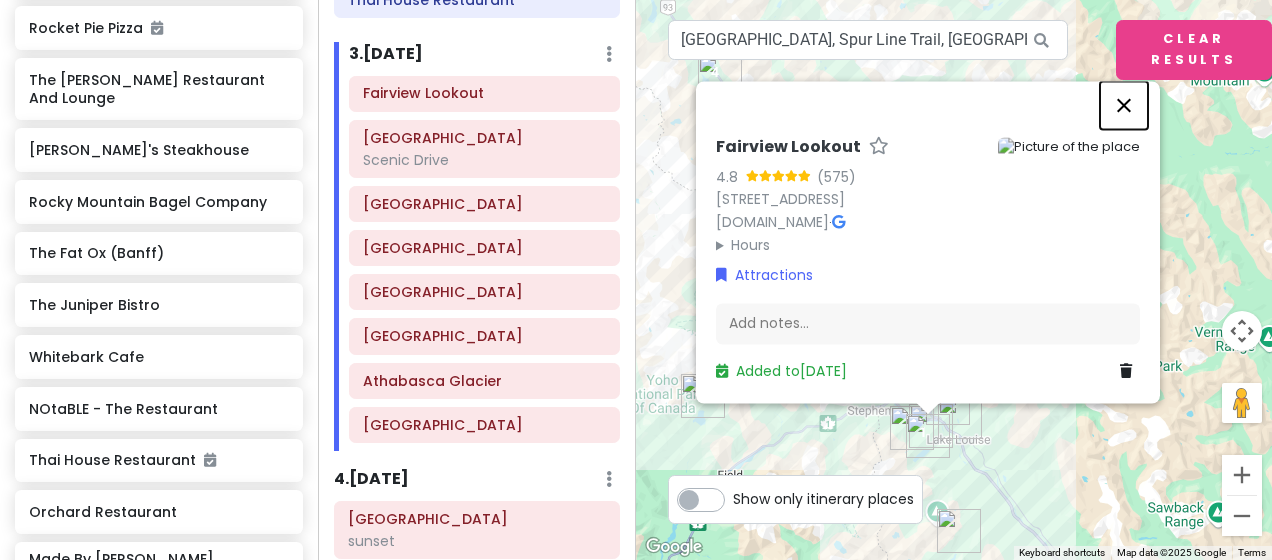 click at bounding box center (1124, 105) 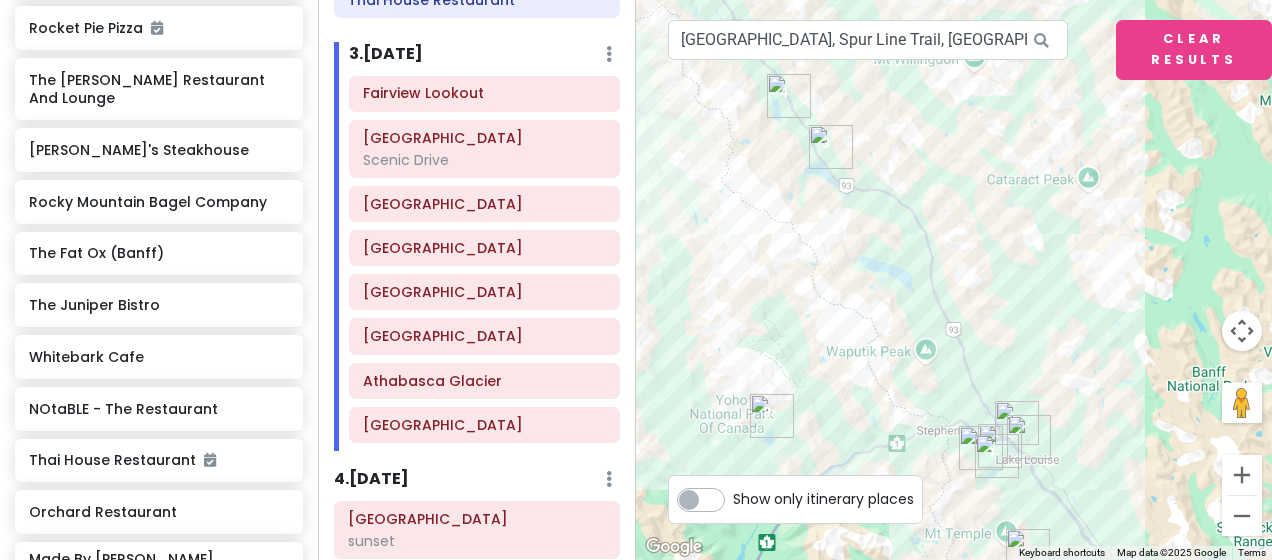 drag, startPoint x: 1059, startPoint y: 342, endPoint x: 1133, endPoint y: 378, distance: 82.29216 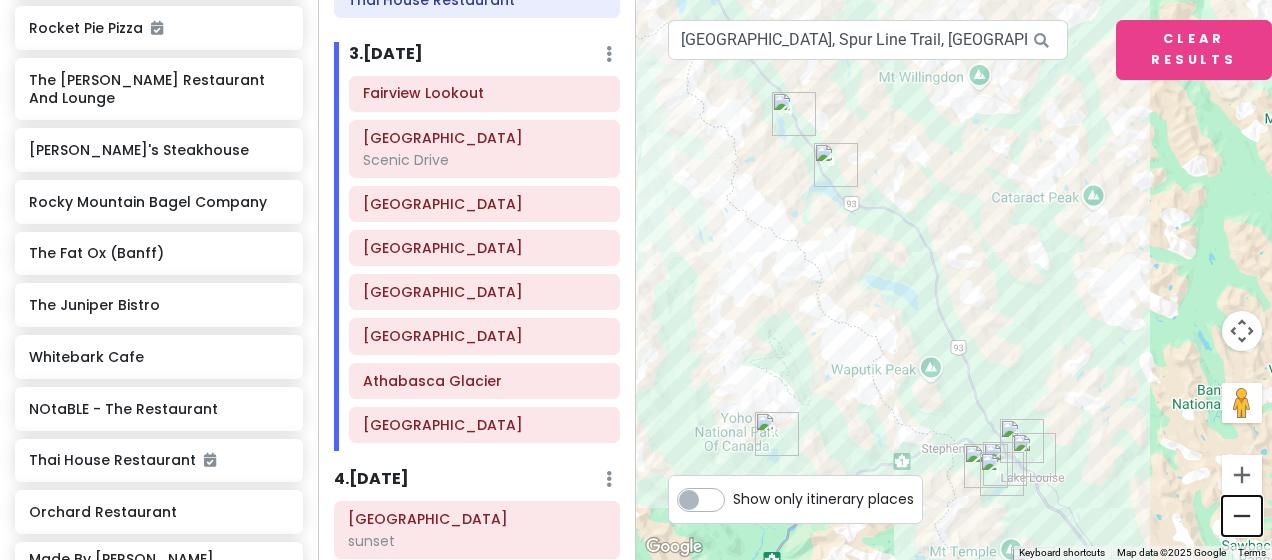 click at bounding box center [1242, 516] 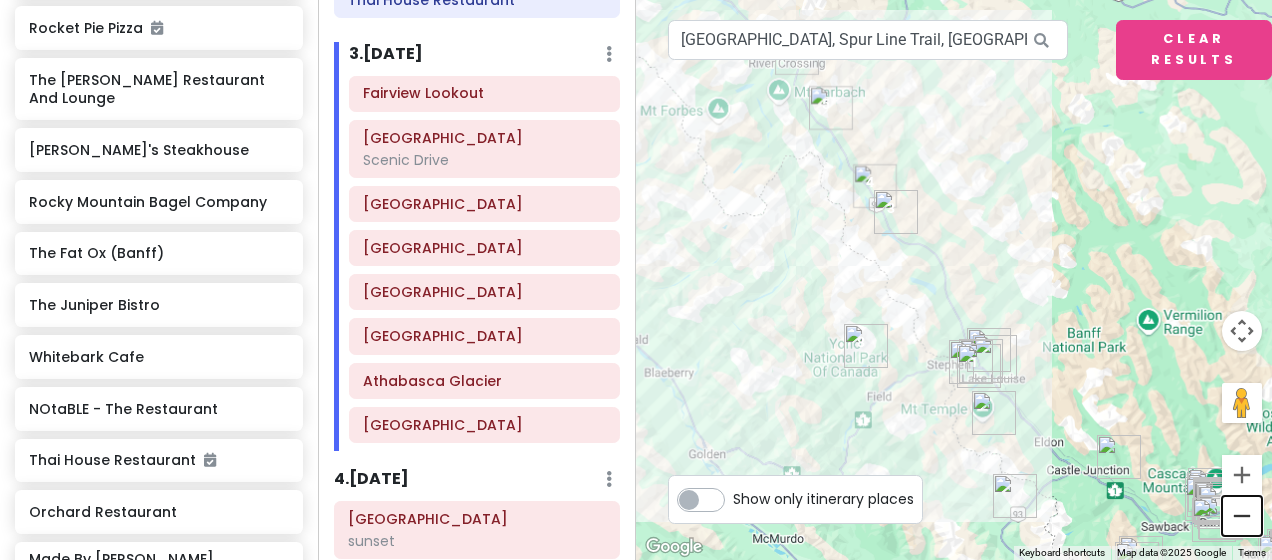 click at bounding box center [1242, 516] 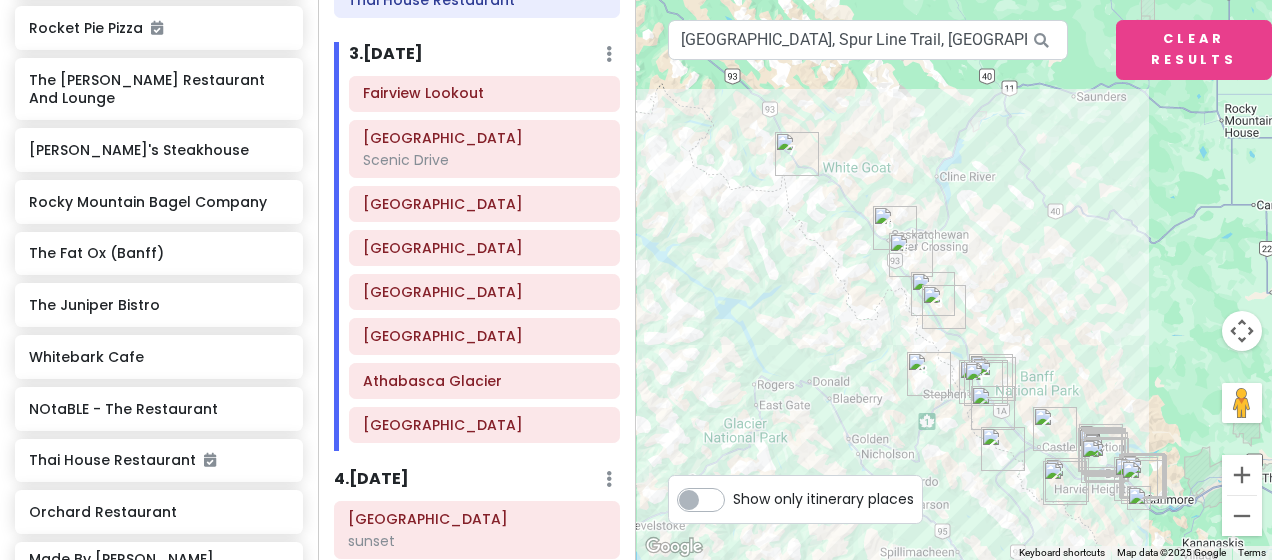 drag, startPoint x: 1117, startPoint y: 286, endPoint x: 1135, endPoint y: 360, distance: 76.15773 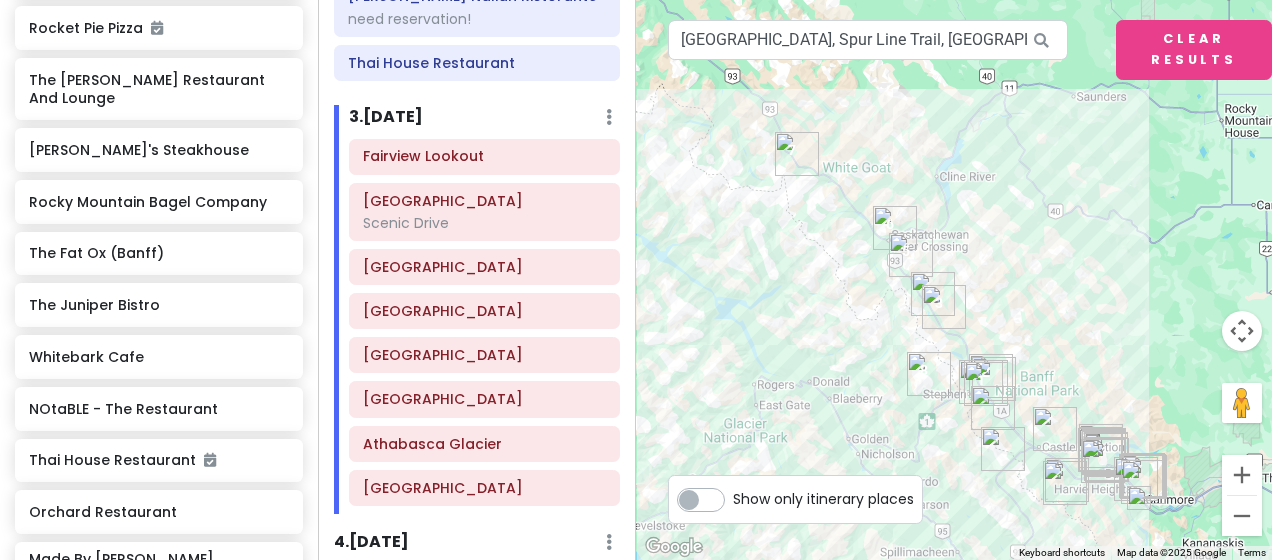 scroll, scrollTop: 747, scrollLeft: 0, axis: vertical 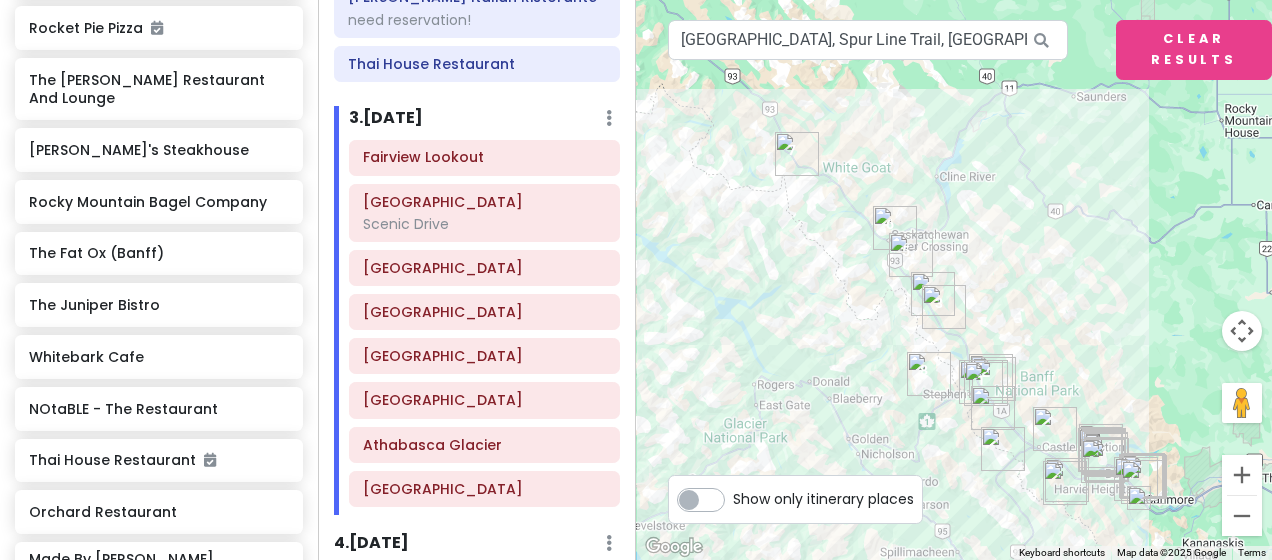 click on "3 .  [DATE] Add Day Notes Delete Day" at bounding box center [484, 123] 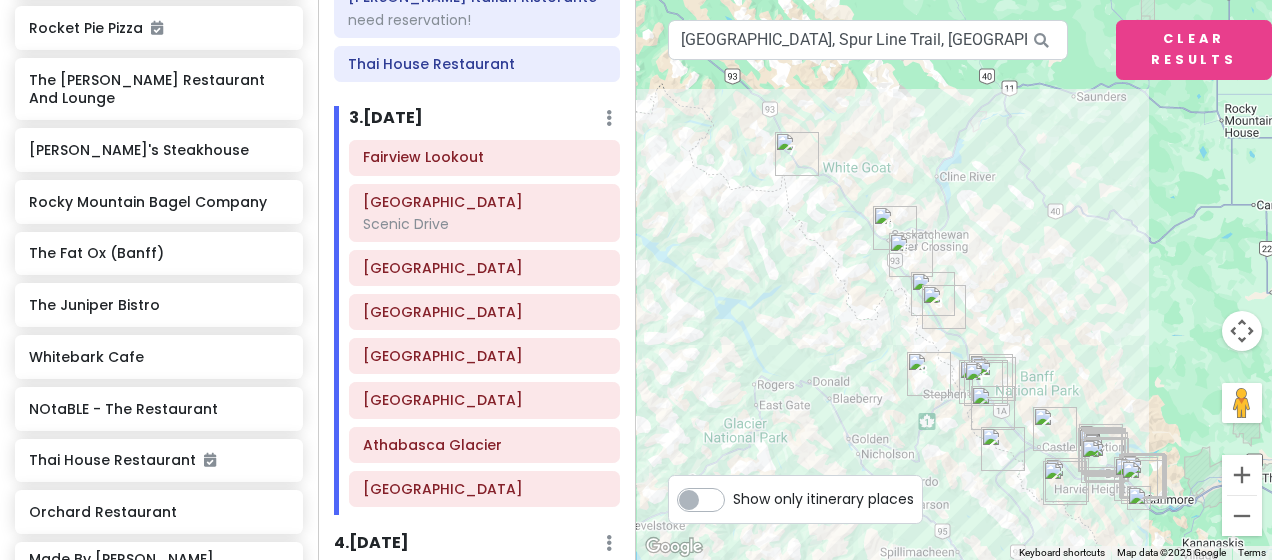 click at bounding box center (609, -656) 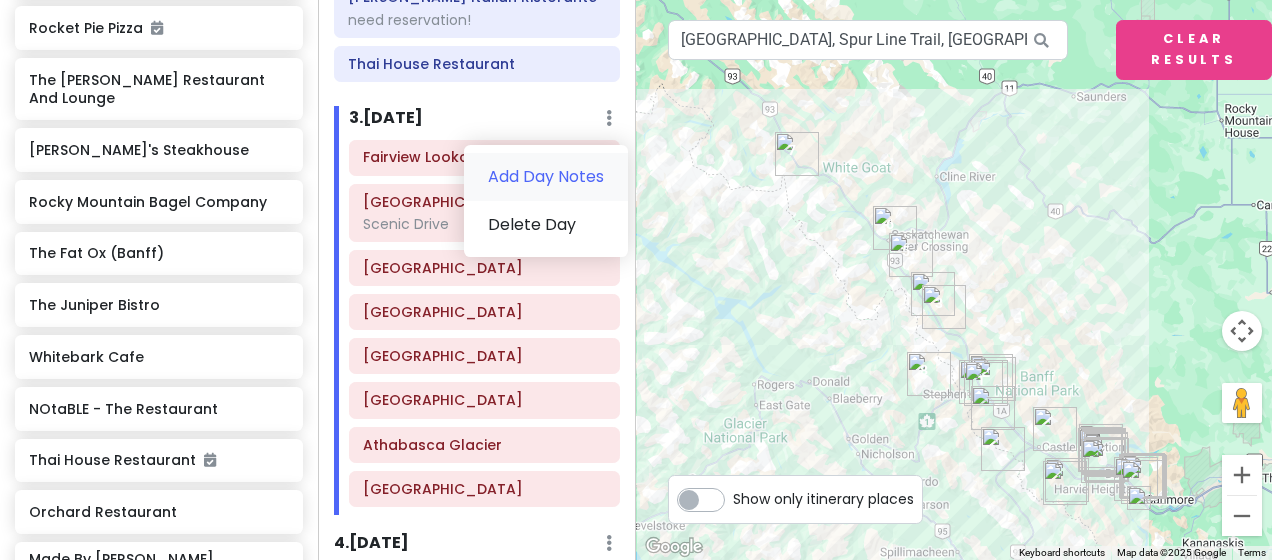 click on "Add Day Notes" at bounding box center (546, 177) 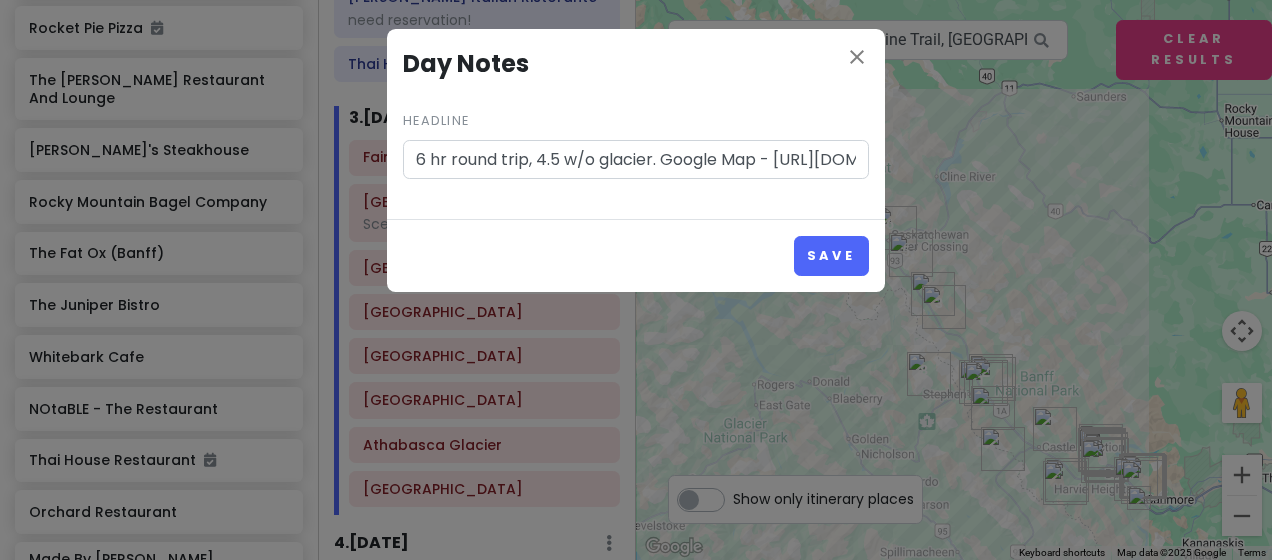 scroll, scrollTop: 0, scrollLeft: 298, axis: horizontal 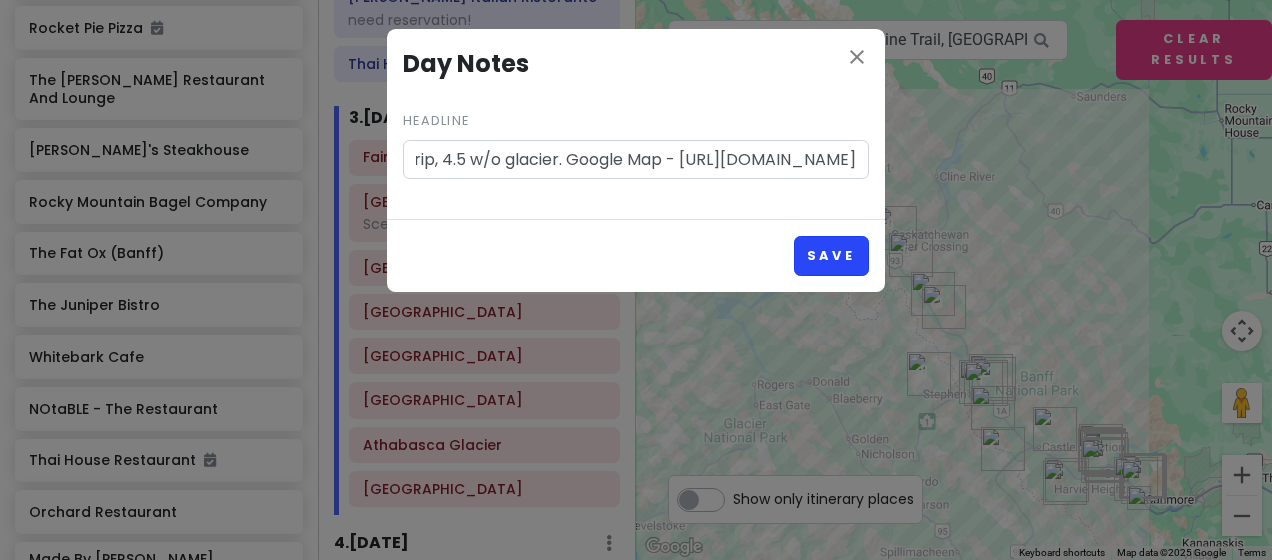 type on "6 hr round trip, 4.5 w/o glacier. Google Map - [URL][DOMAIN_NAME]" 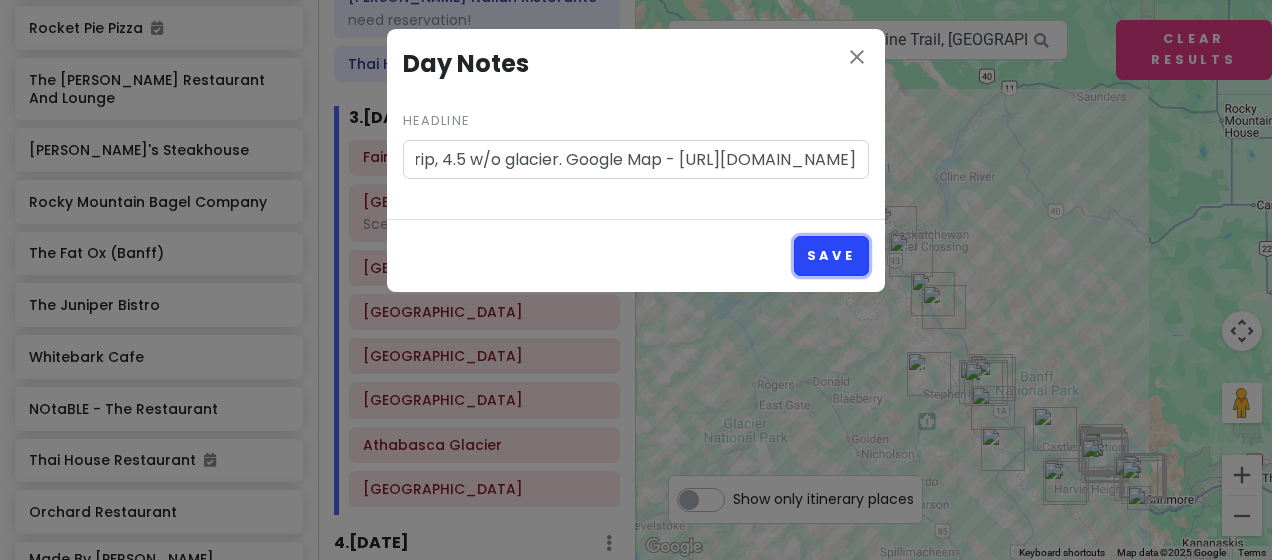 scroll, scrollTop: 0, scrollLeft: 0, axis: both 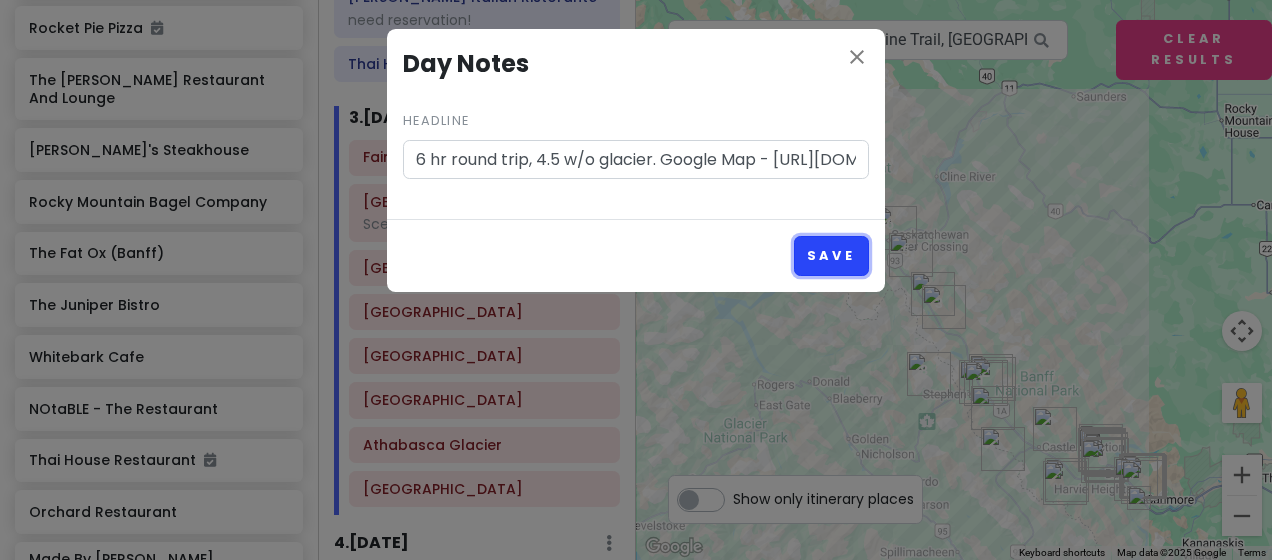click on "Save" at bounding box center (831, 255) 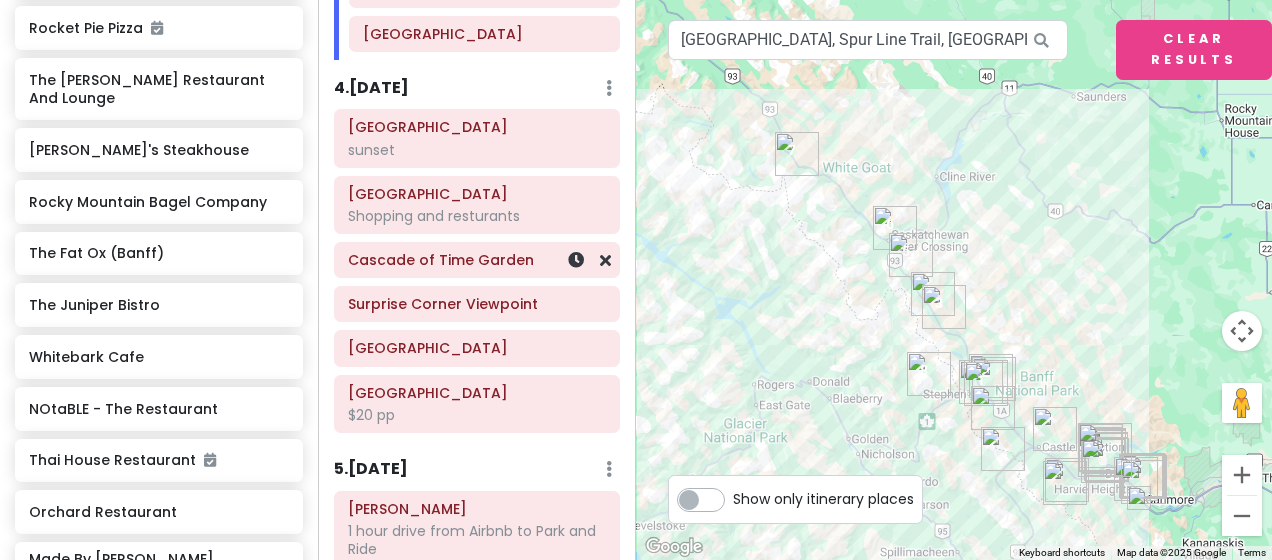 scroll, scrollTop: 1244, scrollLeft: 0, axis: vertical 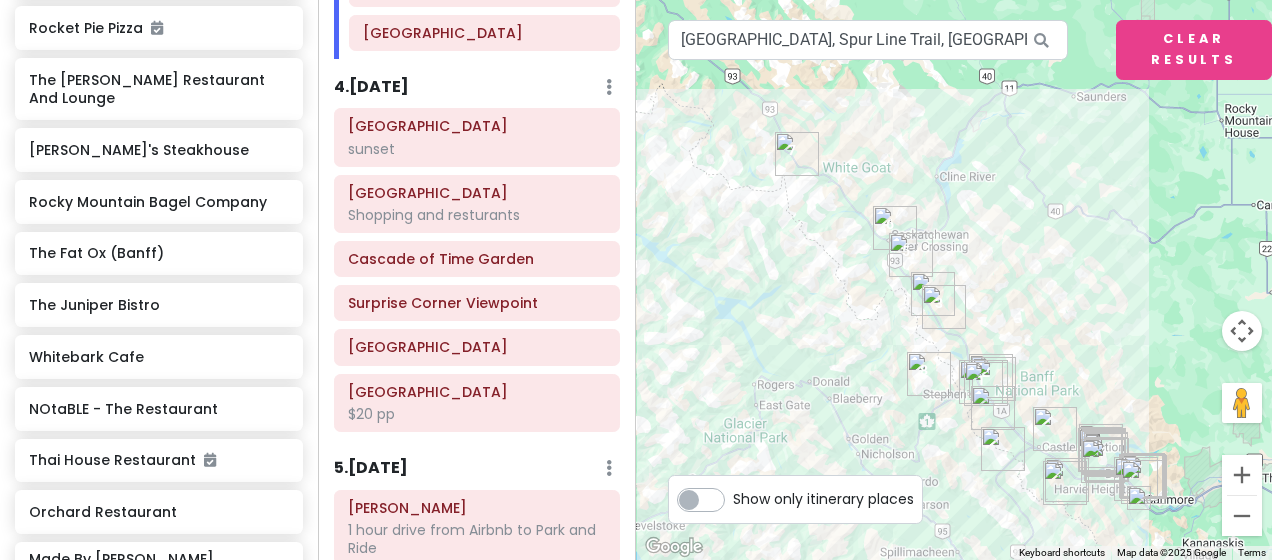 click on "4 .  [DATE]" at bounding box center [371, 87] 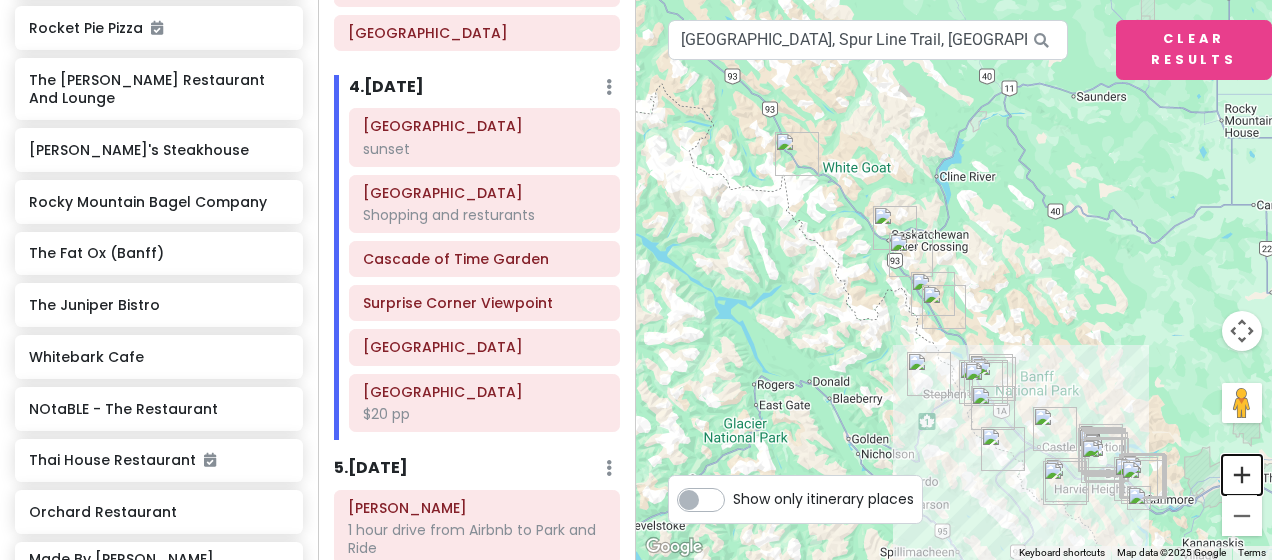 click at bounding box center (1242, 475) 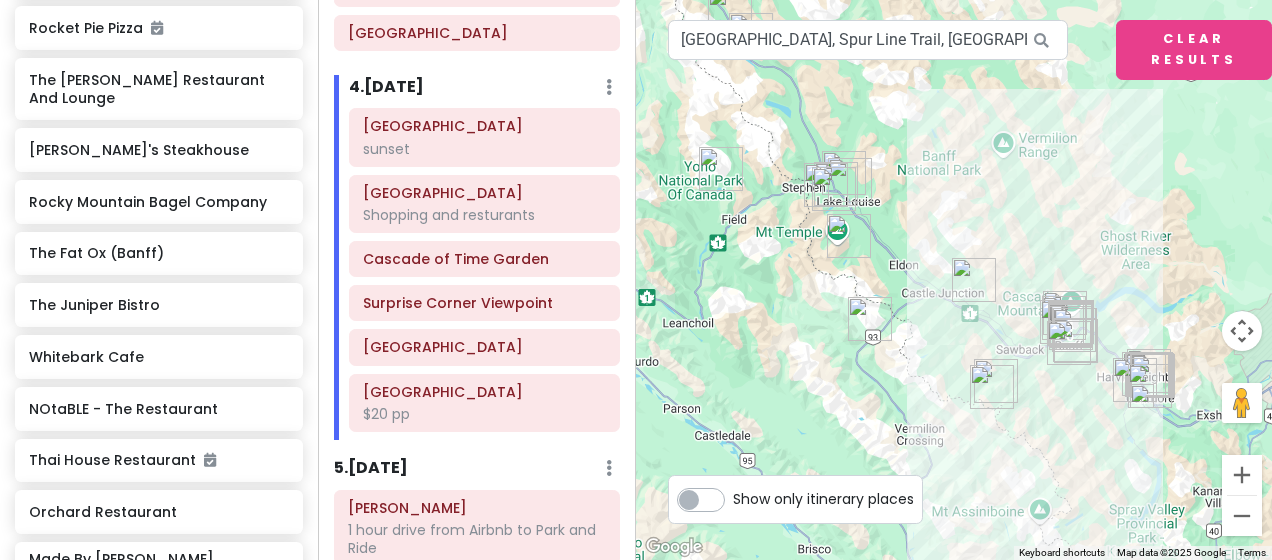 drag, startPoint x: 1118, startPoint y: 397, endPoint x: 931, endPoint y: 61, distance: 384.5322 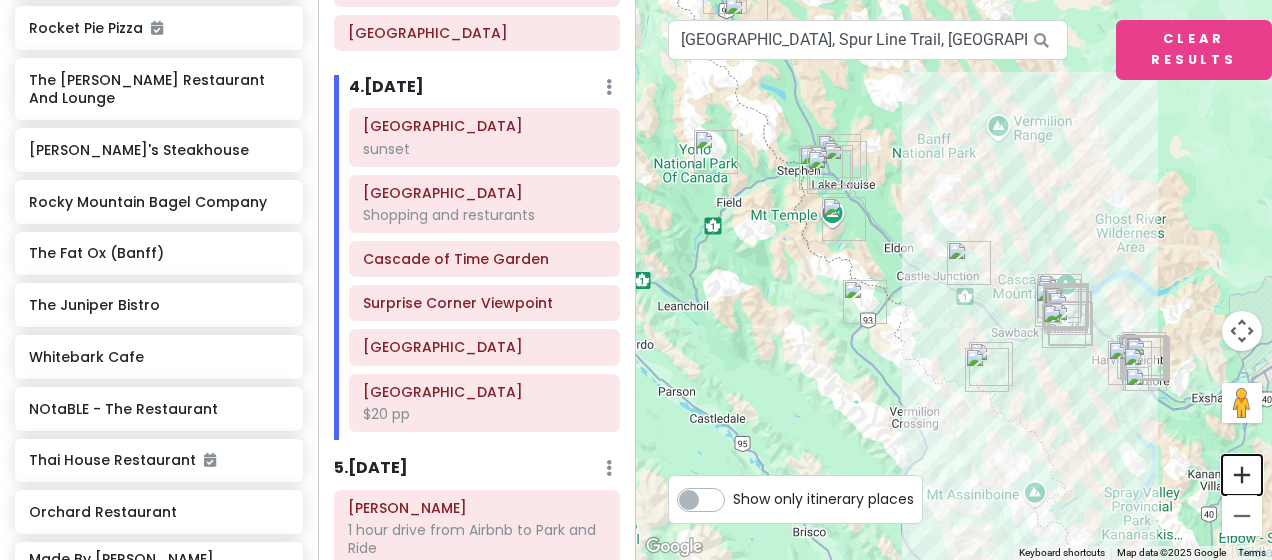click at bounding box center [1242, 475] 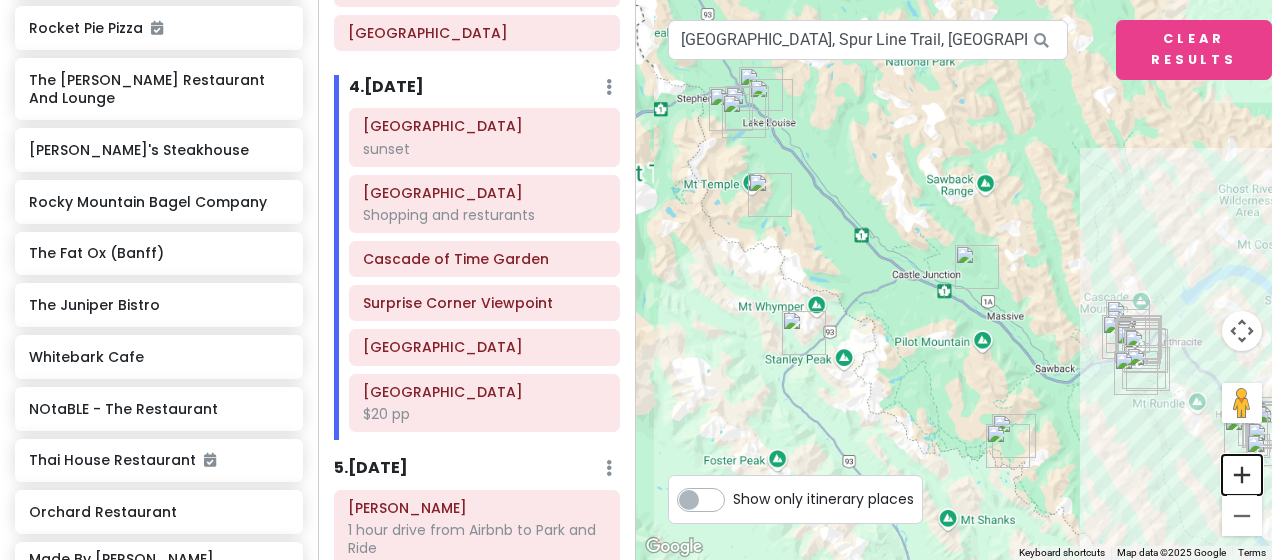 click at bounding box center [1242, 475] 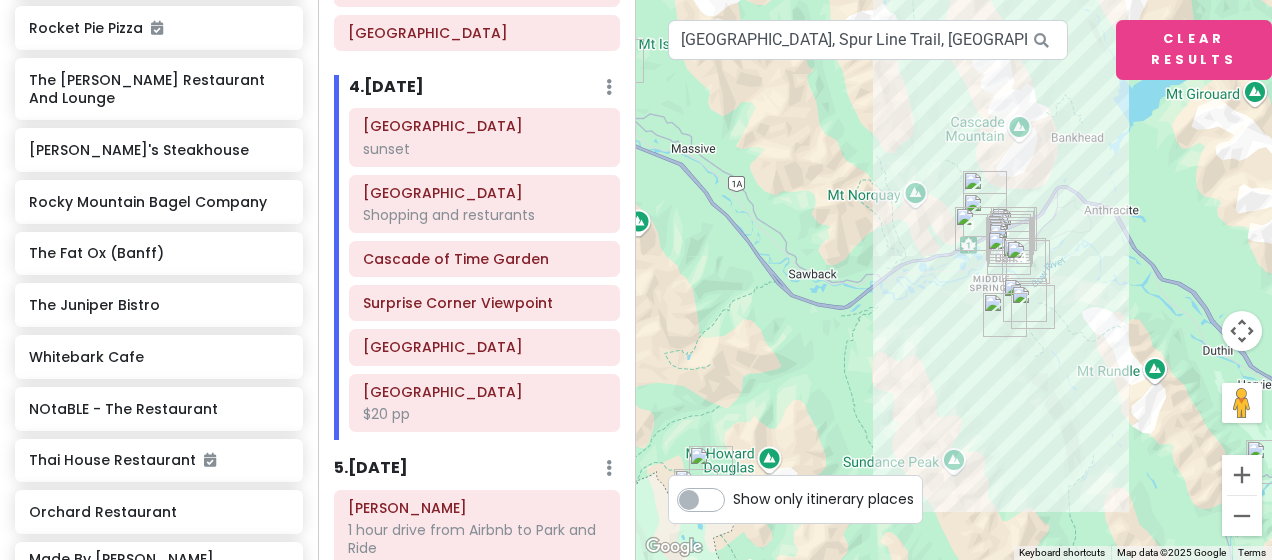 drag, startPoint x: 1075, startPoint y: 401, endPoint x: 685, endPoint y: 180, distance: 448.26443 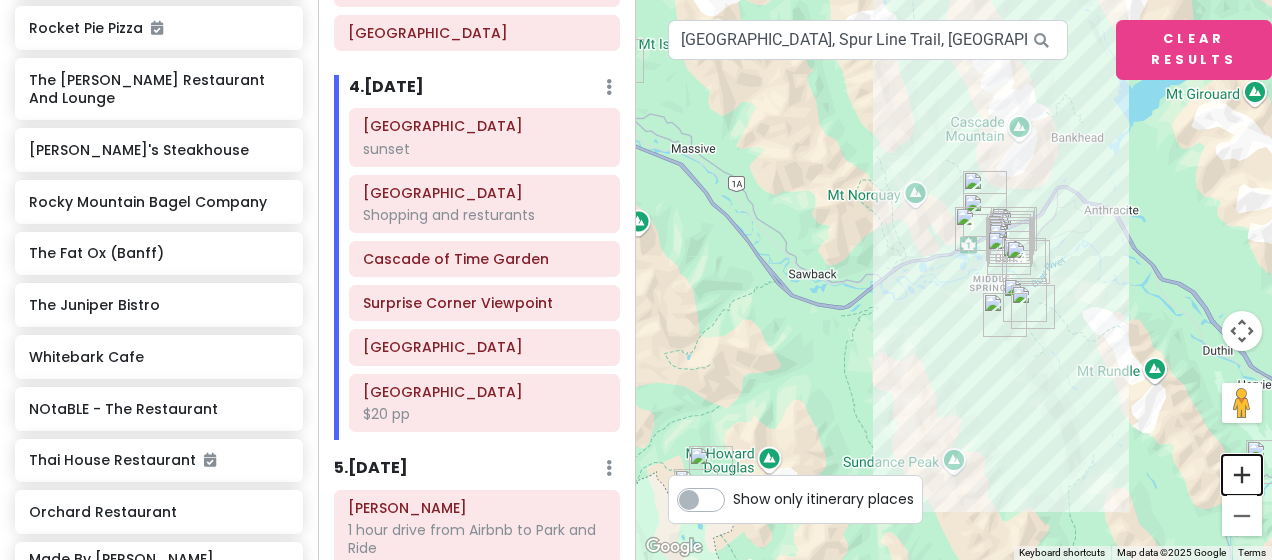 click at bounding box center [1242, 475] 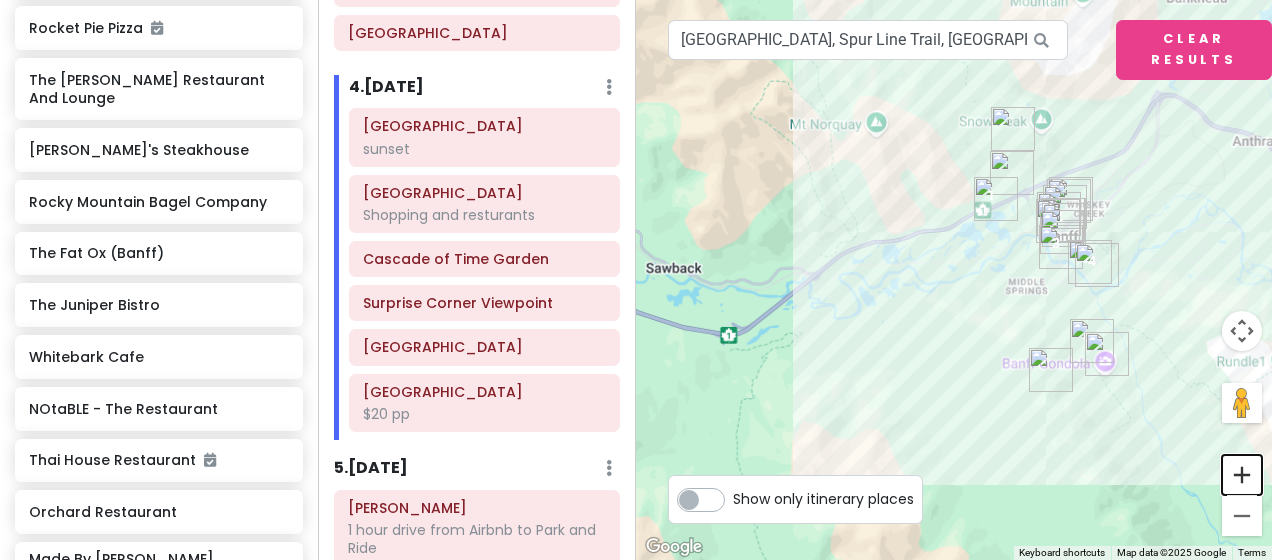 click at bounding box center [1242, 475] 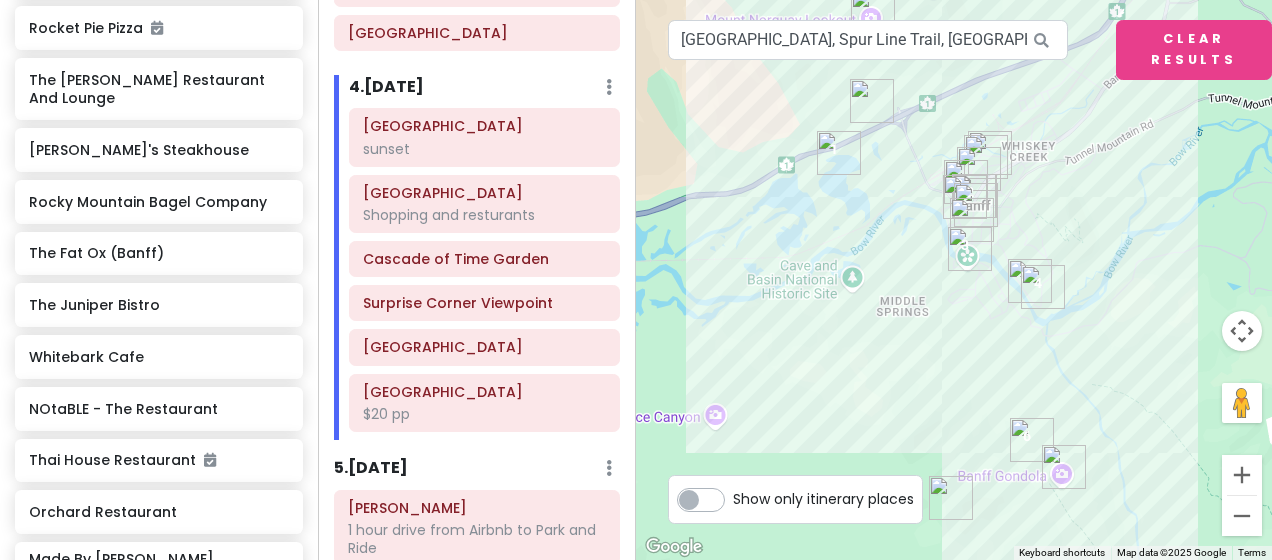 drag, startPoint x: 984, startPoint y: 371, endPoint x: 780, endPoint y: 391, distance: 204.97804 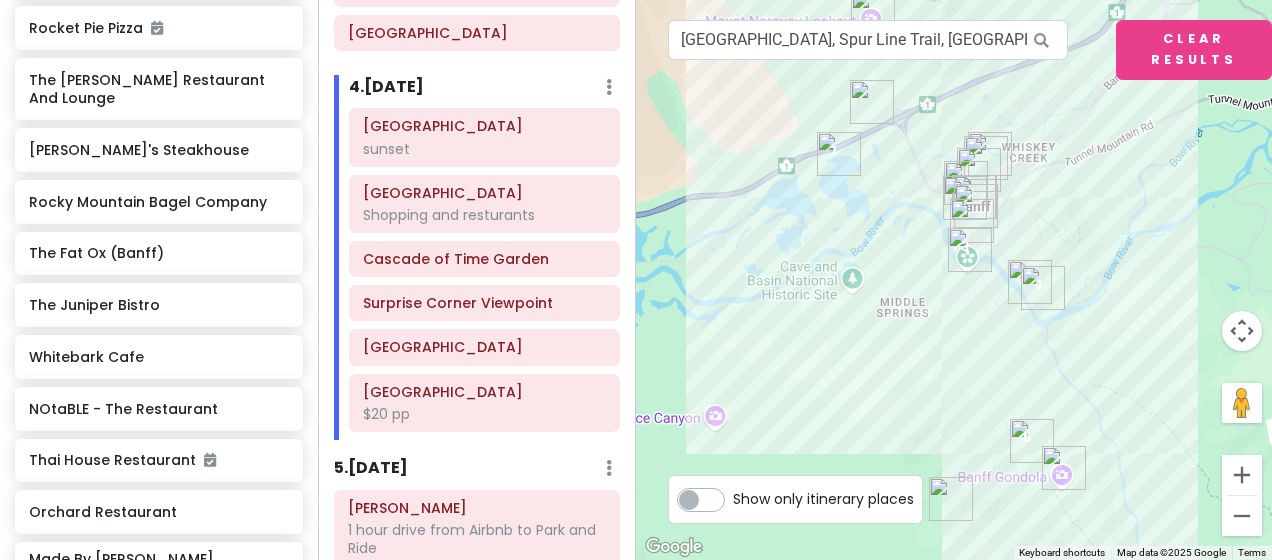 click at bounding box center (873, 12) 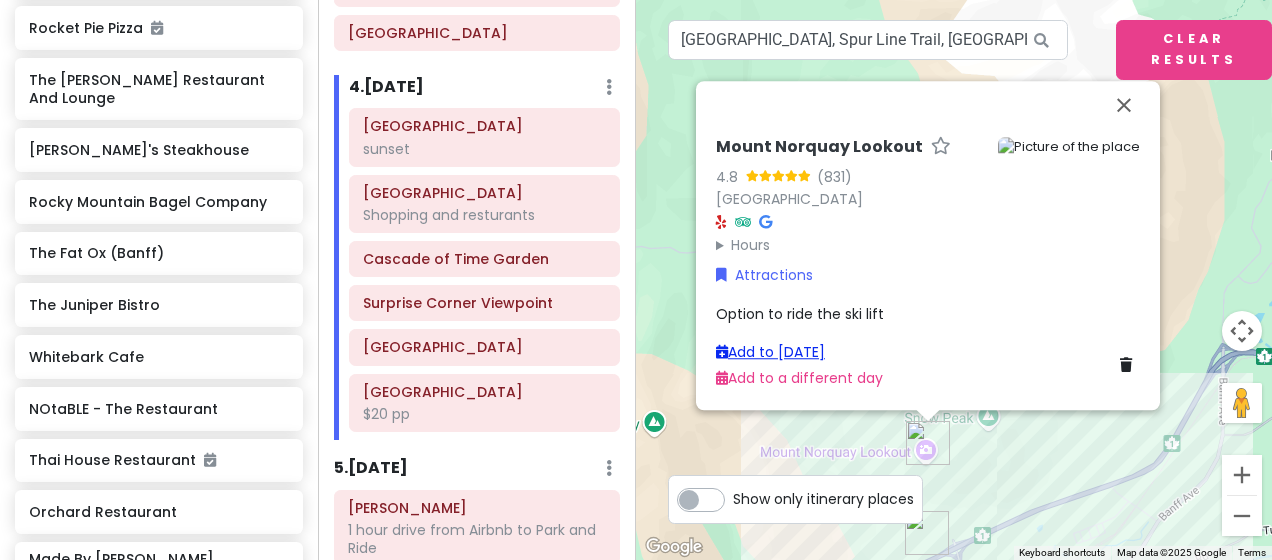 click on "Add to   [DATE]" at bounding box center (770, 352) 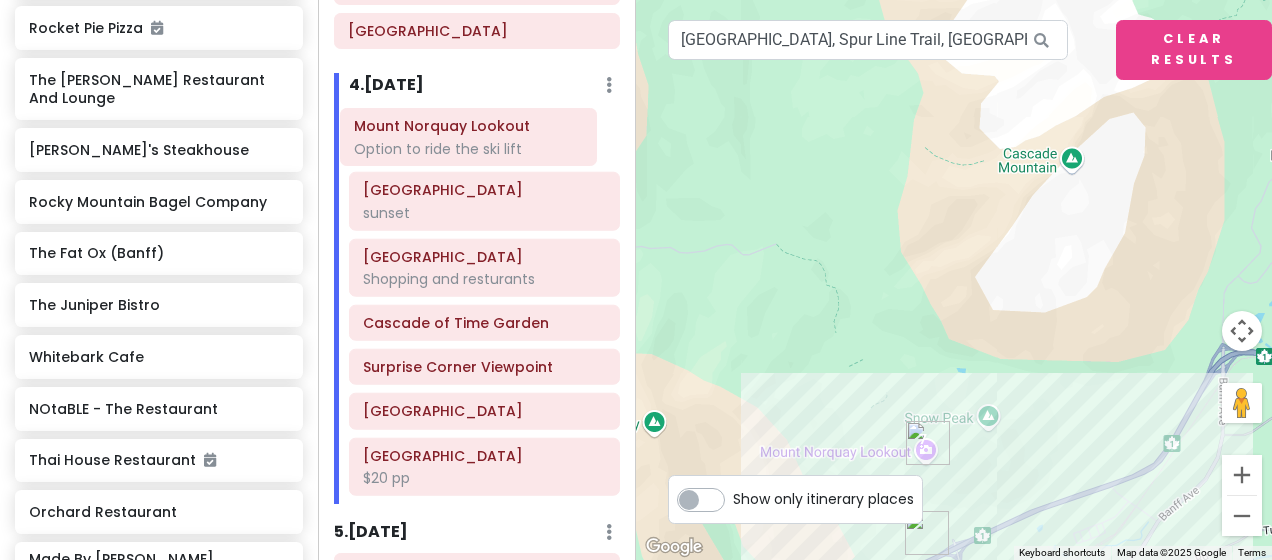 drag, startPoint x: 484, startPoint y: 469, endPoint x: 476, endPoint y: 133, distance: 336.0952 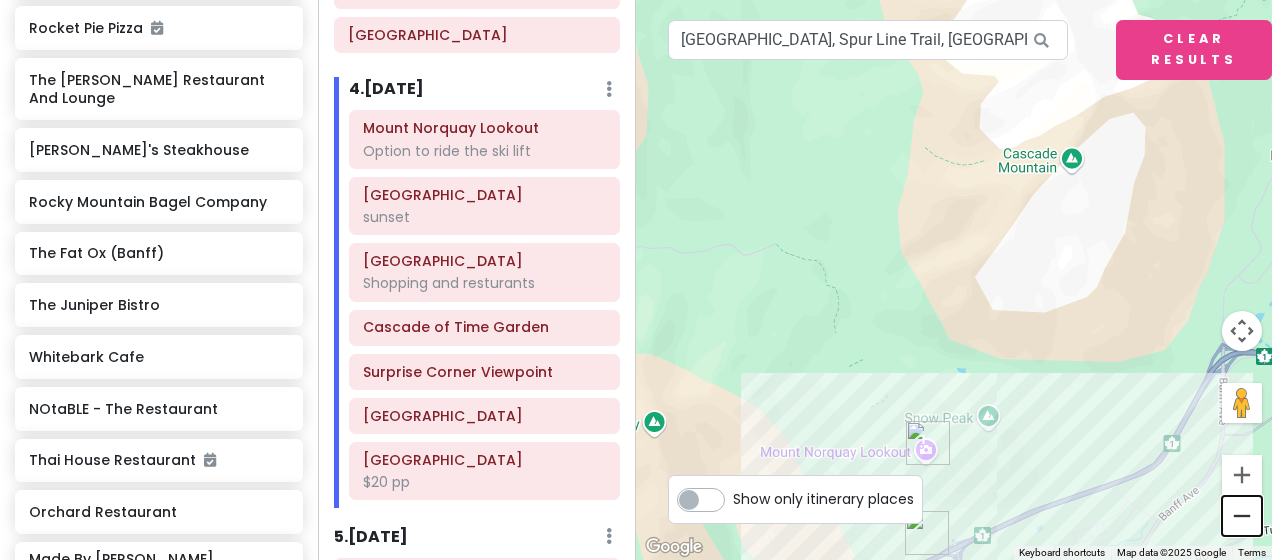click at bounding box center [1242, 516] 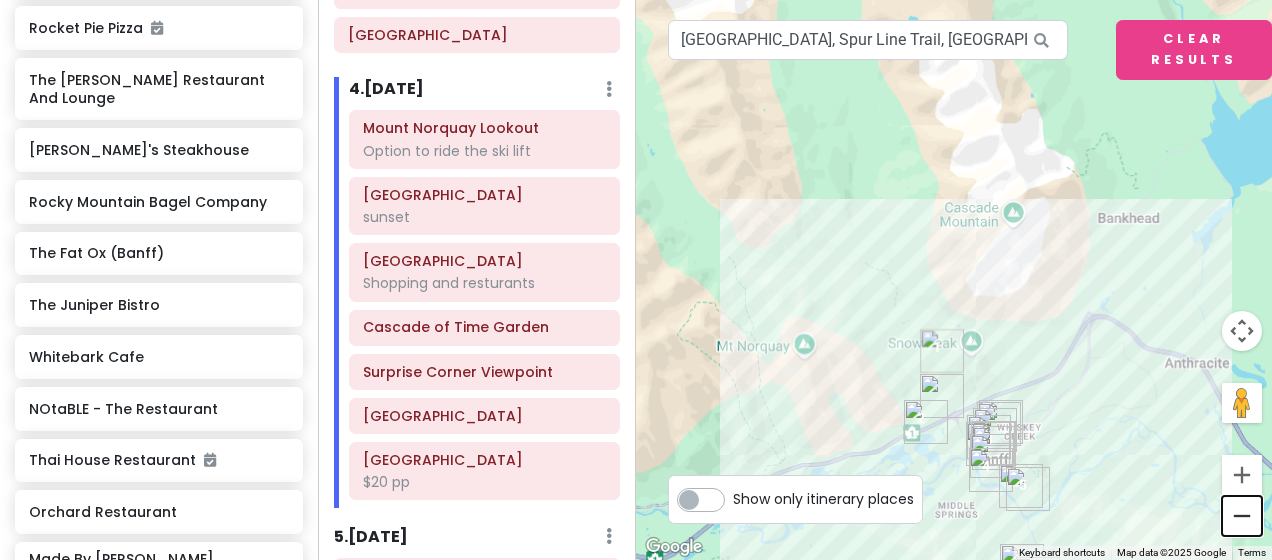 click at bounding box center [1242, 516] 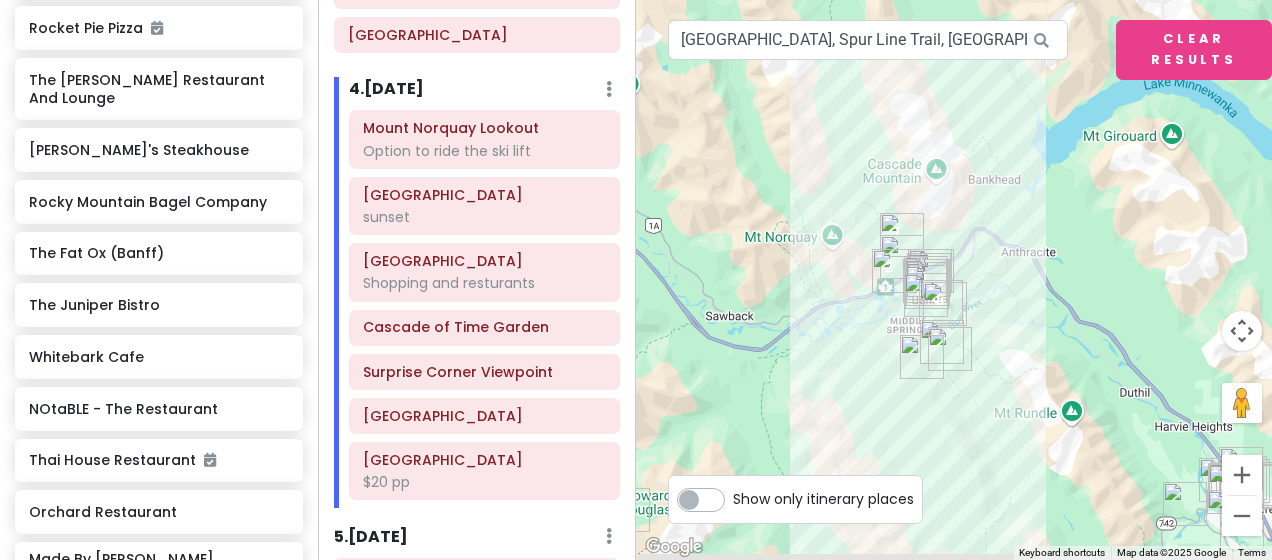 drag, startPoint x: 1132, startPoint y: 437, endPoint x: 1082, endPoint y: 367, distance: 86.023254 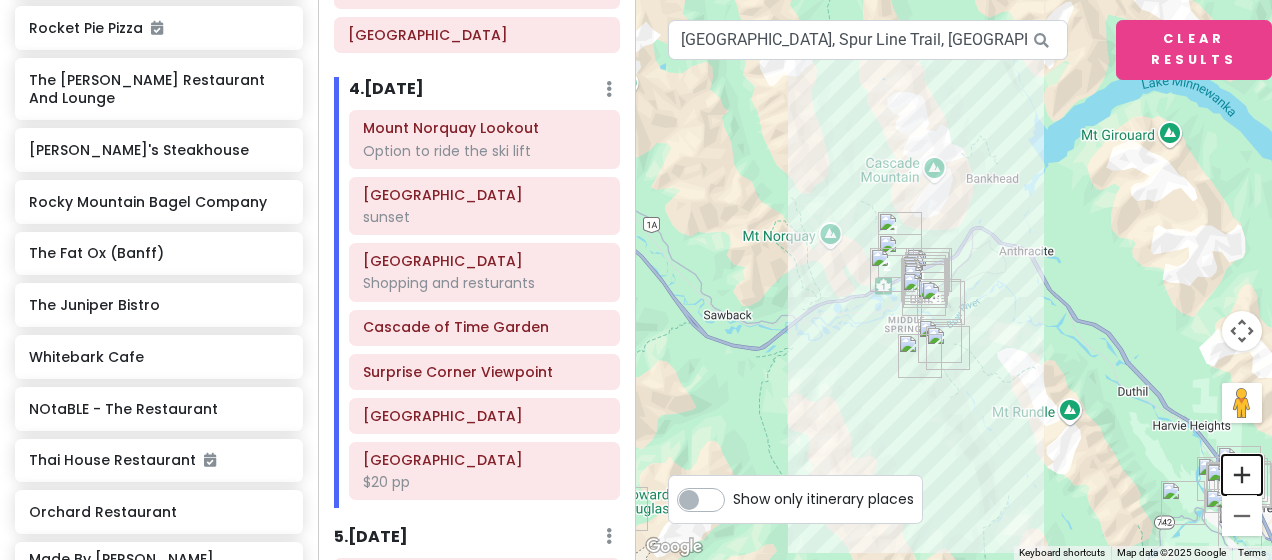 click at bounding box center (1242, 475) 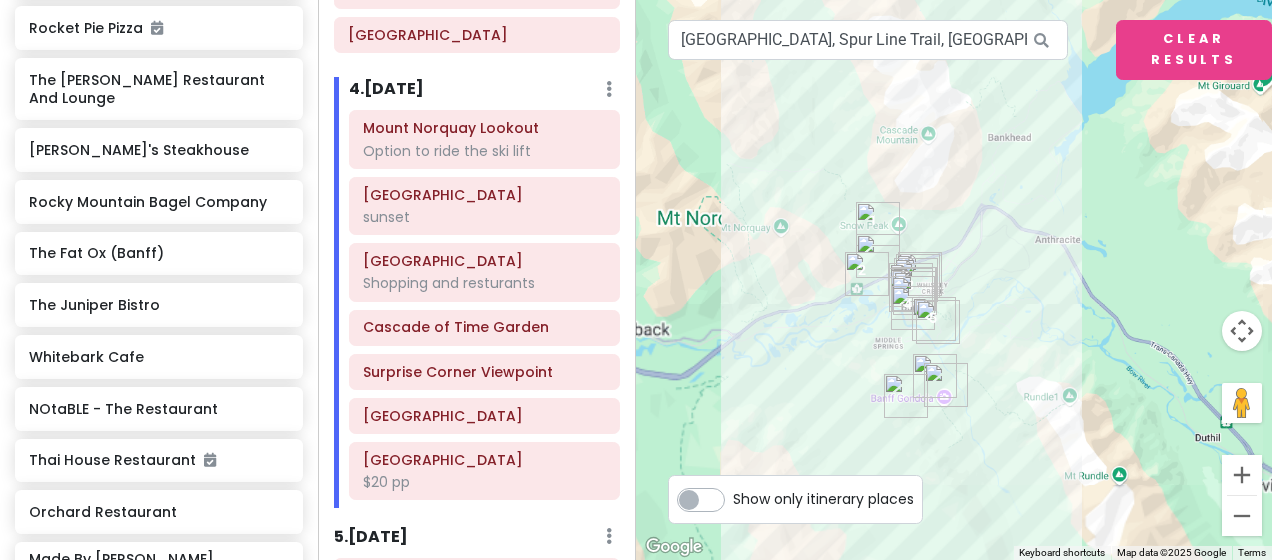 click at bounding box center [1242, 475] 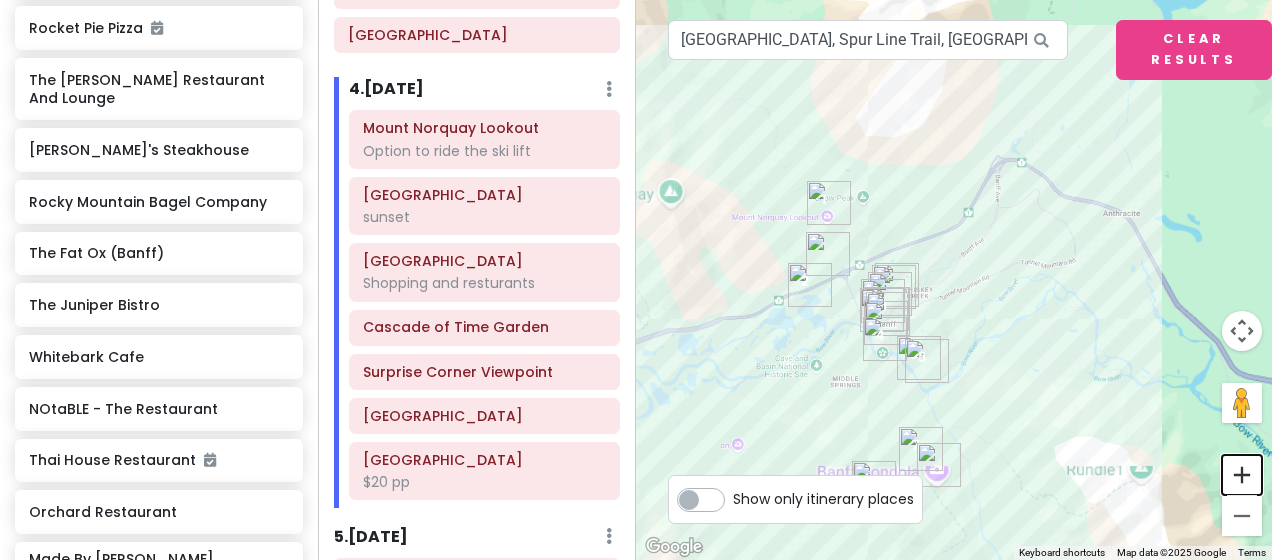 click at bounding box center (1242, 475) 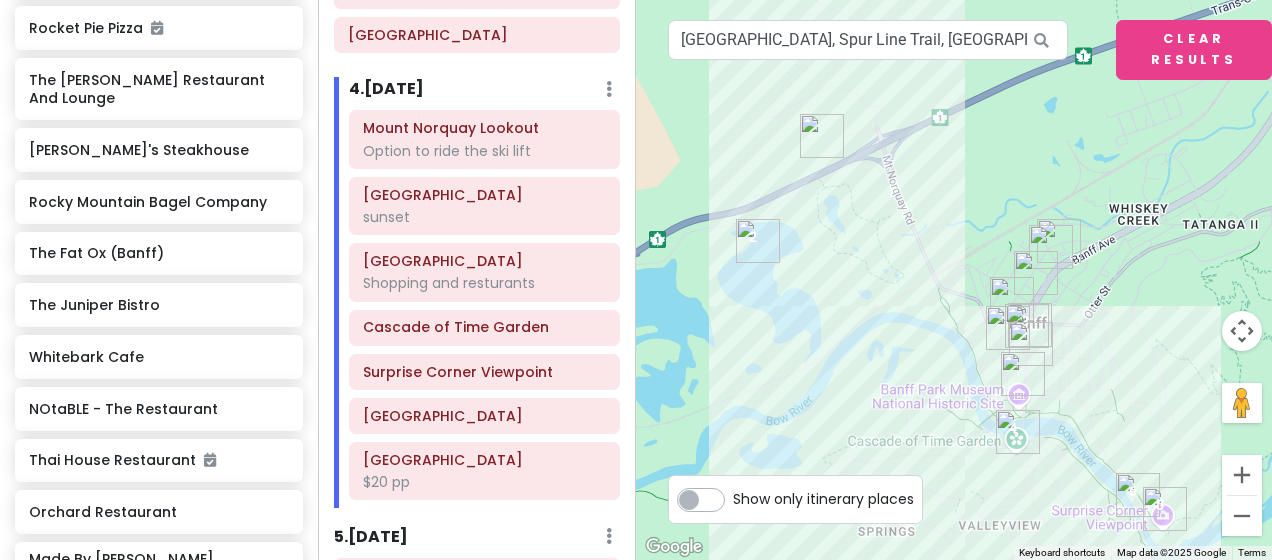 drag, startPoint x: 918, startPoint y: 434, endPoint x: 1237, endPoint y: 309, distance: 342.6164 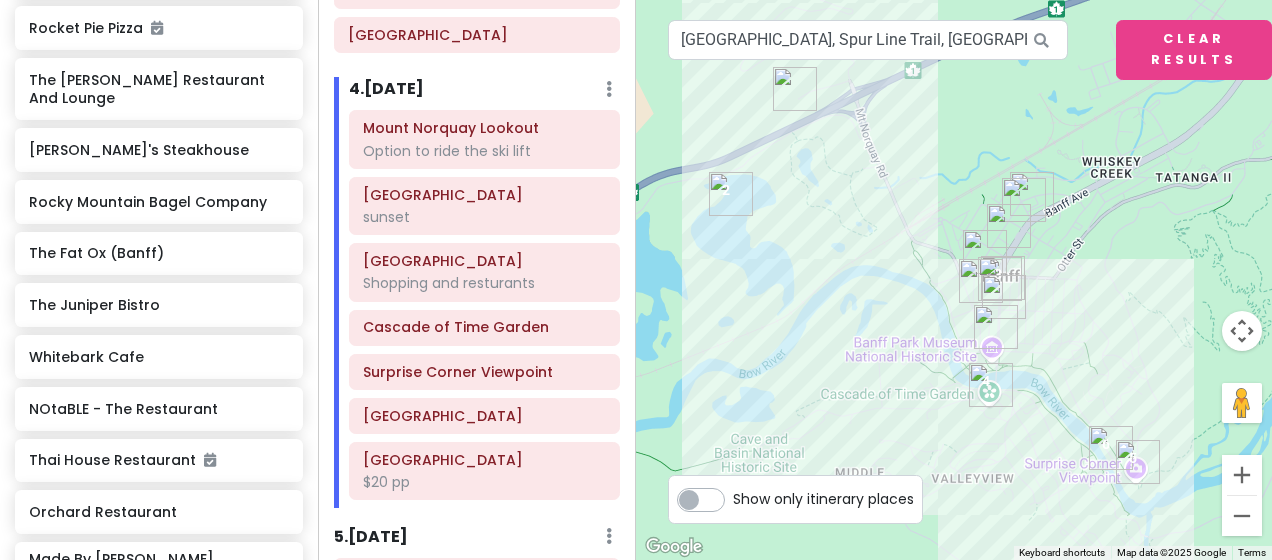 drag, startPoint x: 1113, startPoint y: 314, endPoint x: 1092, endPoint y: 276, distance: 43.416588 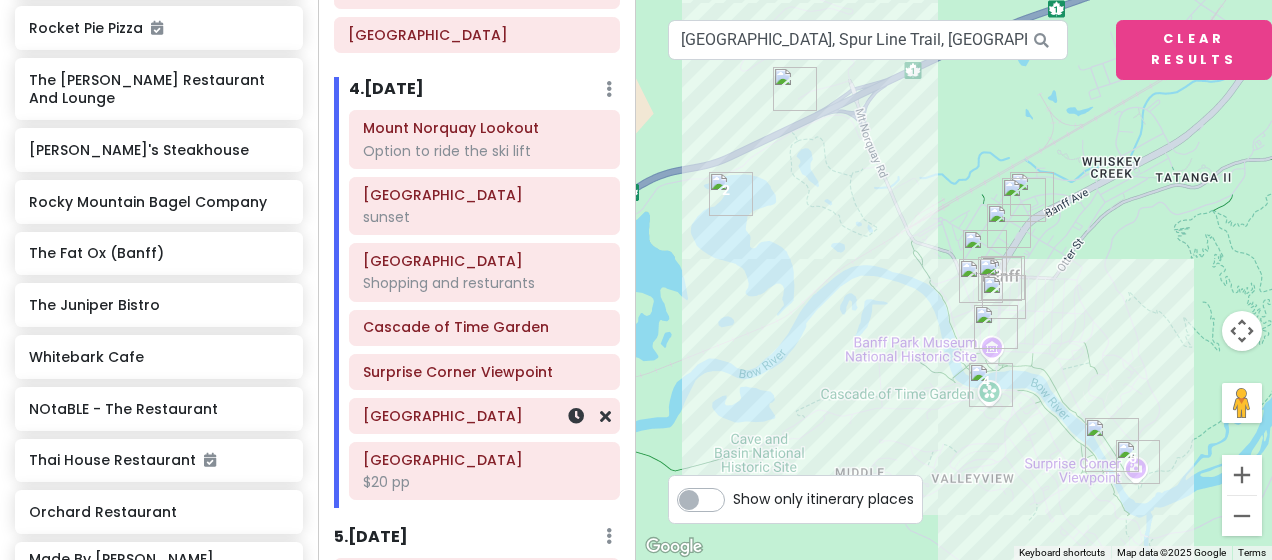 click on "[GEOGRAPHIC_DATA]" at bounding box center [484, 416] 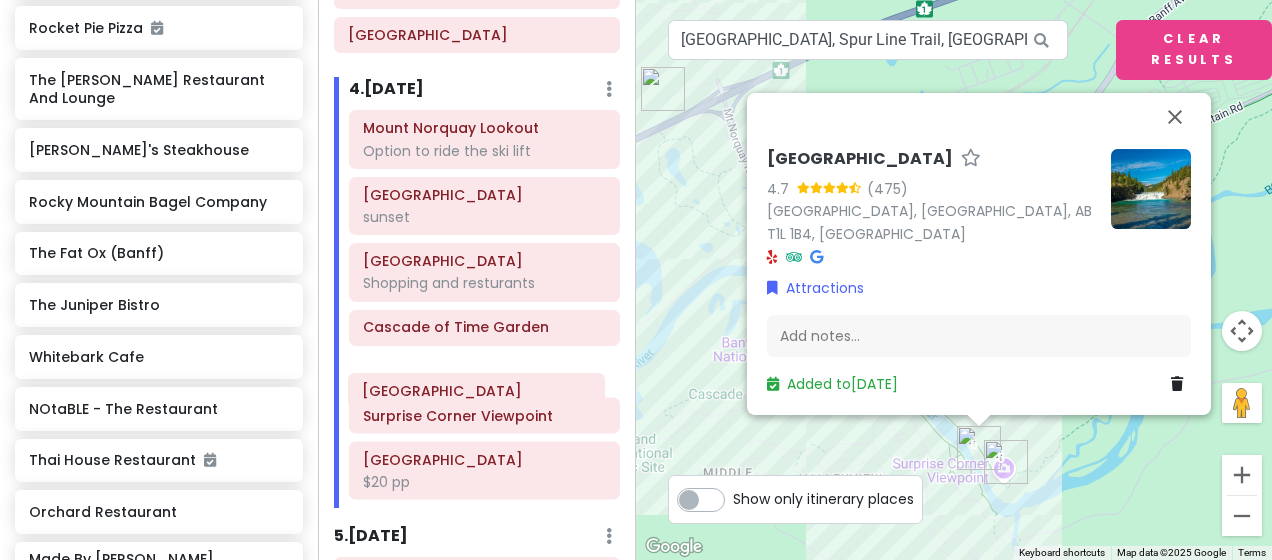 scroll, scrollTop: 1244, scrollLeft: 0, axis: vertical 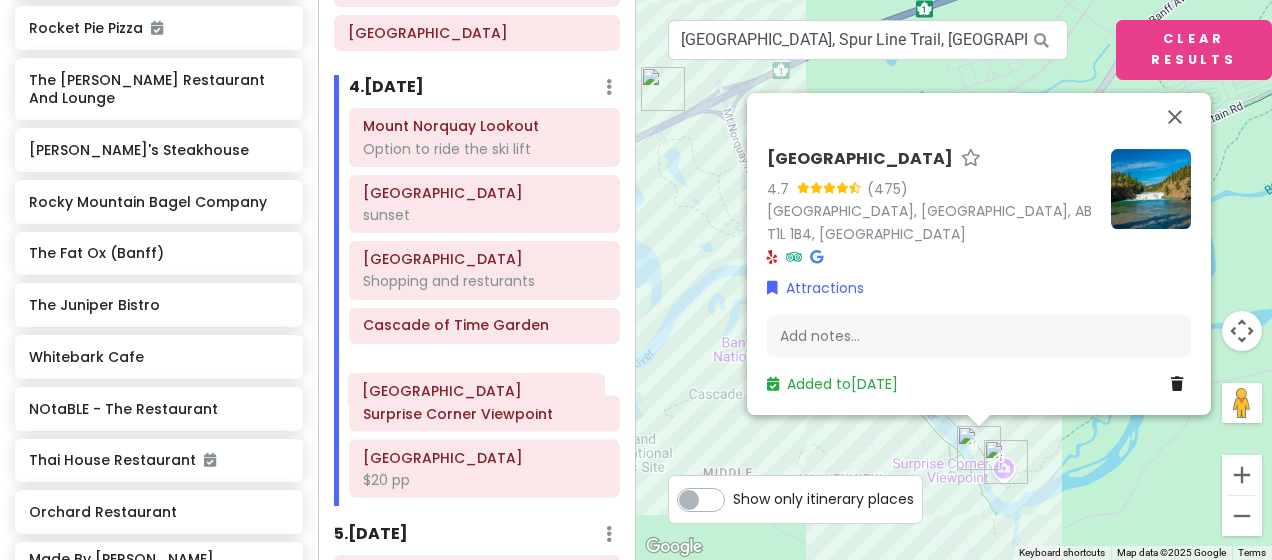 drag, startPoint x: 454, startPoint y: 418, endPoint x: 455, endPoint y: 377, distance: 41.01219 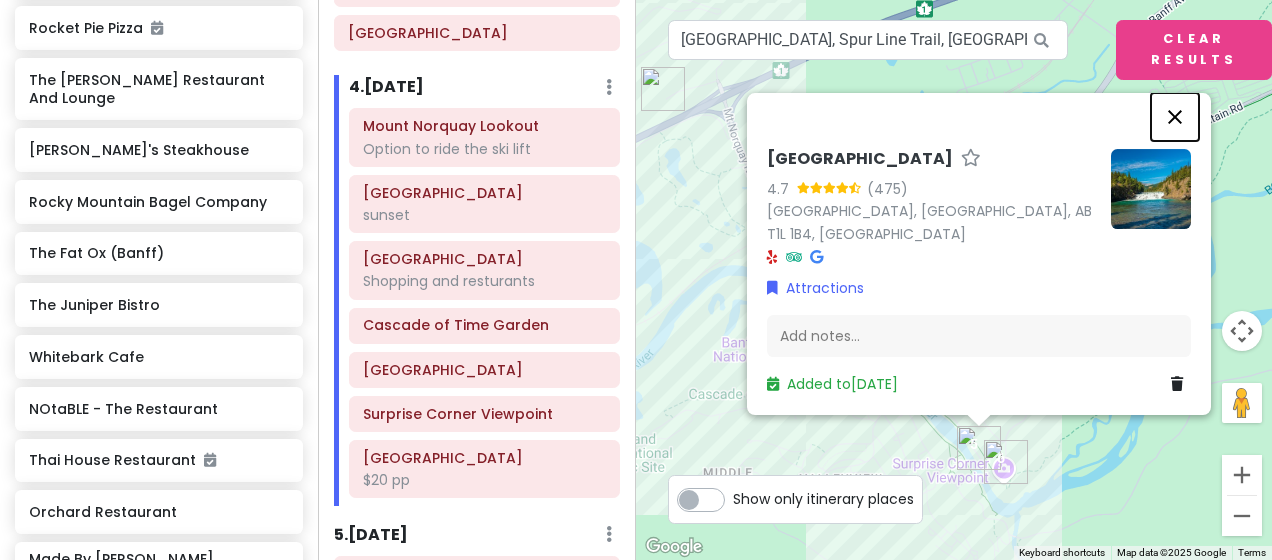 click at bounding box center [1175, 117] 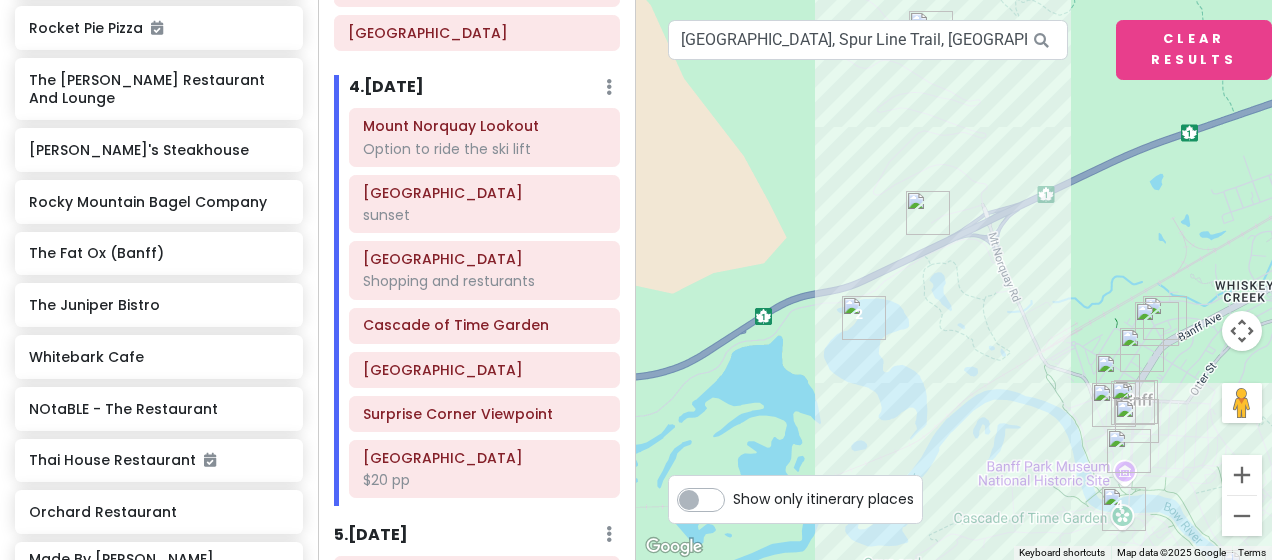 drag, startPoint x: 726, startPoint y: 184, endPoint x: 993, endPoint y: 310, distance: 295.23718 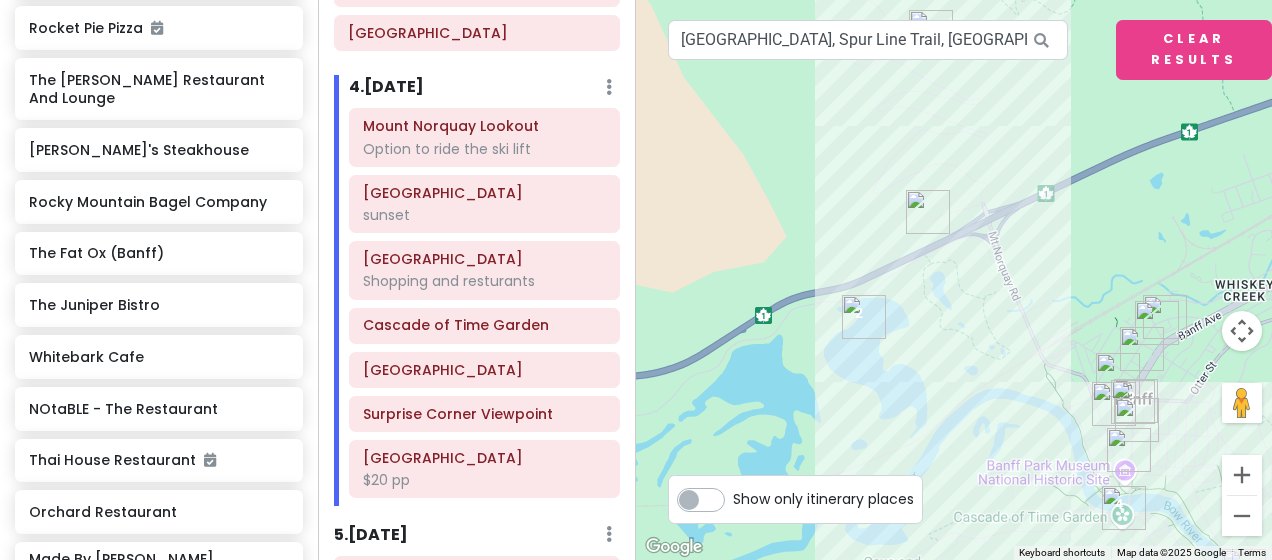 click at bounding box center [928, 212] 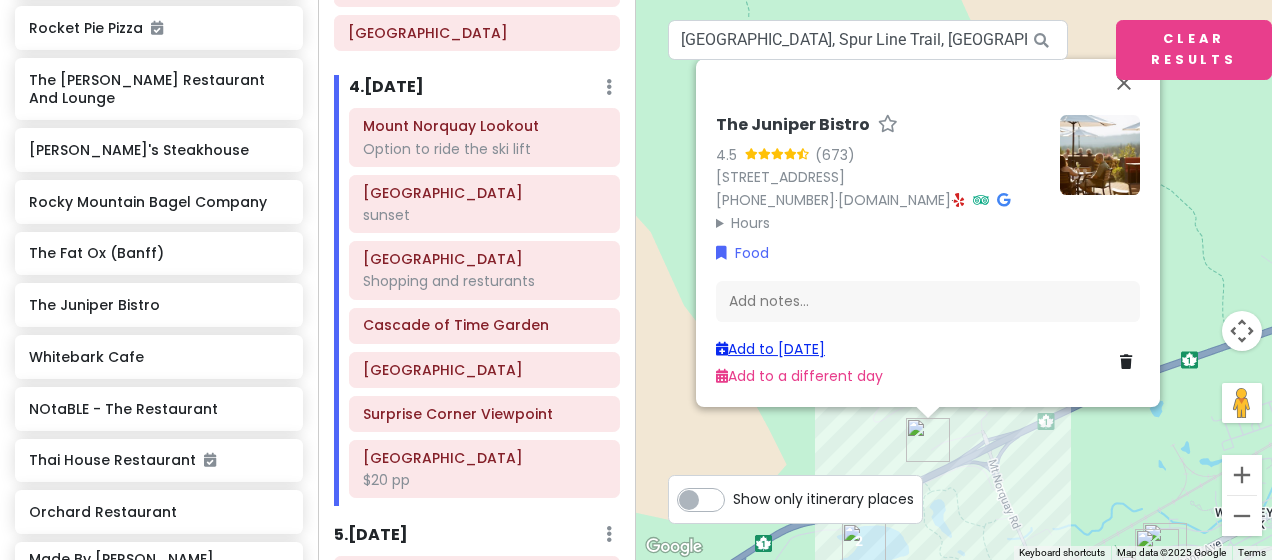 click on "Add to   [DATE]" at bounding box center [770, 349] 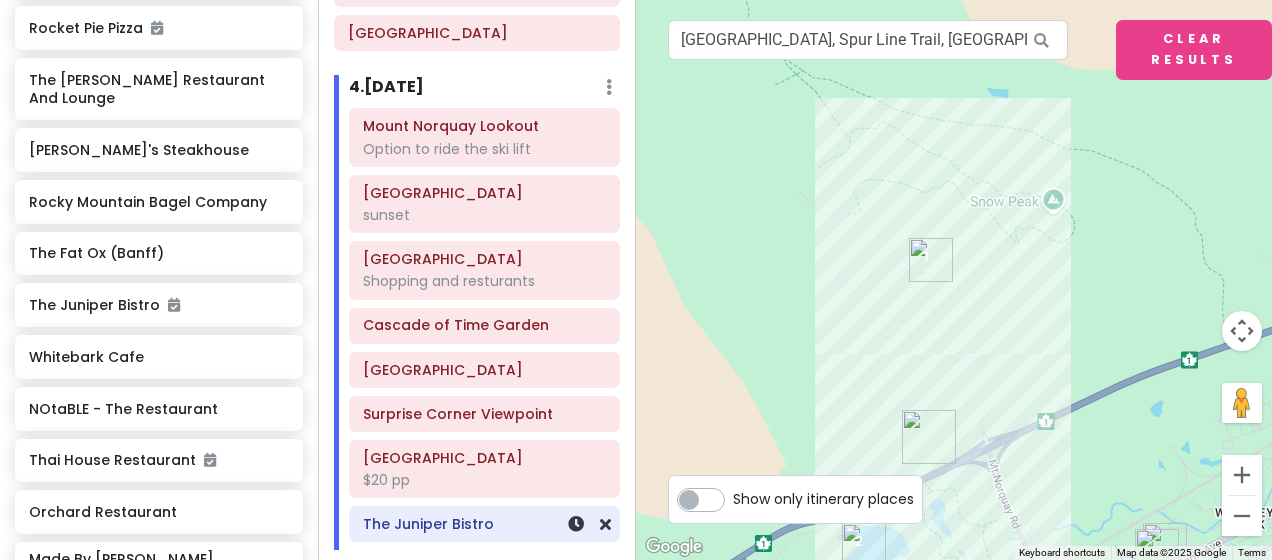 scroll, scrollTop: 1250, scrollLeft: 0, axis: vertical 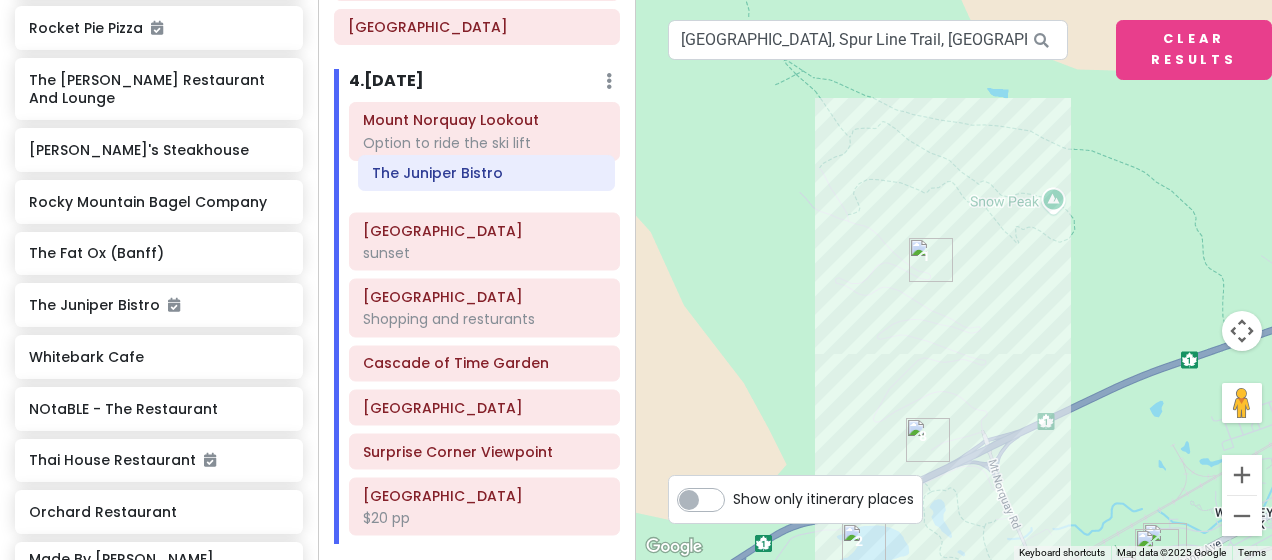 drag, startPoint x: 402, startPoint y: 541, endPoint x: 420, endPoint y: 160, distance: 381.42496 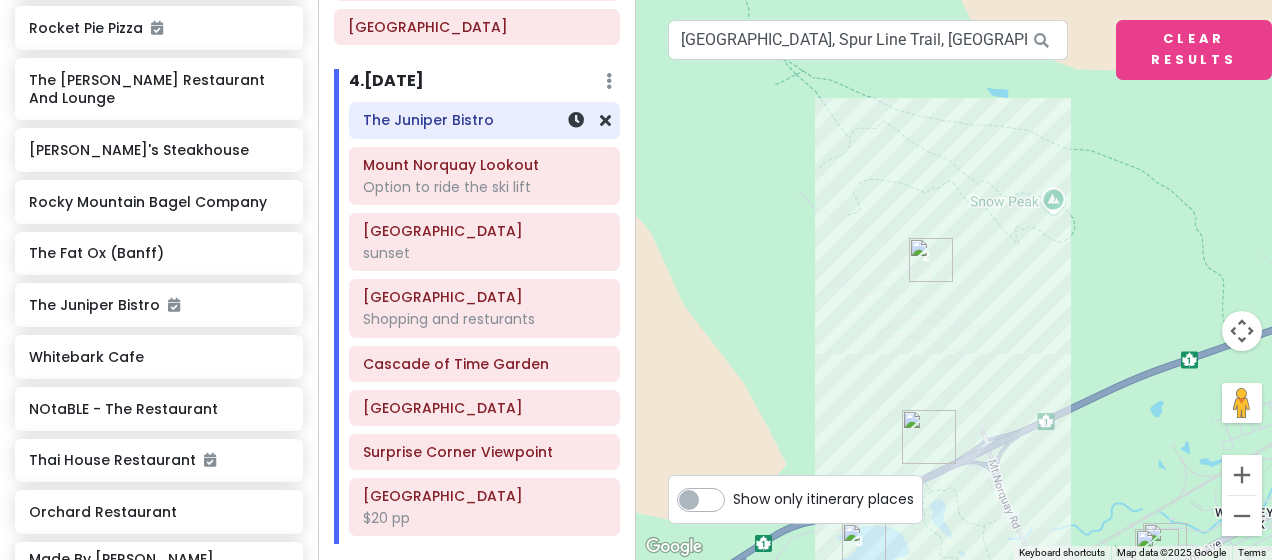 scroll, scrollTop: 1250, scrollLeft: 0, axis: vertical 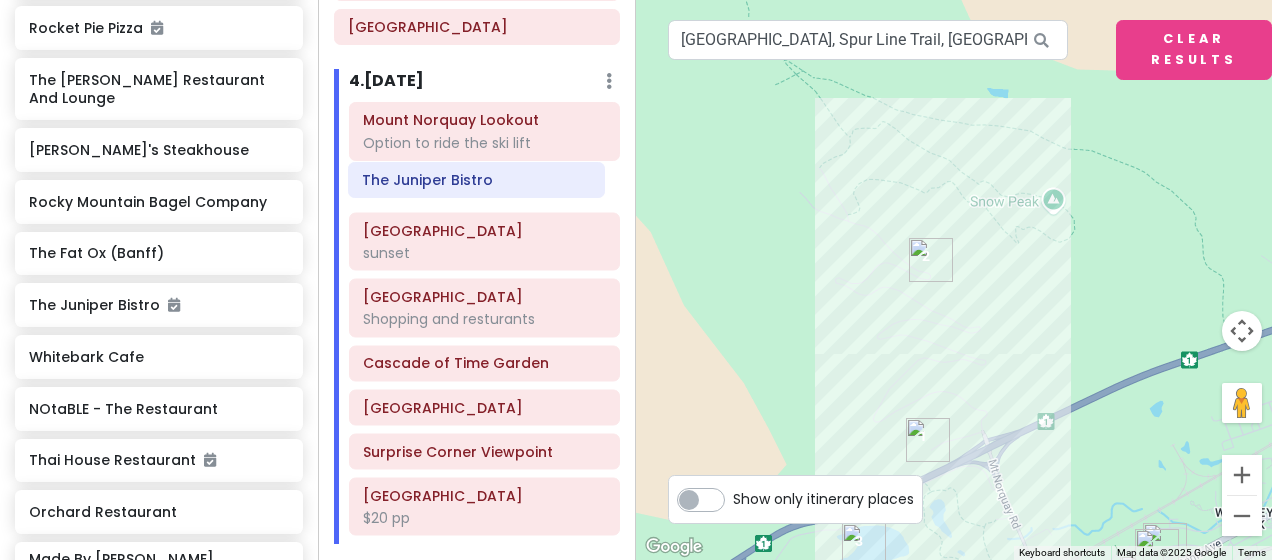 drag, startPoint x: 426, startPoint y: 134, endPoint x: 424, endPoint y: 189, distance: 55.03635 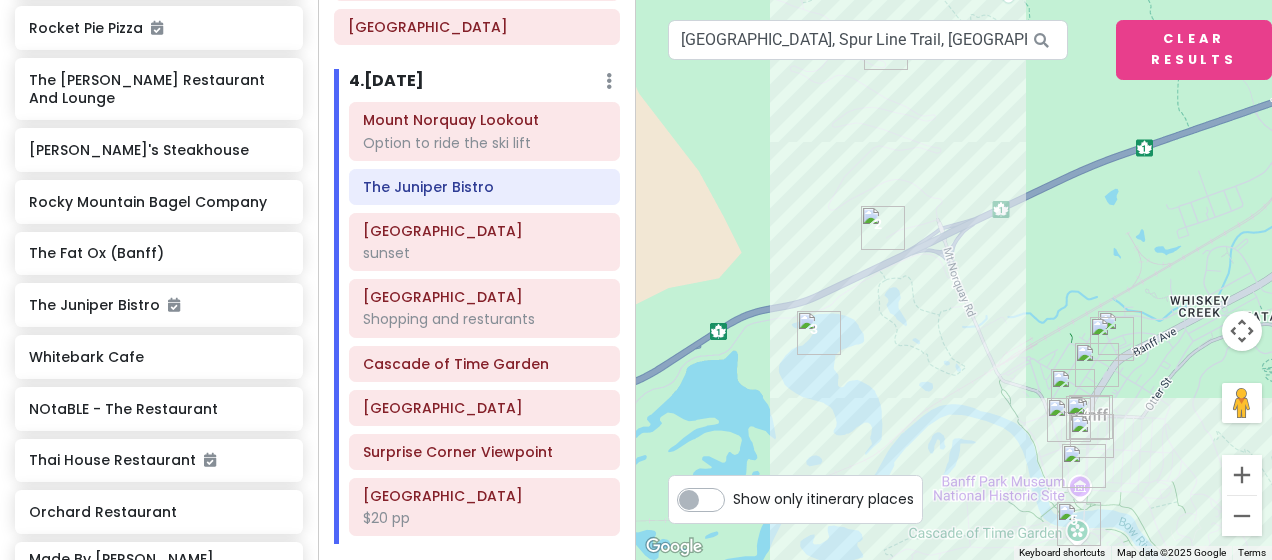 drag, startPoint x: 1058, startPoint y: 383, endPoint x: 999, endPoint y: 79, distance: 309.6724 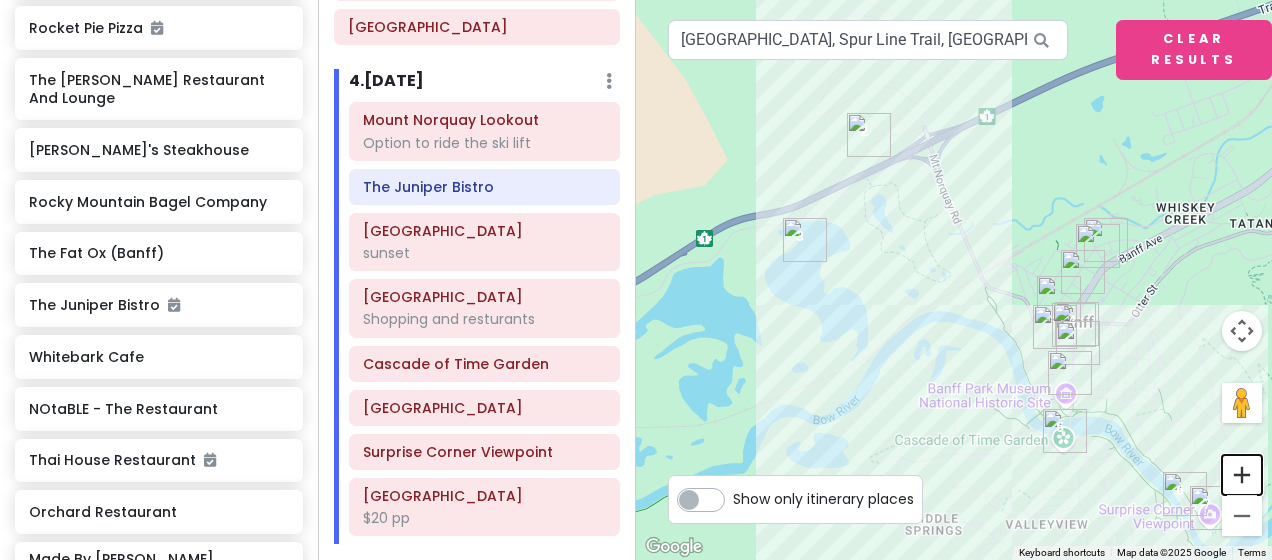 click at bounding box center (1242, 475) 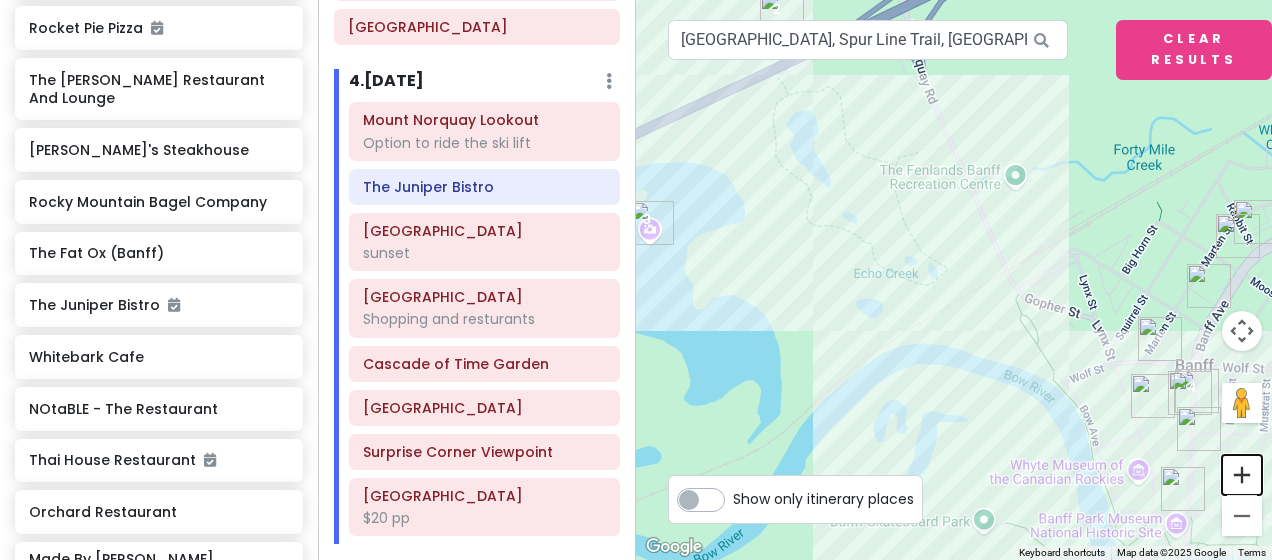click at bounding box center (1242, 475) 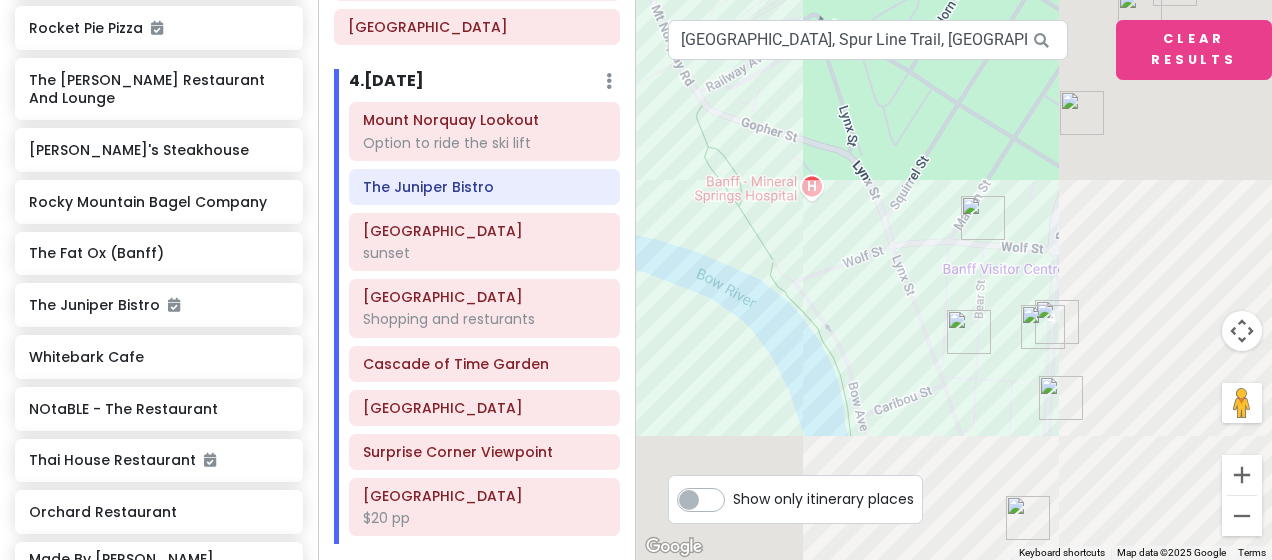 drag, startPoint x: 1050, startPoint y: 355, endPoint x: 630, endPoint y: 156, distance: 464.75906 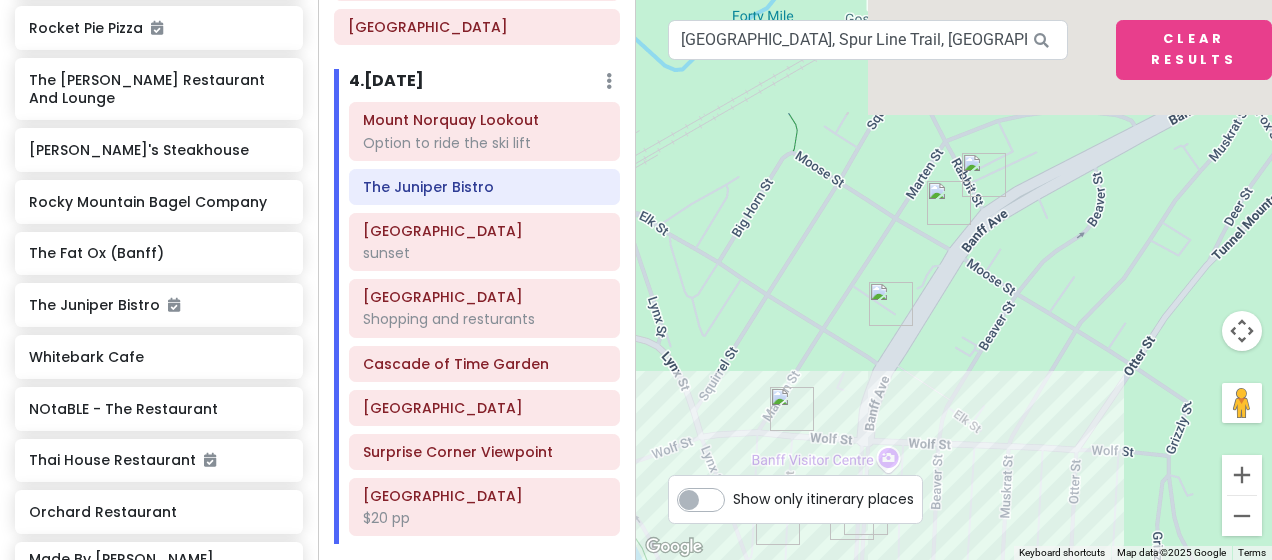 drag, startPoint x: 1167, startPoint y: 248, endPoint x: 1111, endPoint y: 456, distance: 215.40659 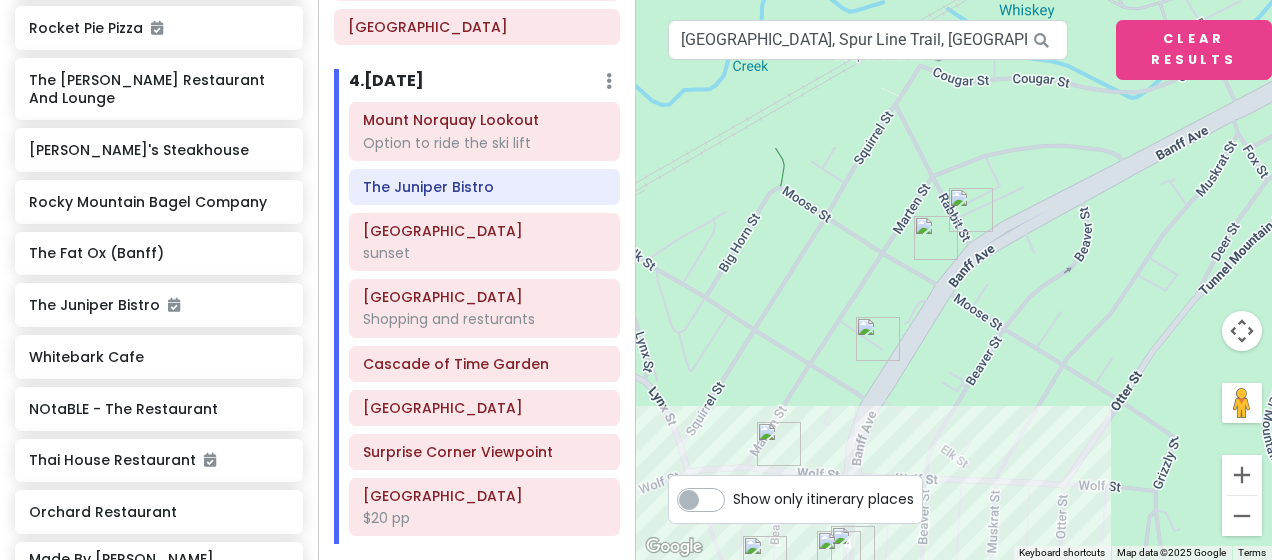 drag, startPoint x: 1014, startPoint y: 489, endPoint x: 1046, endPoint y: 291, distance: 200.56918 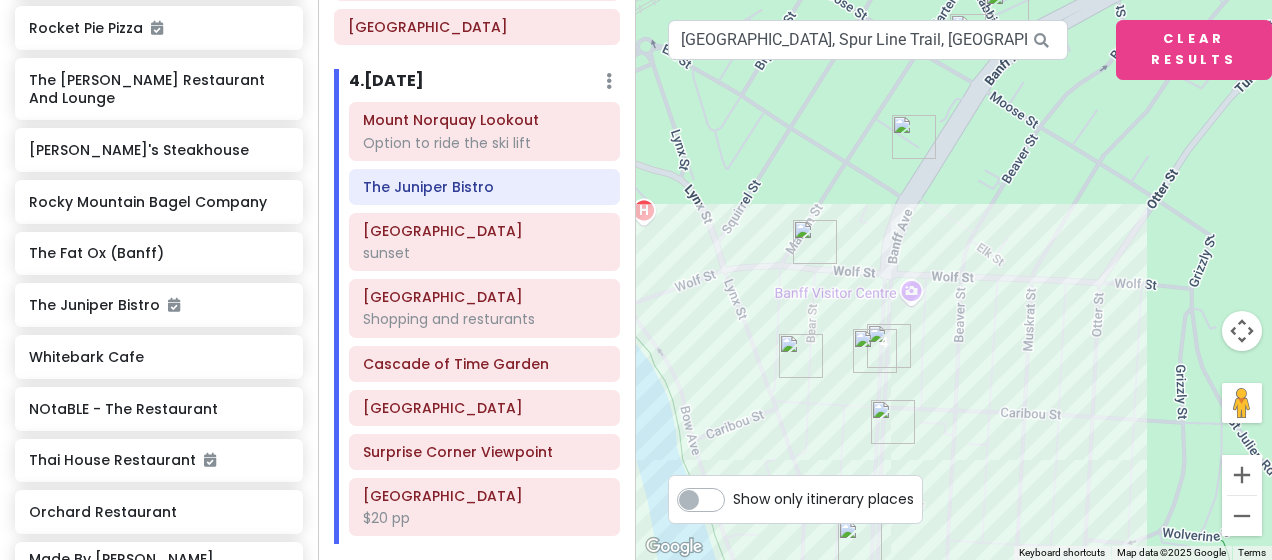 click at bounding box center [801, 356] 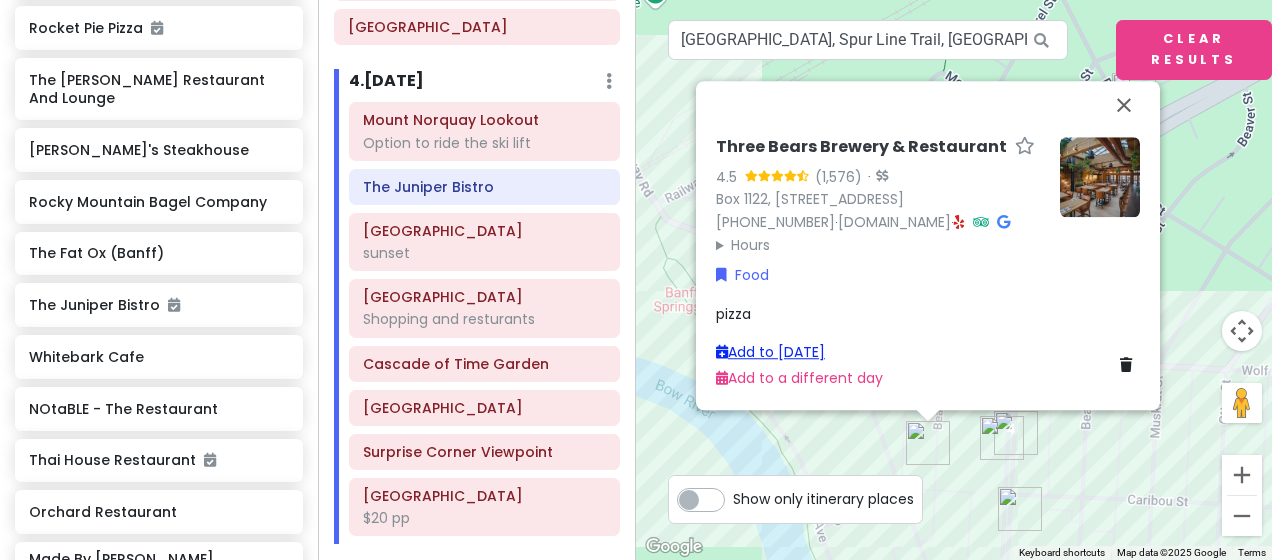 click on "Add to   [DATE]" at bounding box center (770, 352) 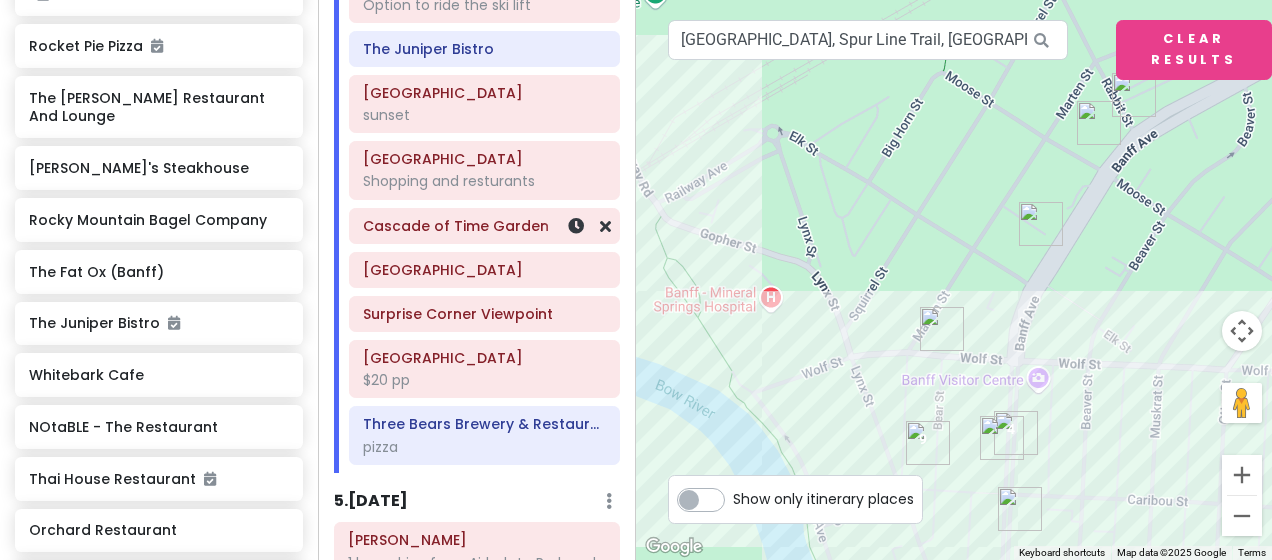 scroll, scrollTop: 1390, scrollLeft: 0, axis: vertical 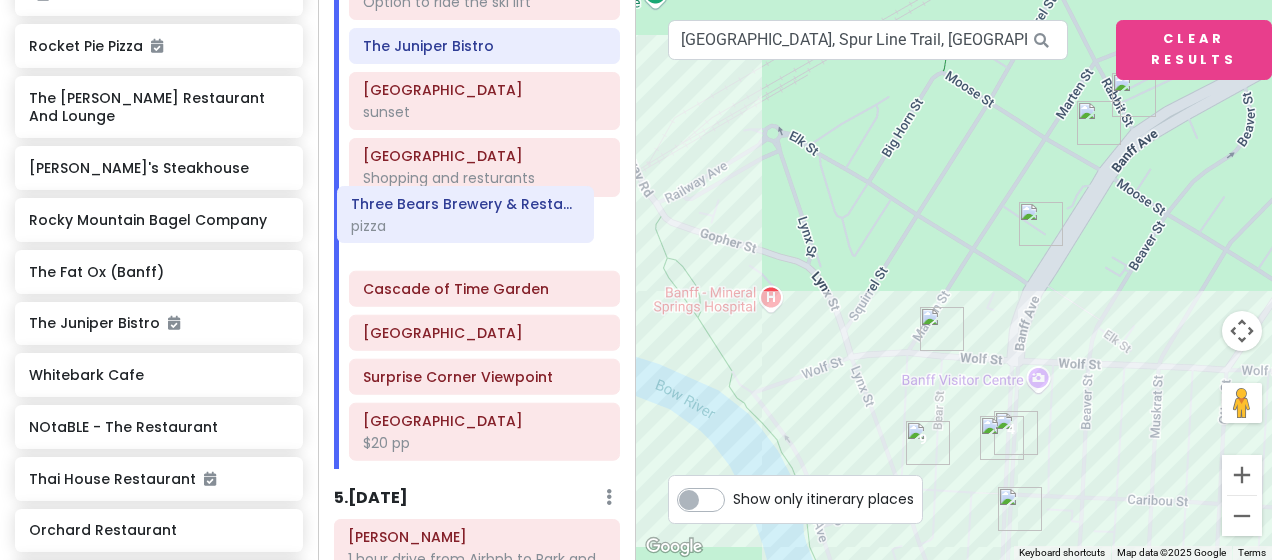 drag, startPoint x: 496, startPoint y: 448, endPoint x: 485, endPoint y: 218, distance: 230.2629 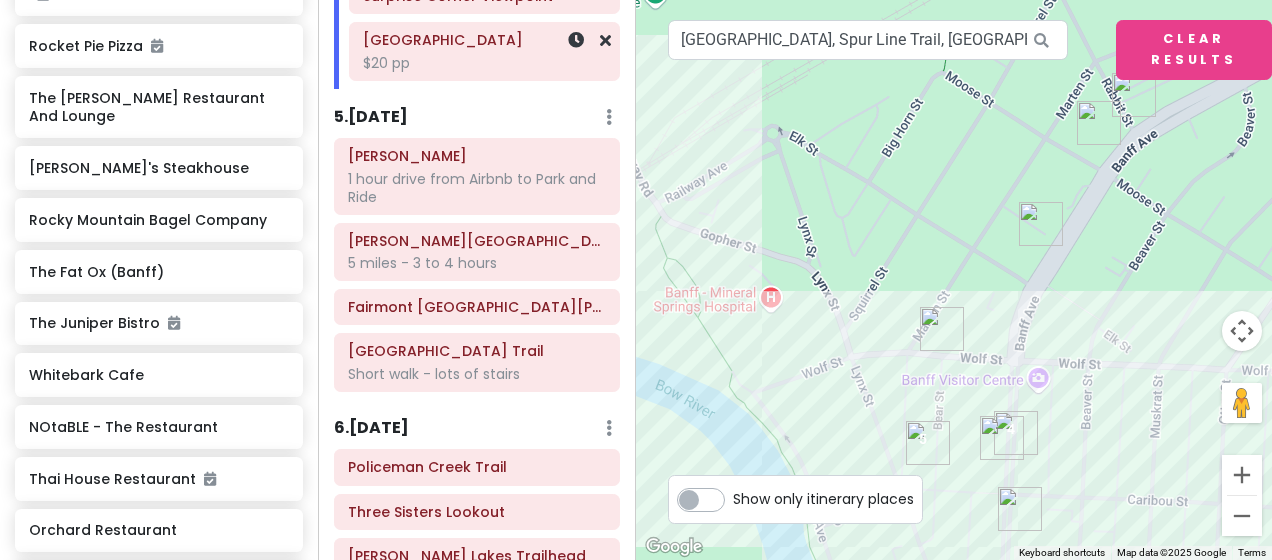 scroll, scrollTop: 1773, scrollLeft: 0, axis: vertical 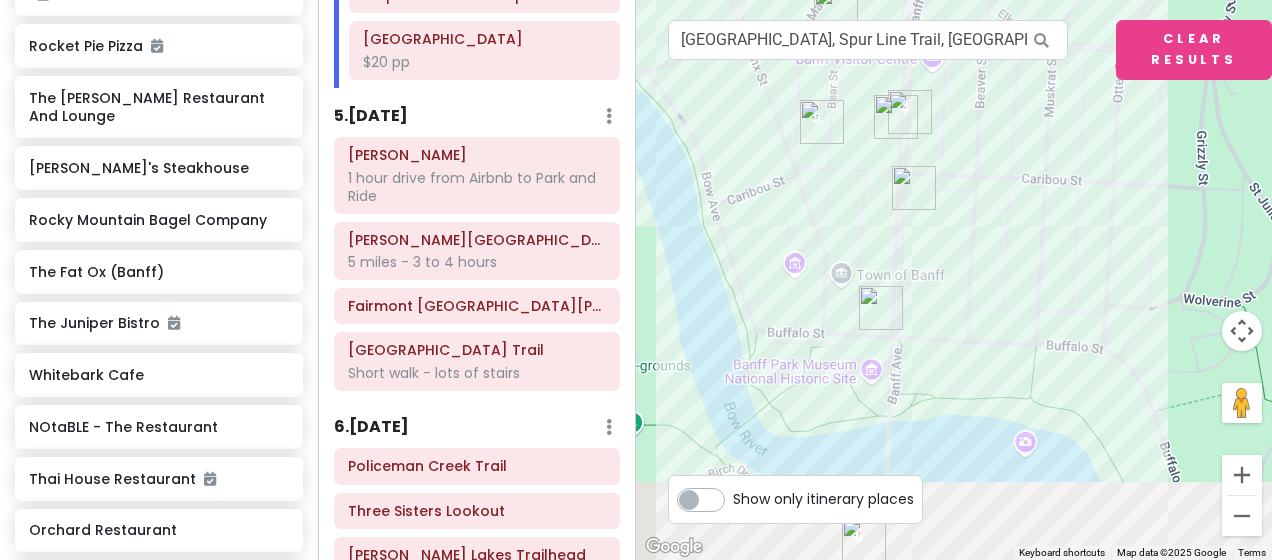 drag, startPoint x: 1108, startPoint y: 436, endPoint x: 1000, endPoint y: 110, distance: 343.42395 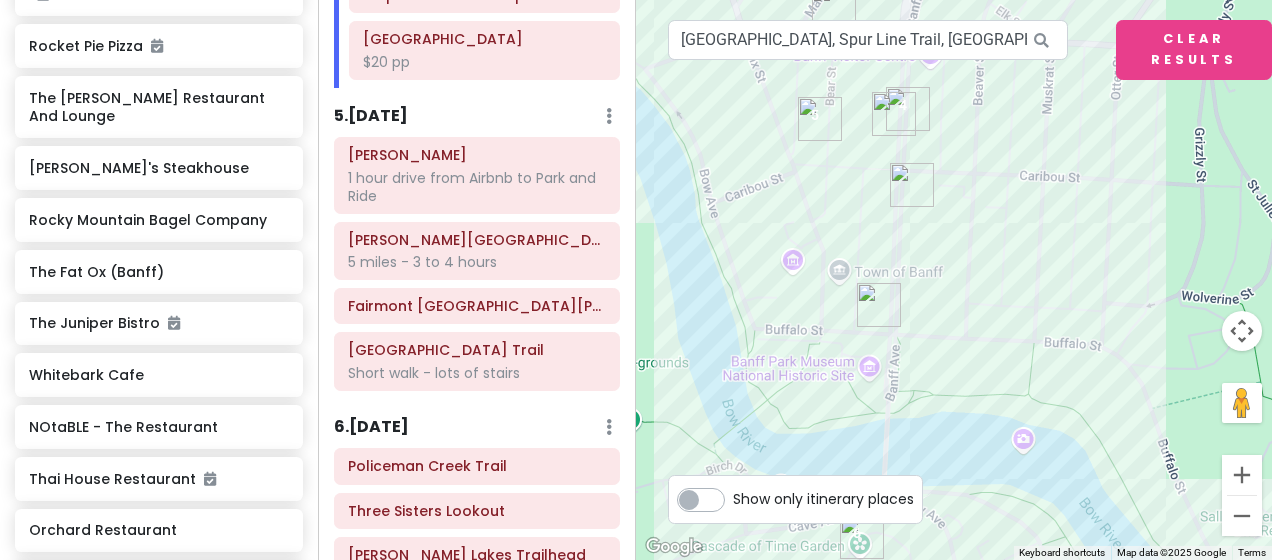 click at bounding box center [954, 280] 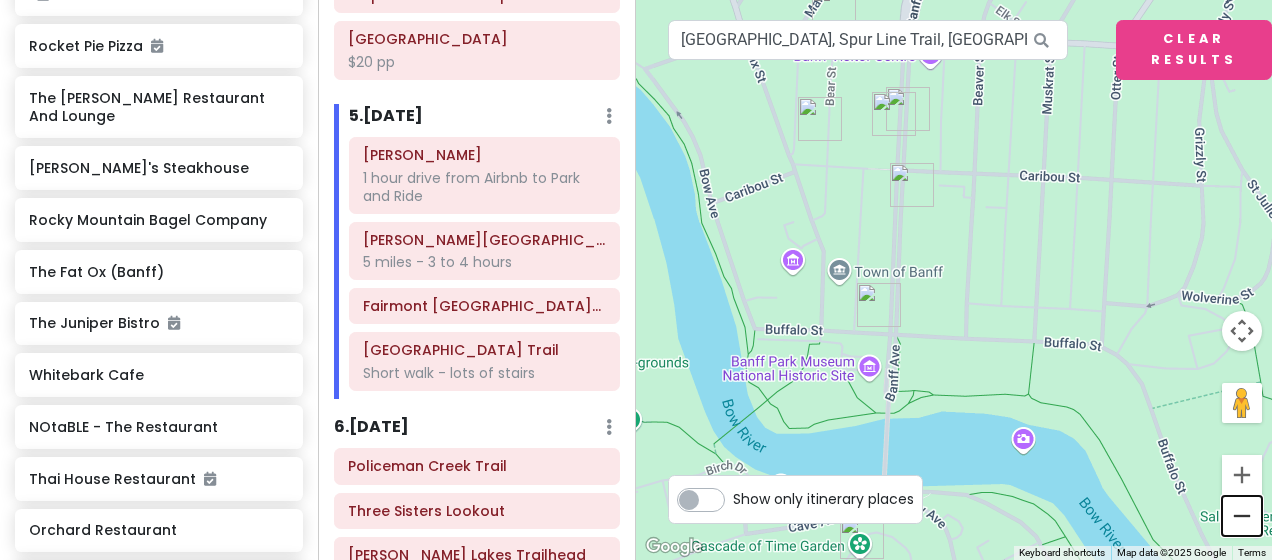 click at bounding box center [1242, 516] 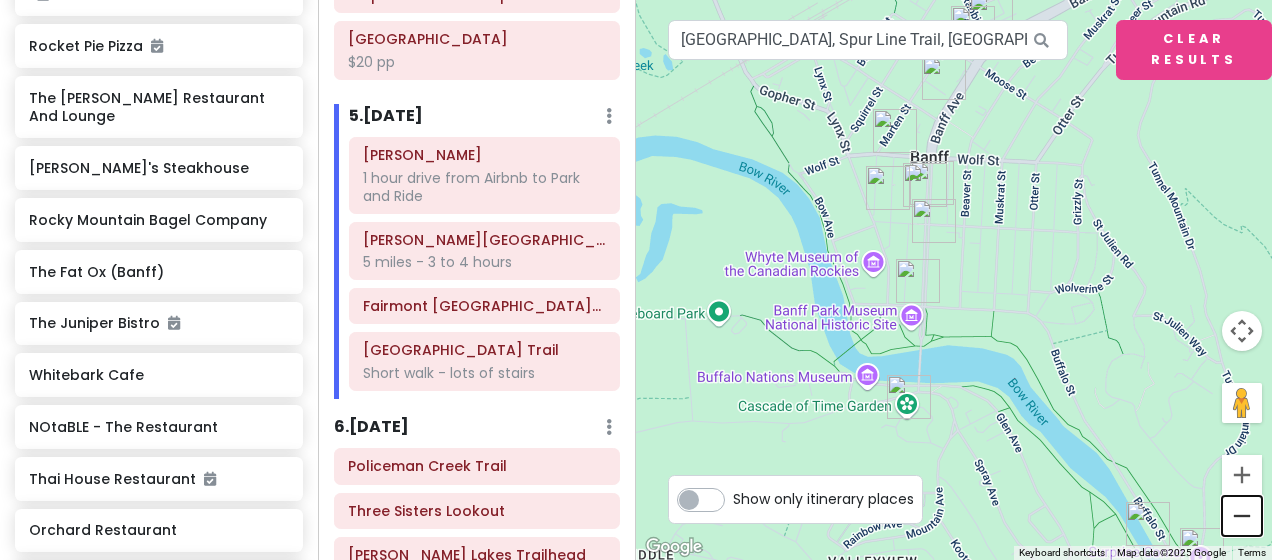 click at bounding box center (1242, 516) 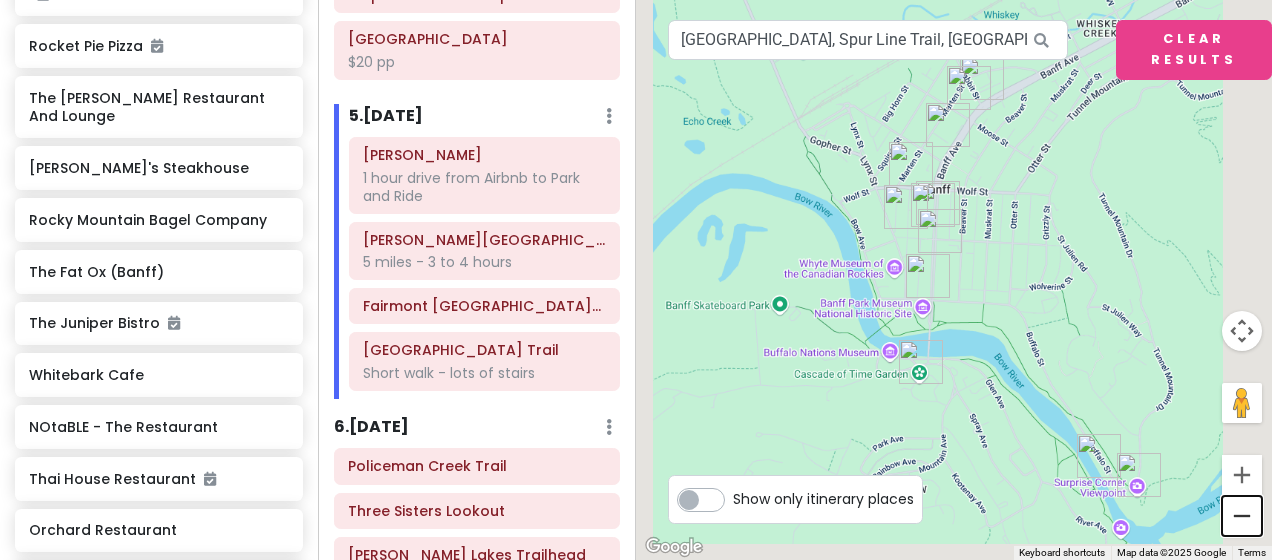 click at bounding box center [1242, 516] 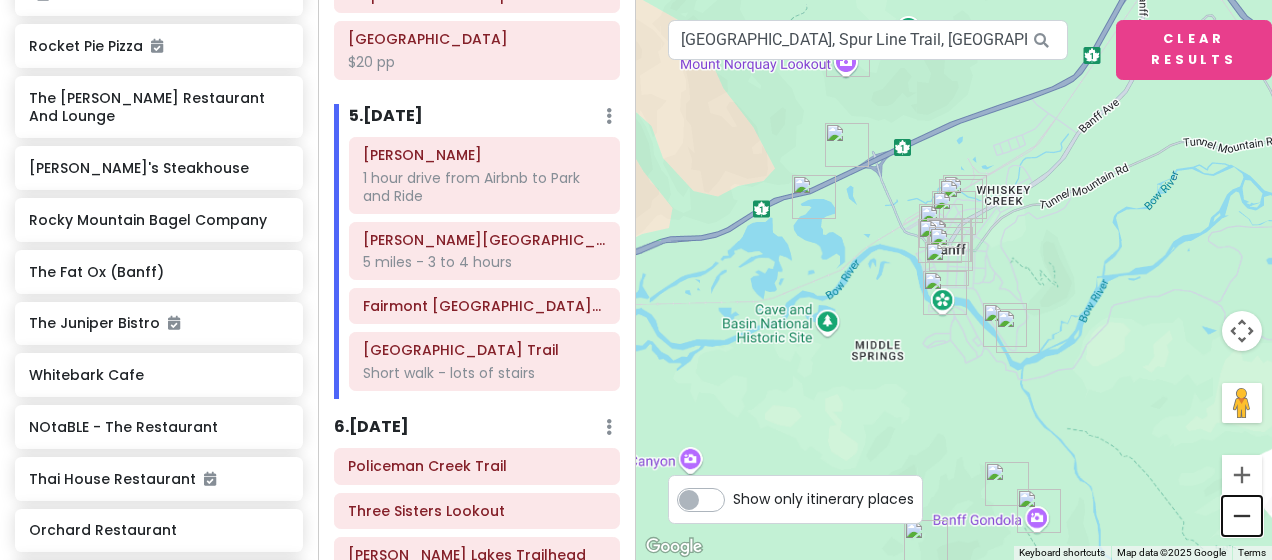click at bounding box center [1242, 516] 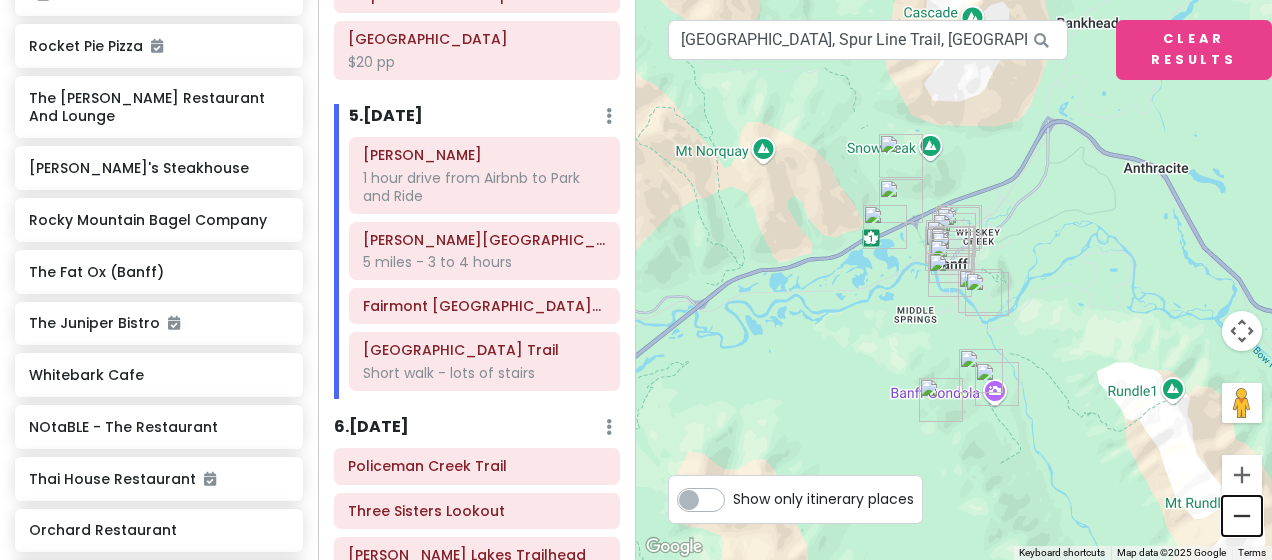 click at bounding box center (1242, 516) 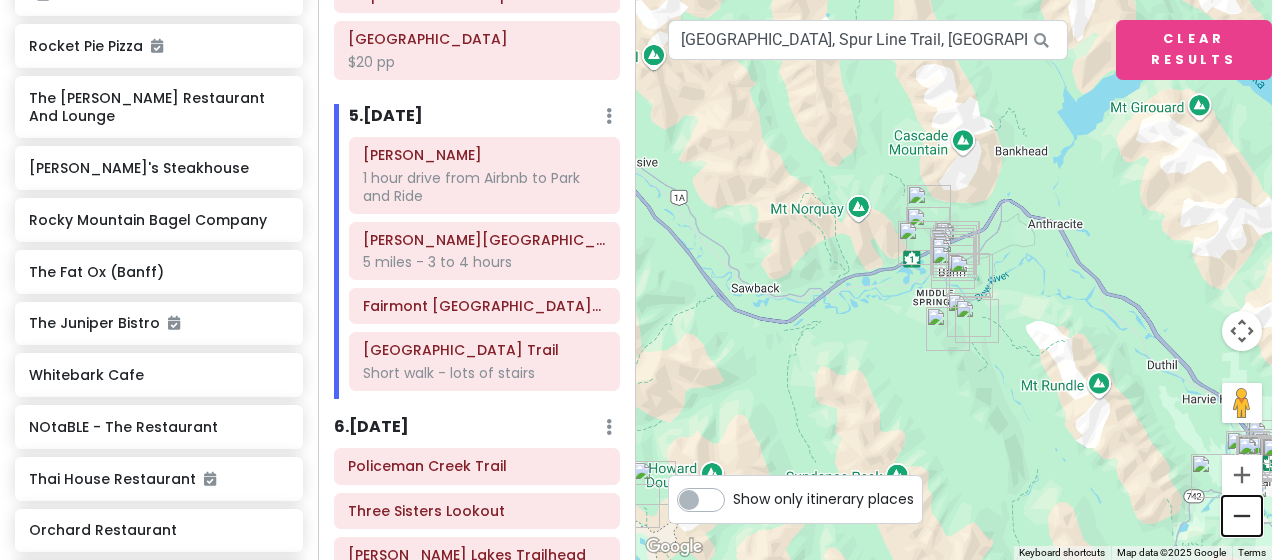 click at bounding box center [1242, 516] 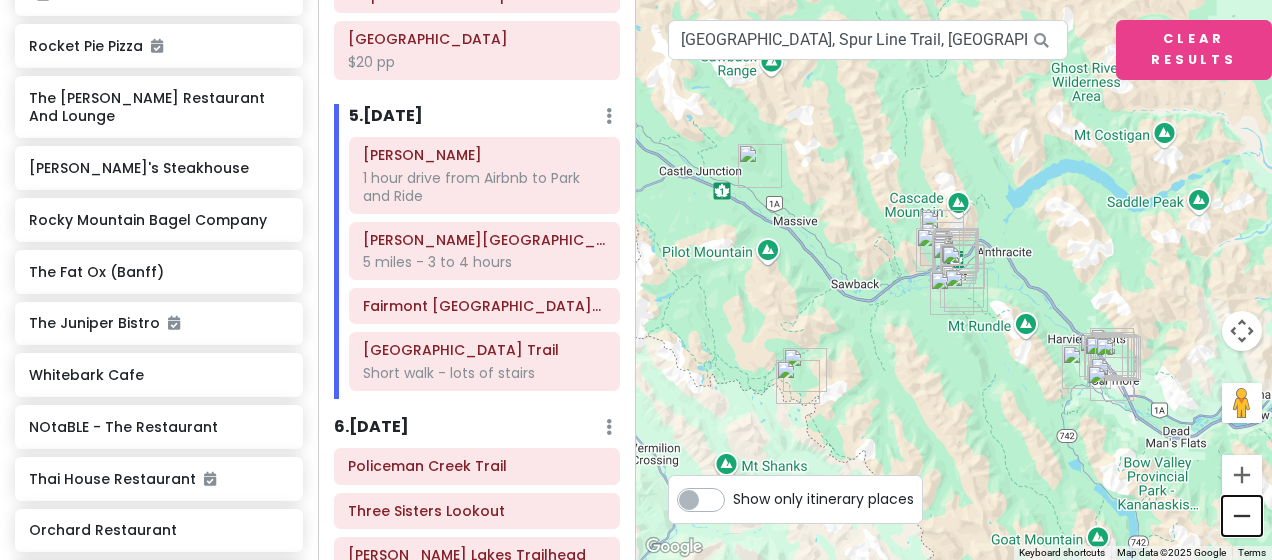 click at bounding box center (1242, 516) 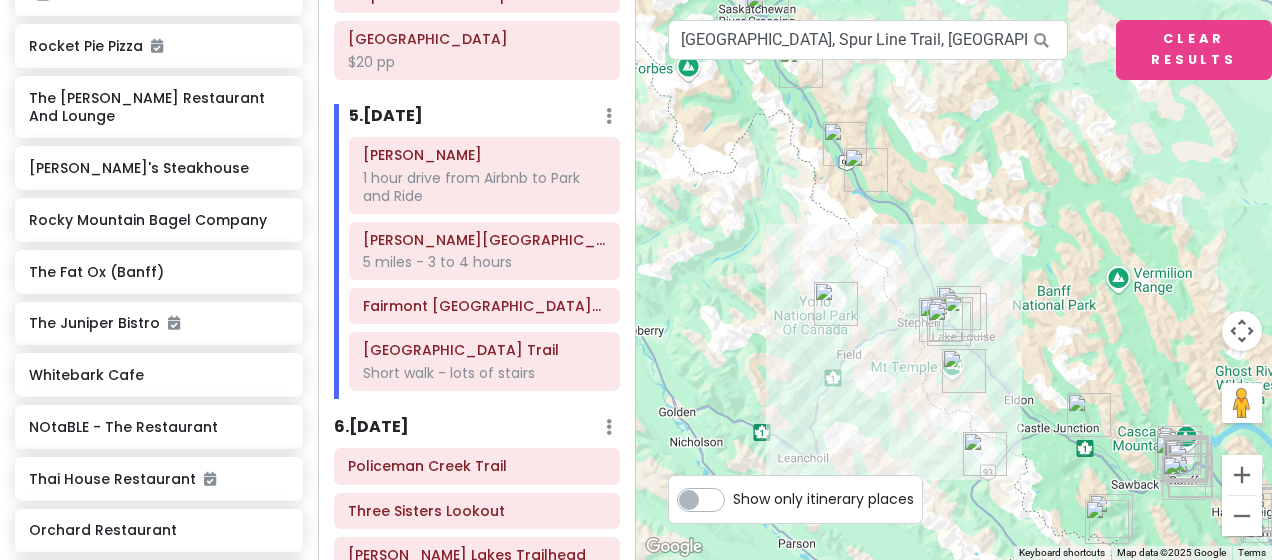drag, startPoint x: 774, startPoint y: 139, endPoint x: 1007, endPoint y: 342, distance: 309.0275 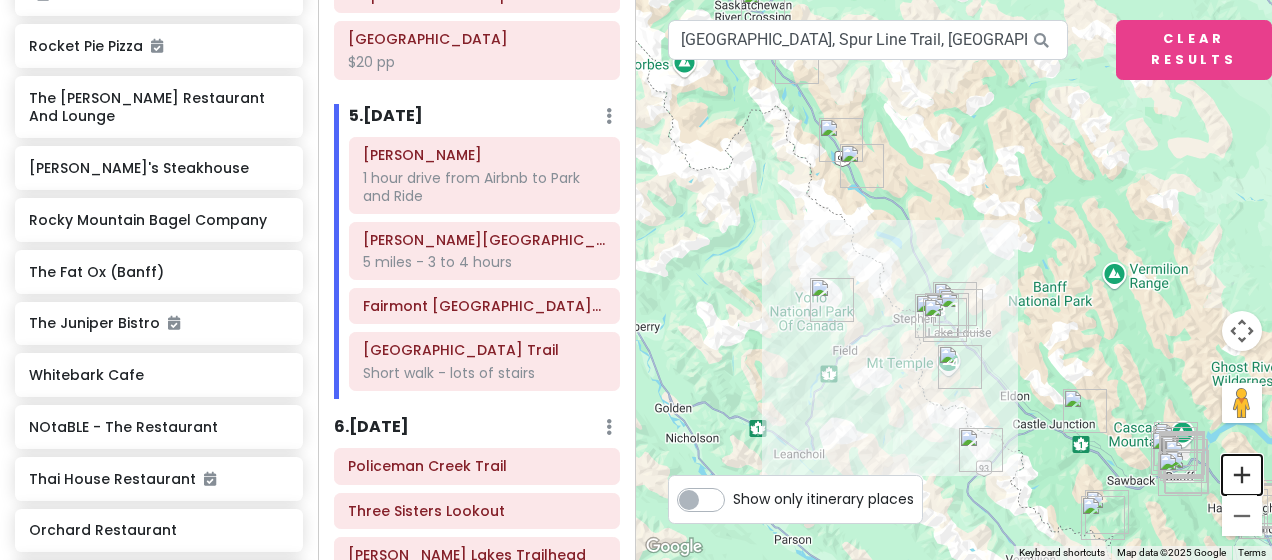 click at bounding box center [1242, 475] 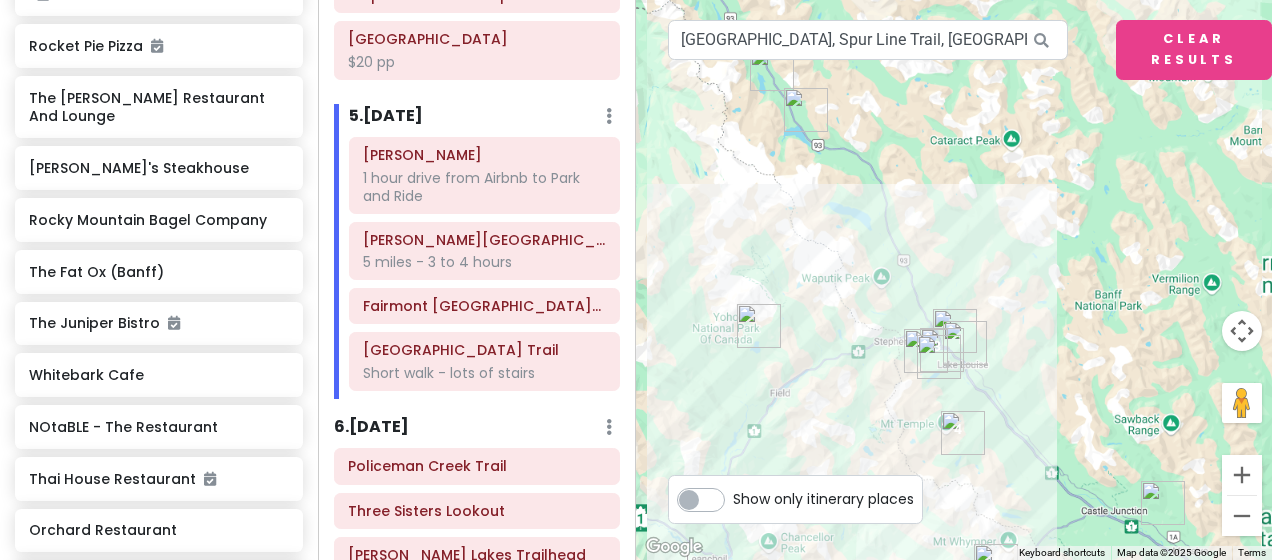 click at bounding box center (1242, 475) 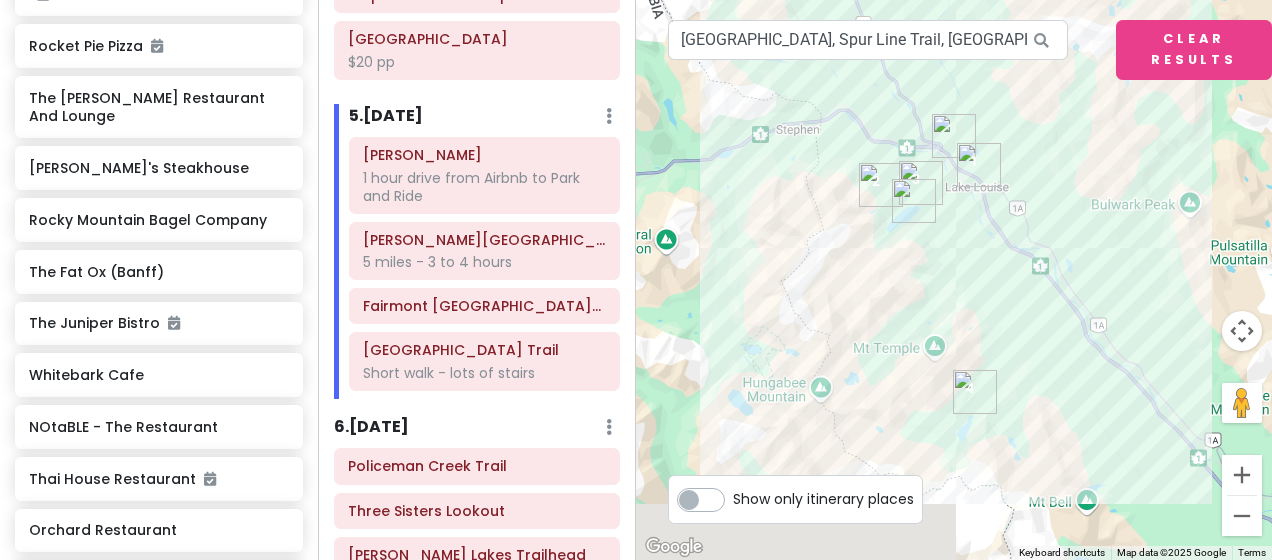 drag, startPoint x: 1055, startPoint y: 382, endPoint x: 1055, endPoint y: 76, distance: 306 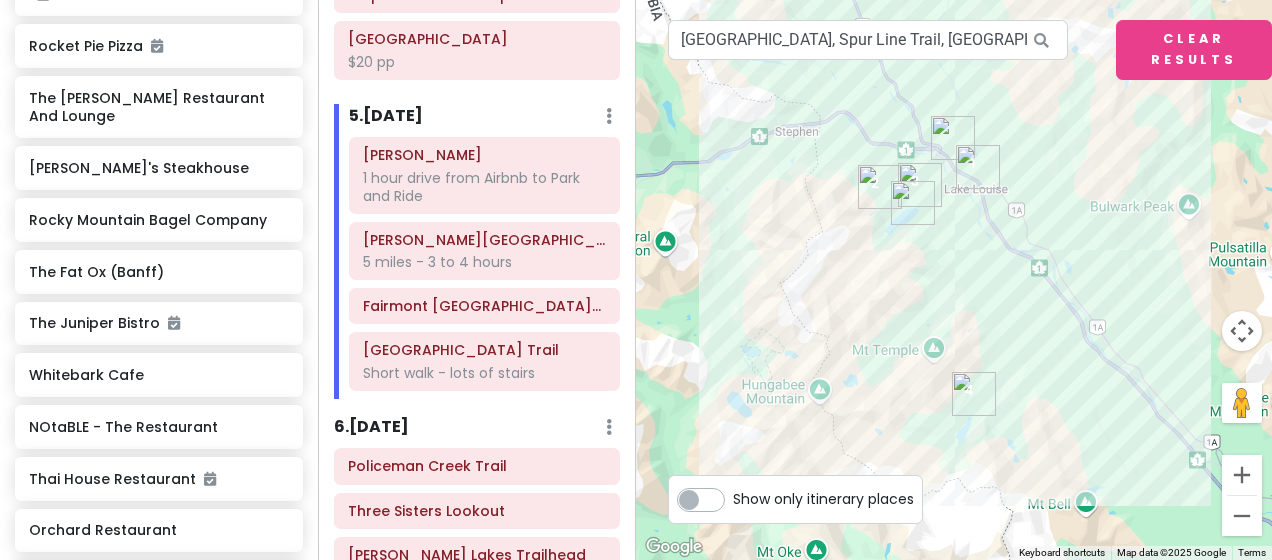 click at bounding box center (913, 203) 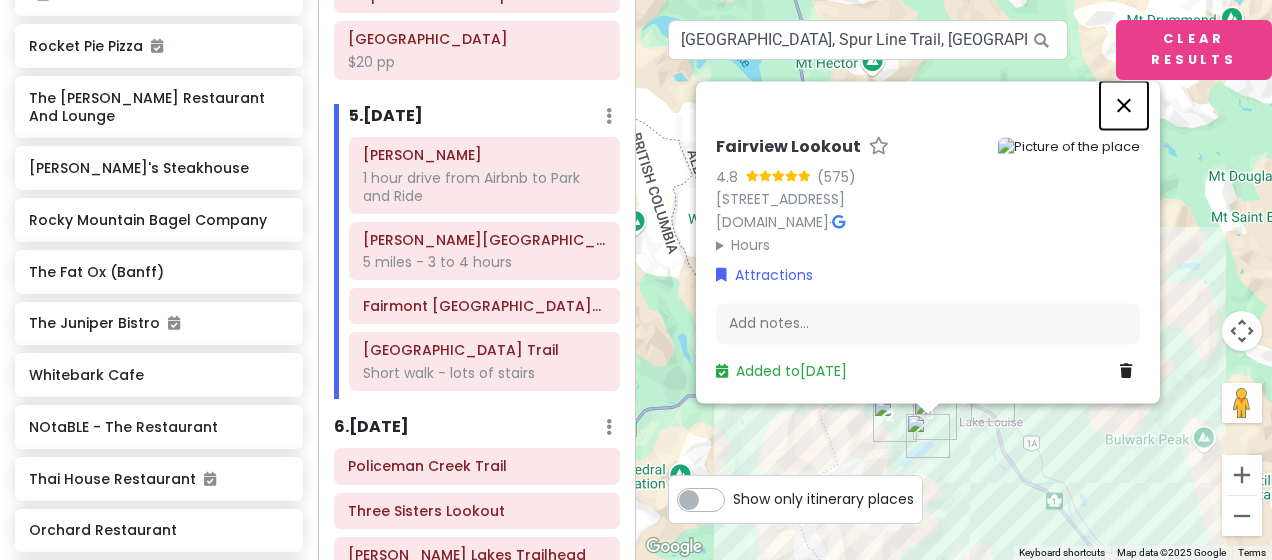 click at bounding box center (1124, 105) 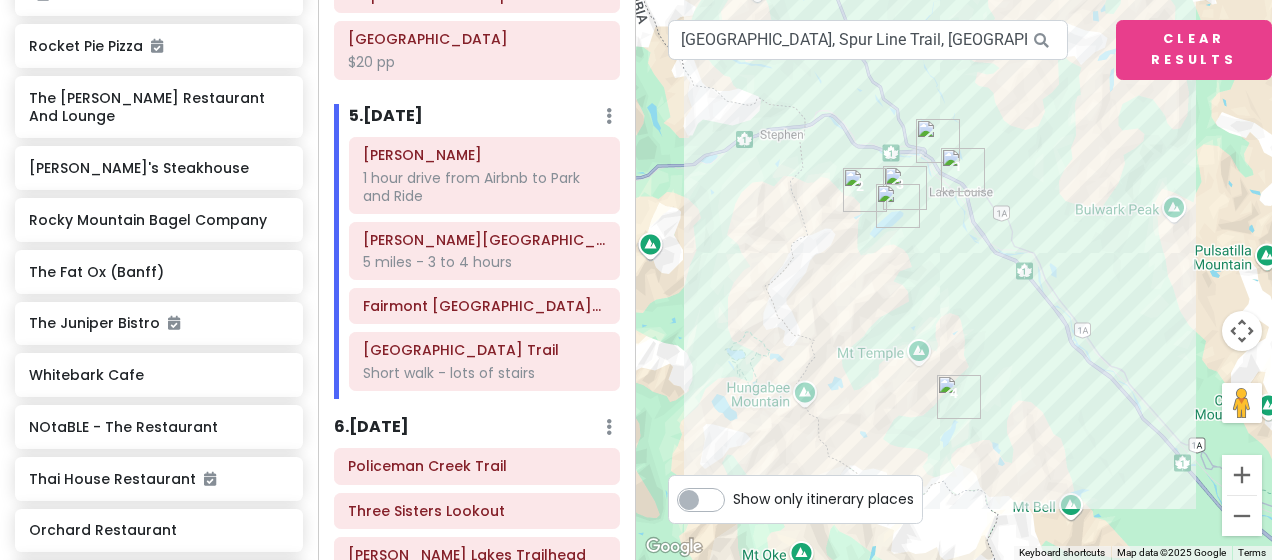 drag, startPoint x: 1076, startPoint y: 320, endPoint x: 1046, endPoint y: 86, distance: 235.91524 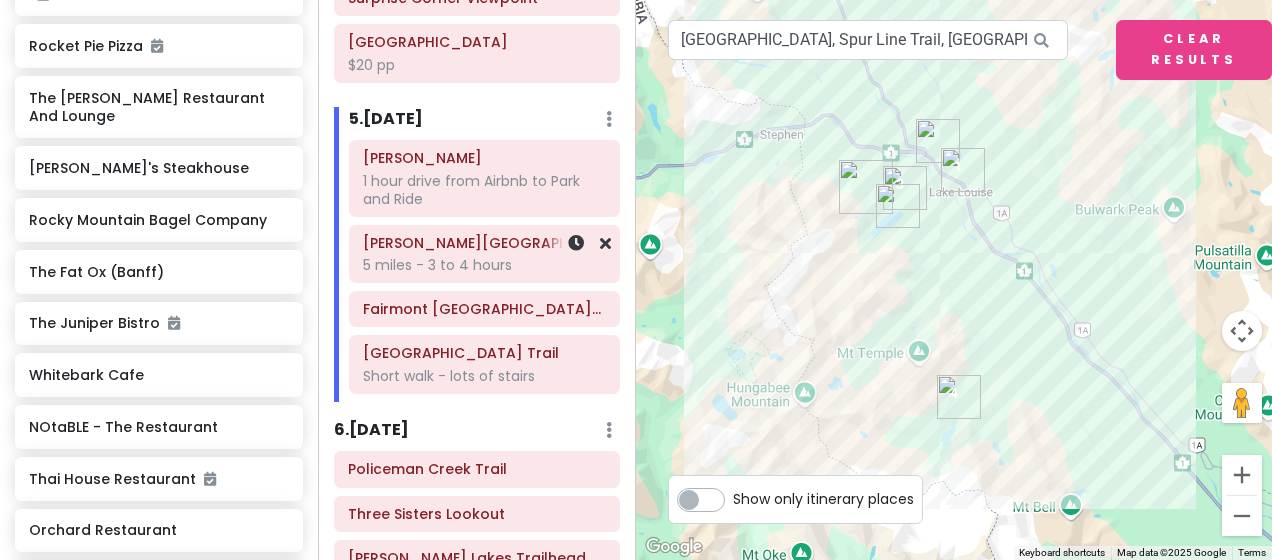 scroll, scrollTop: 1771, scrollLeft: 0, axis: vertical 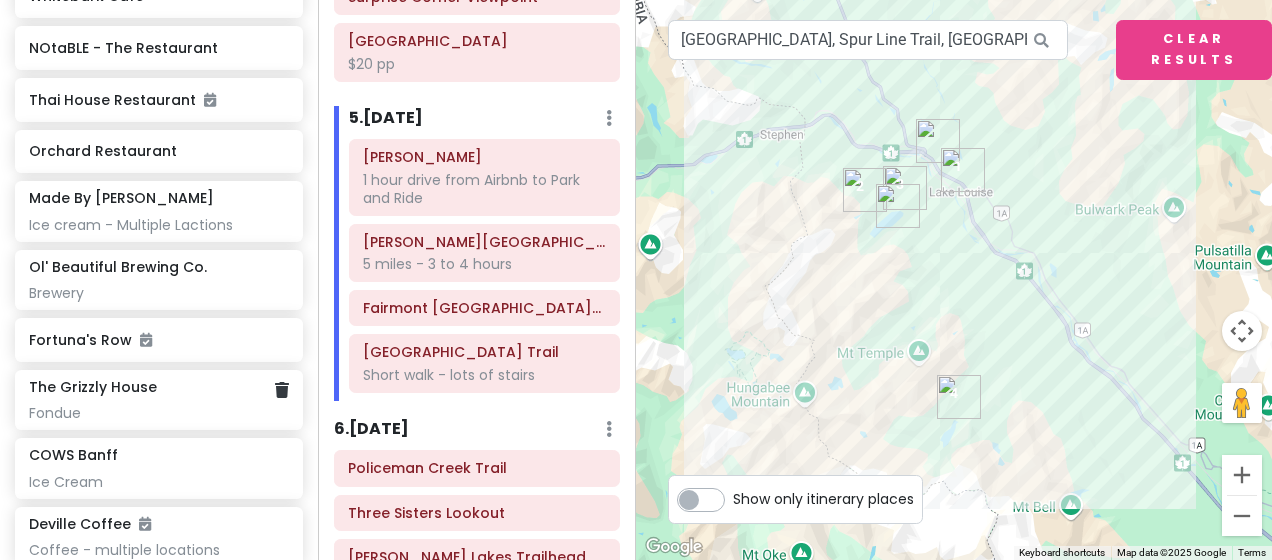 click on "Fondue" at bounding box center [158, -3423] 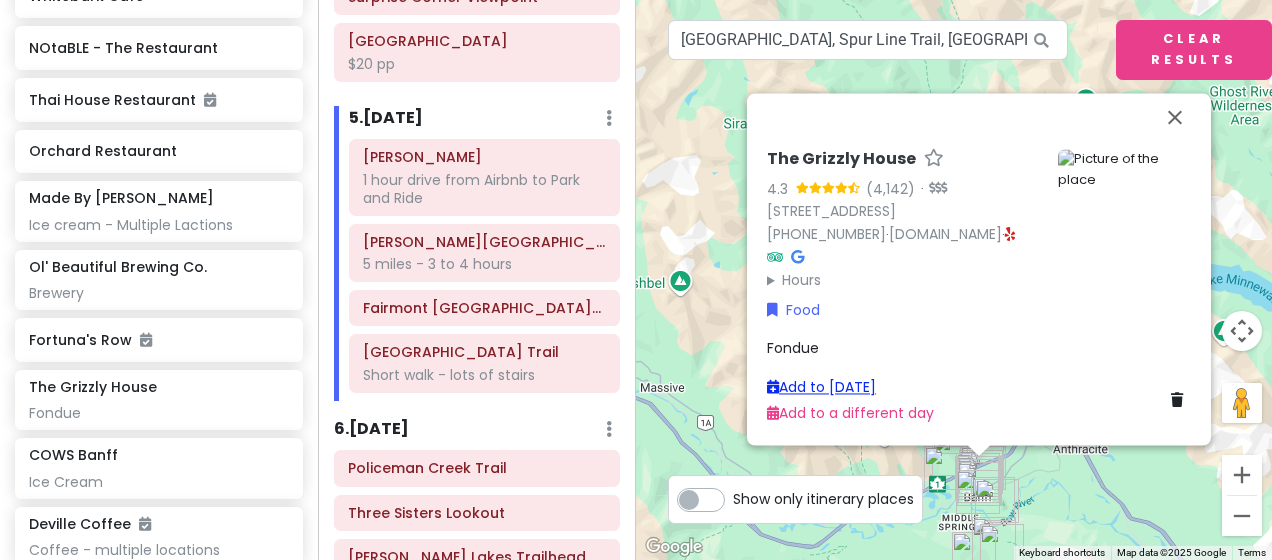 click on "Add to   [DATE]" at bounding box center [821, 387] 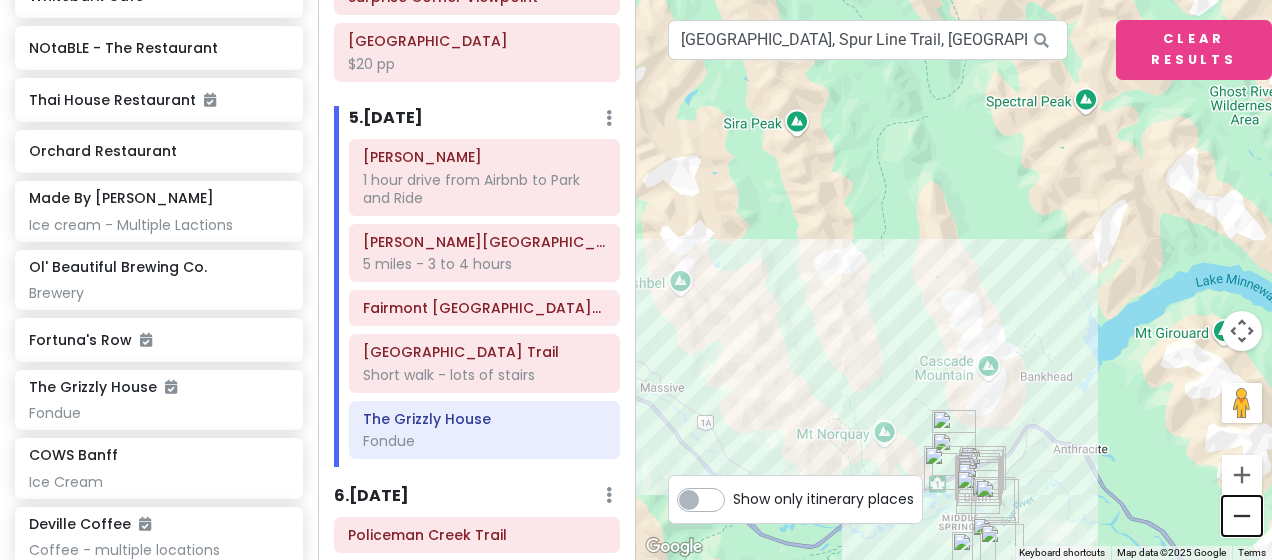 click at bounding box center [1242, 516] 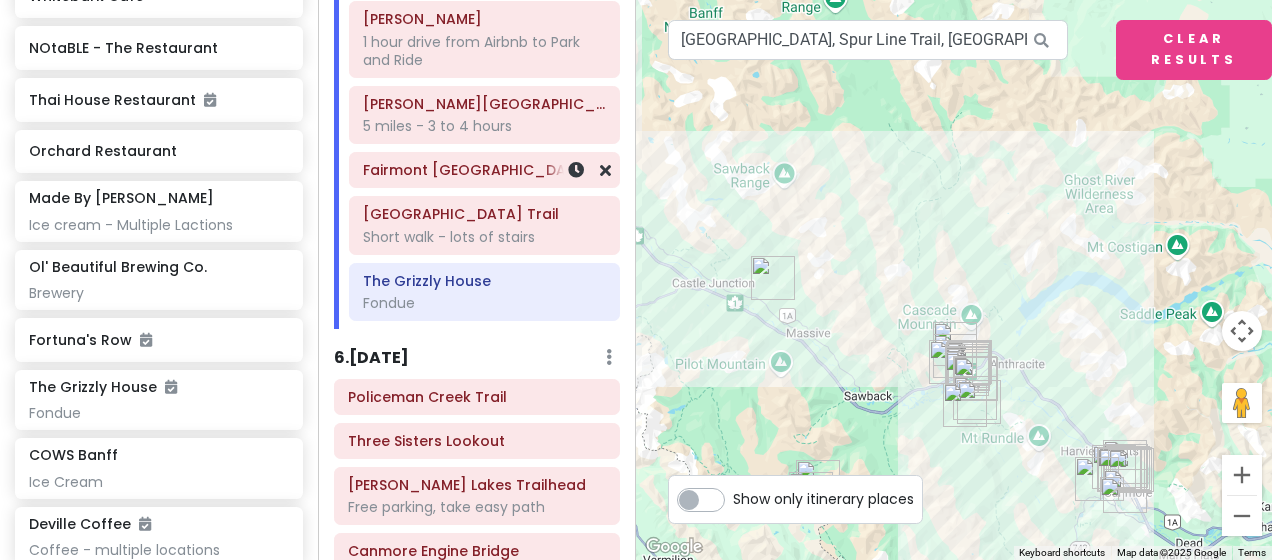 scroll, scrollTop: 1913, scrollLeft: 0, axis: vertical 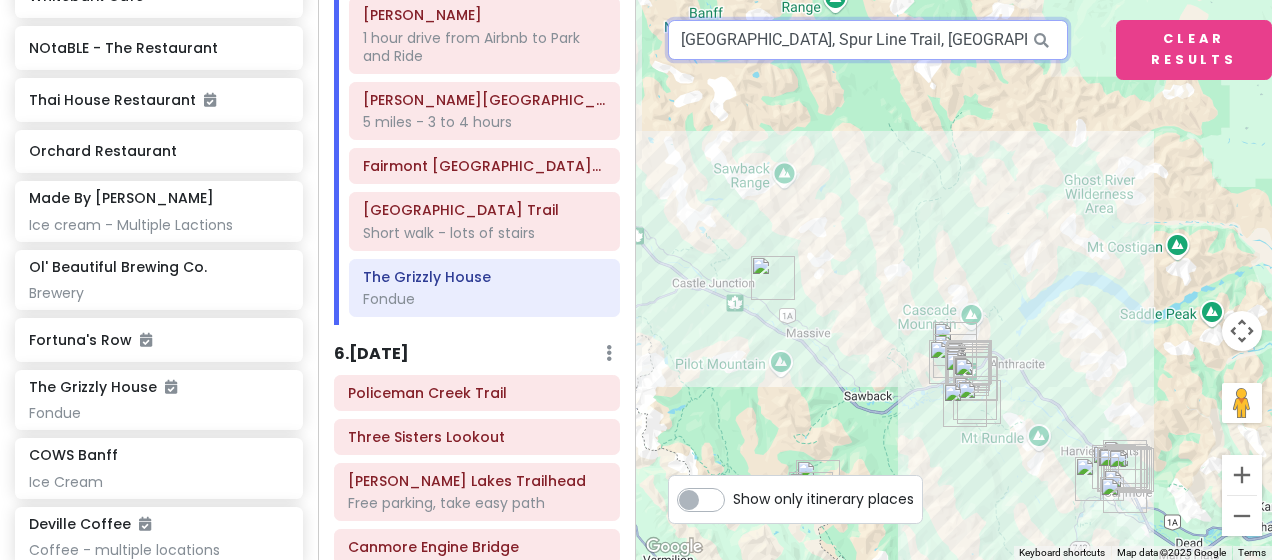 click on "[GEOGRAPHIC_DATA], Spur Line Trail, [GEOGRAPHIC_DATA], [GEOGRAPHIC_DATA], [GEOGRAPHIC_DATA]" at bounding box center (868, 40) 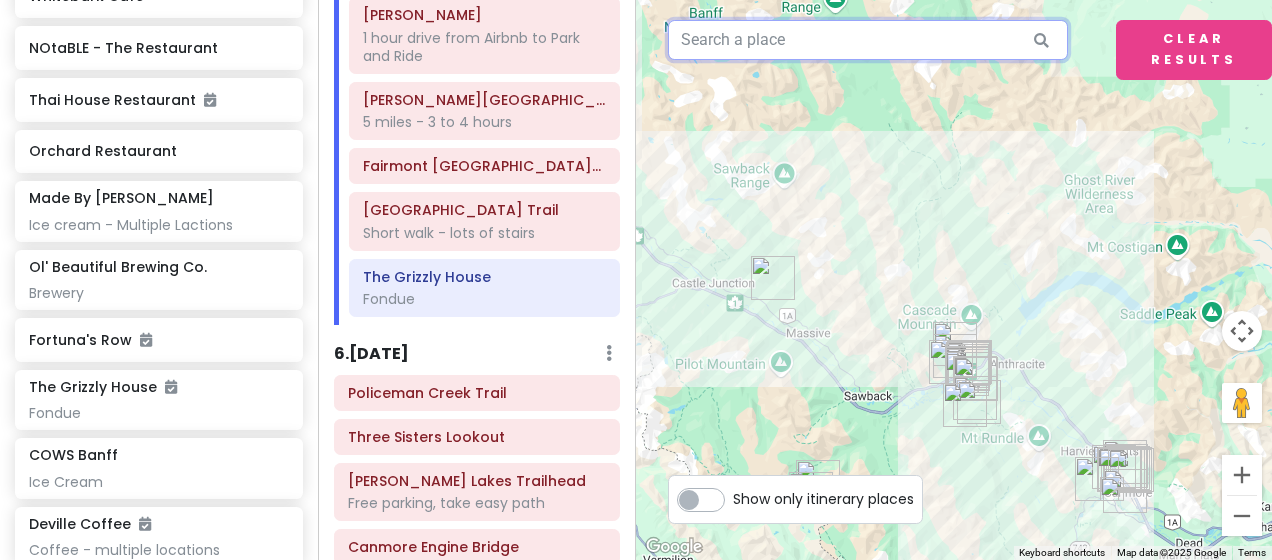 type 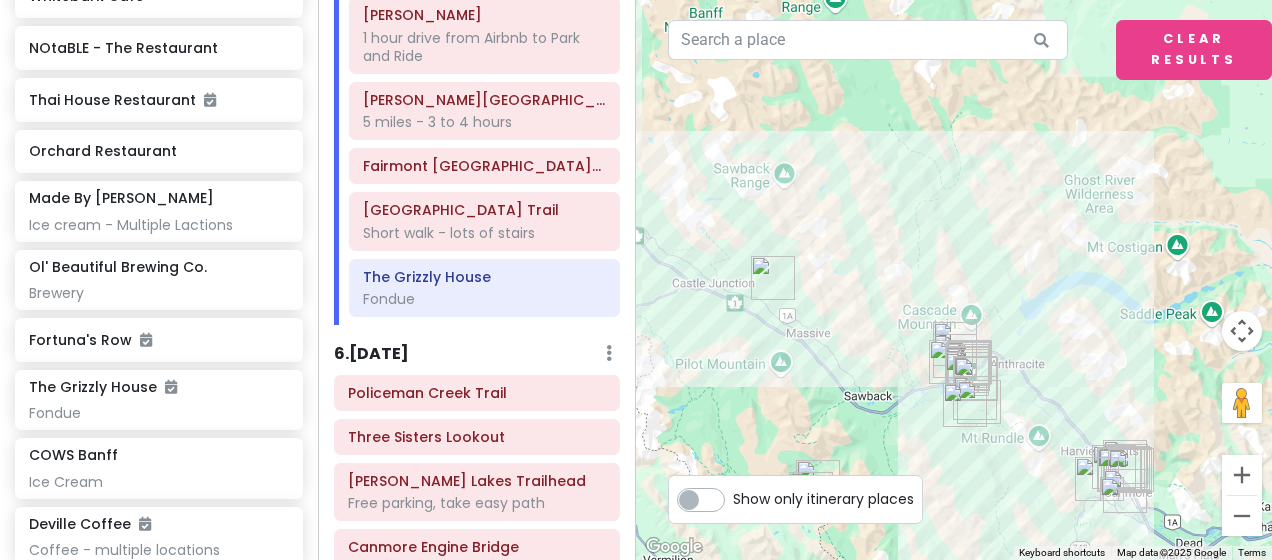 click at bounding box center (954, 280) 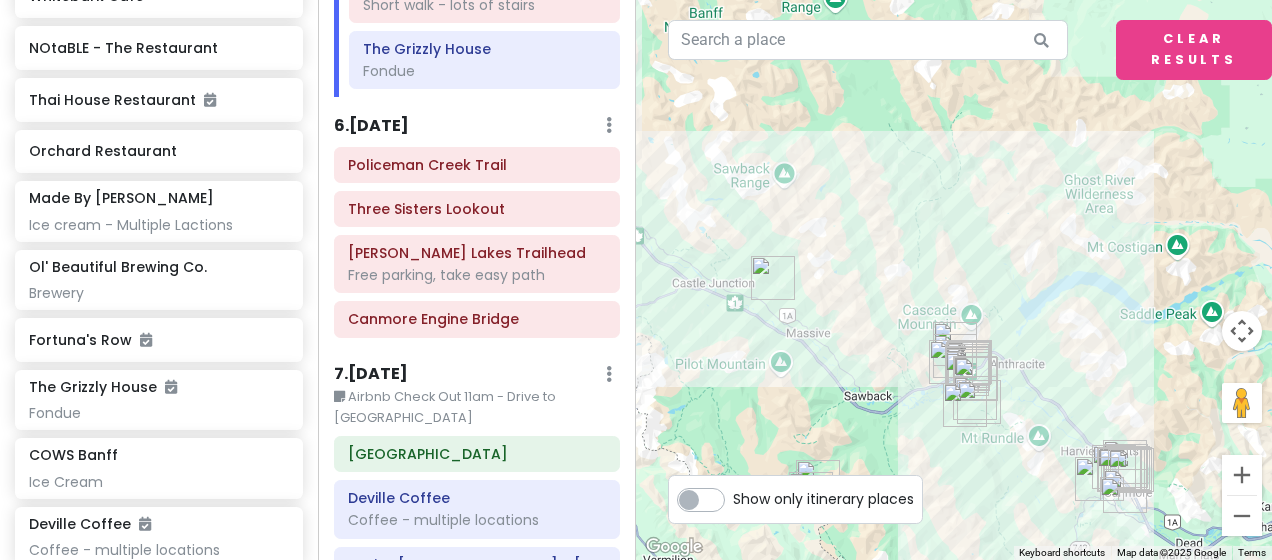 scroll, scrollTop: 2093, scrollLeft: 0, axis: vertical 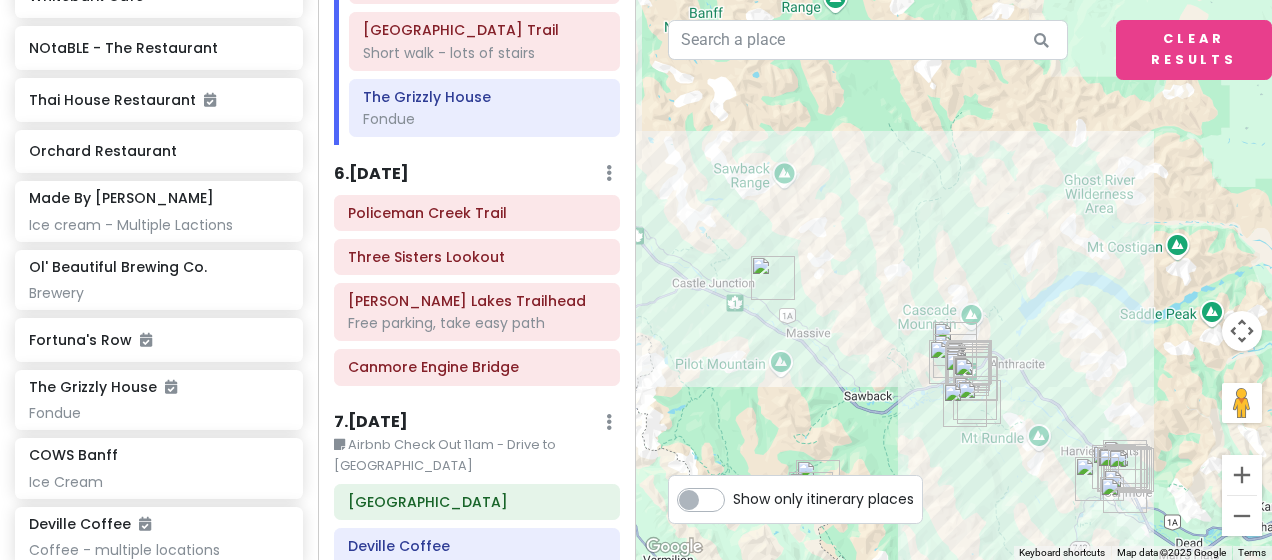 click on "6 .  [DATE]" at bounding box center (371, 174) 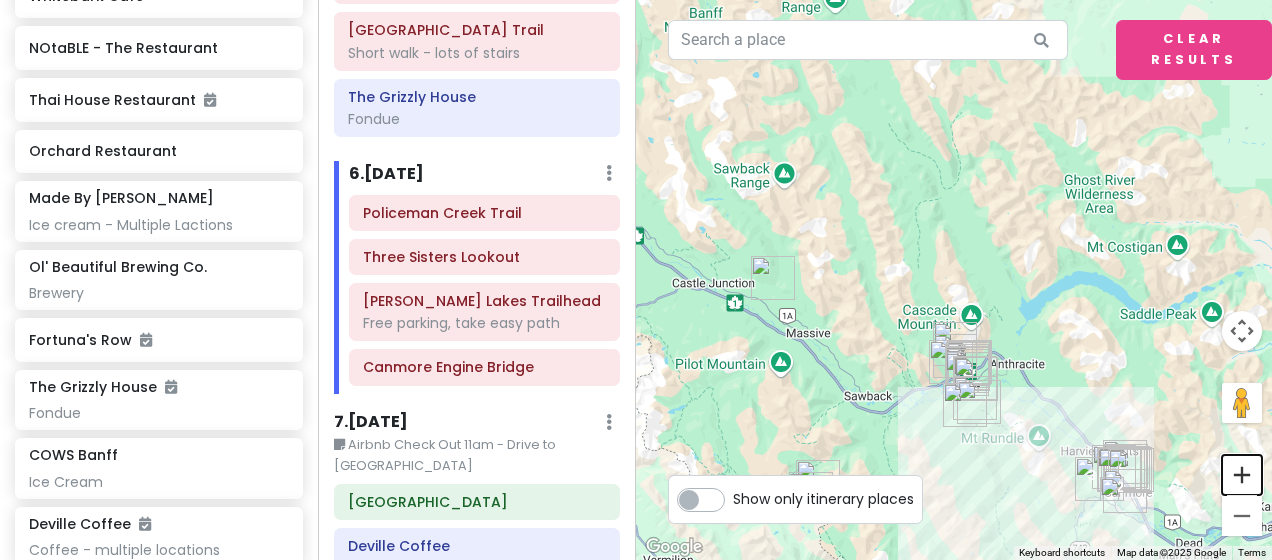 click at bounding box center (1242, 475) 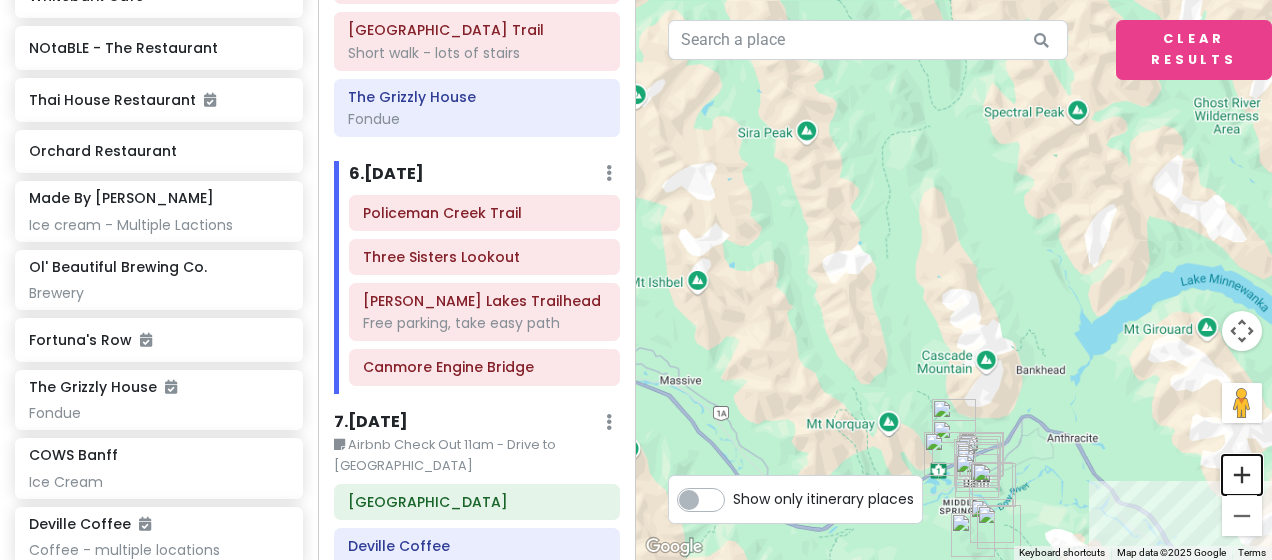 click at bounding box center (1242, 475) 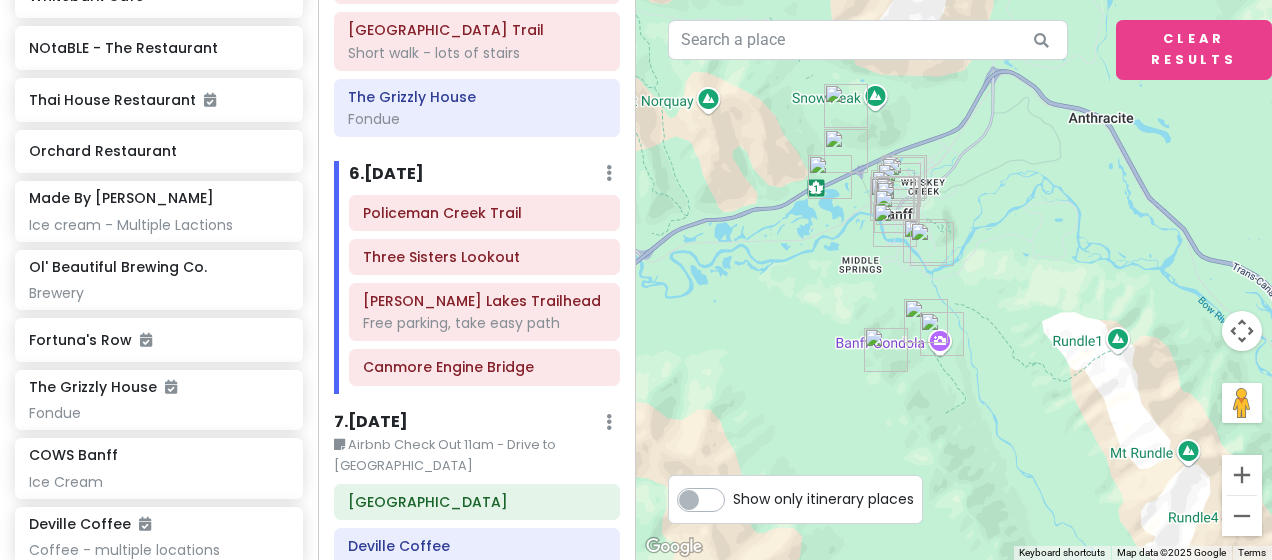 drag, startPoint x: 1080, startPoint y: 460, endPoint x: 974, endPoint y: -42, distance: 513.0692 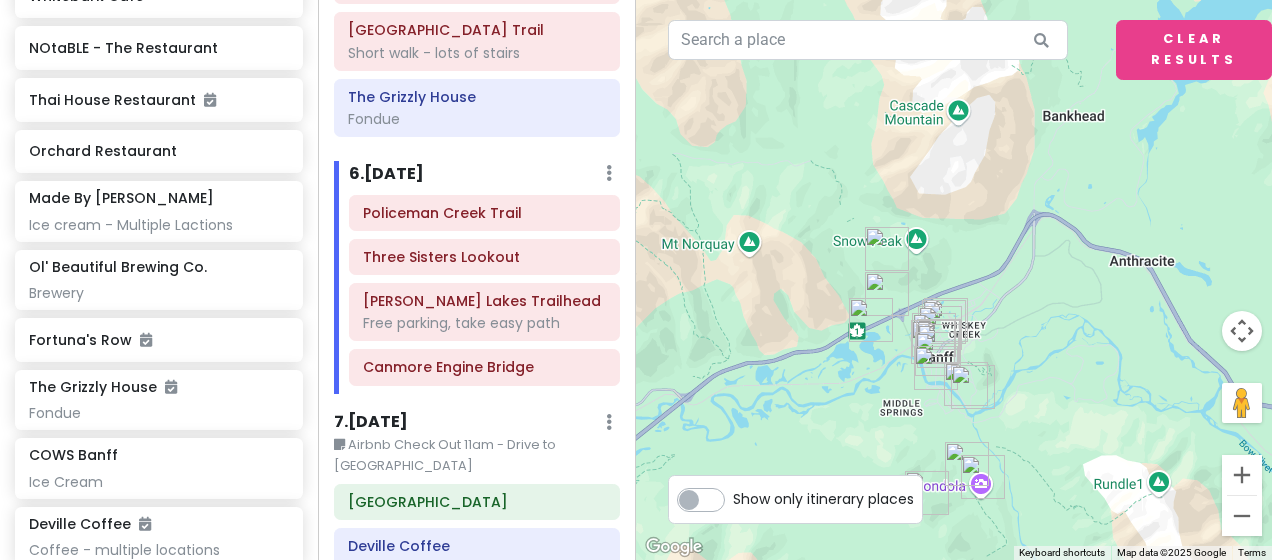 drag, startPoint x: 1055, startPoint y: 217, endPoint x: 1116, endPoint y: 442, distance: 233.12228 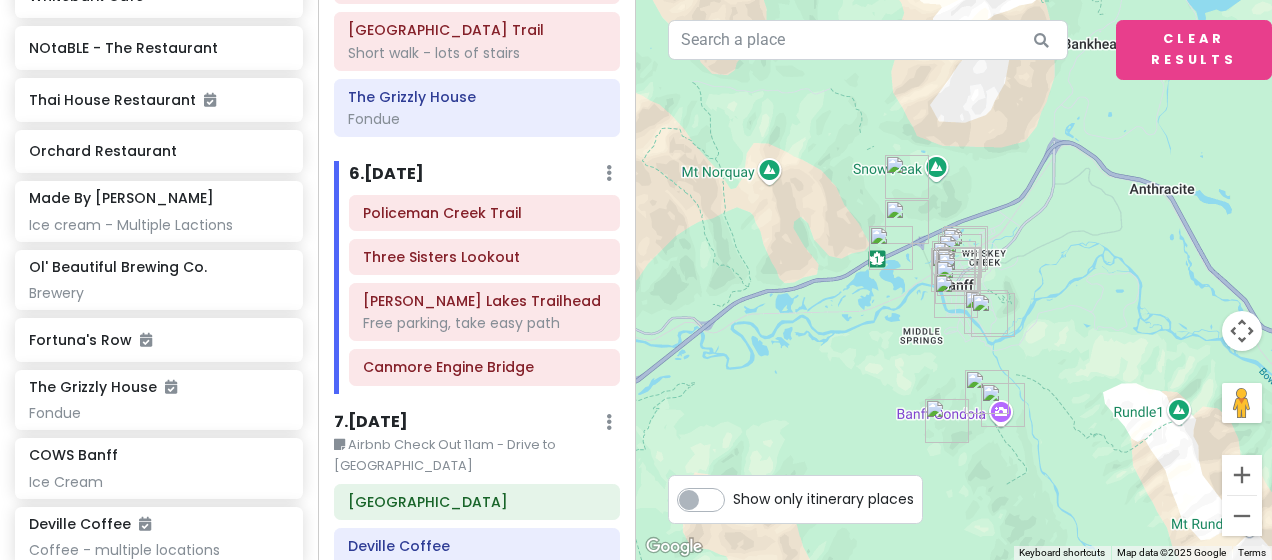 drag, startPoint x: 1116, startPoint y: 442, endPoint x: 1130, endPoint y: 342, distance: 100.97524 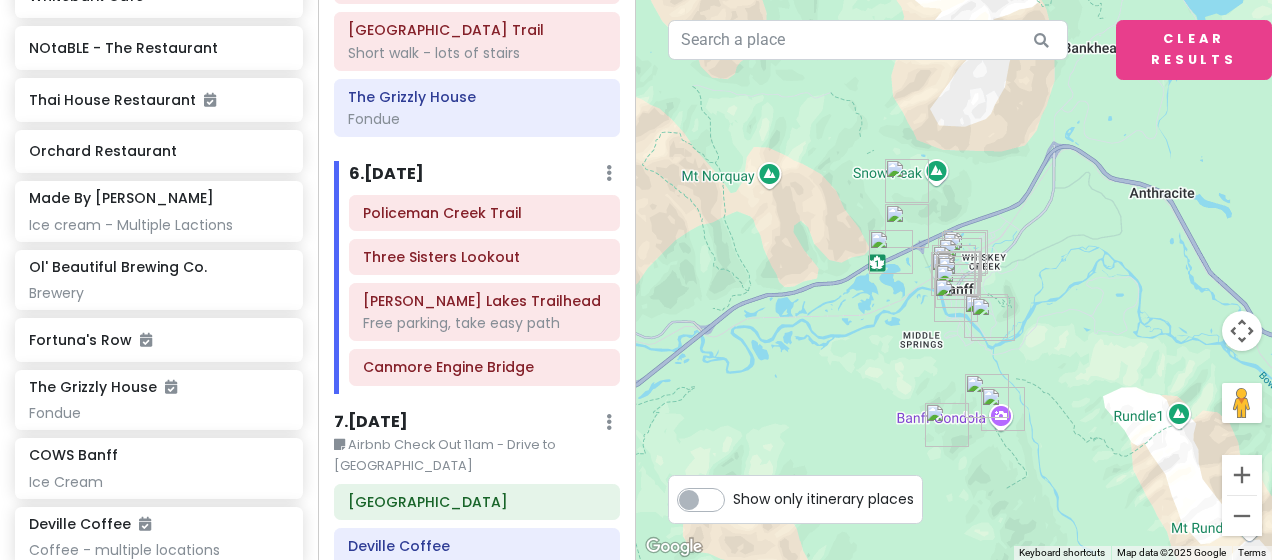 click on "6 .  [DATE]" at bounding box center [386, 174] 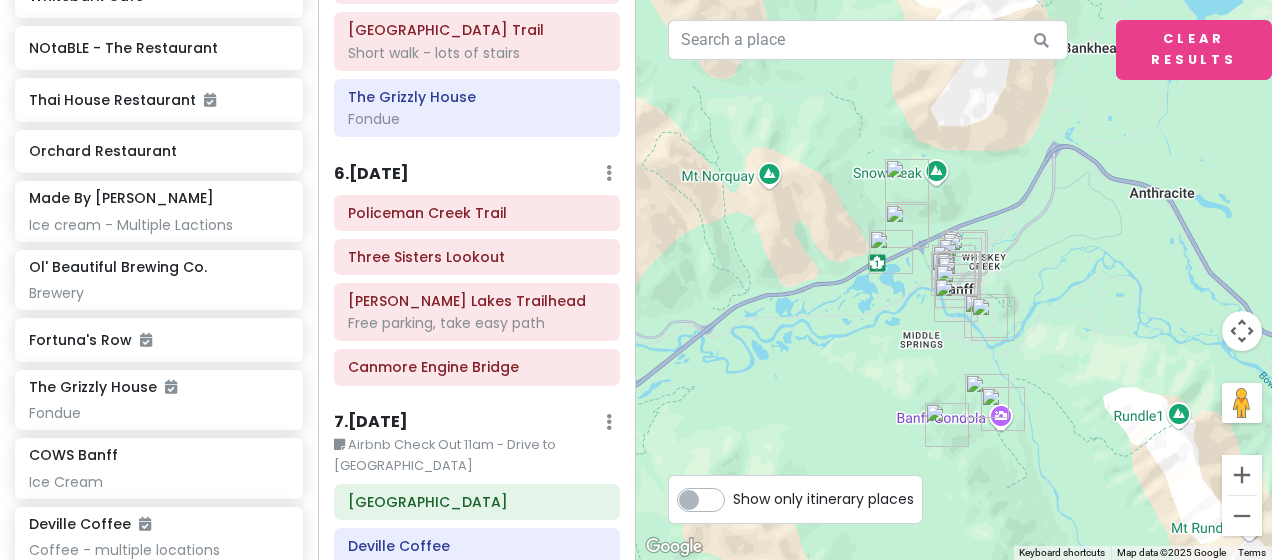 click on "6 .  [DATE]" at bounding box center [371, 174] 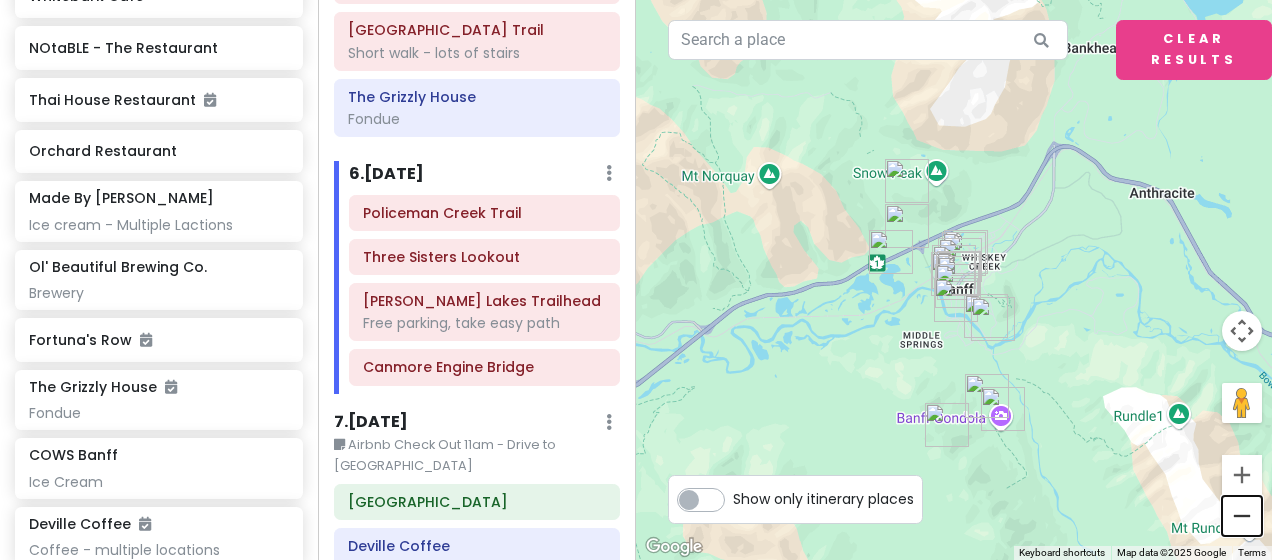 click at bounding box center (1242, 516) 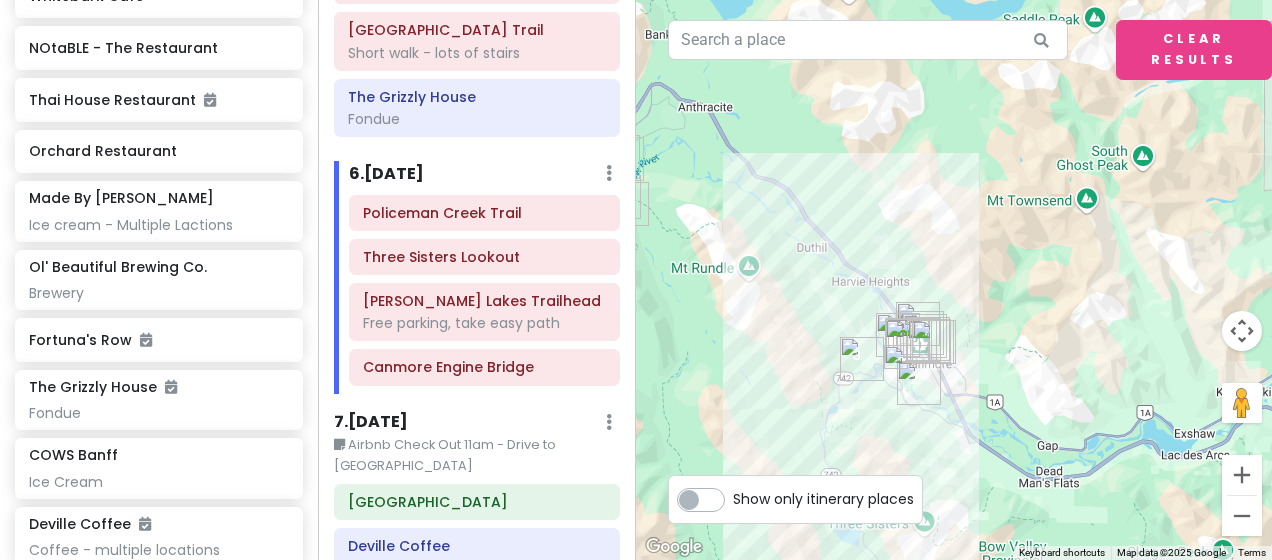 drag, startPoint x: 1086, startPoint y: 451, endPoint x: 722, endPoint y: 314, distance: 388.928 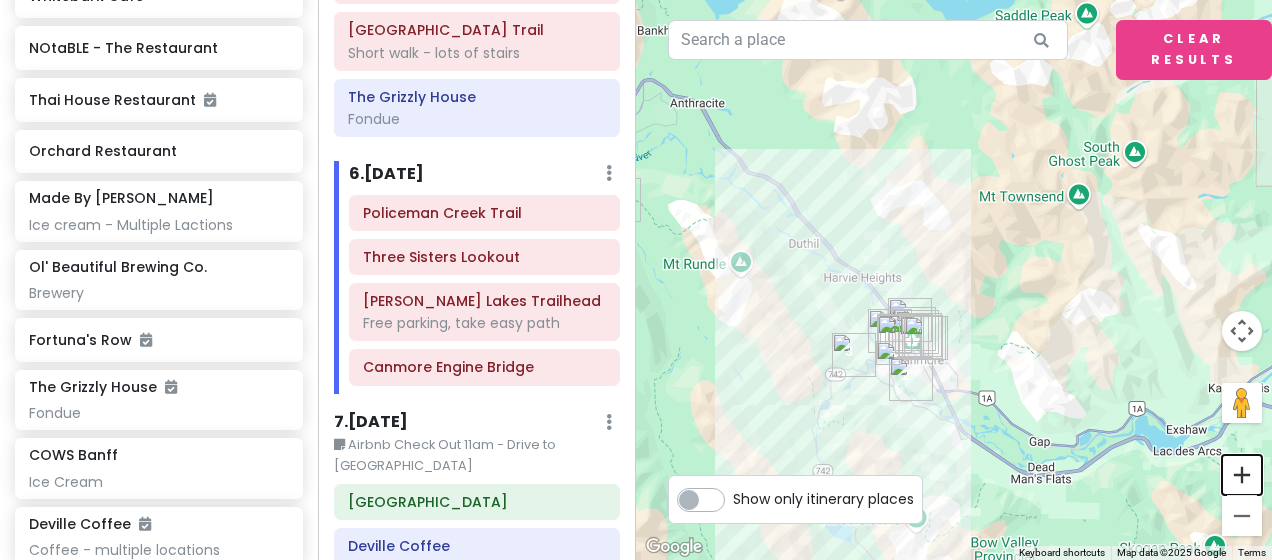 click at bounding box center [1242, 475] 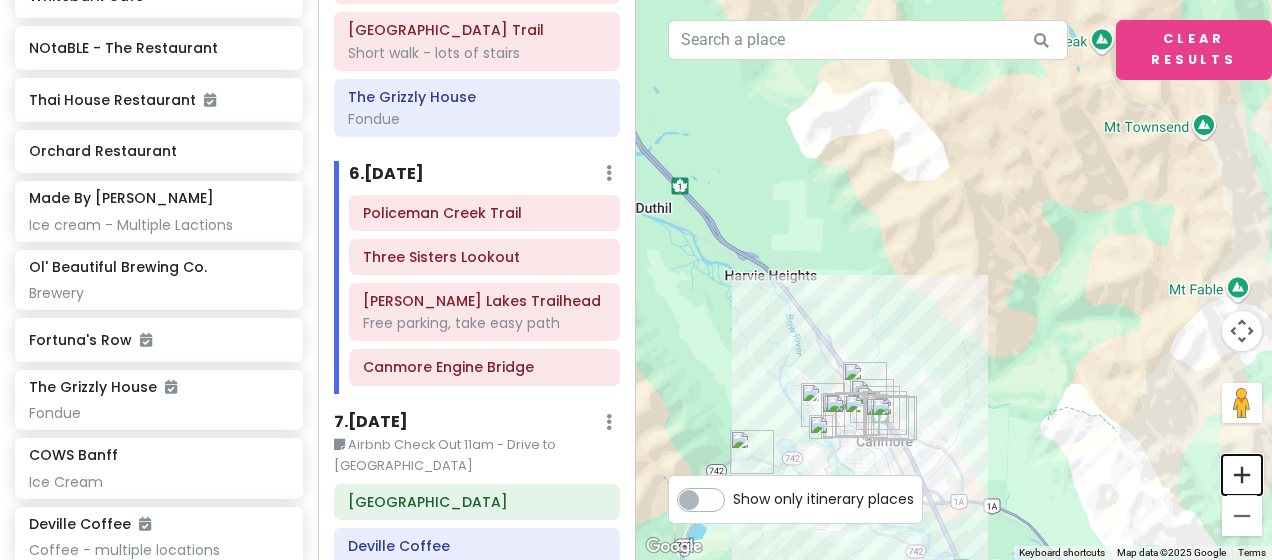 click at bounding box center (1242, 475) 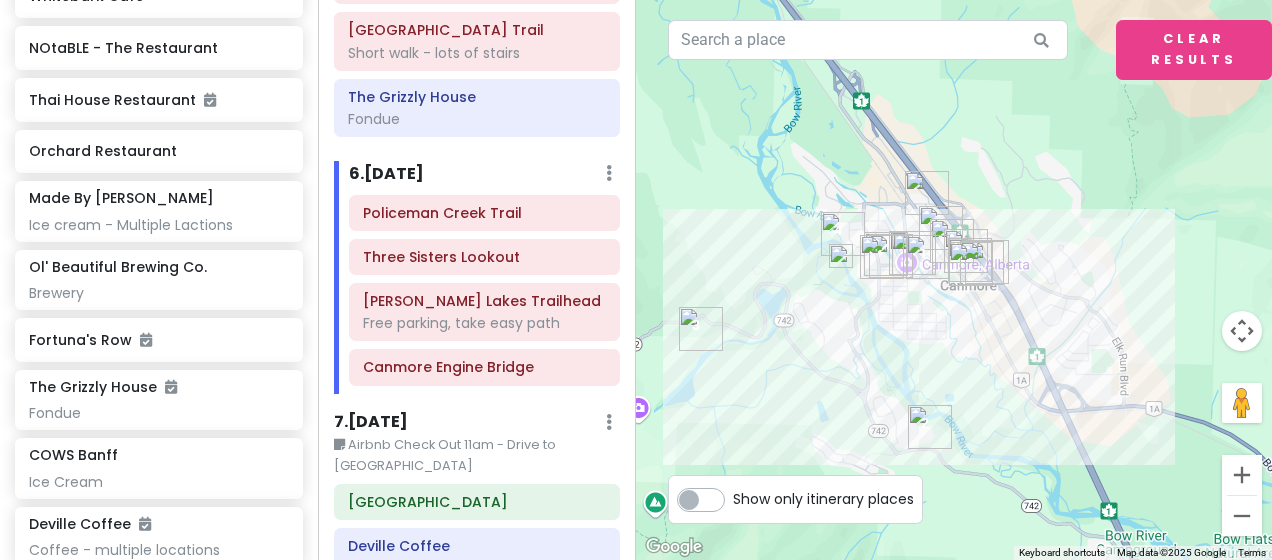 drag, startPoint x: 975, startPoint y: 344, endPoint x: 1131, endPoint y: -2, distance: 379.54184 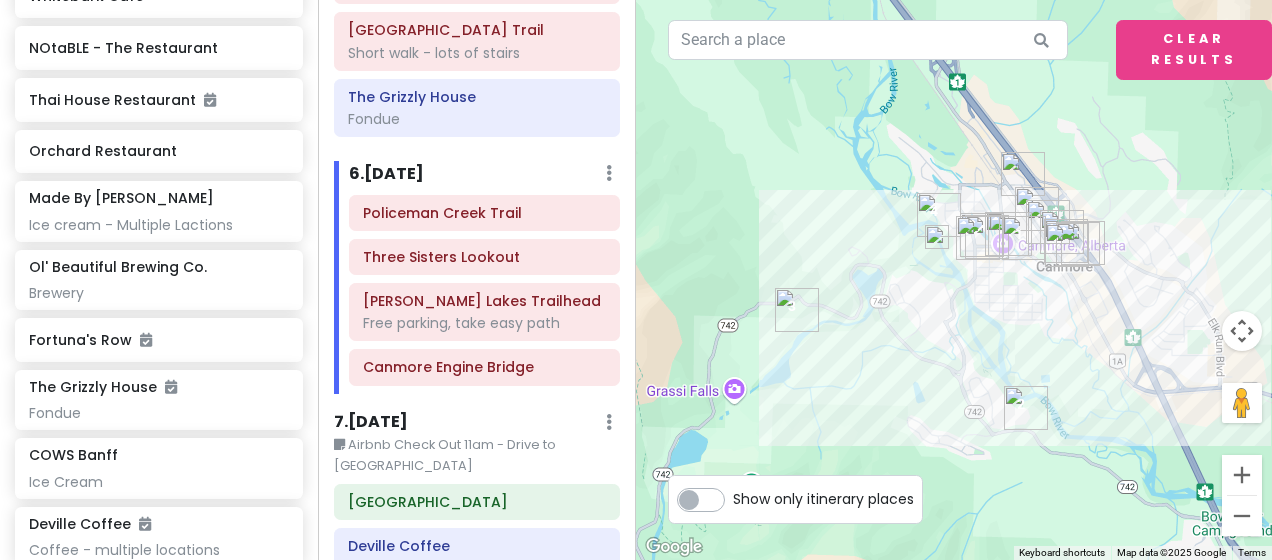 drag, startPoint x: 1005, startPoint y: 356, endPoint x: 1101, endPoint y: 364, distance: 96.332756 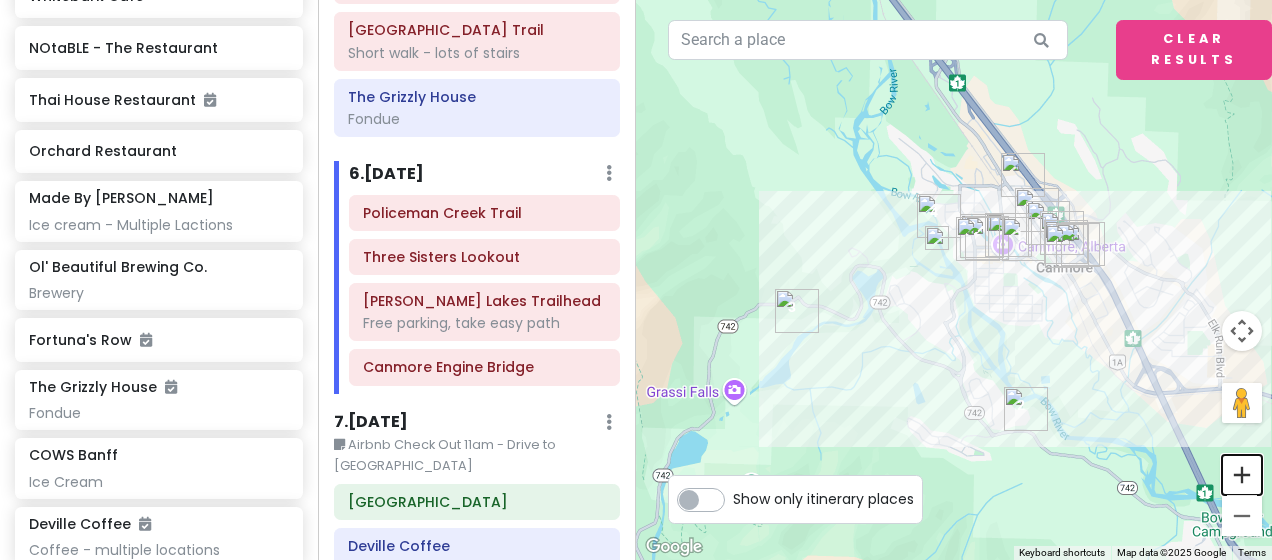 click at bounding box center (1242, 475) 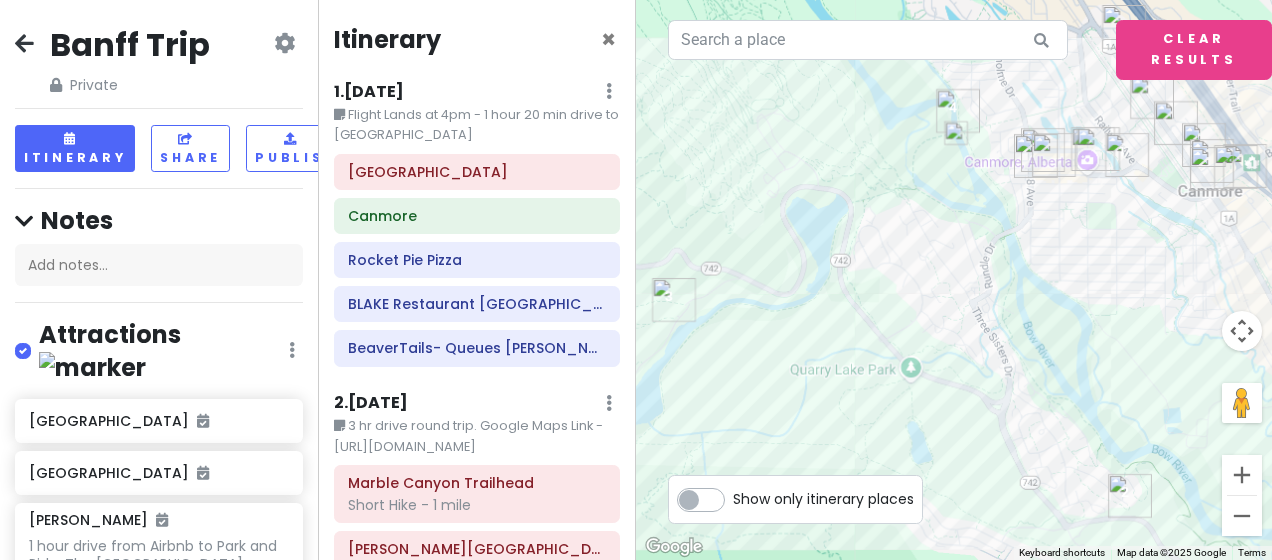 scroll, scrollTop: 0, scrollLeft: 0, axis: both 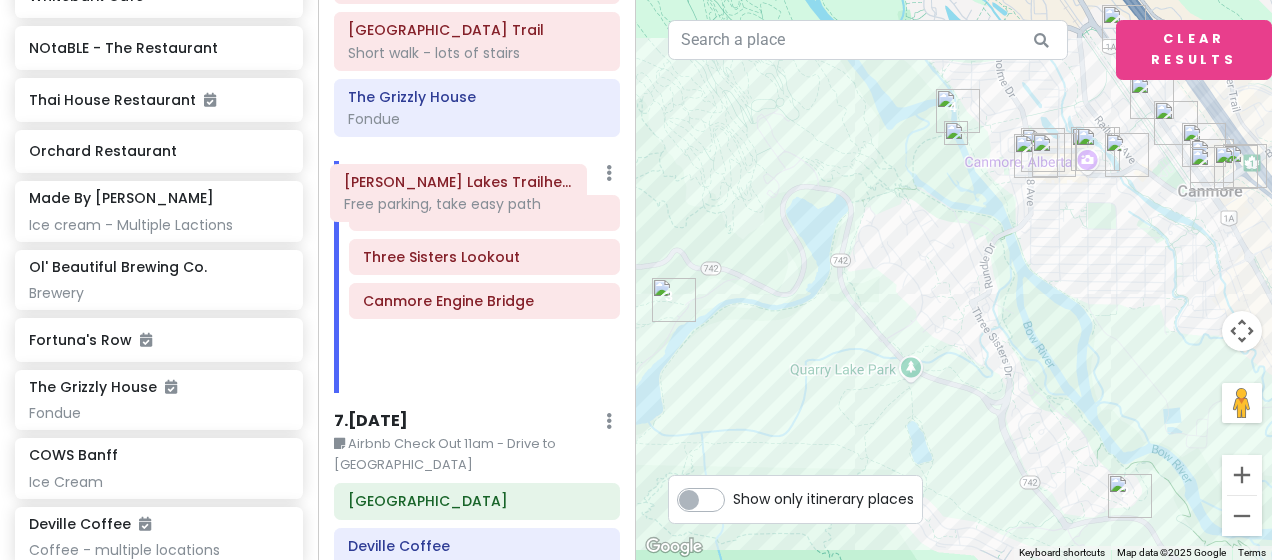 drag, startPoint x: 435, startPoint y: 319, endPoint x: 417, endPoint y: 202, distance: 118.37652 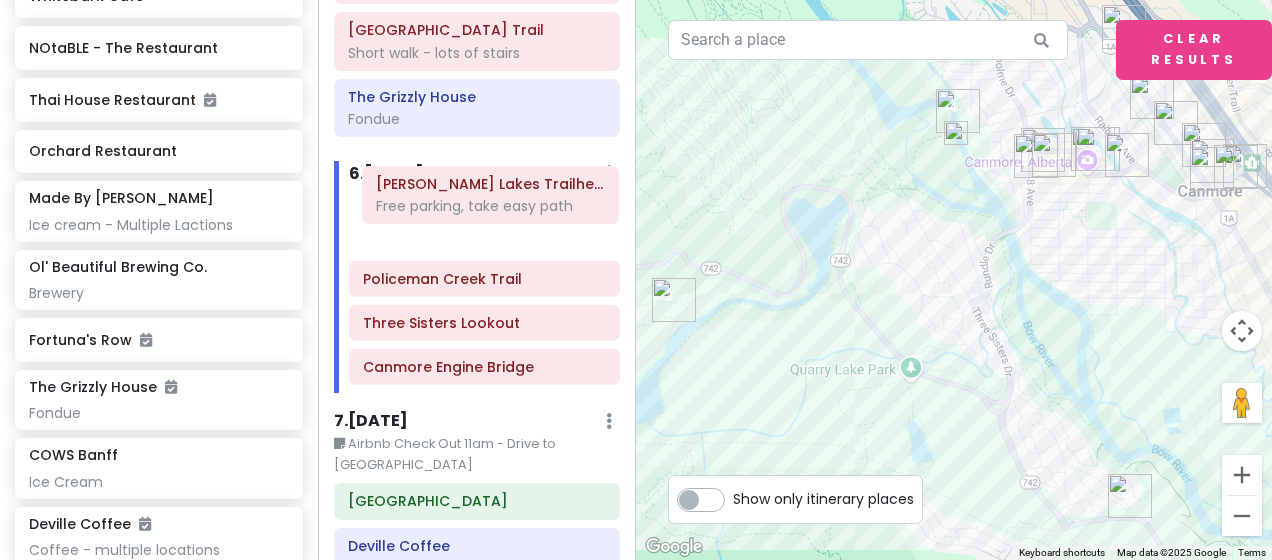 drag, startPoint x: 424, startPoint y: 327, endPoint x: 437, endPoint y: 208, distance: 119.70798 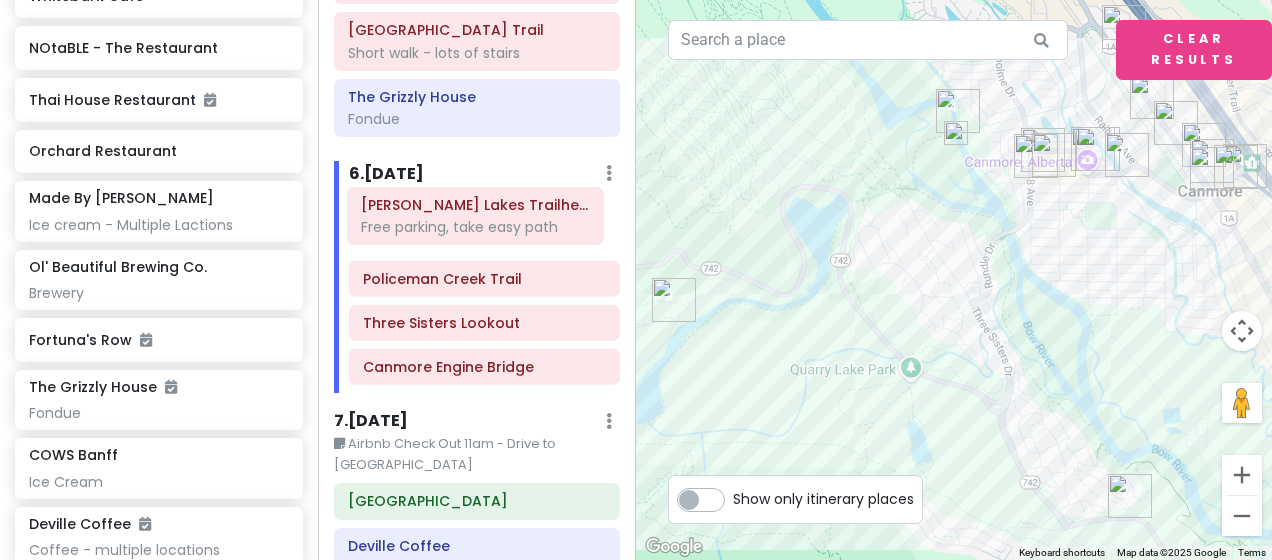 drag, startPoint x: 430, startPoint y: 314, endPoint x: 428, endPoint y: 219, distance: 95.02105 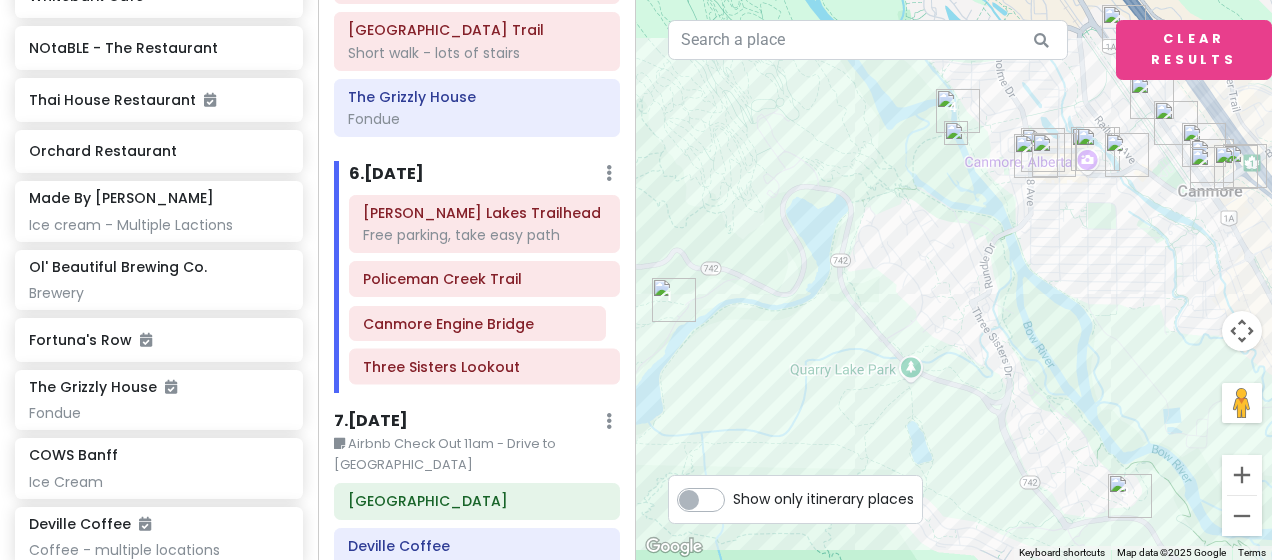 drag, startPoint x: 449, startPoint y: 377, endPoint x: 450, endPoint y: 336, distance: 41.01219 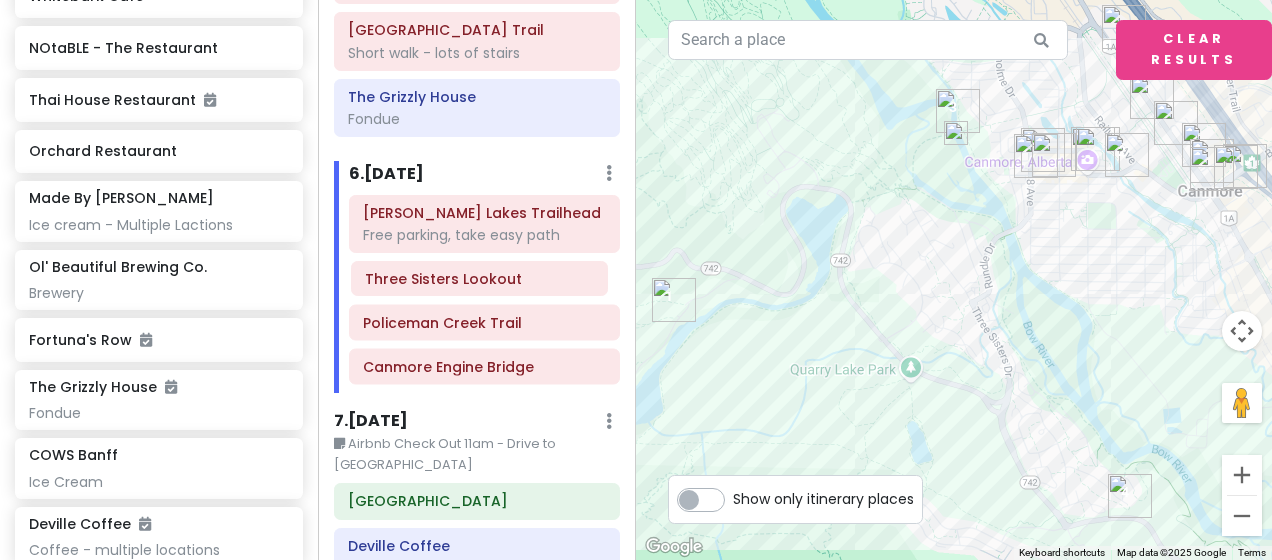 drag, startPoint x: 456, startPoint y: 373, endPoint x: 460, endPoint y: 287, distance: 86.09297 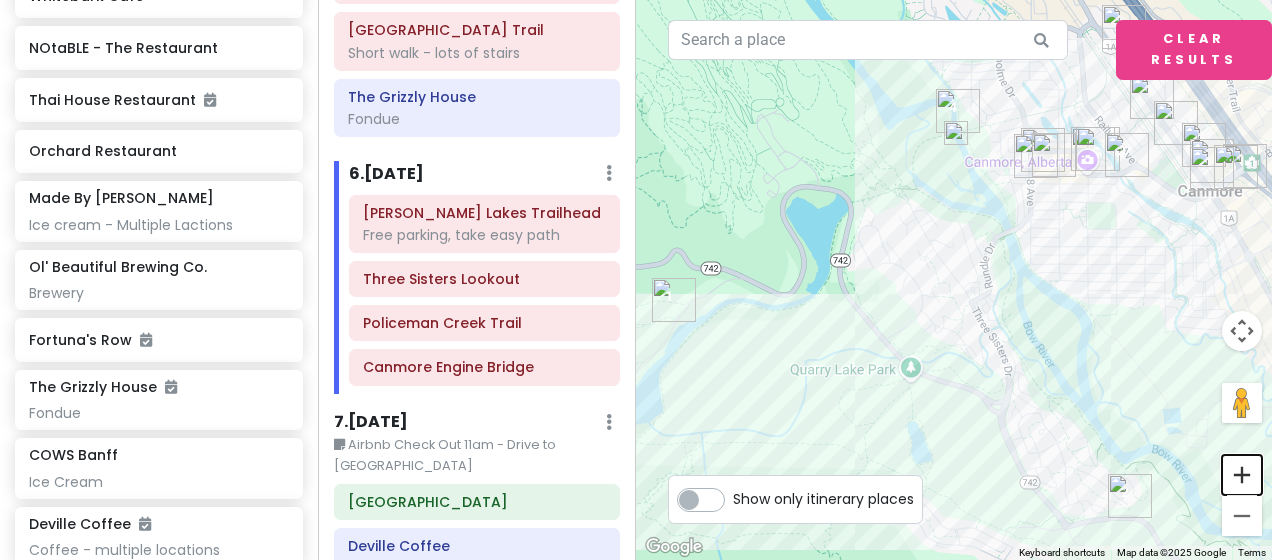 click at bounding box center (1242, 475) 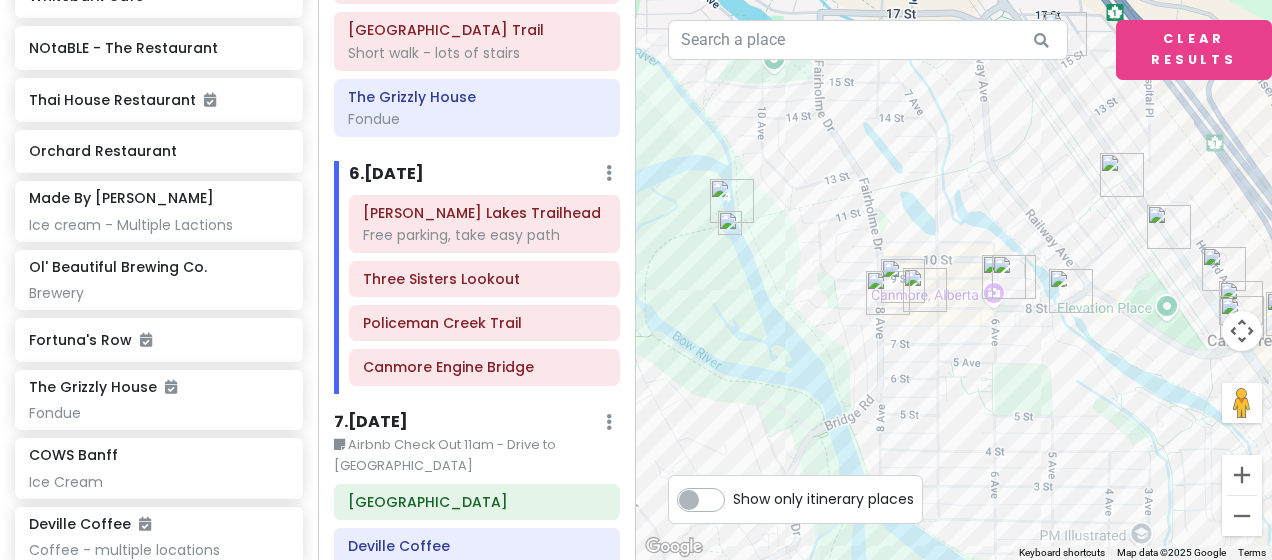 drag, startPoint x: 1153, startPoint y: 318, endPoint x: 924, endPoint y: 558, distance: 331.72427 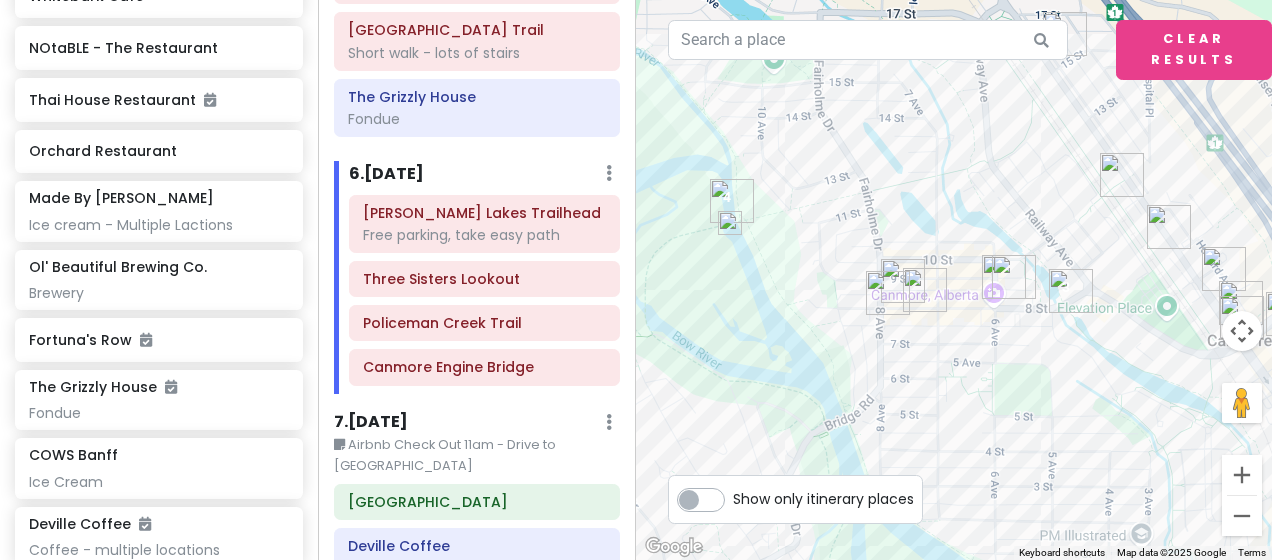 click at bounding box center (888, 293) 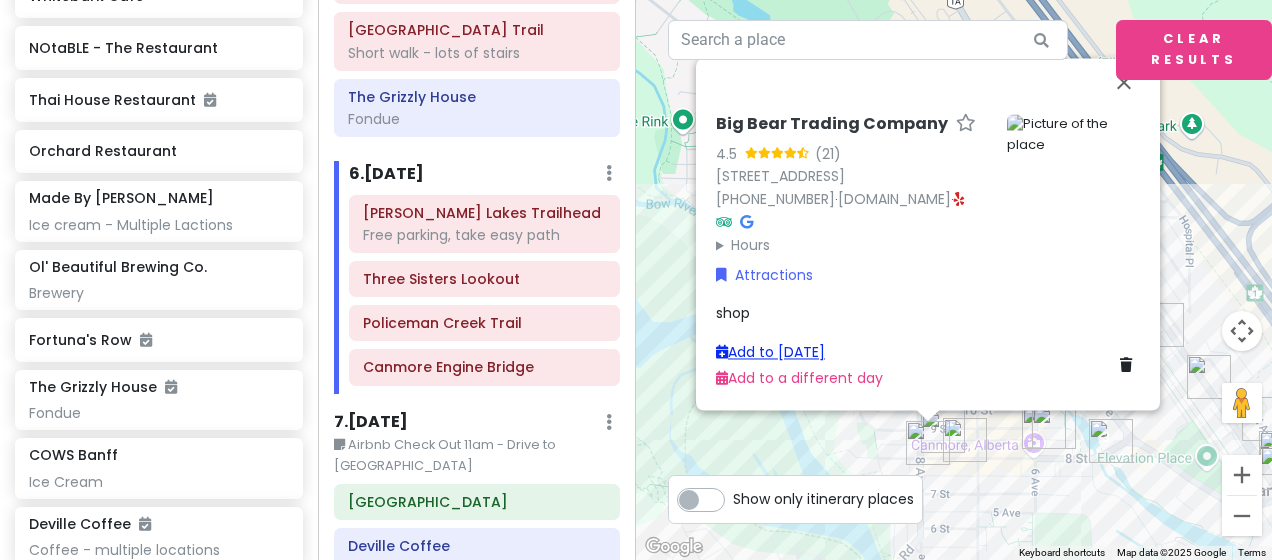 click on "Add to   [DATE]" at bounding box center [770, 352] 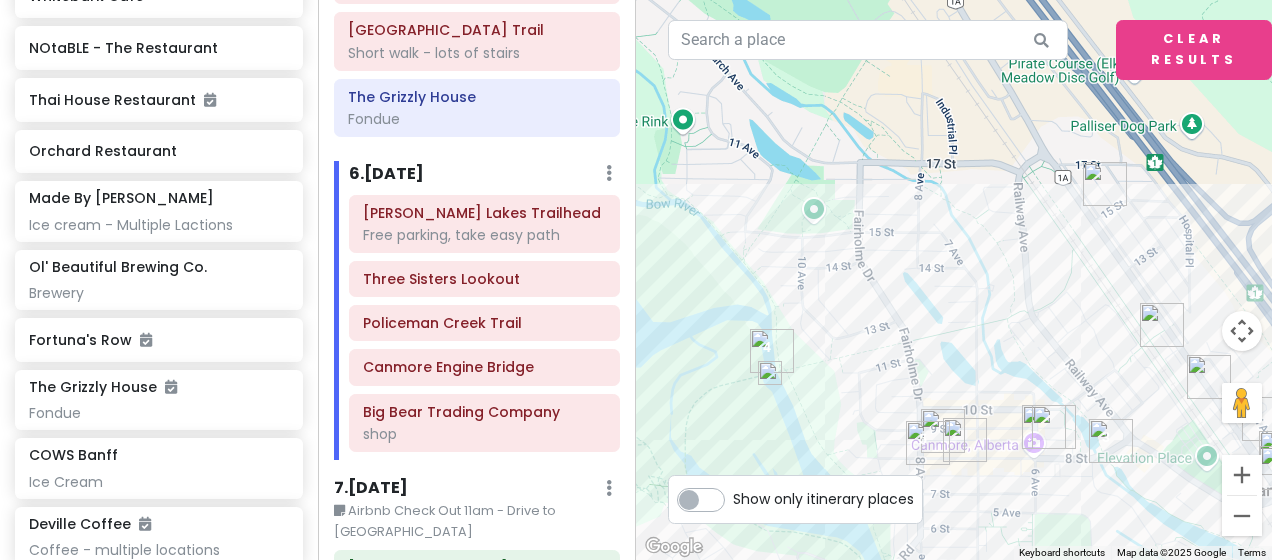 click at bounding box center [928, 443] 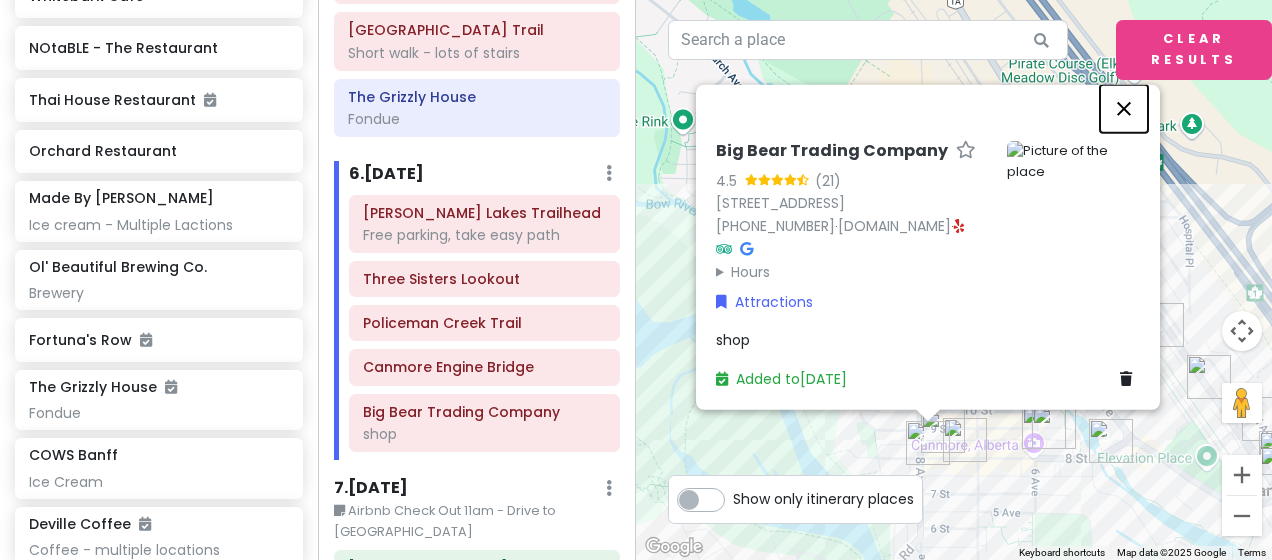 click at bounding box center (1124, 109) 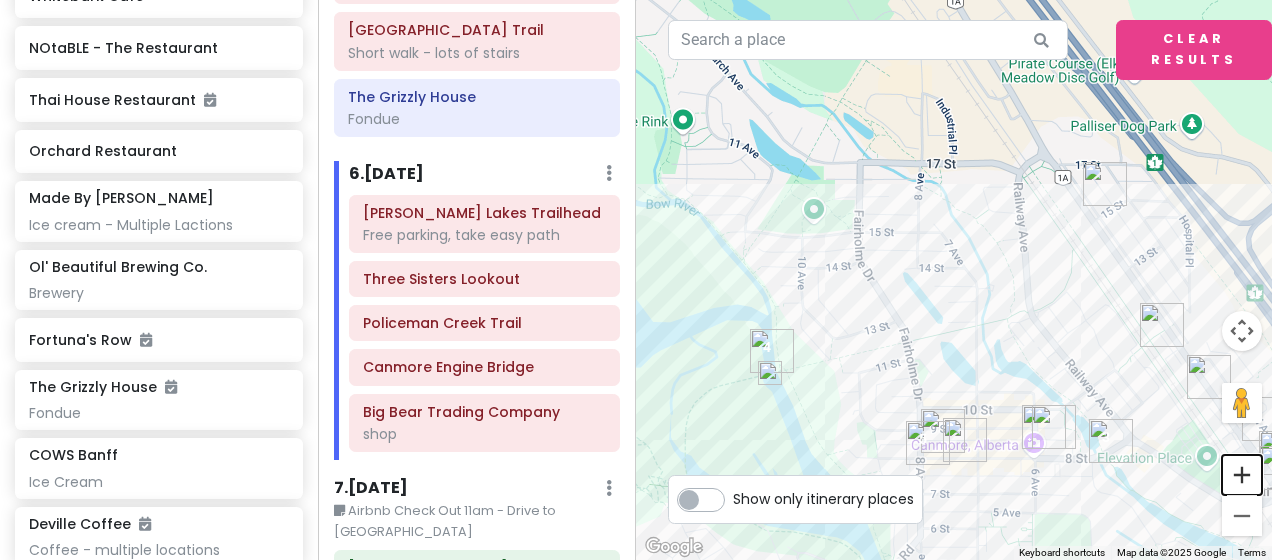 click at bounding box center (1242, 475) 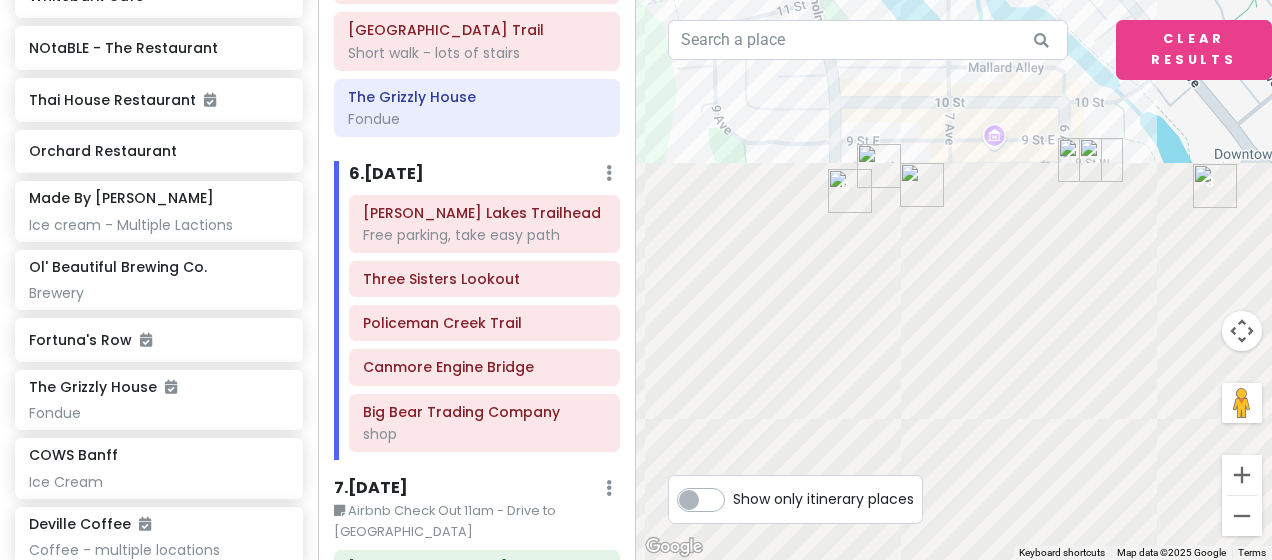 drag, startPoint x: 1020, startPoint y: 404, endPoint x: 965, endPoint y: -52, distance: 459.3049 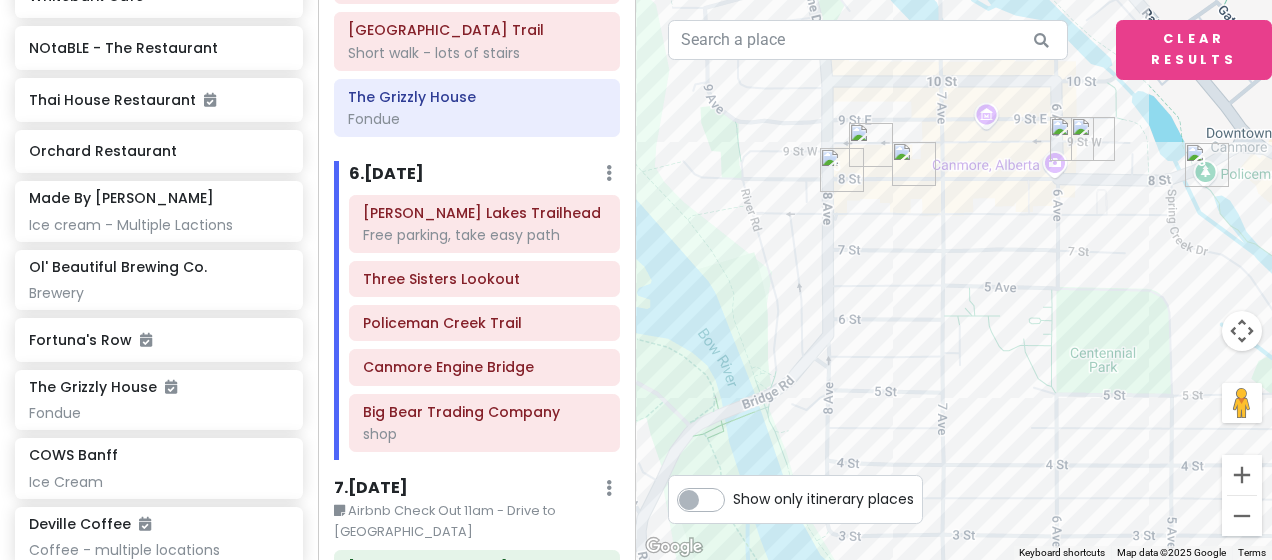 click at bounding box center [842, 170] 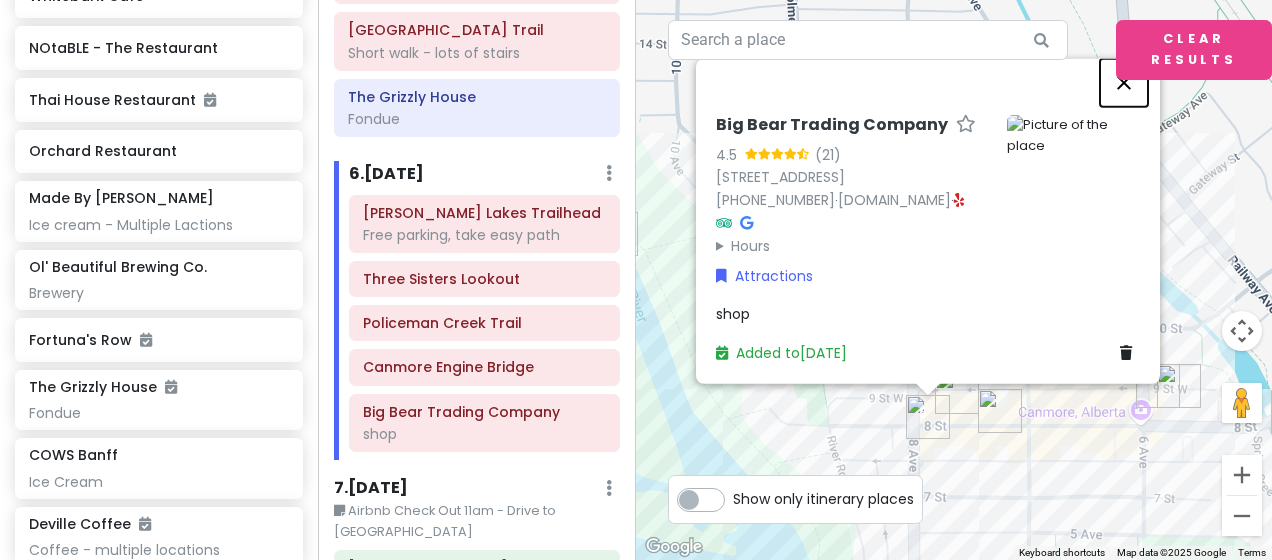 click at bounding box center [1124, 83] 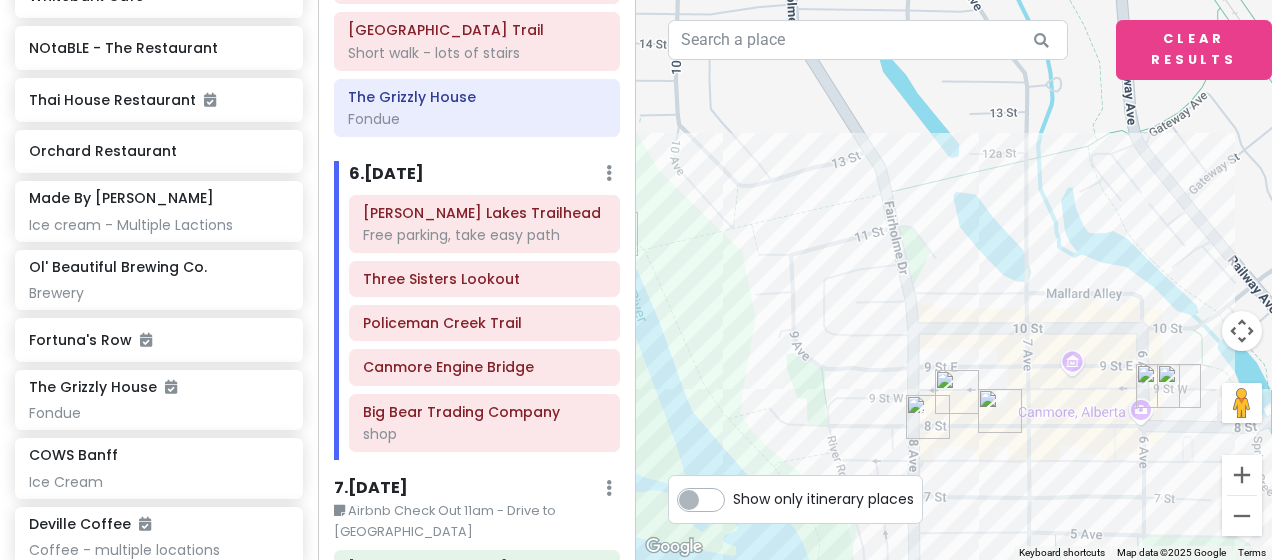 click at bounding box center (957, 392) 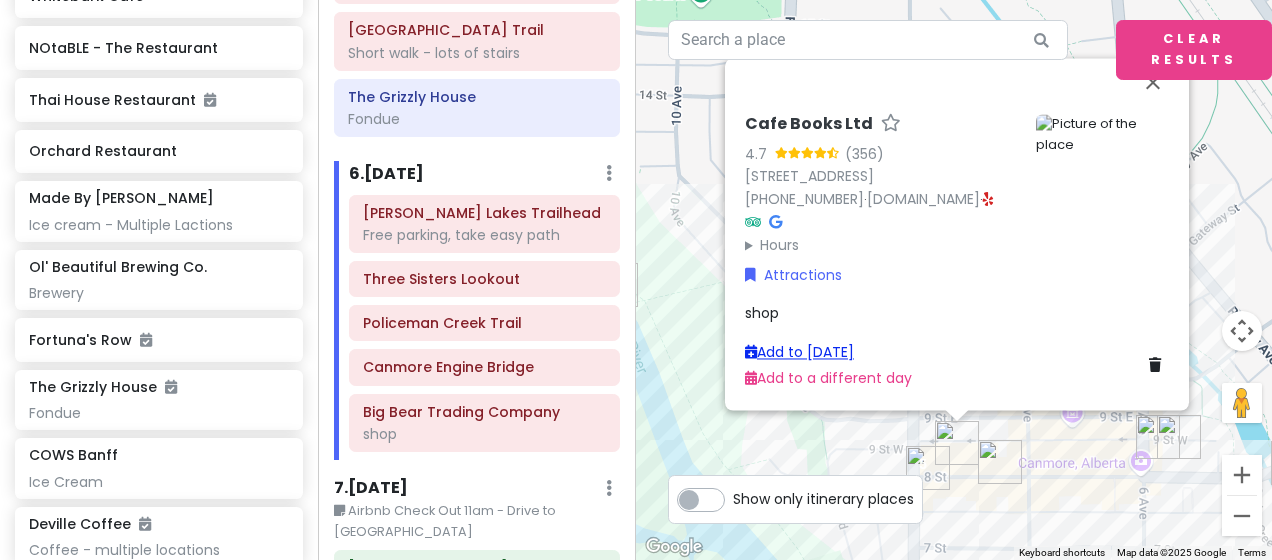 click on "Add to   [DATE]" at bounding box center (799, 352) 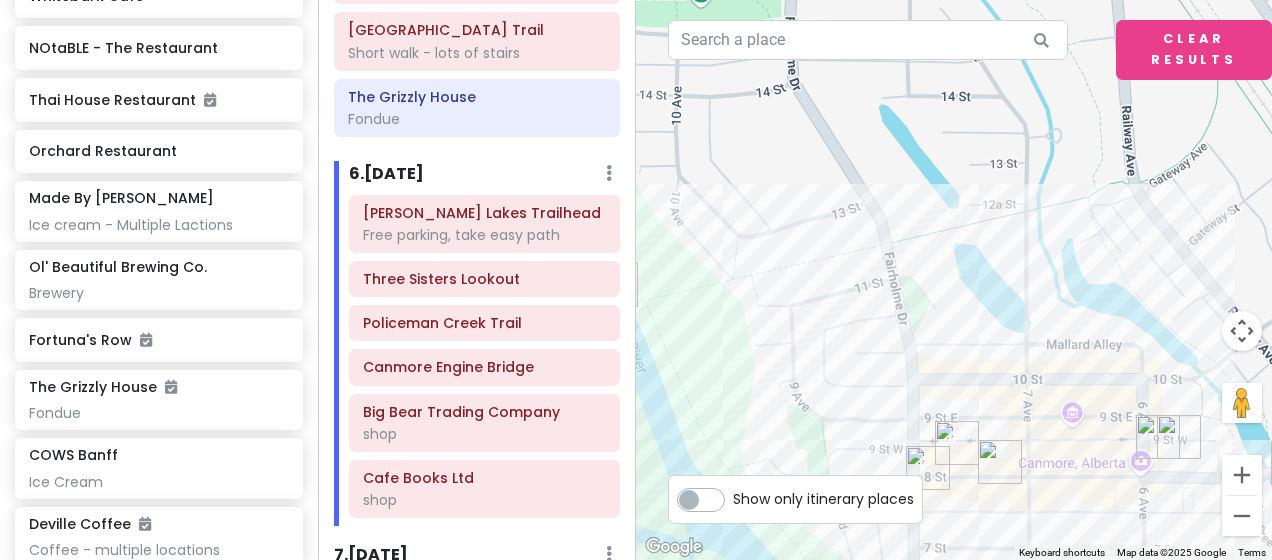 click at bounding box center [1179, 437] 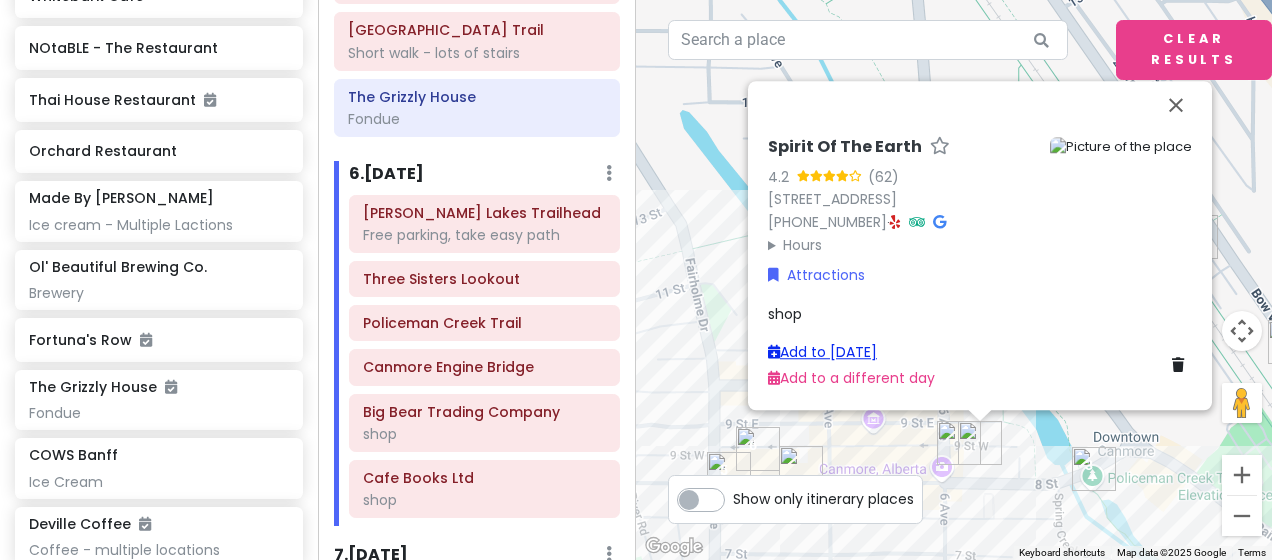 click on "Add to   [DATE]" at bounding box center [822, 352] 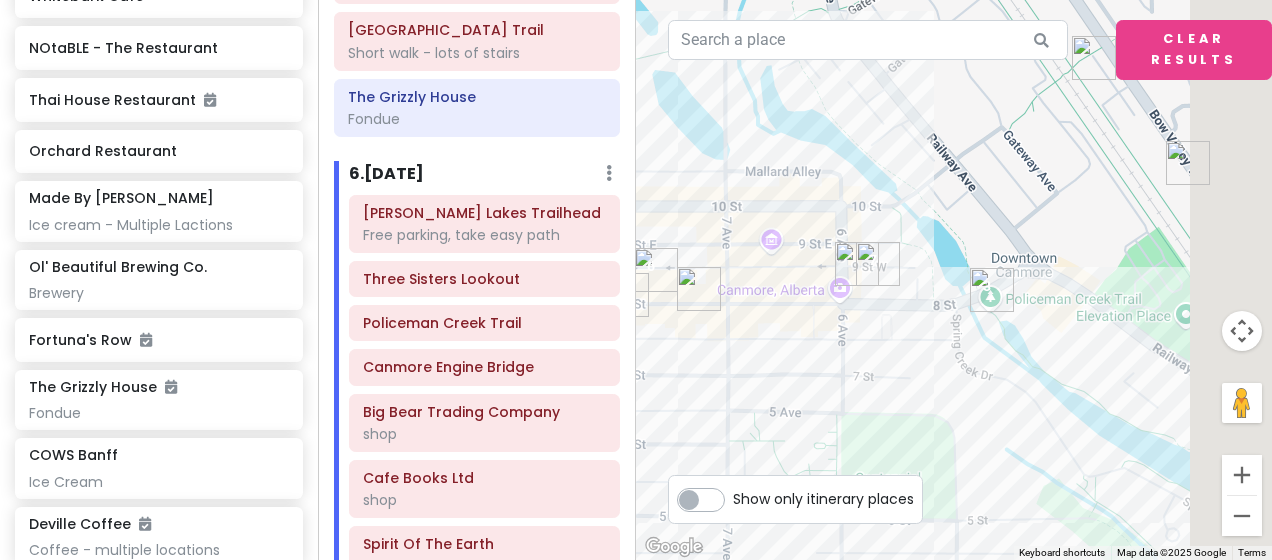 drag, startPoint x: 1089, startPoint y: 430, endPoint x: 971, endPoint y: 233, distance: 229.63667 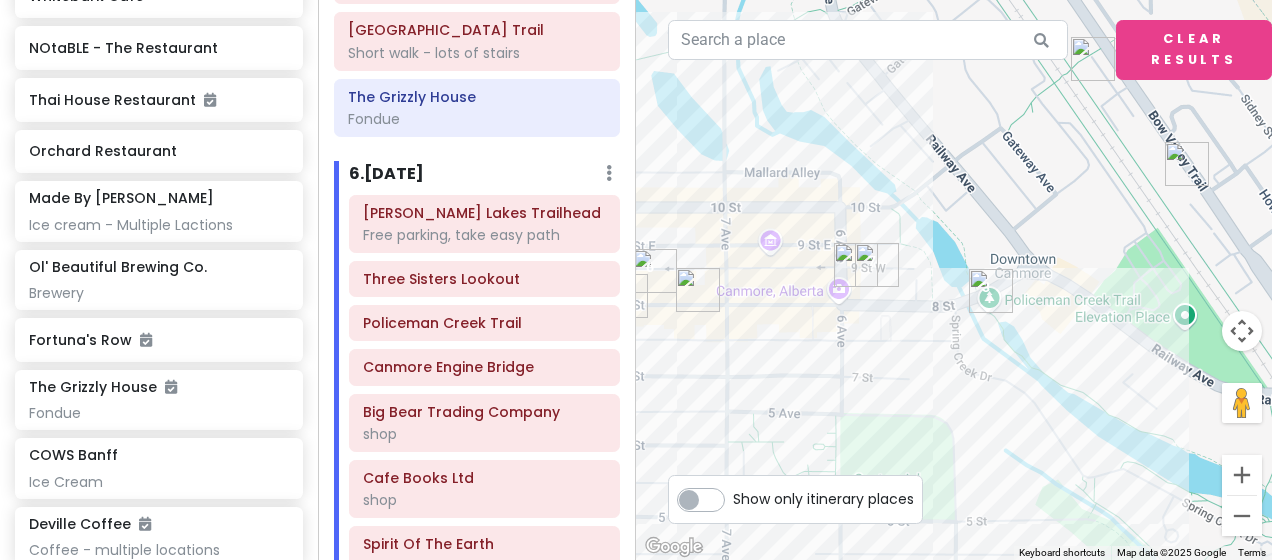 click at bounding box center [1187, 164] 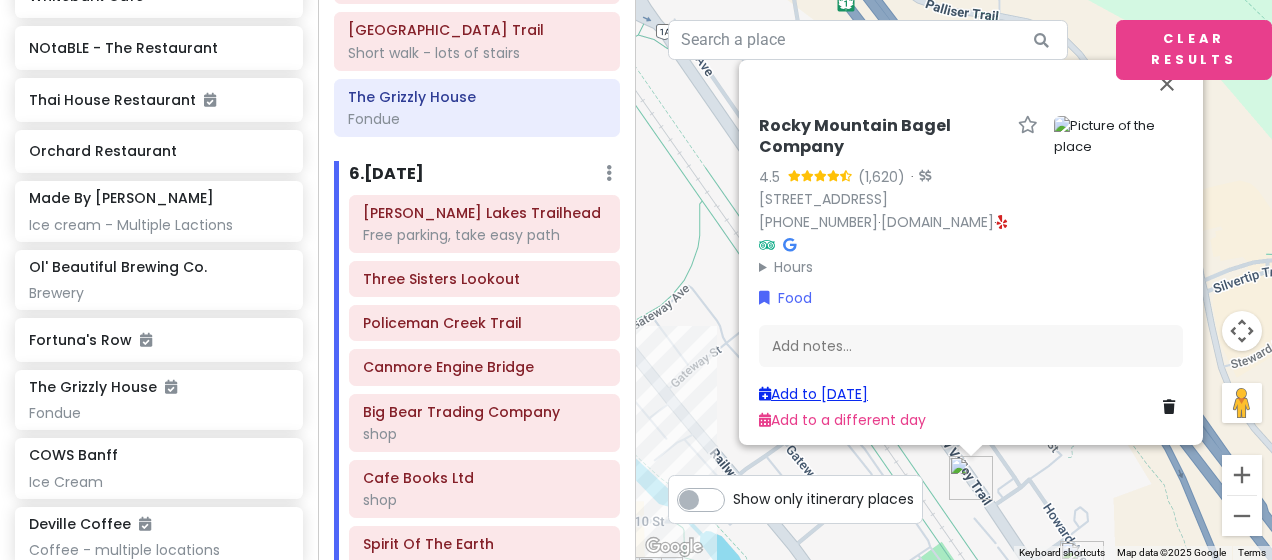 click on "Add to   [DATE]" at bounding box center (813, 394) 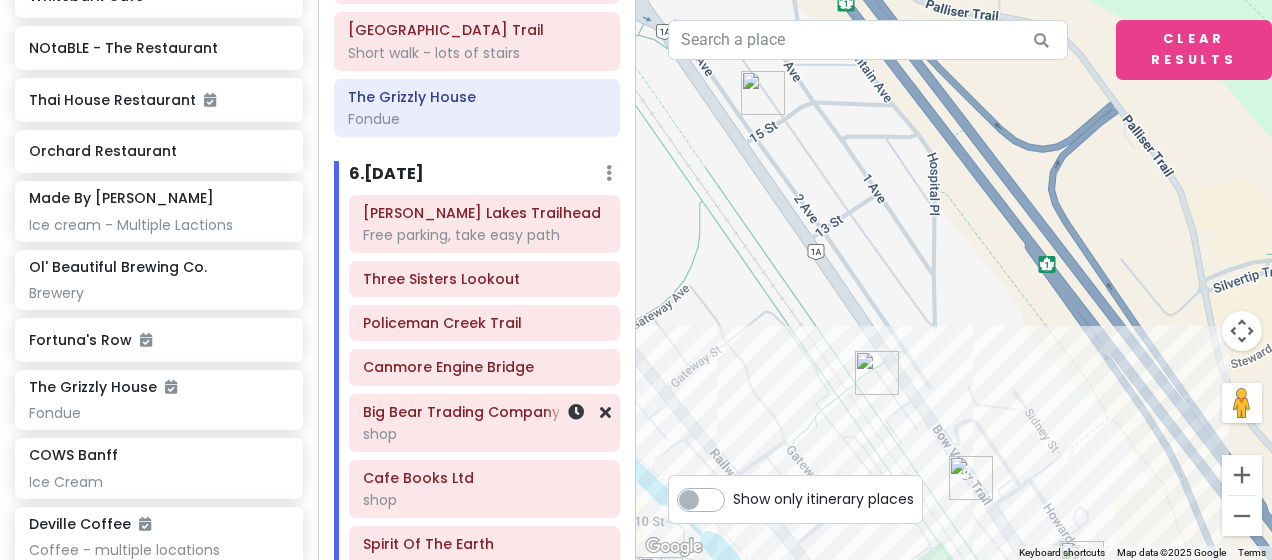 scroll, scrollTop: 2192, scrollLeft: 0, axis: vertical 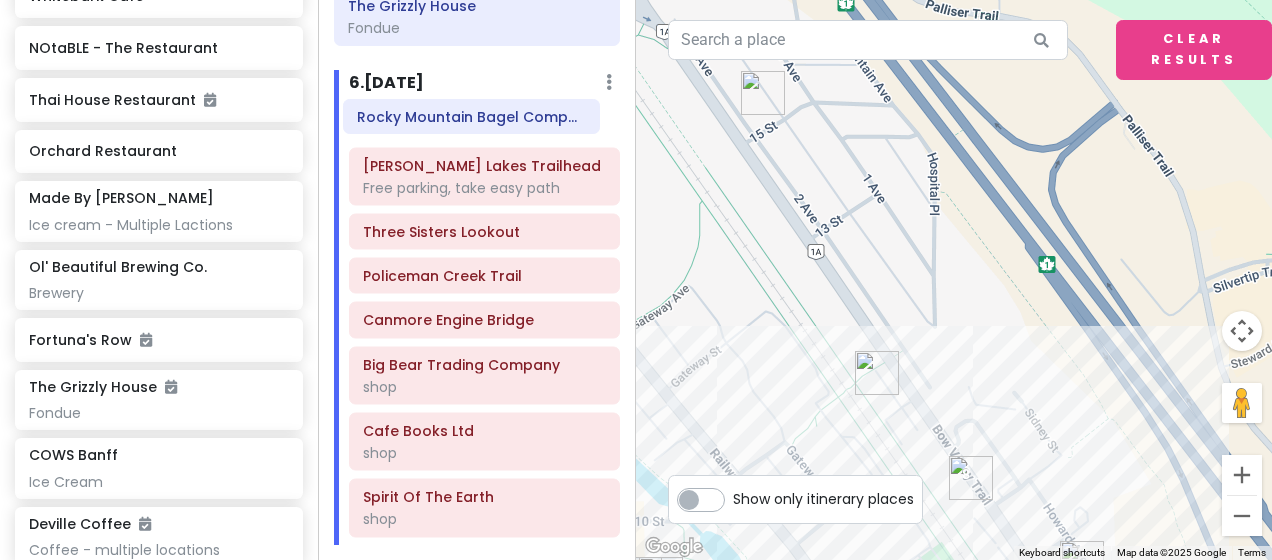 drag, startPoint x: 469, startPoint y: 514, endPoint x: 464, endPoint y: 125, distance: 389.03214 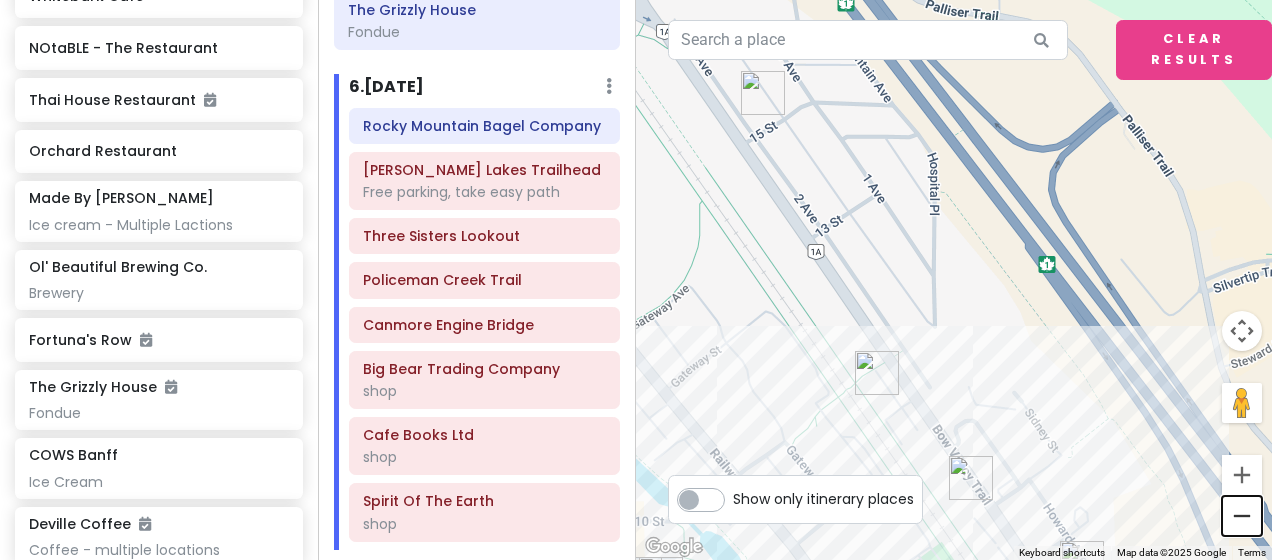 click at bounding box center (1242, 516) 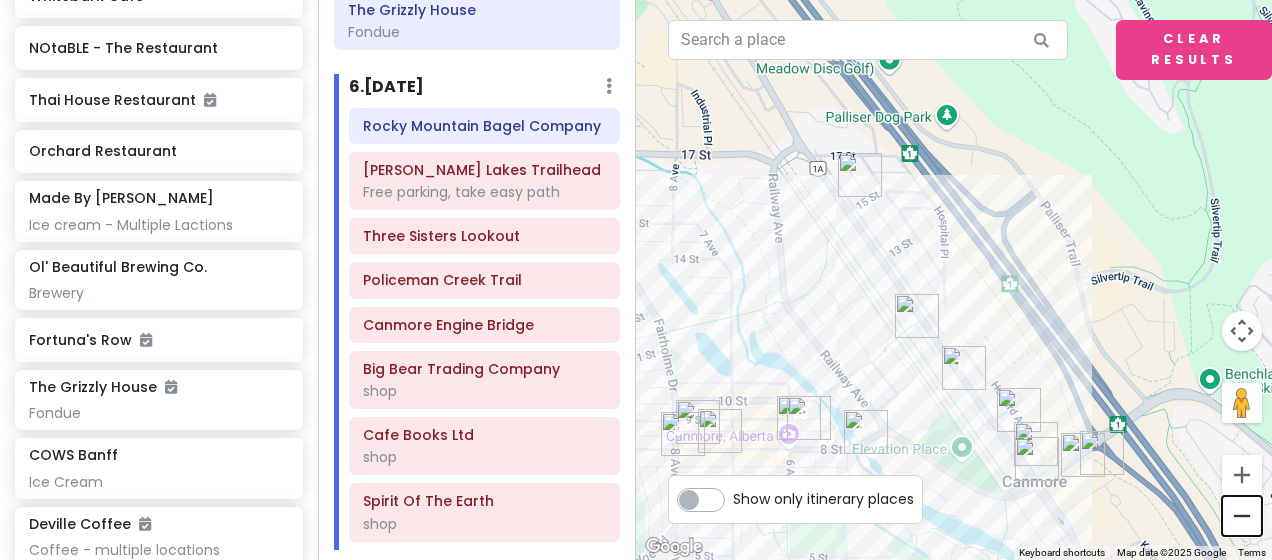 click at bounding box center (1242, 516) 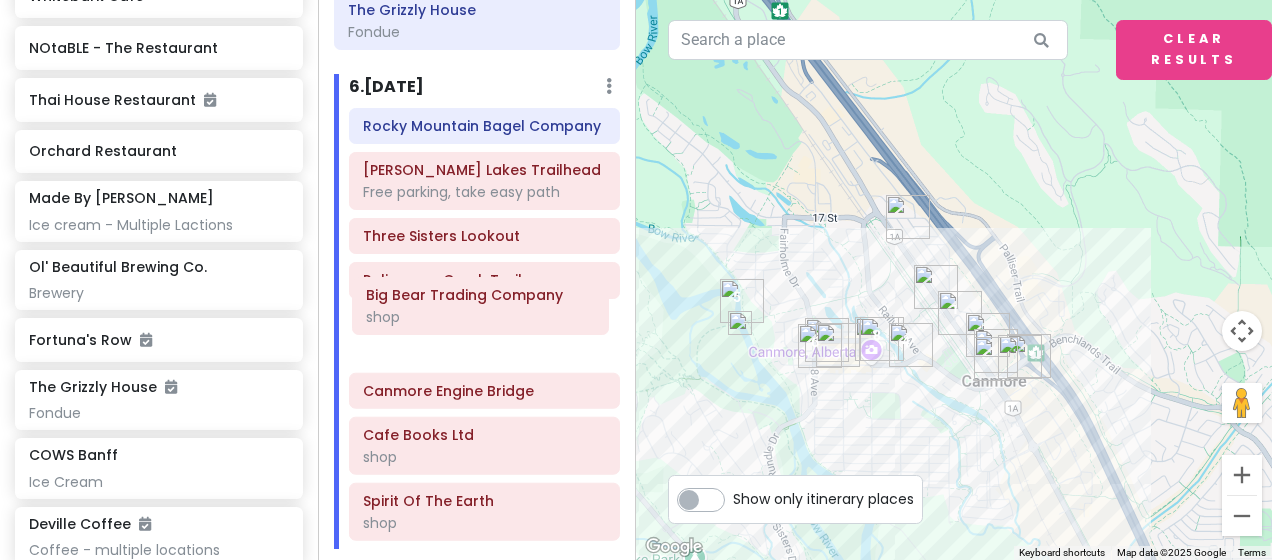 drag, startPoint x: 454, startPoint y: 375, endPoint x: 458, endPoint y: 305, distance: 70.11419 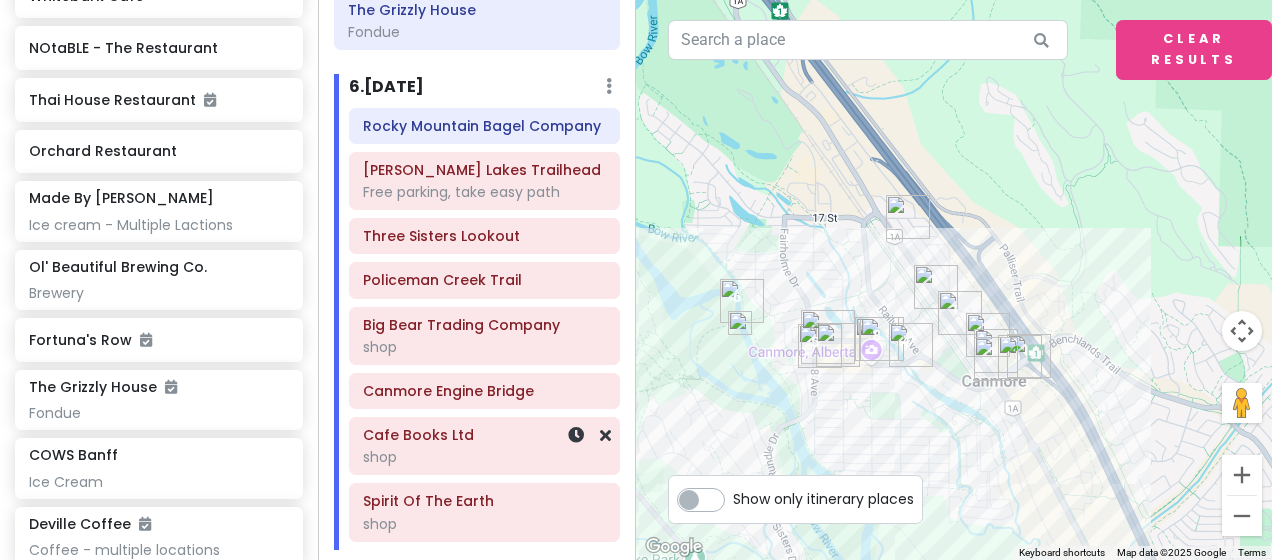 scroll, scrollTop: 2181, scrollLeft: 0, axis: vertical 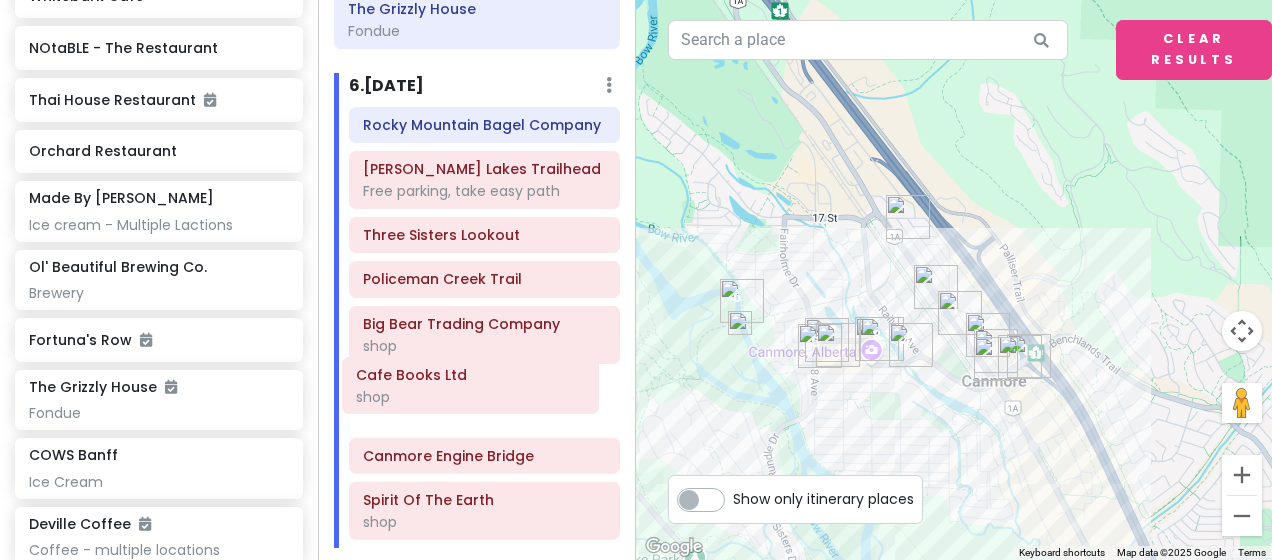 drag, startPoint x: 449, startPoint y: 438, endPoint x: 442, endPoint y: 382, distance: 56.435802 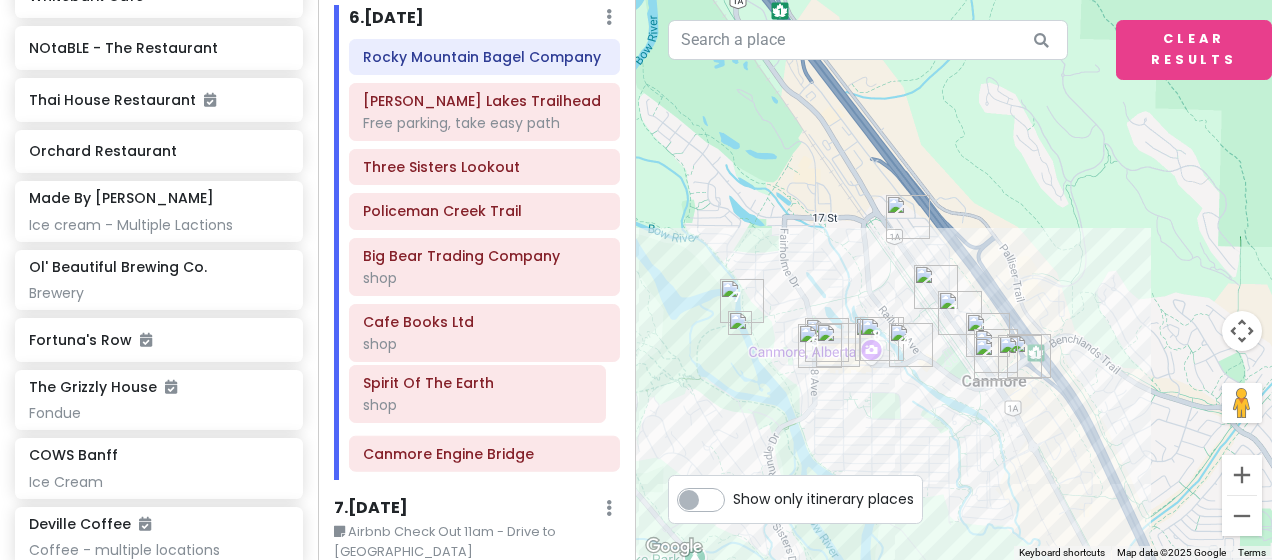scroll, scrollTop: 2249, scrollLeft: 0, axis: vertical 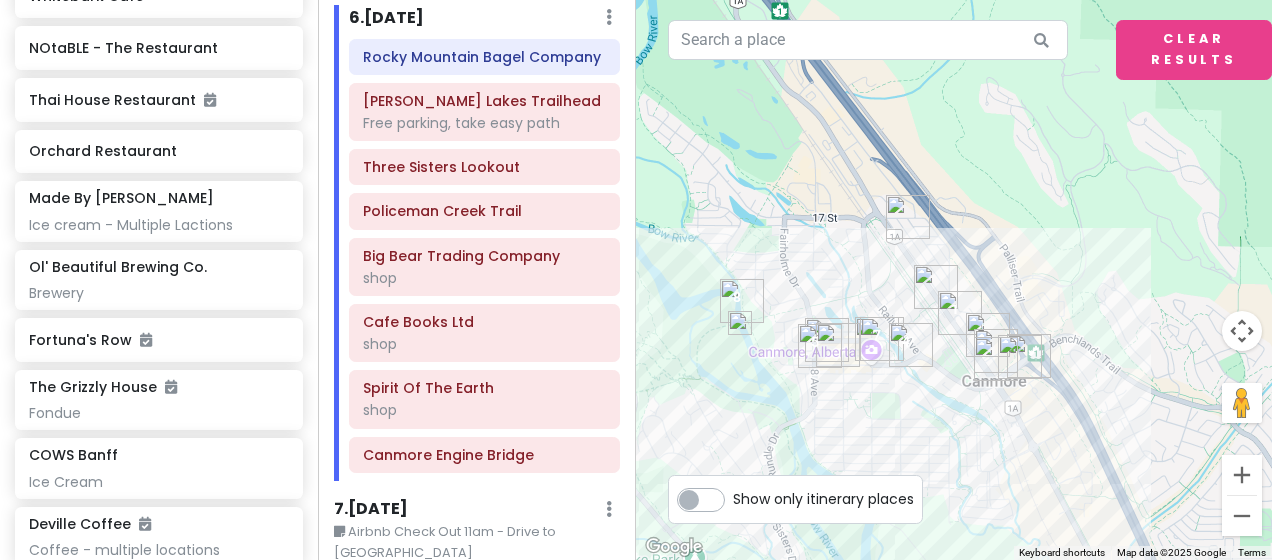 click at bounding box center [820, 346] 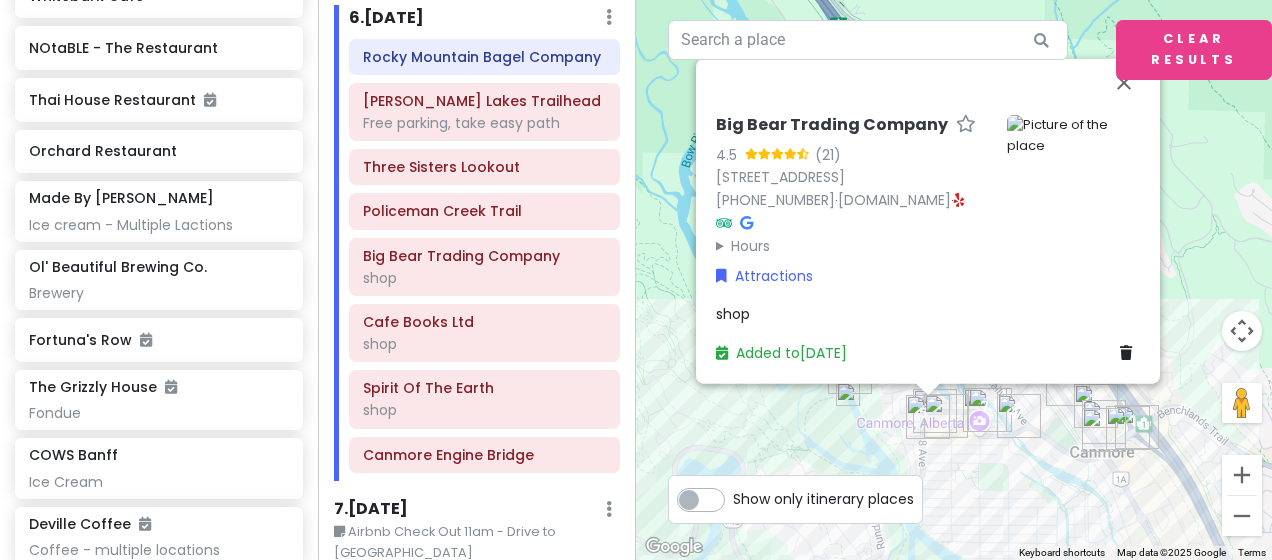 click at bounding box center [928, 417] 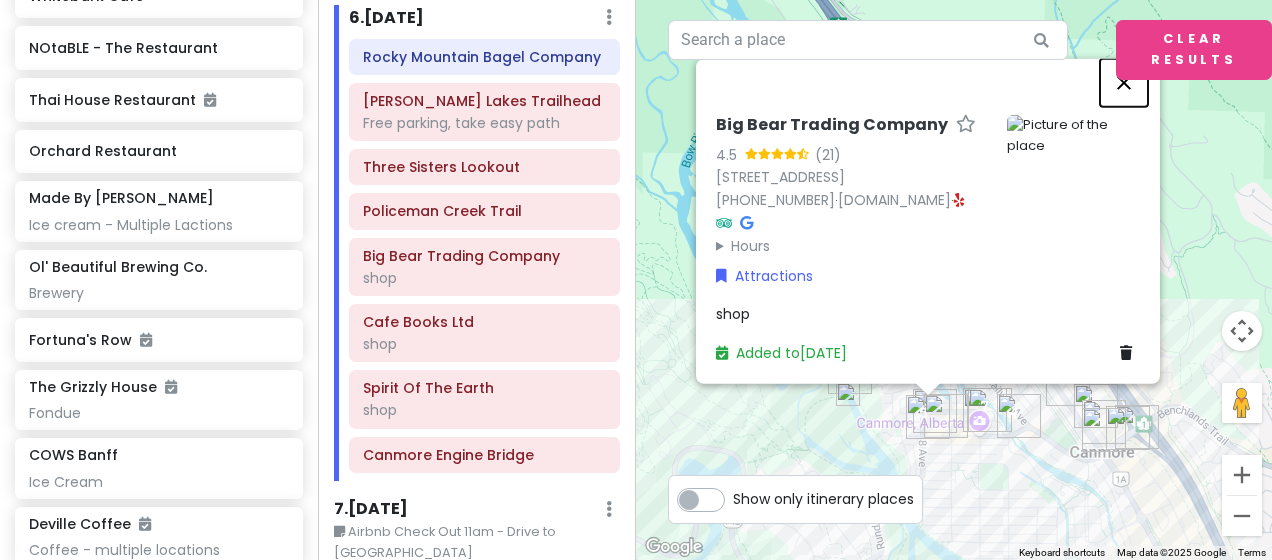 click at bounding box center (1124, 83) 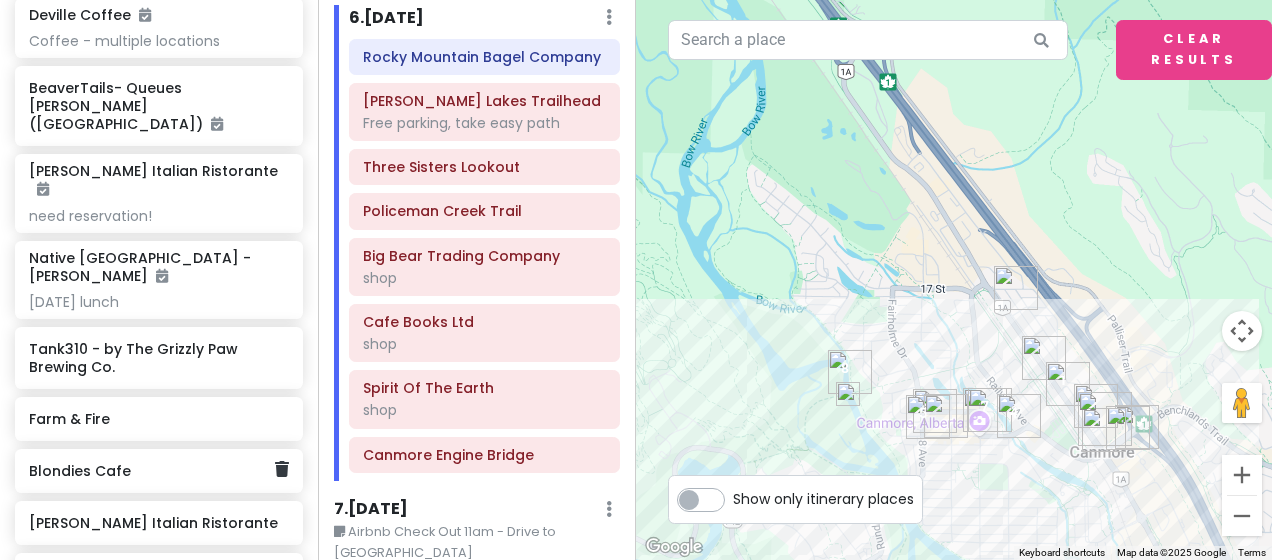 scroll, scrollTop: 4488, scrollLeft: 0, axis: vertical 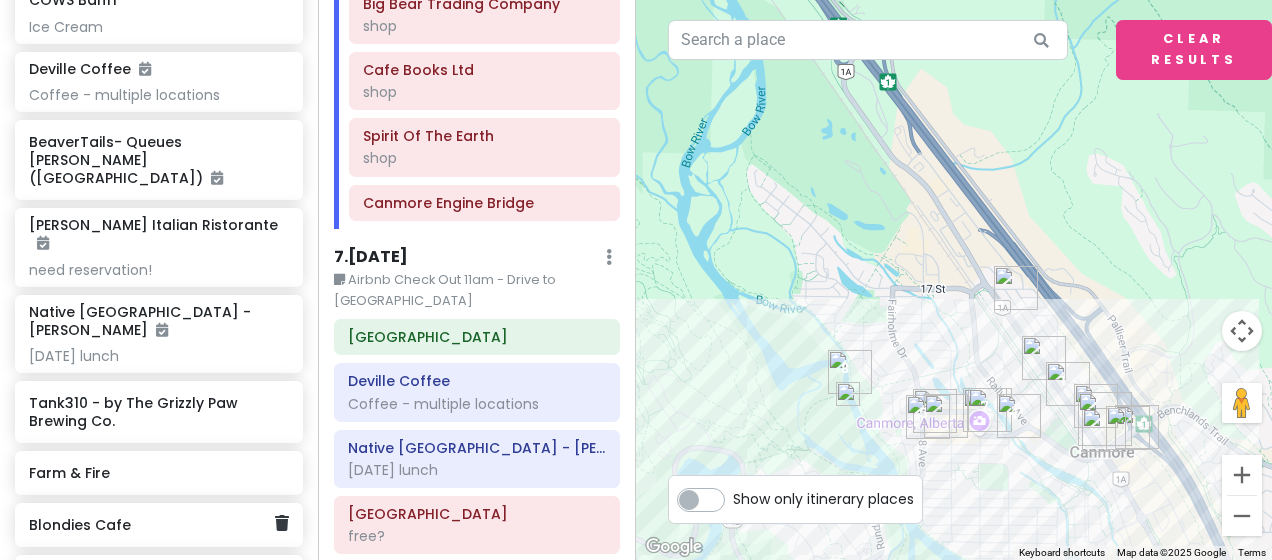 click on "Blondies Cafe" at bounding box center [151, 525] 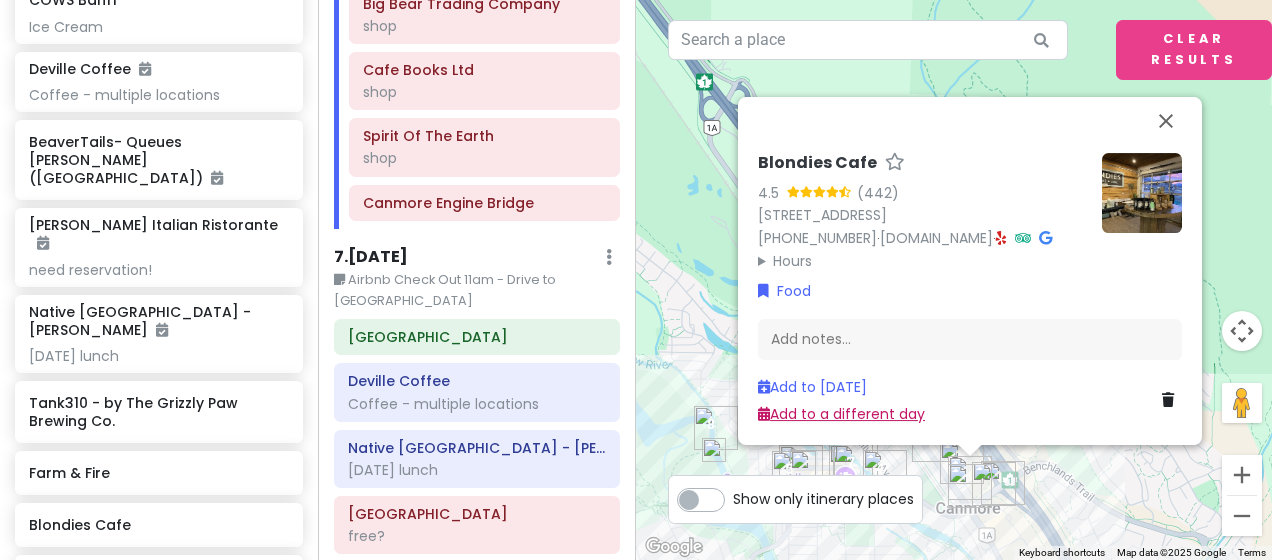 click on "Add to a different day" at bounding box center (841, 414) 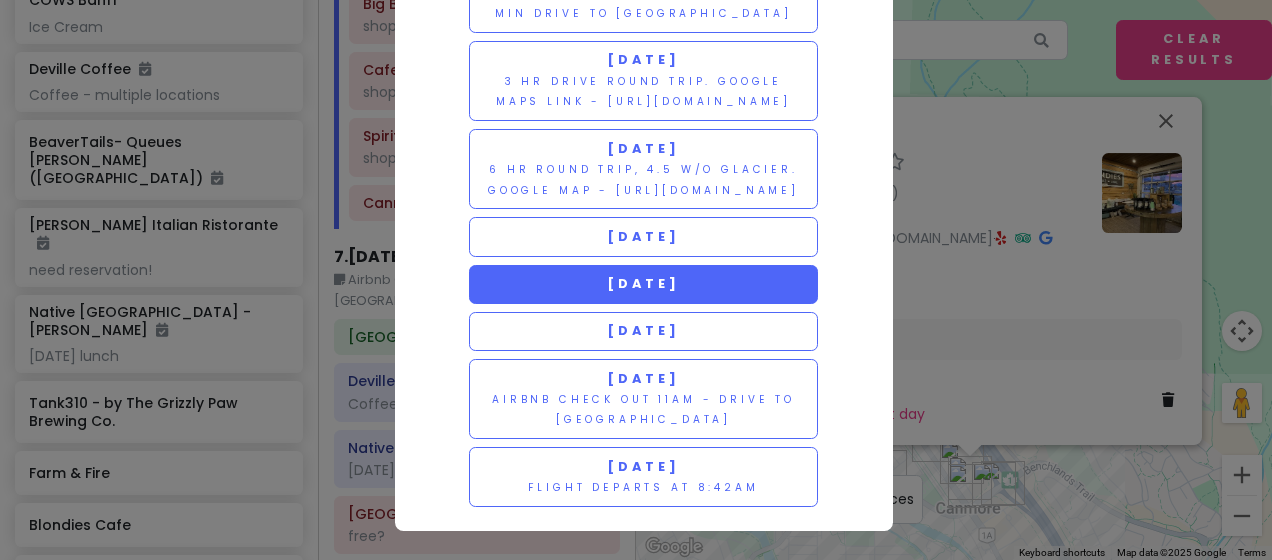 scroll, scrollTop: 184, scrollLeft: 0, axis: vertical 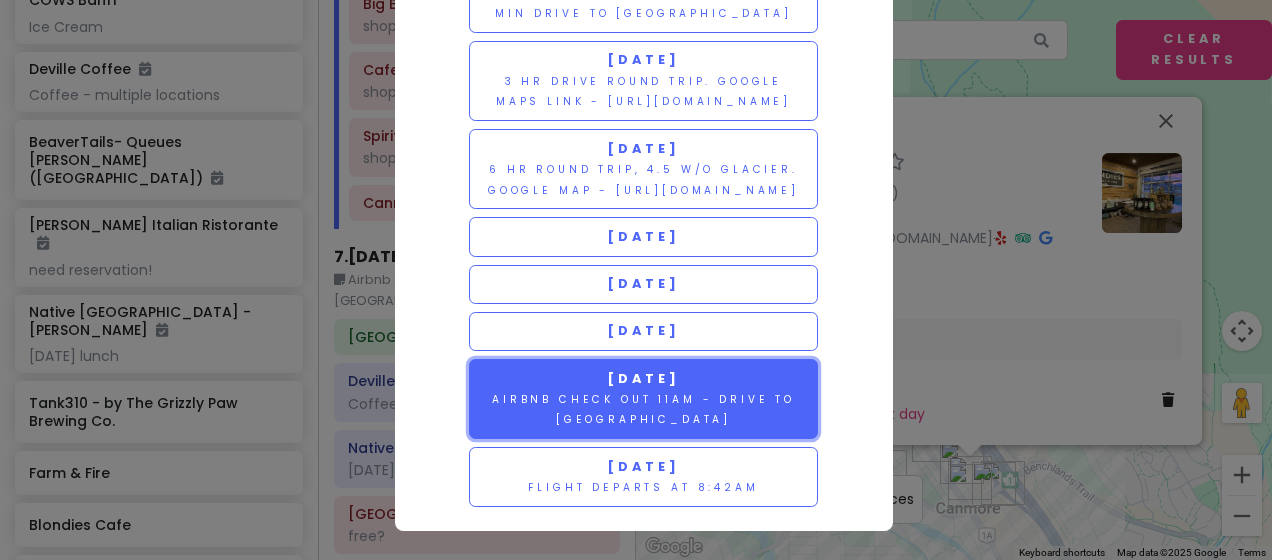 click on "[DATE]" at bounding box center (643, 378) 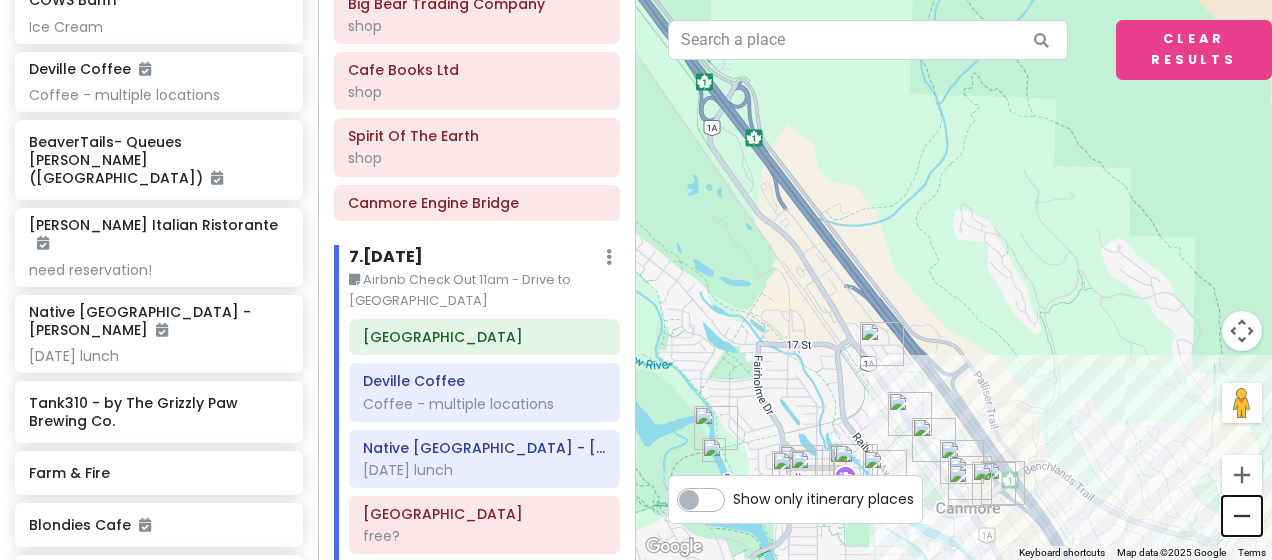 click at bounding box center [1242, 516] 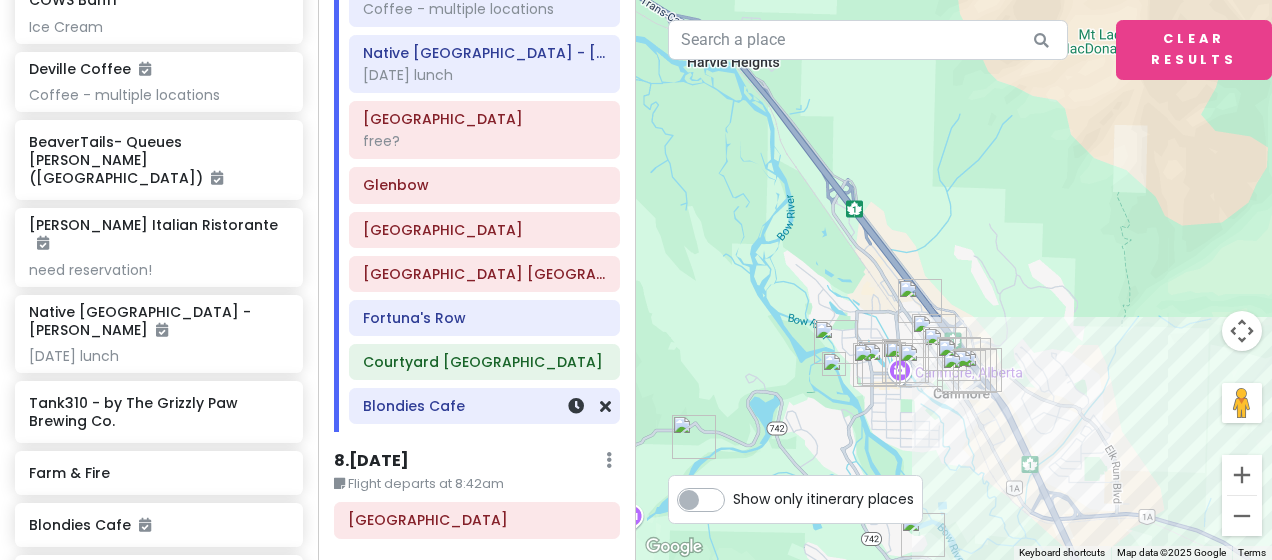 scroll, scrollTop: 2896, scrollLeft: 0, axis: vertical 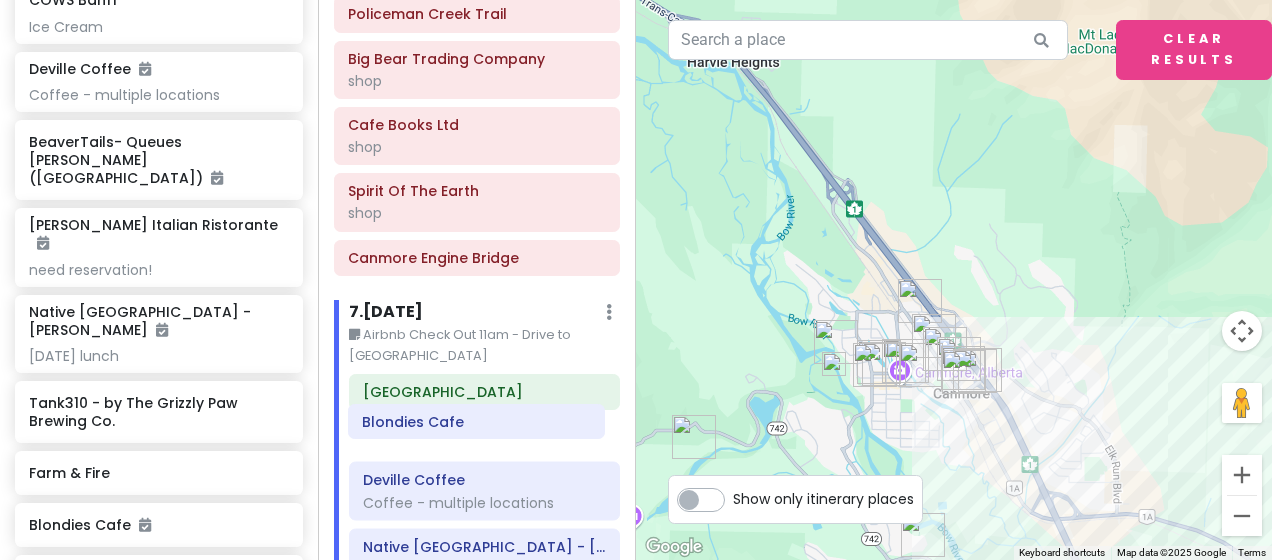drag, startPoint x: 456, startPoint y: 404, endPoint x: 456, endPoint y: 436, distance: 32 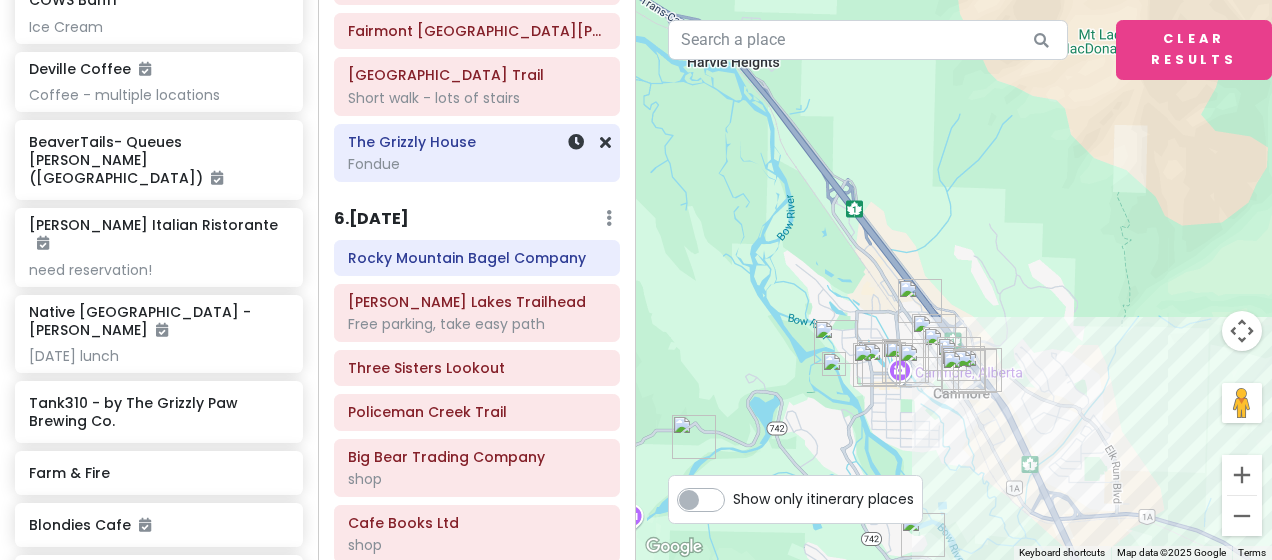scroll, scrollTop: 2056, scrollLeft: 6, axis: both 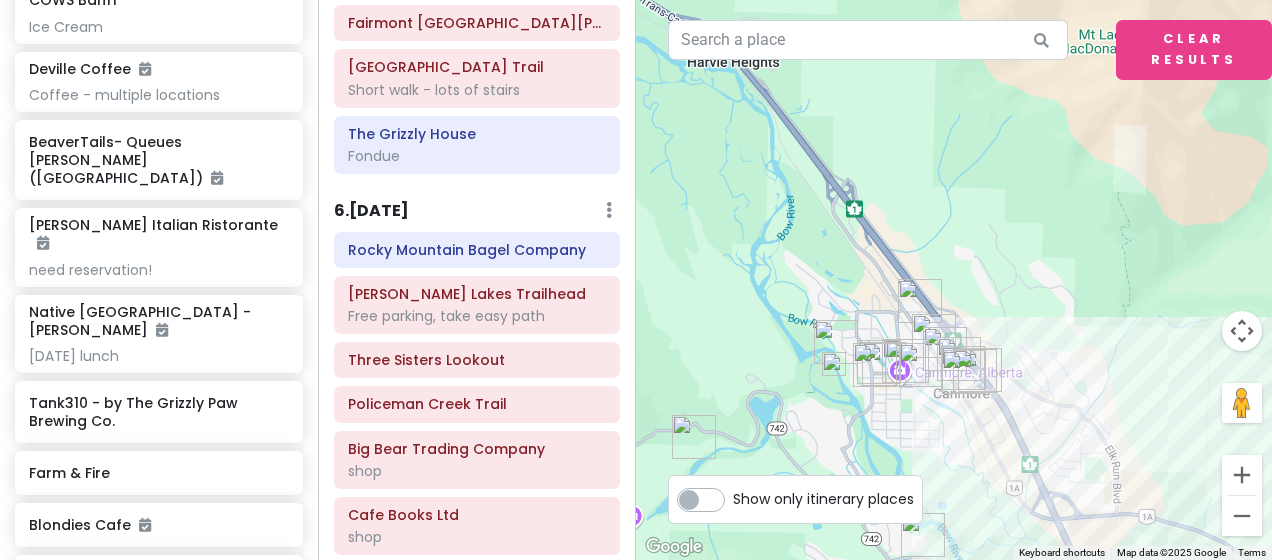 click on "6 .  [DATE]" at bounding box center (371, 211) 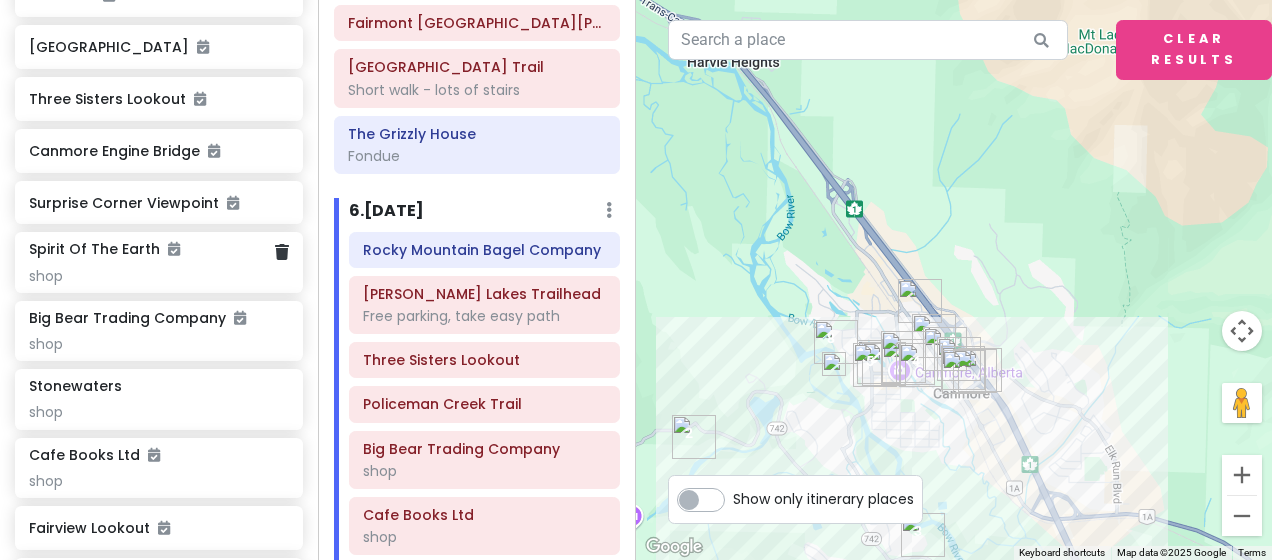 scroll, scrollTop: 2004, scrollLeft: 0, axis: vertical 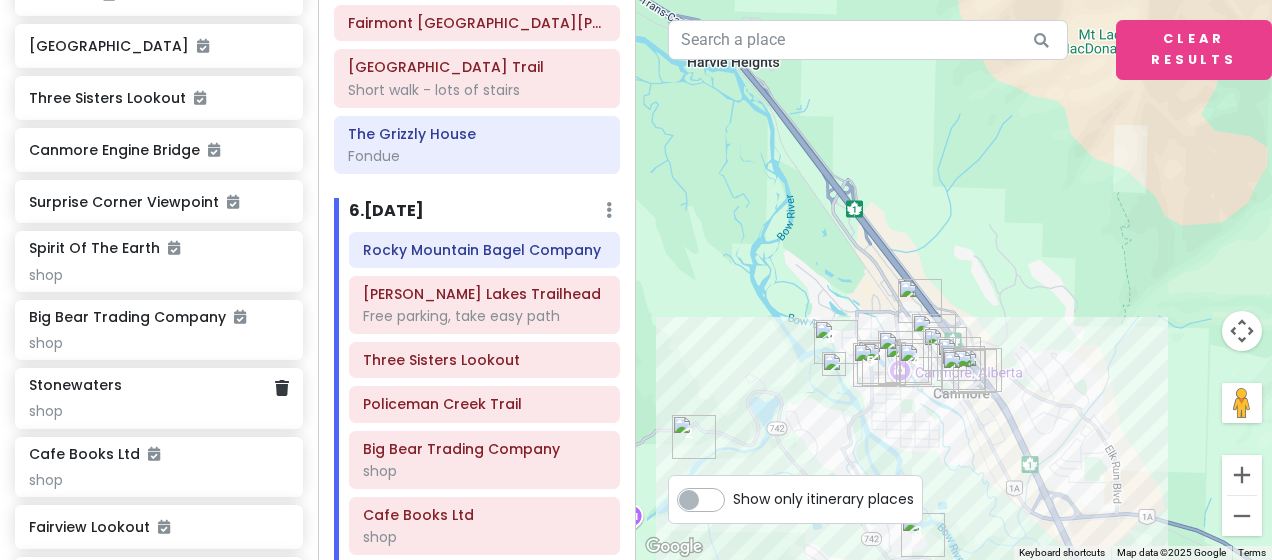 click on "shop" at bounding box center (158, -1394) 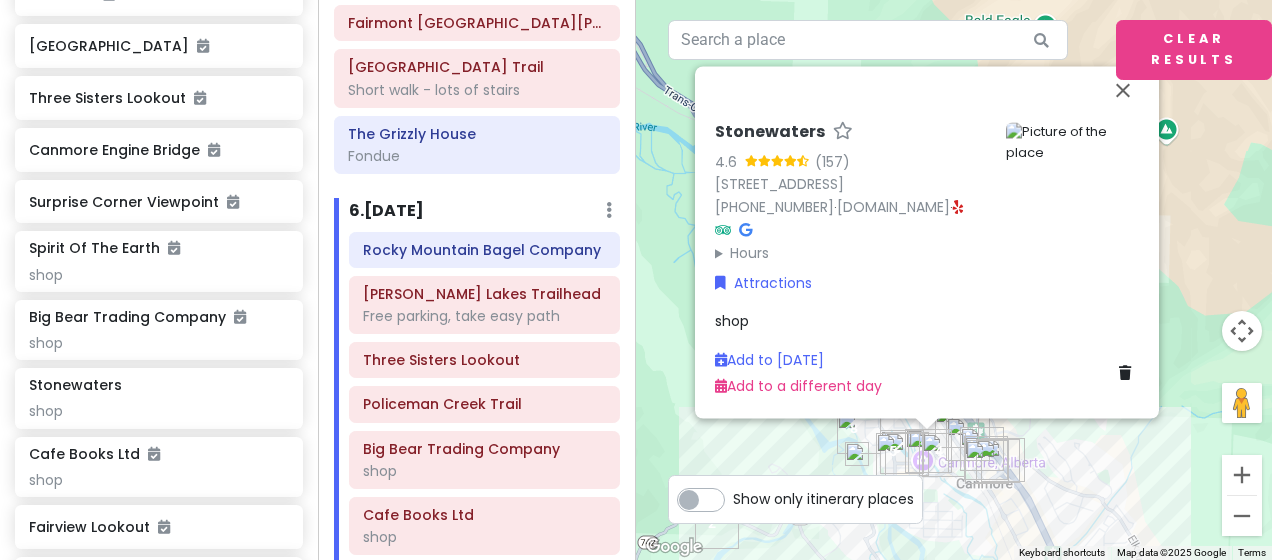 click on "Add to   [DATE]" at bounding box center (798, 360) 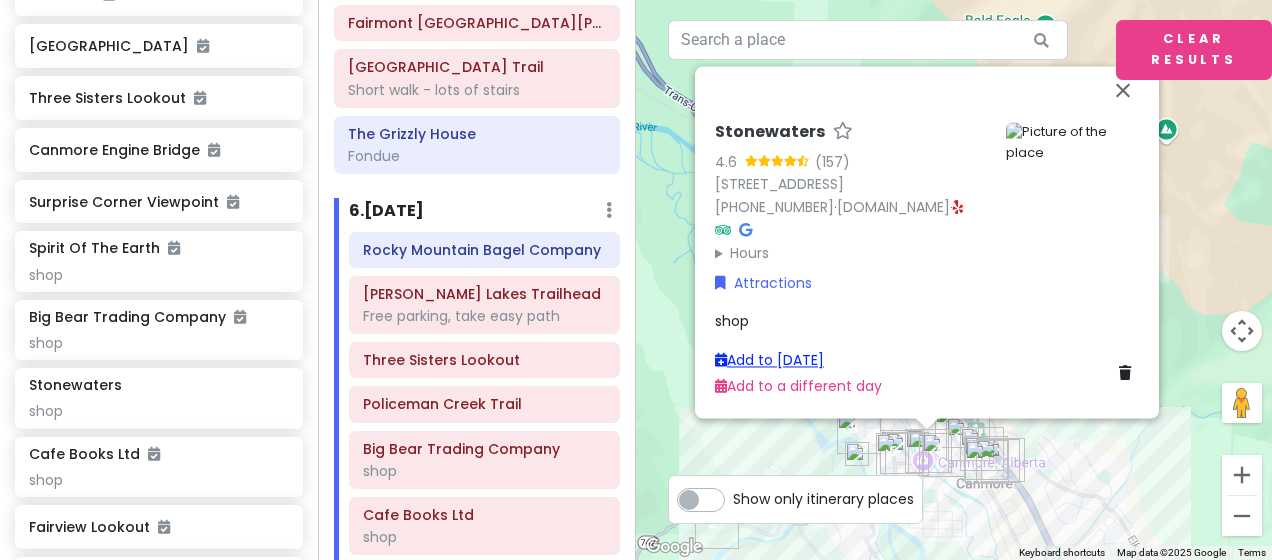 click on "Add to   [DATE]" at bounding box center (769, 360) 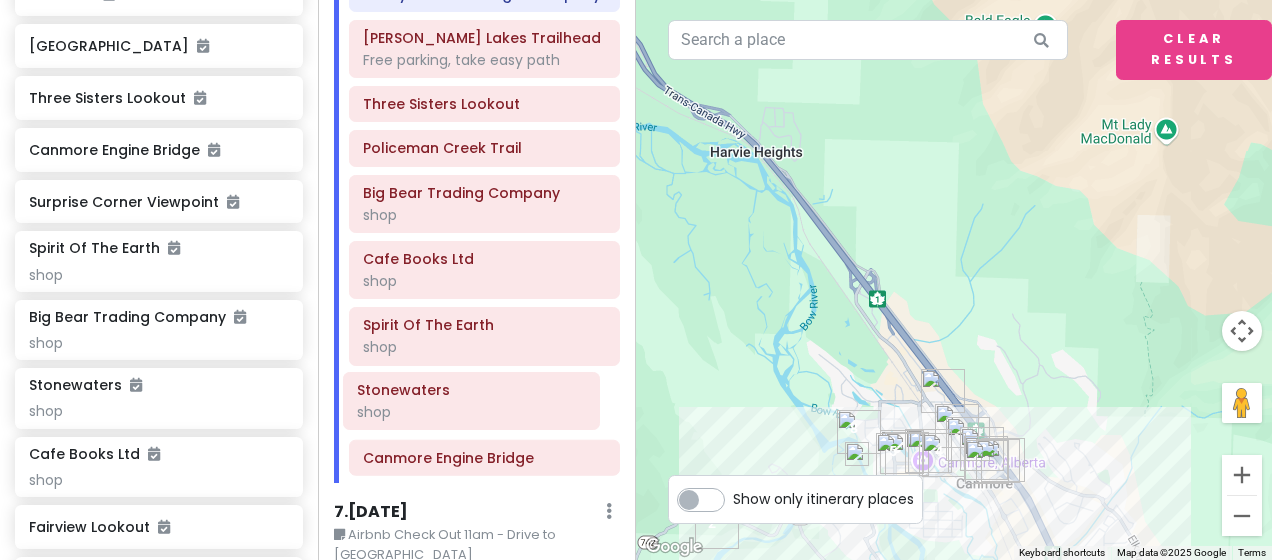 scroll, scrollTop: 2314, scrollLeft: 6, axis: both 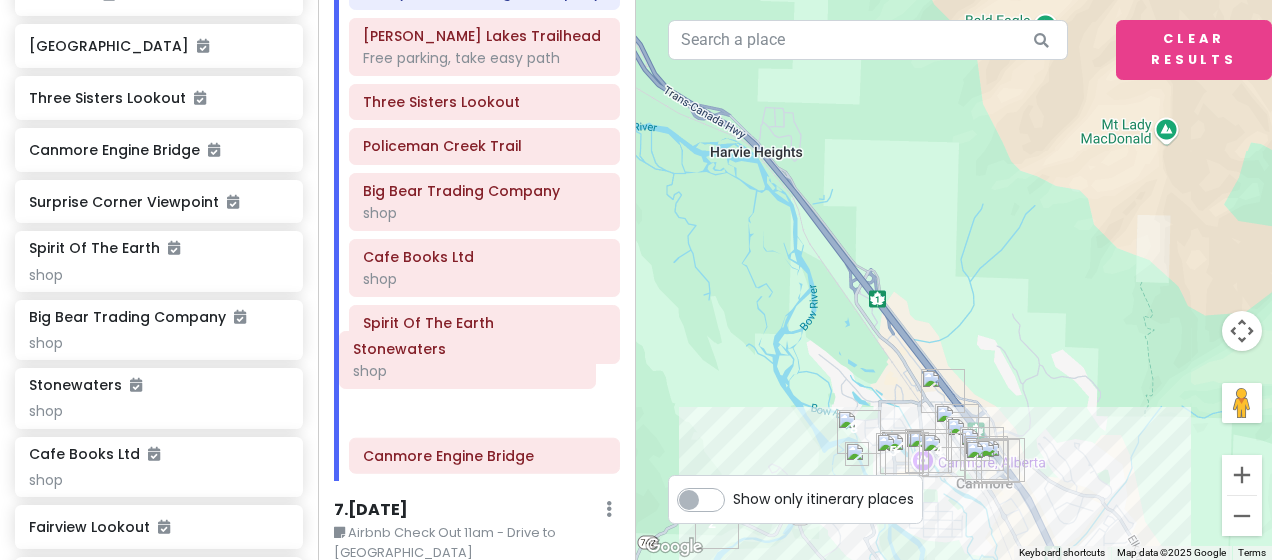 drag, startPoint x: 454, startPoint y: 464, endPoint x: 446, endPoint y: 360, distance: 104.307236 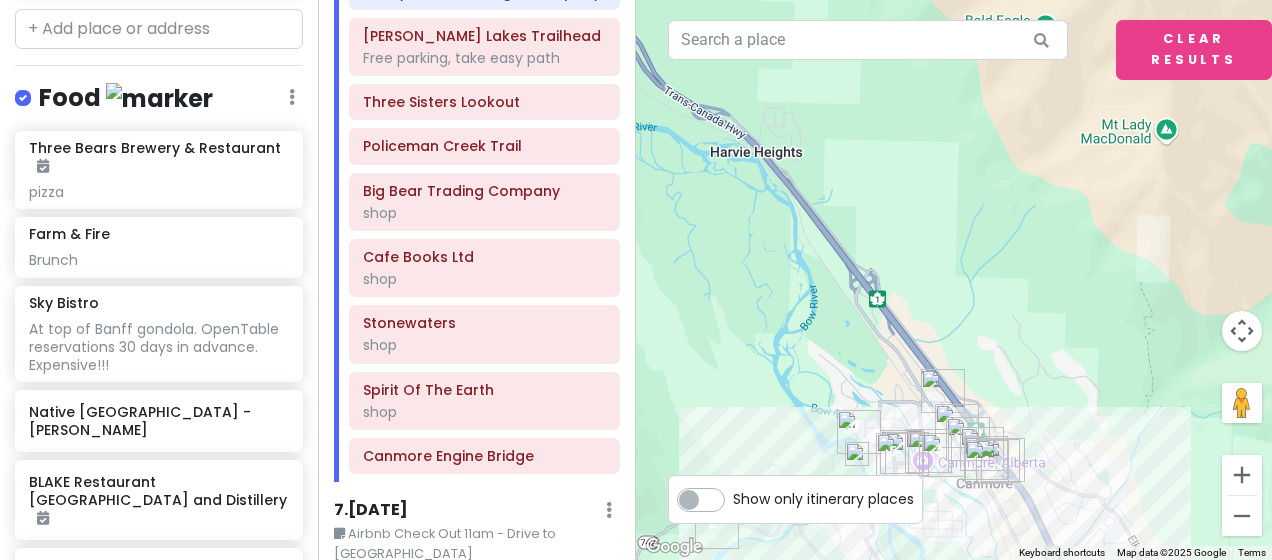 scroll, scrollTop: 2828, scrollLeft: 0, axis: vertical 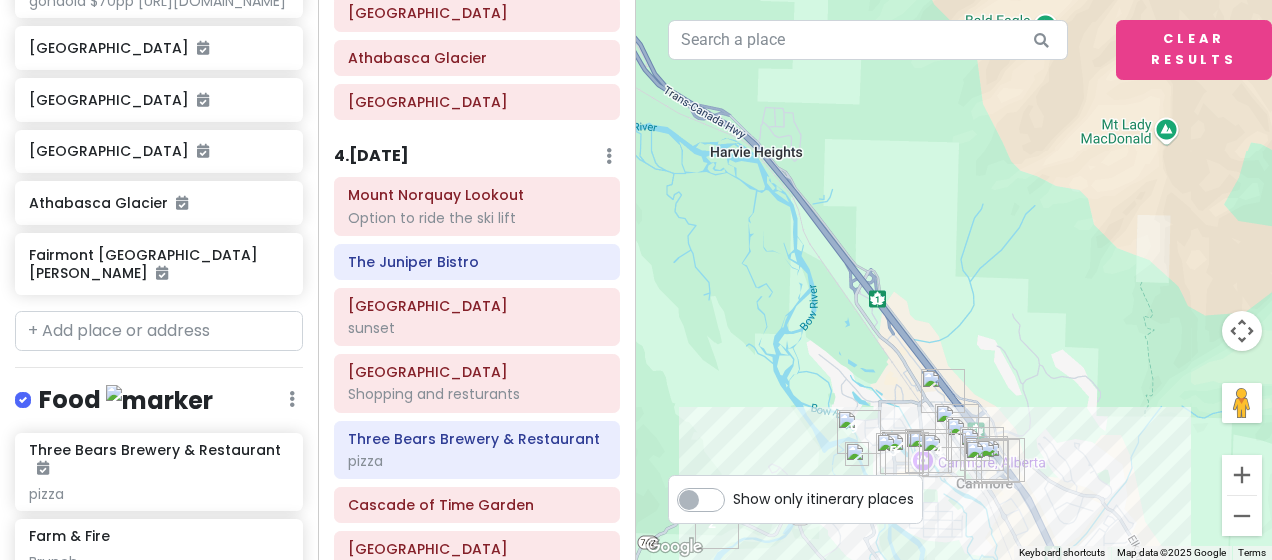 click at bounding box center (609, -1084) 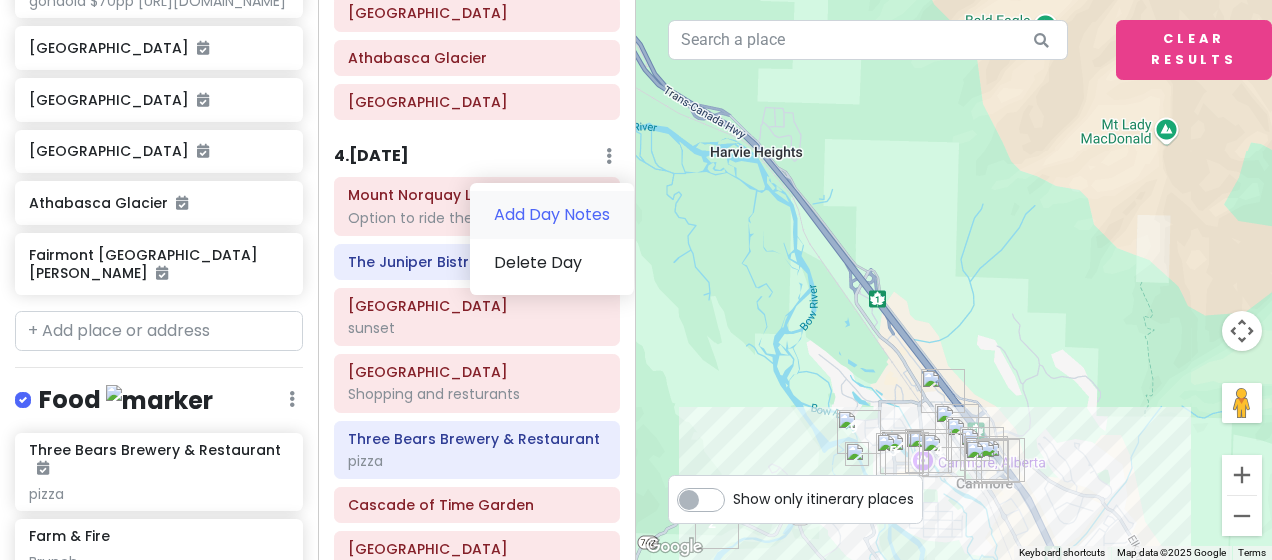 click on "Add Day Notes" at bounding box center [552, 215] 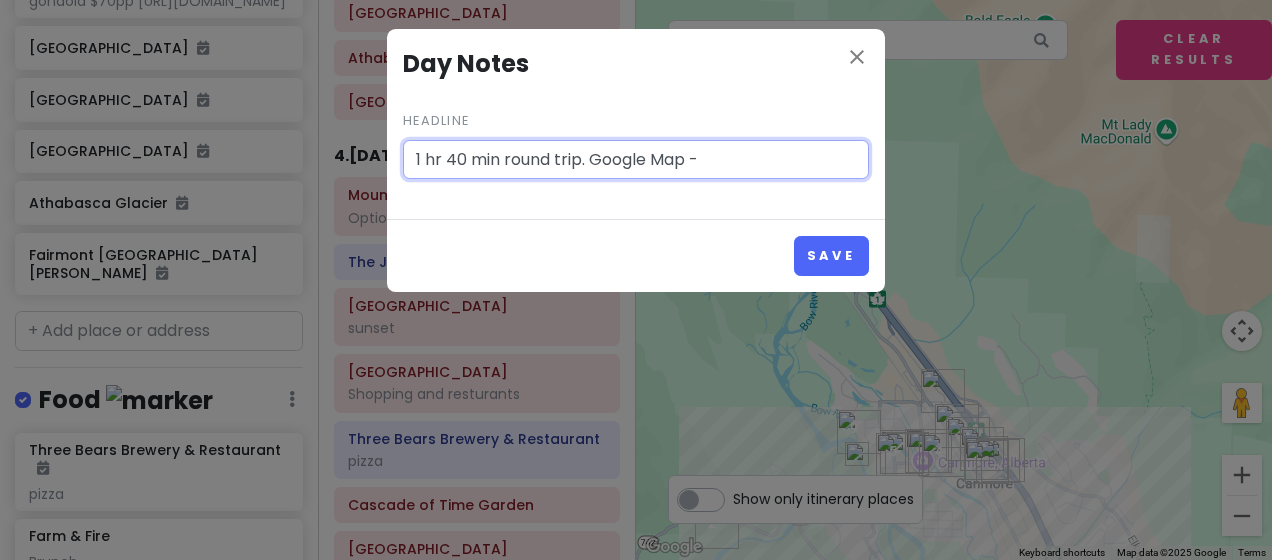 paste on "https://maps.app.goo.gl/z9iECDhmKboVrrsZ8" 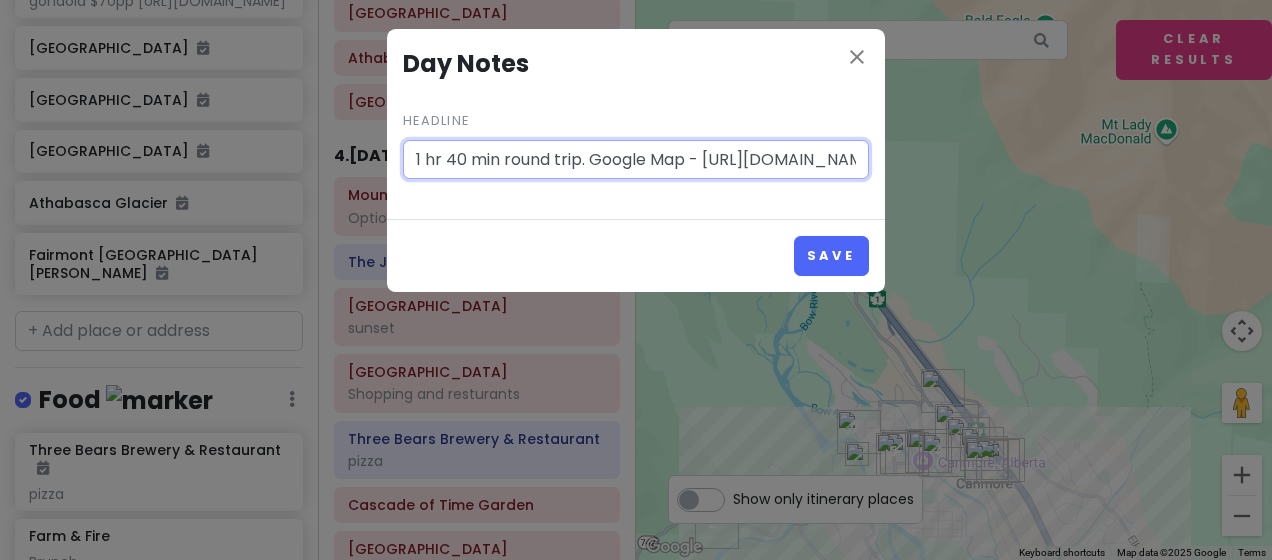 scroll, scrollTop: 0, scrollLeft: 211, axis: horizontal 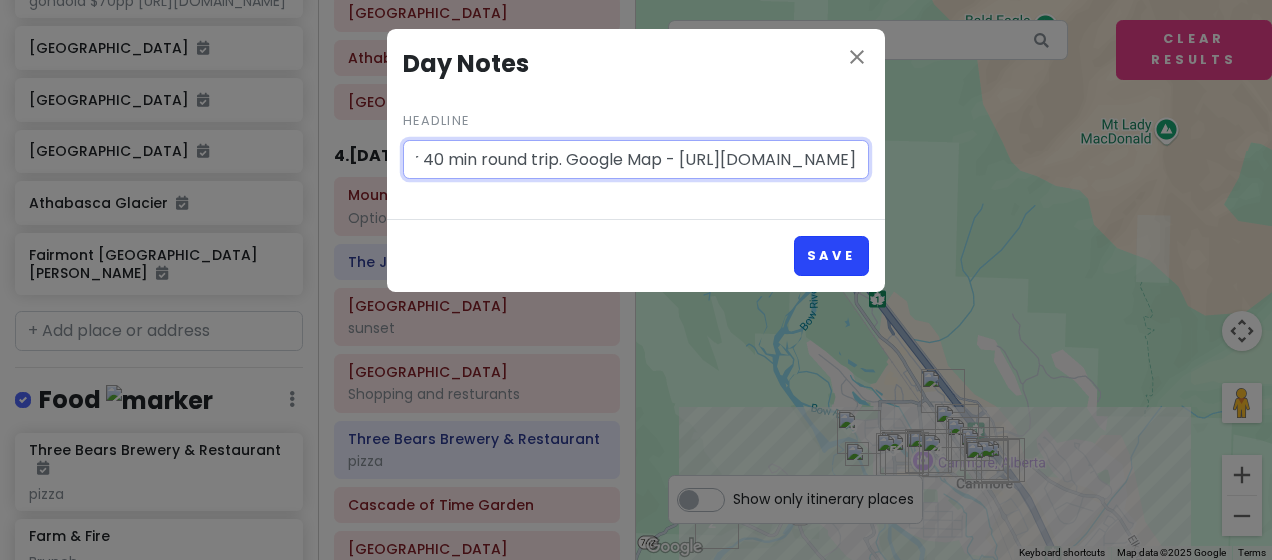 type on "1 hr 40 min round trip. Google Map - https://maps.app.goo.gl/z9iECDhmKboVrrsZ8" 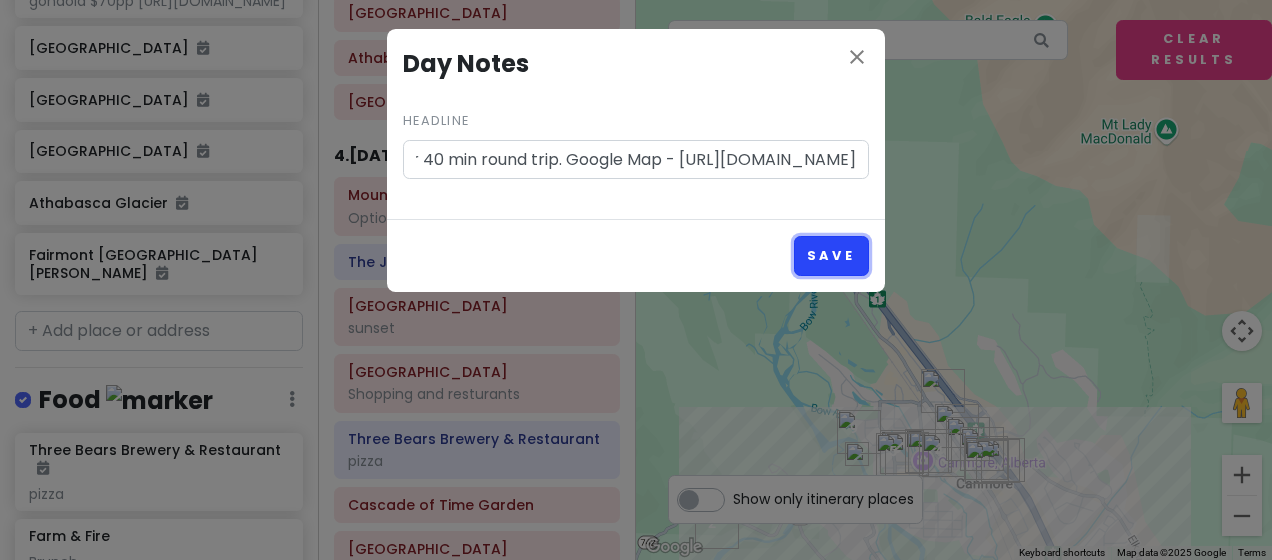scroll, scrollTop: 0, scrollLeft: 0, axis: both 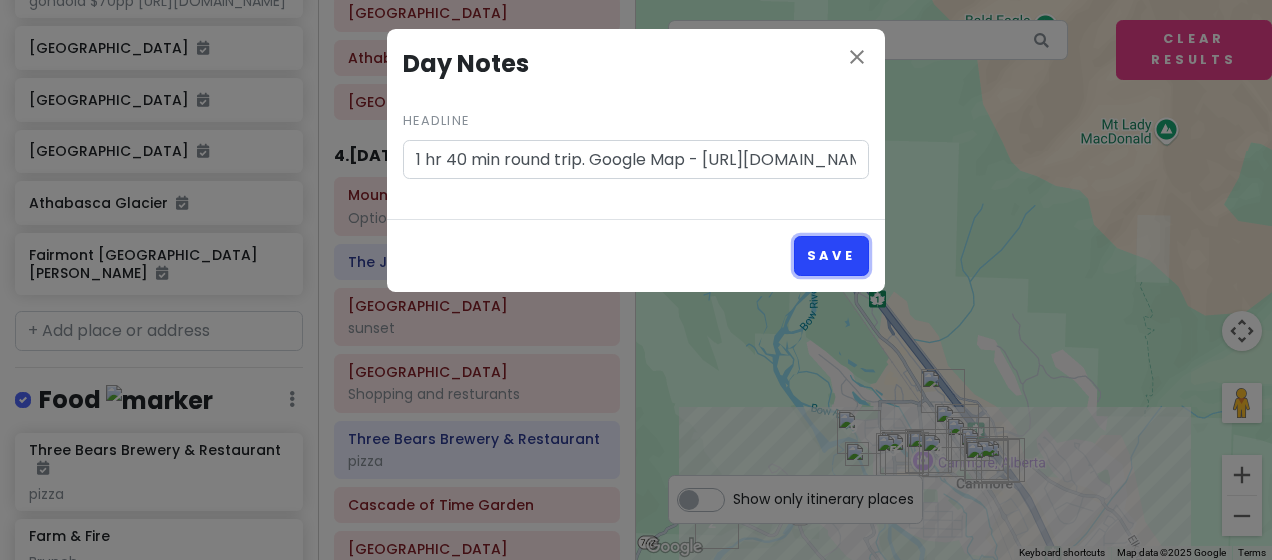 click on "Save" at bounding box center (831, 255) 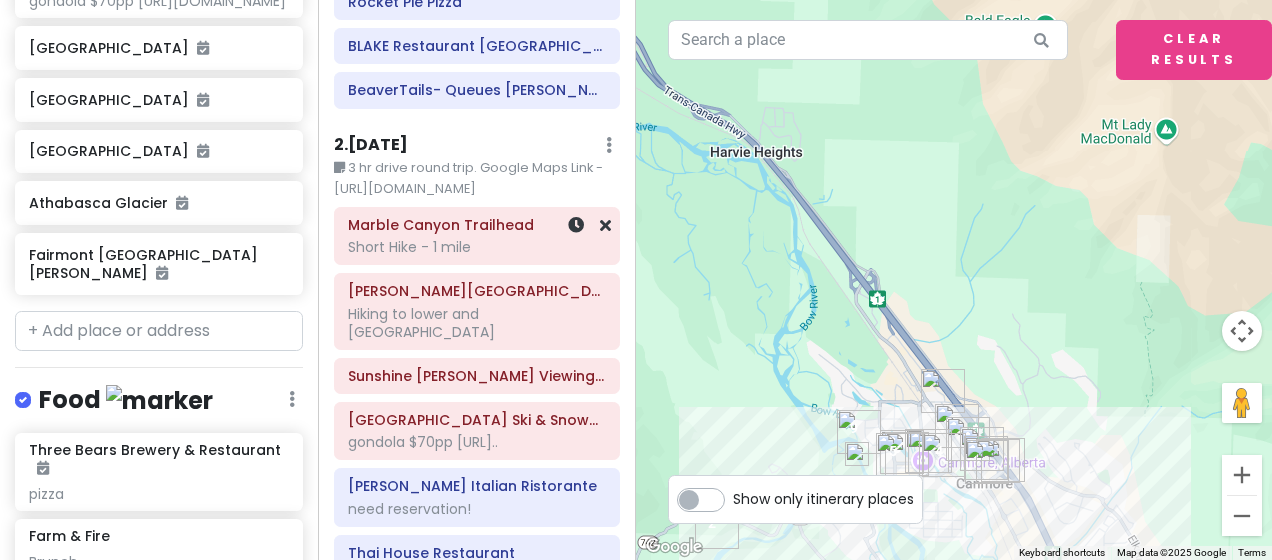 scroll, scrollTop: 0, scrollLeft: 6, axis: horizontal 